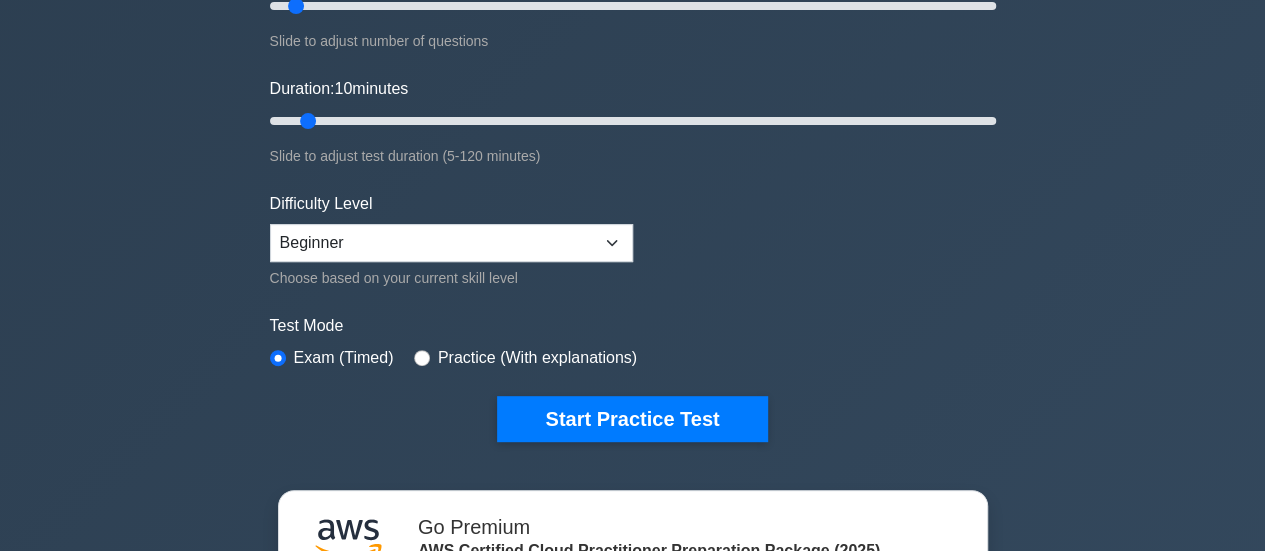 scroll, scrollTop: 0, scrollLeft: 0, axis: both 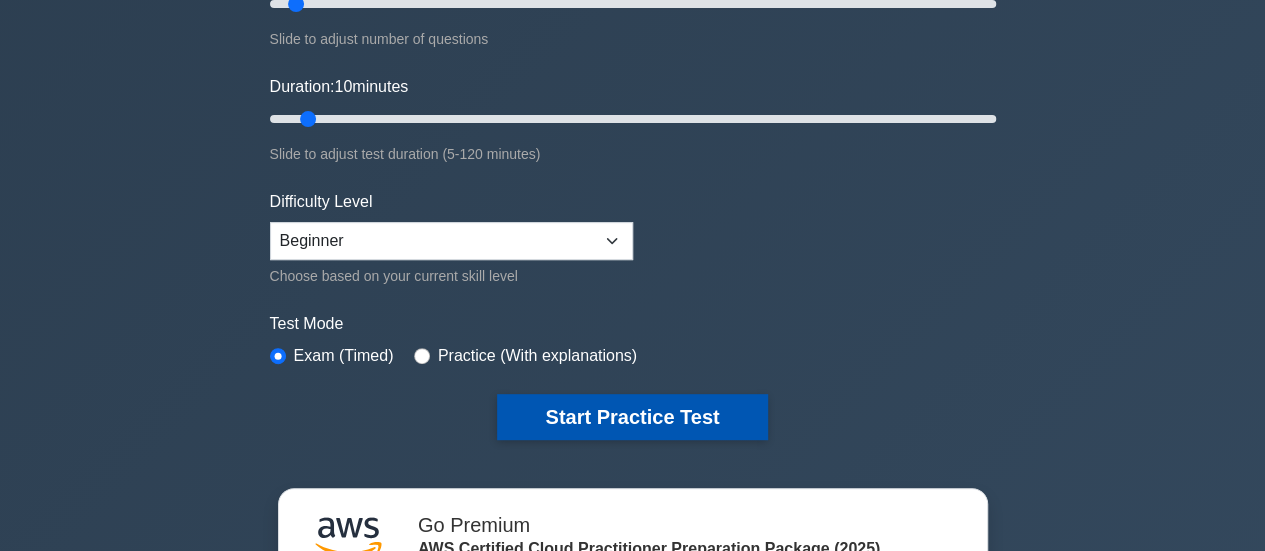 click on "Start Practice Test" at bounding box center (632, 417) 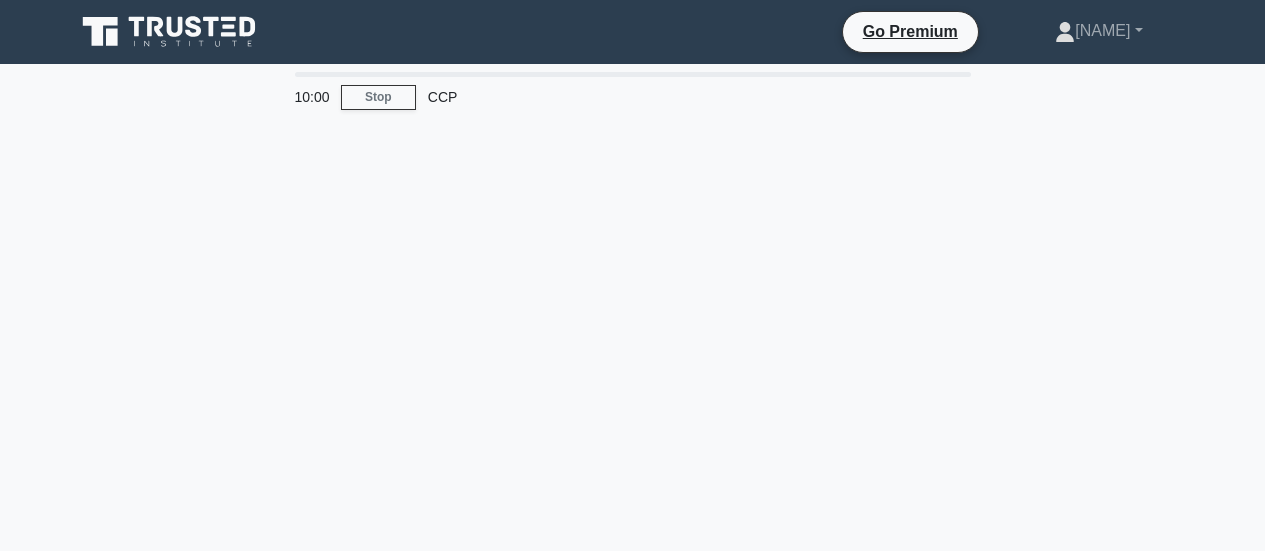 scroll, scrollTop: 0, scrollLeft: 0, axis: both 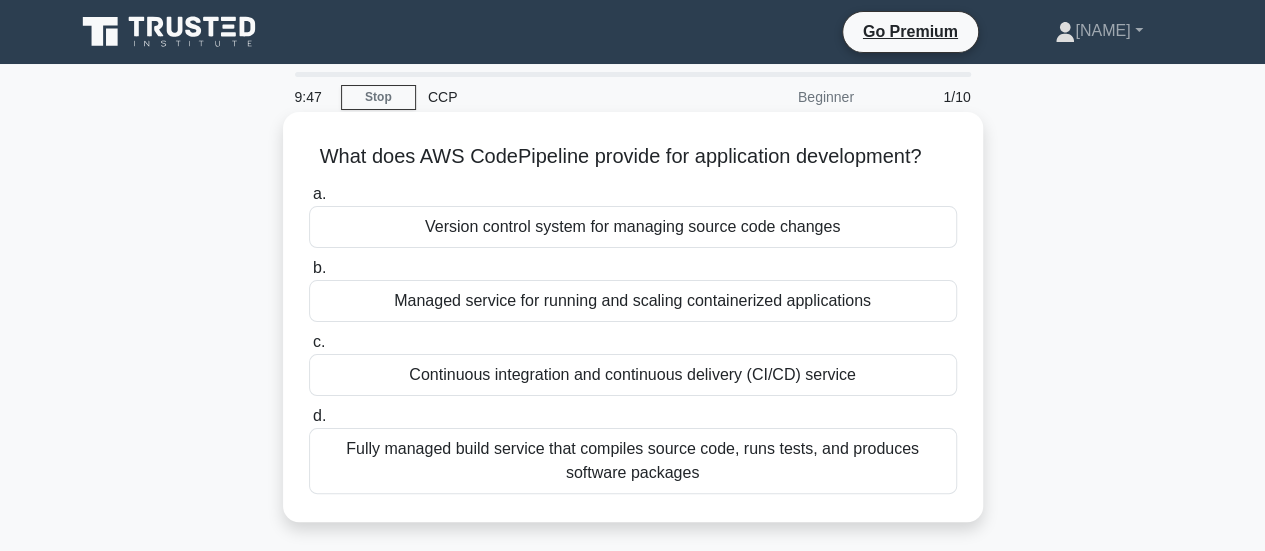 click on "Continuous integration and continuous delivery (CI/CD) service" at bounding box center (633, 375) 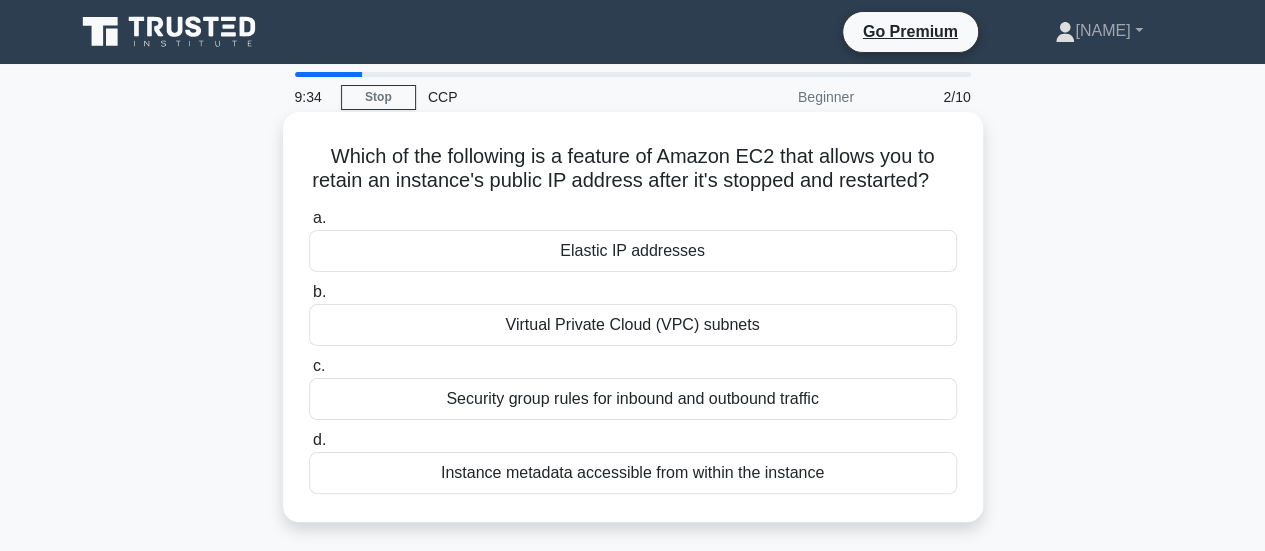 click on "Elastic IP addresses" at bounding box center (633, 251) 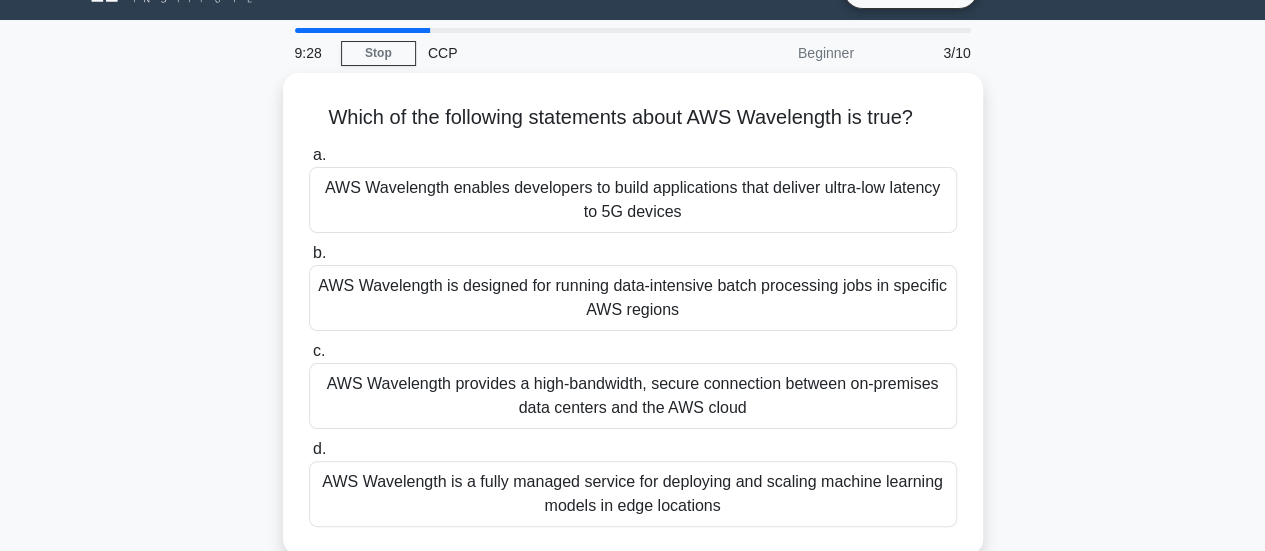 scroll, scrollTop: 43, scrollLeft: 0, axis: vertical 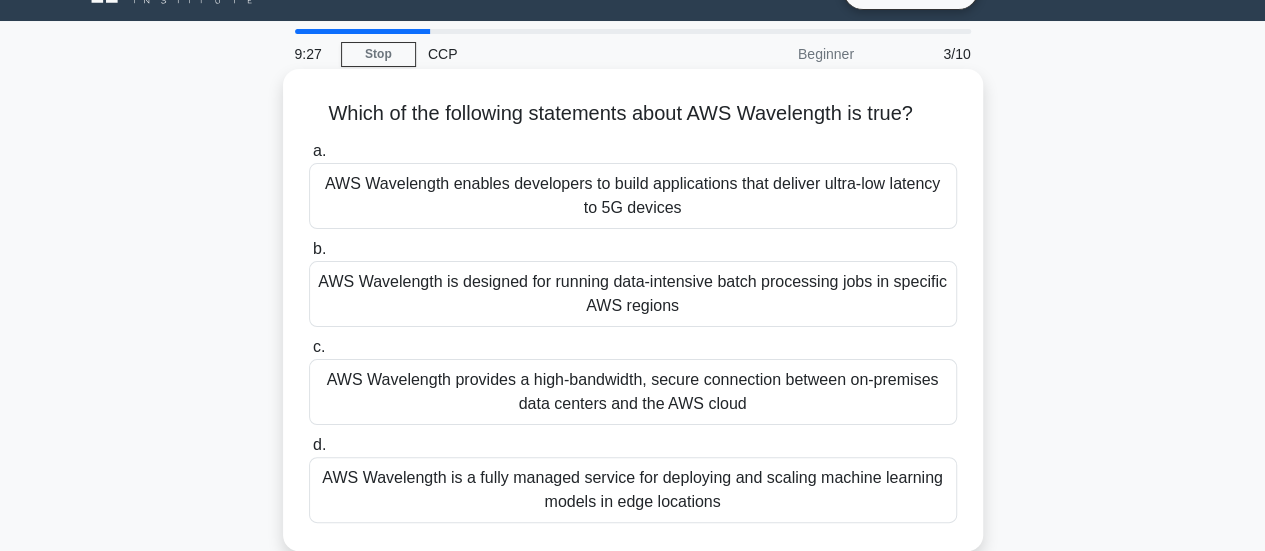 click on "AWS Wavelength enables developers to build applications that deliver ultra-low latency to 5G devices" at bounding box center (633, 196) 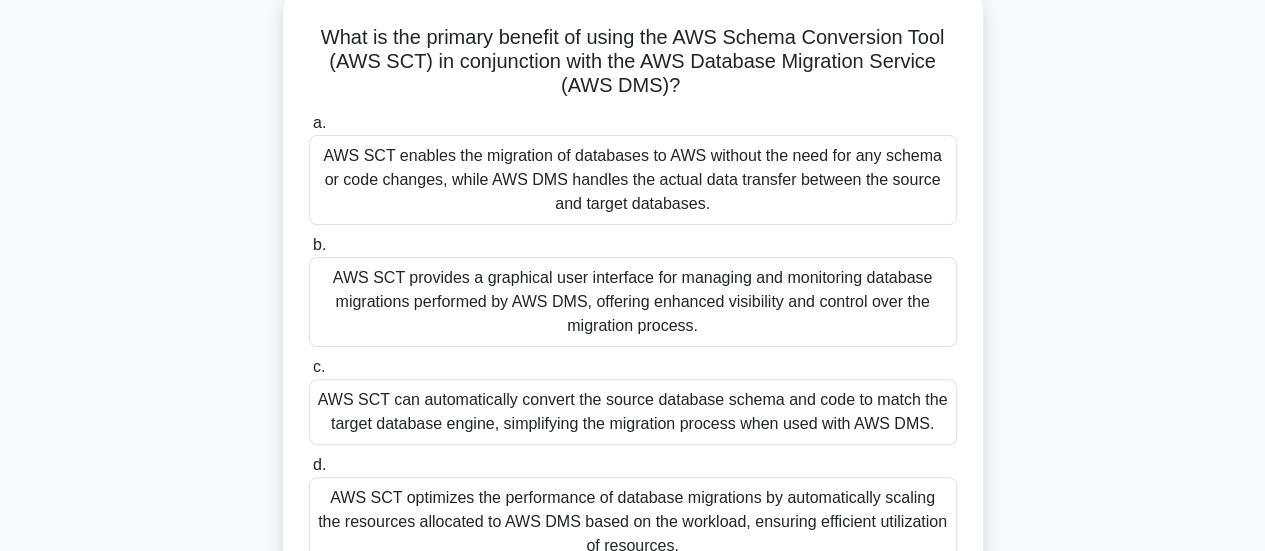 scroll, scrollTop: 117, scrollLeft: 0, axis: vertical 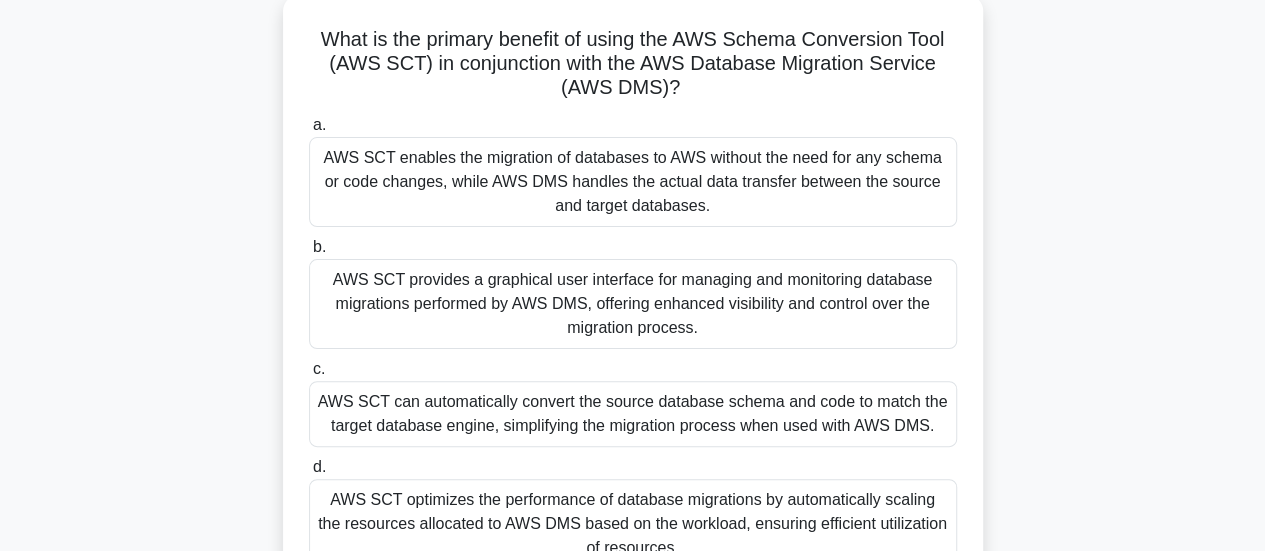 click on "AWS SCT can automatically convert the source database schema and code to match the target database engine, simplifying the migration process when used with AWS DMS." at bounding box center [633, 414] 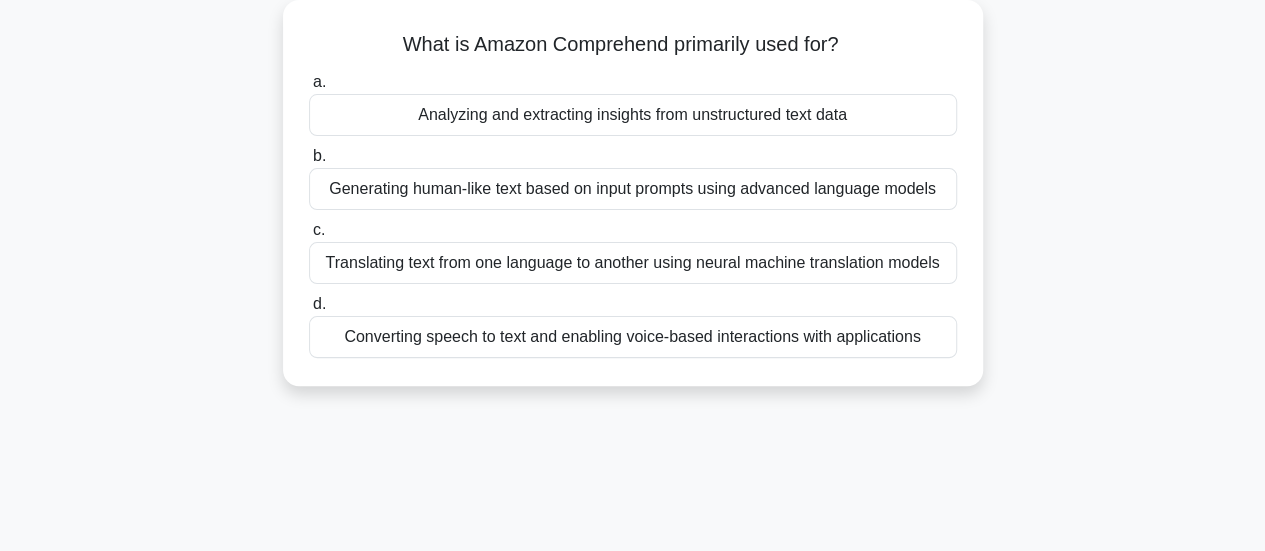 scroll, scrollTop: 0, scrollLeft: 0, axis: both 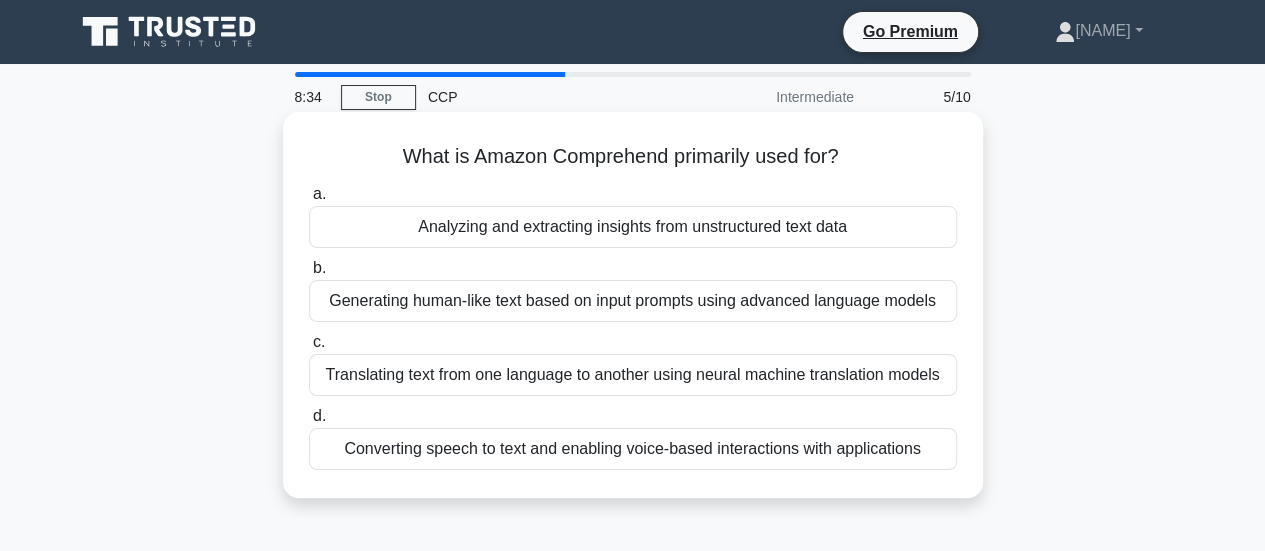 click on "Analyzing and extracting insights from unstructured text data" at bounding box center (633, 227) 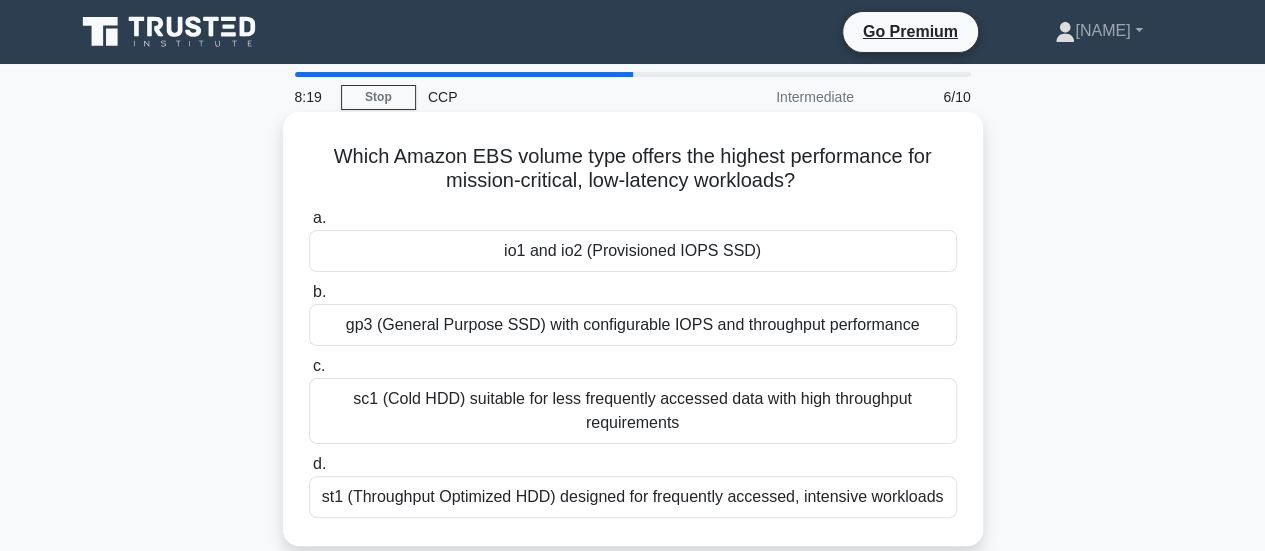 click on "io1 and io2 (Provisioned IOPS SSD)" at bounding box center (633, 251) 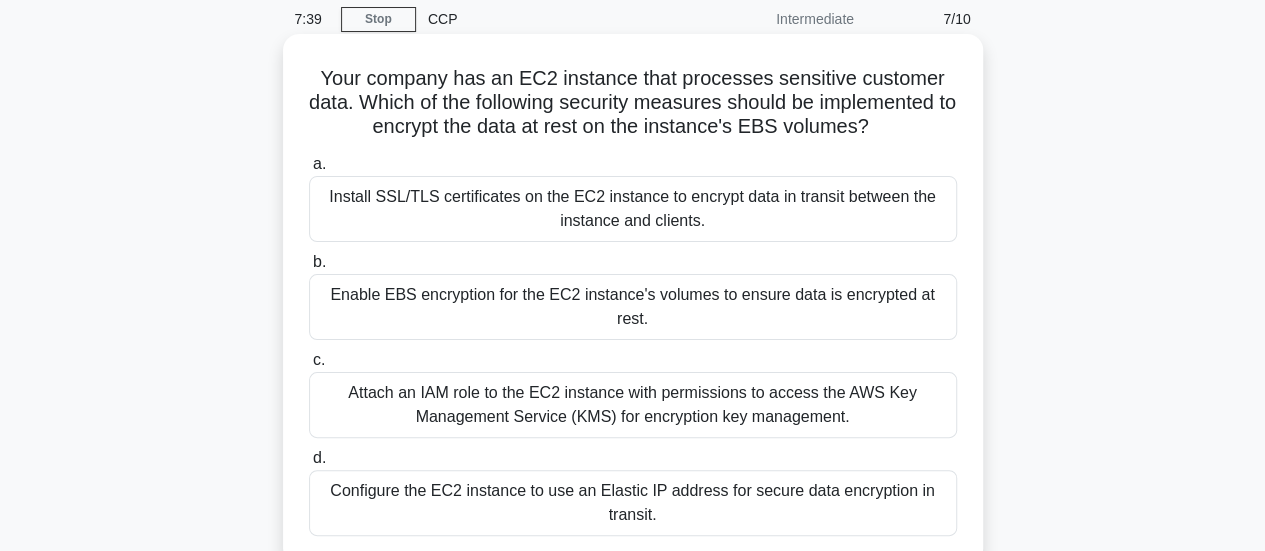 scroll, scrollTop: 80, scrollLeft: 0, axis: vertical 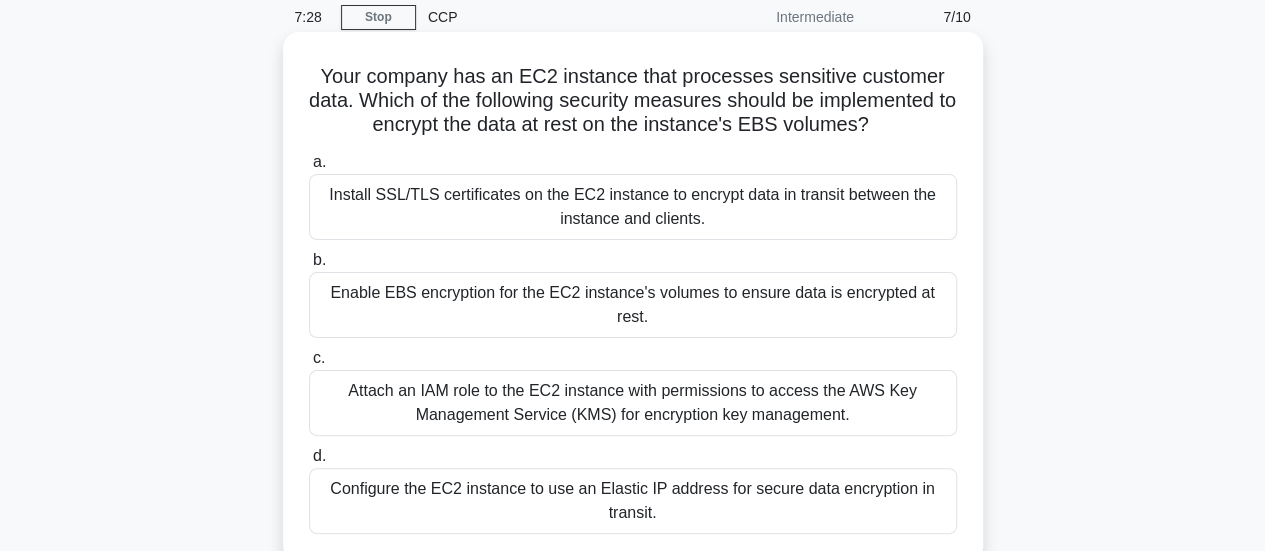 click on "Enable EBS encryption for the EC2 instance's volumes to ensure data is encrypted at rest." at bounding box center [633, 305] 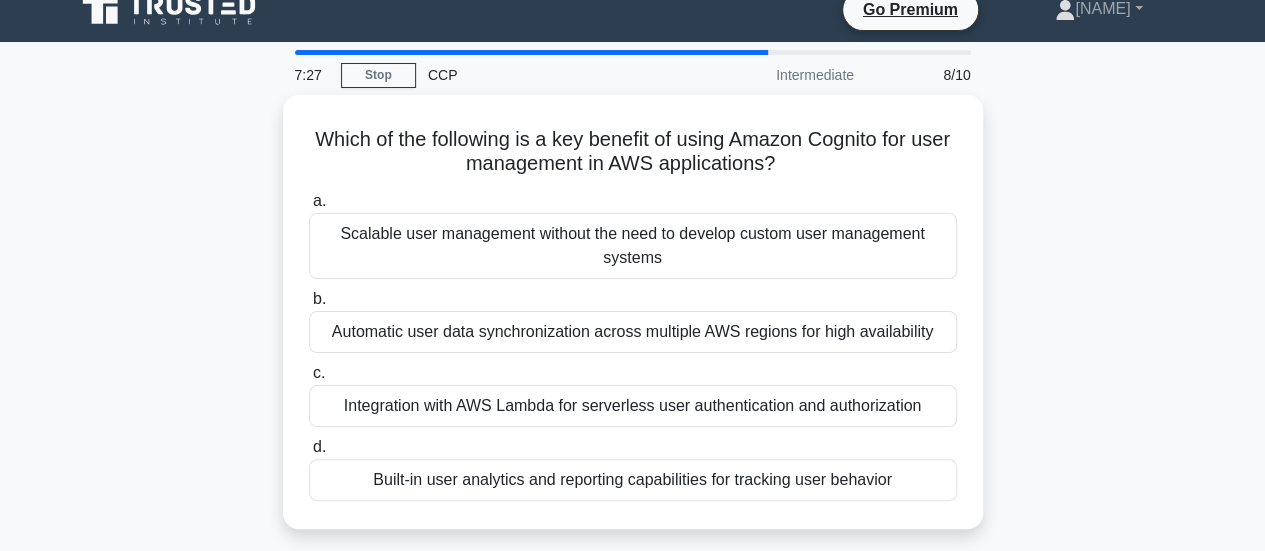 scroll, scrollTop: 0, scrollLeft: 0, axis: both 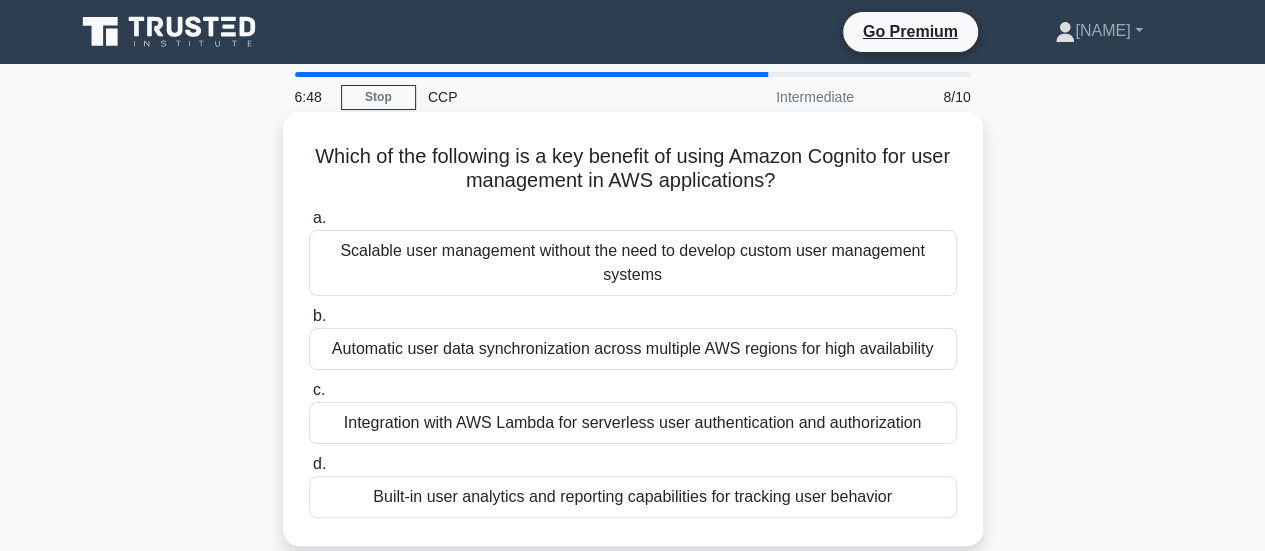 click on "Built-in user analytics and reporting capabilities for tracking user behavior" at bounding box center (633, 497) 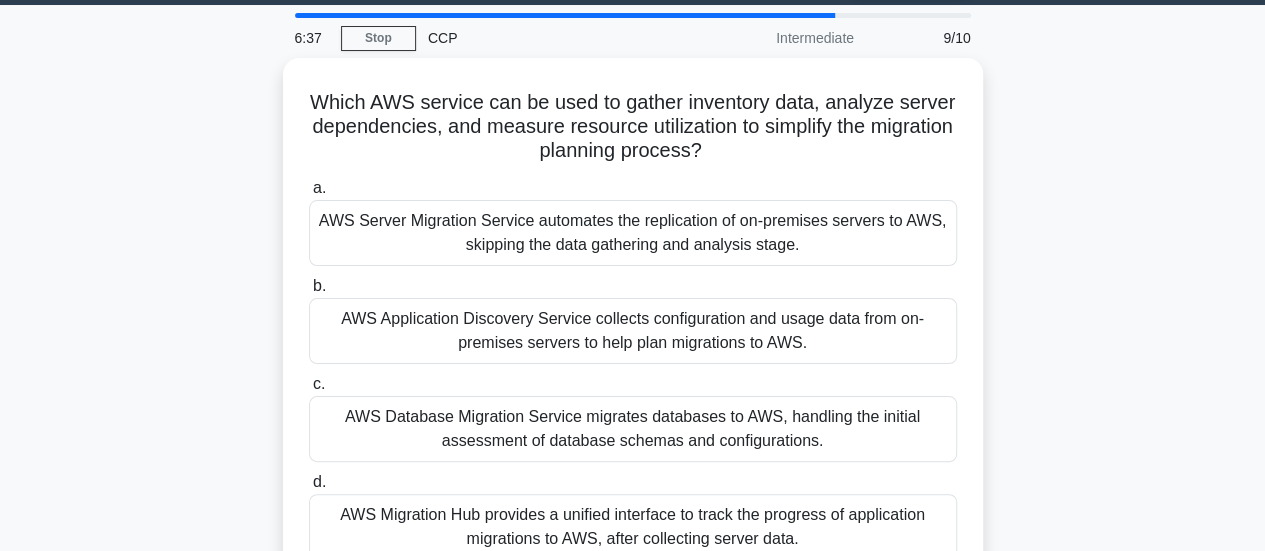 scroll, scrollTop: 74, scrollLeft: 0, axis: vertical 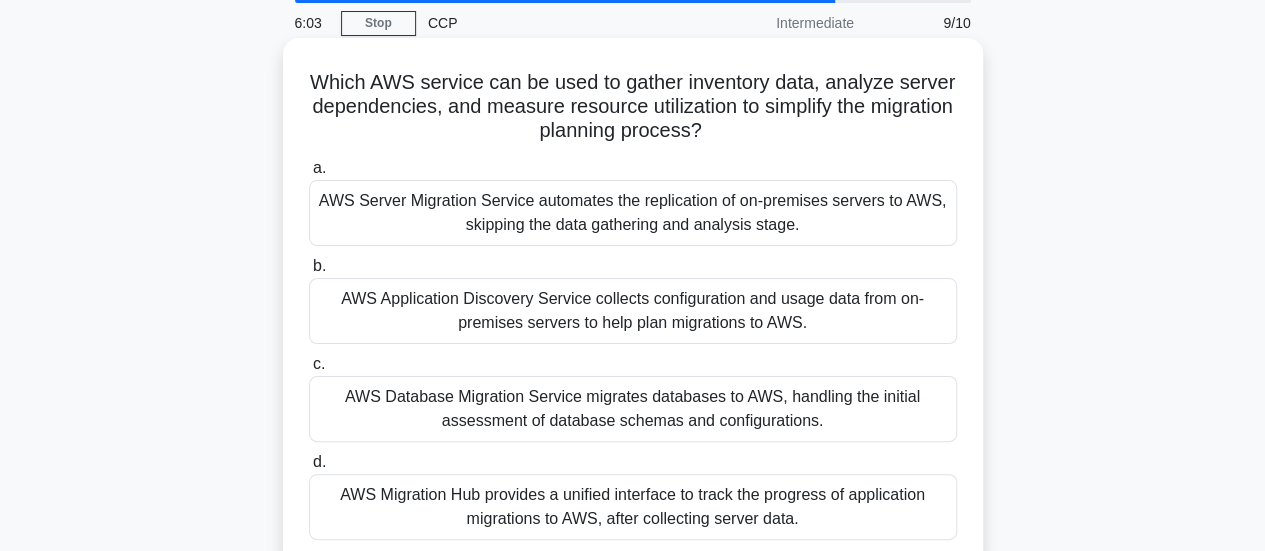 click on "AWS Application Discovery Service collects configuration and usage data from on-premises servers to help plan migrations to AWS." at bounding box center (633, 311) 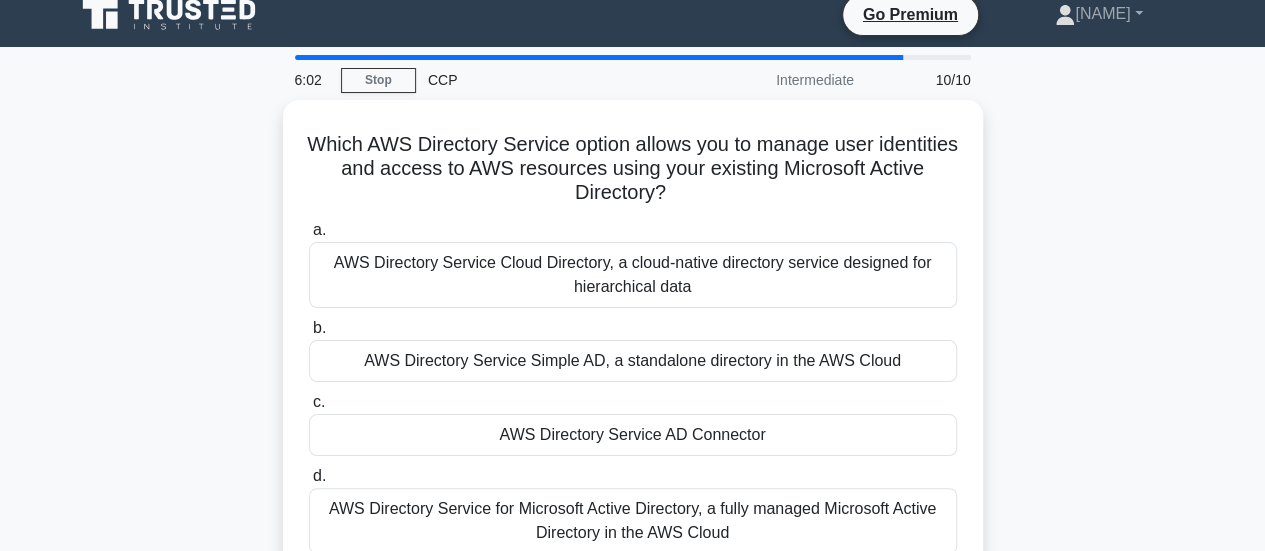 scroll, scrollTop: 0, scrollLeft: 0, axis: both 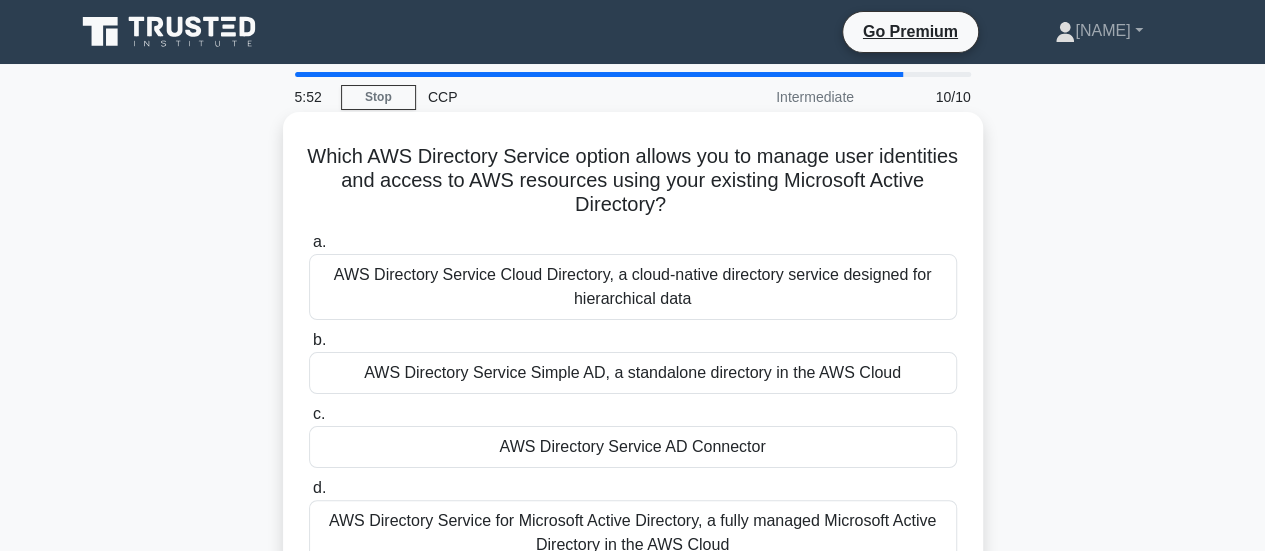 click on "AWS Directory Service AD Connector" at bounding box center [633, 447] 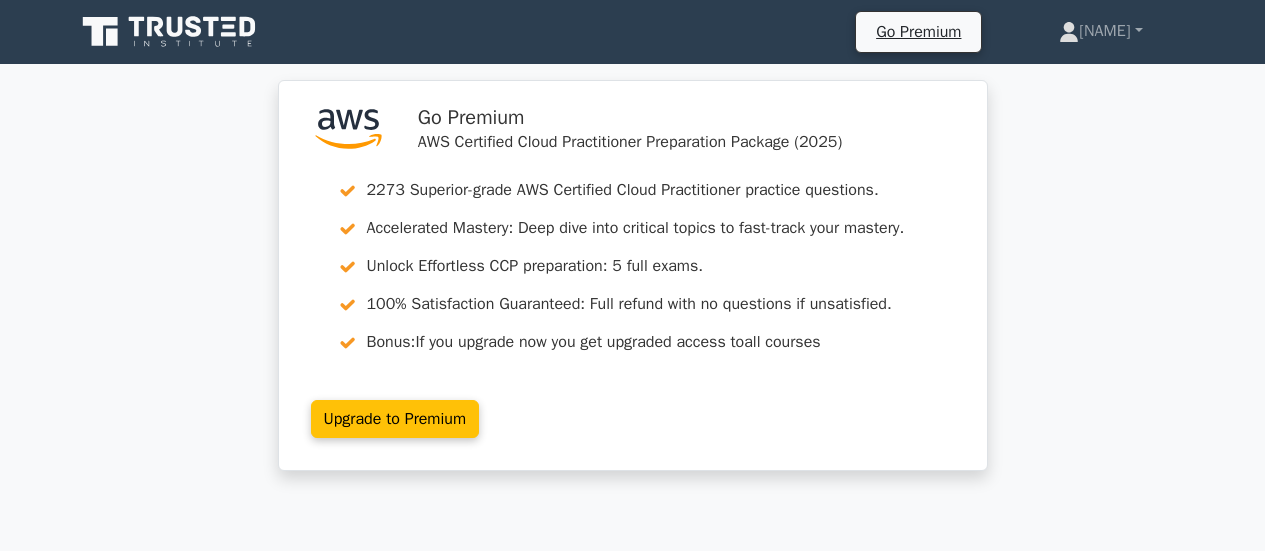 scroll, scrollTop: 0, scrollLeft: 0, axis: both 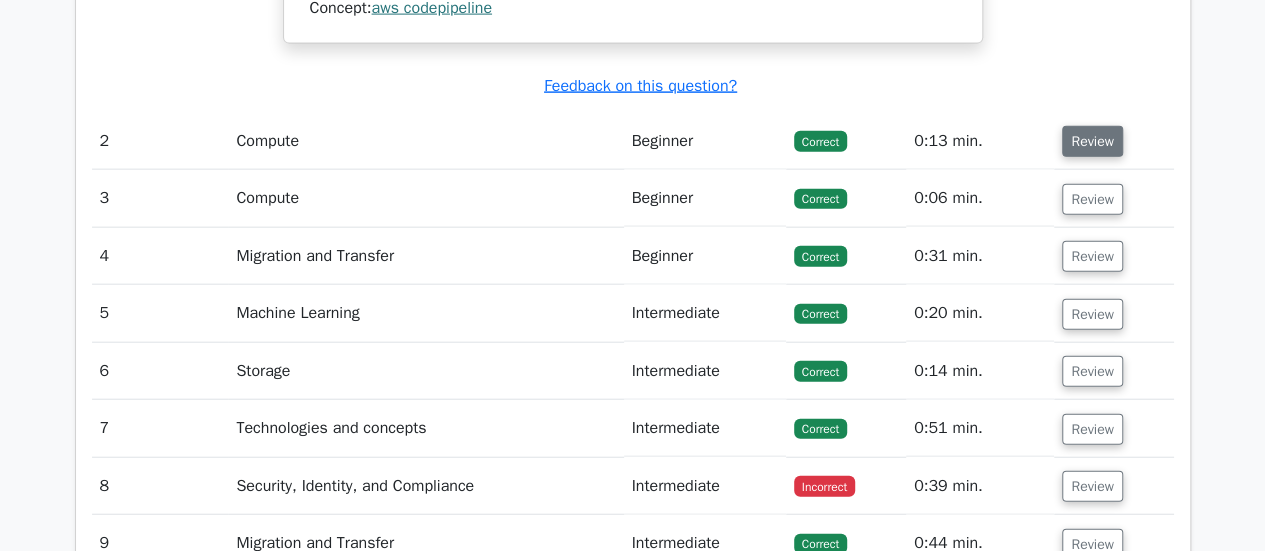 click on "Review" at bounding box center (1092, 141) 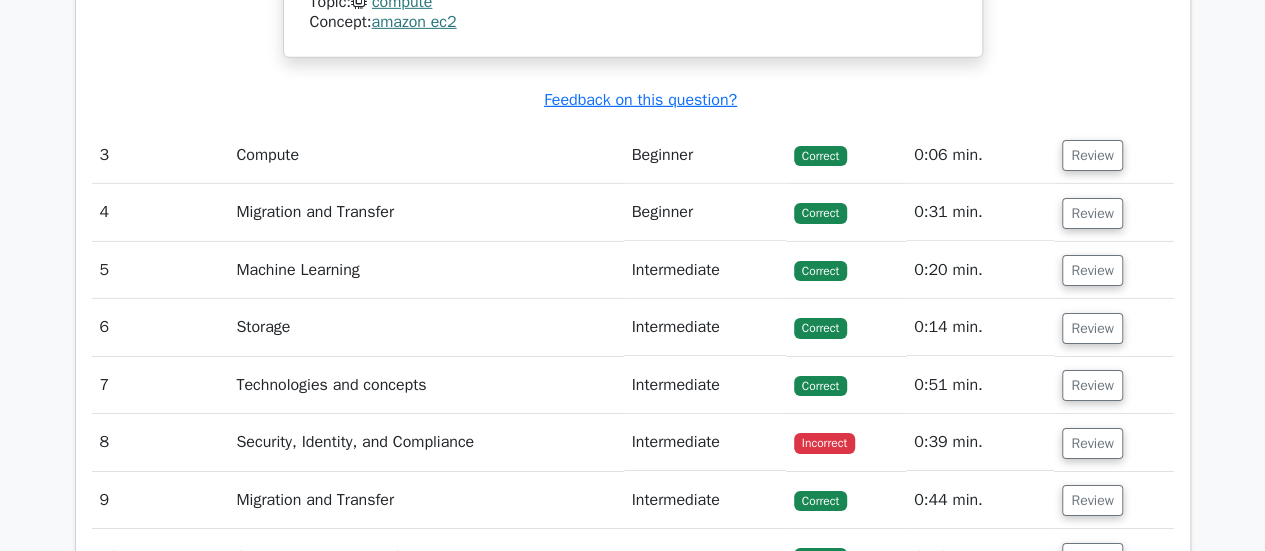 scroll, scrollTop: 3244, scrollLeft: 0, axis: vertical 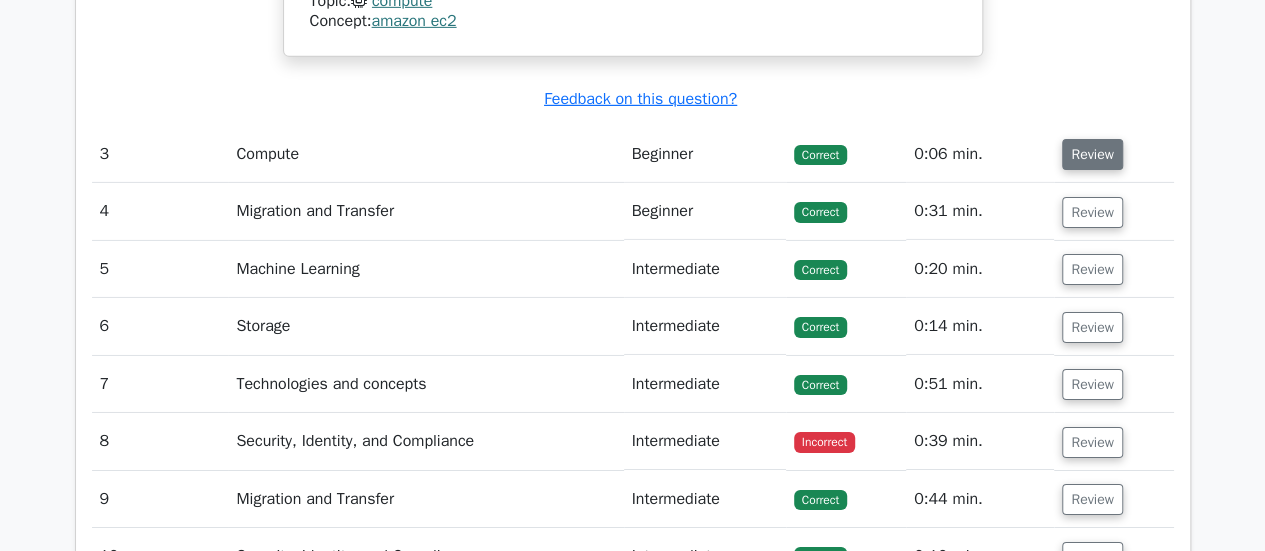click on "Review" at bounding box center [1092, 154] 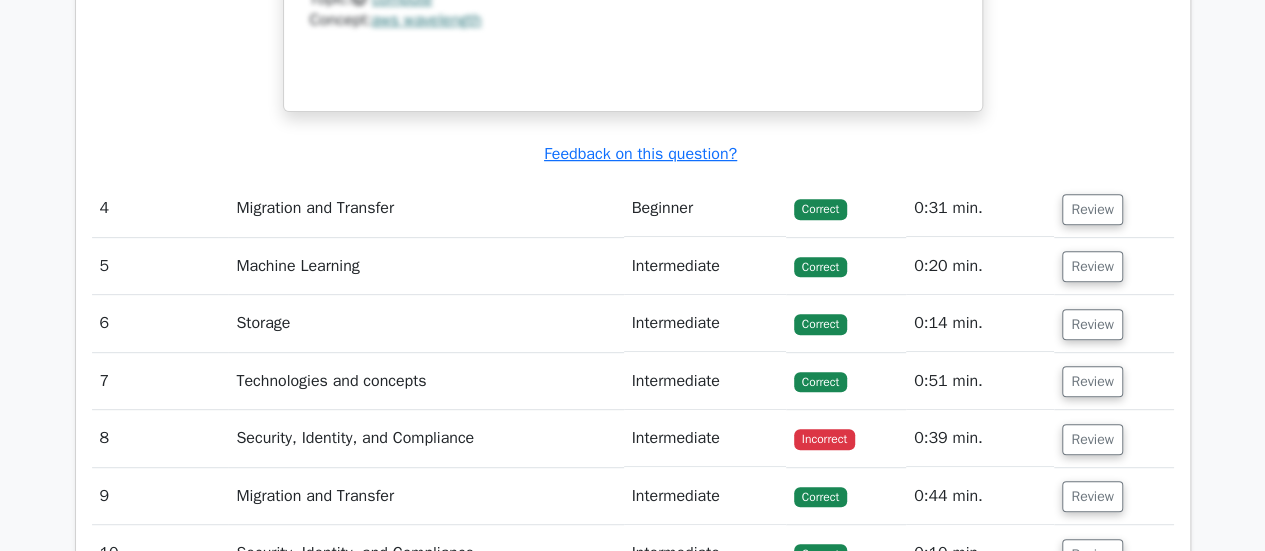 scroll, scrollTop: 4125, scrollLeft: 0, axis: vertical 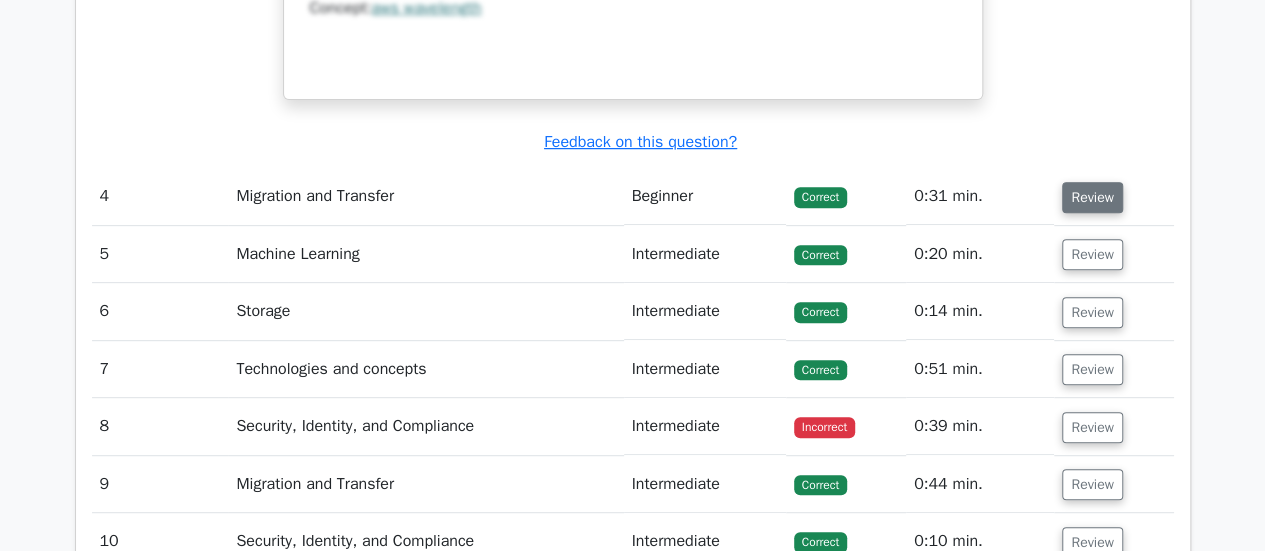 click on "Review" at bounding box center [1092, 197] 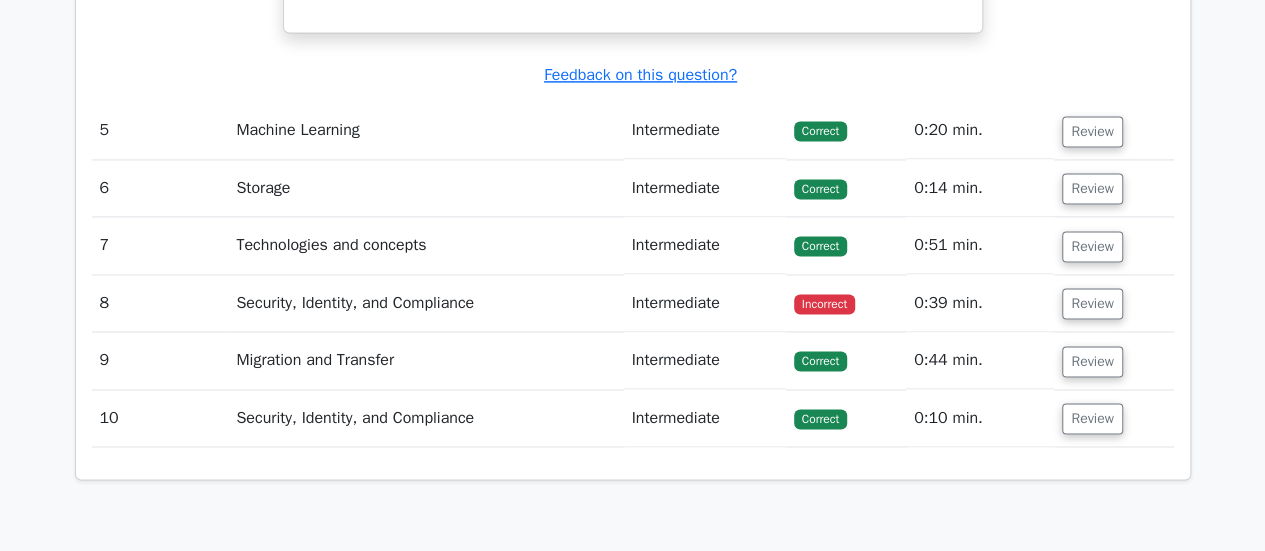 scroll, scrollTop: 5232, scrollLeft: 0, axis: vertical 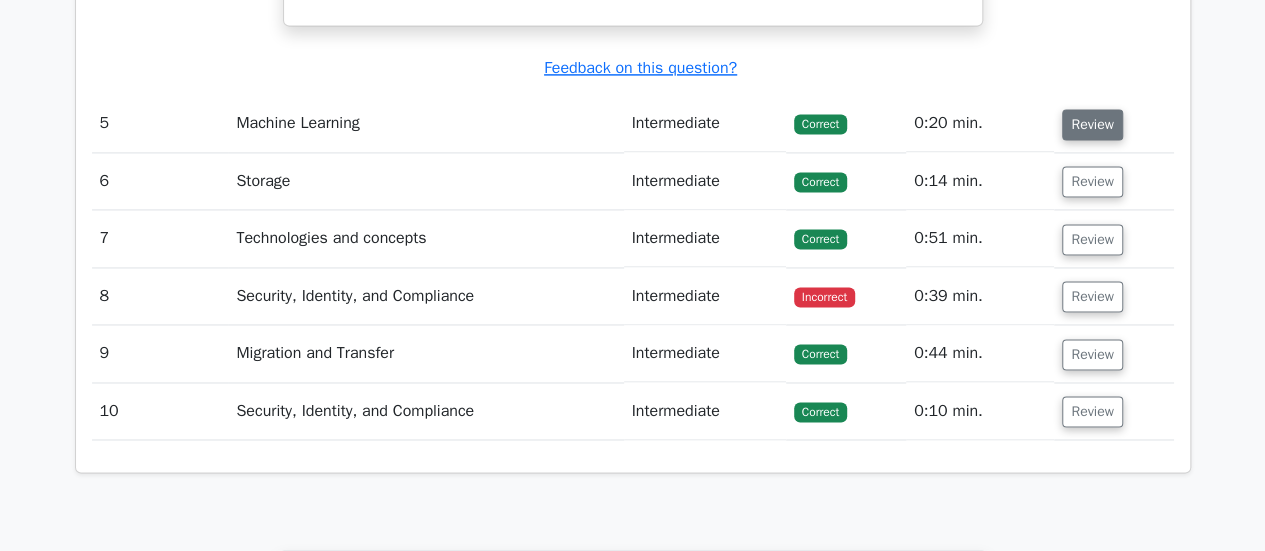 click on "Review" at bounding box center [1092, 124] 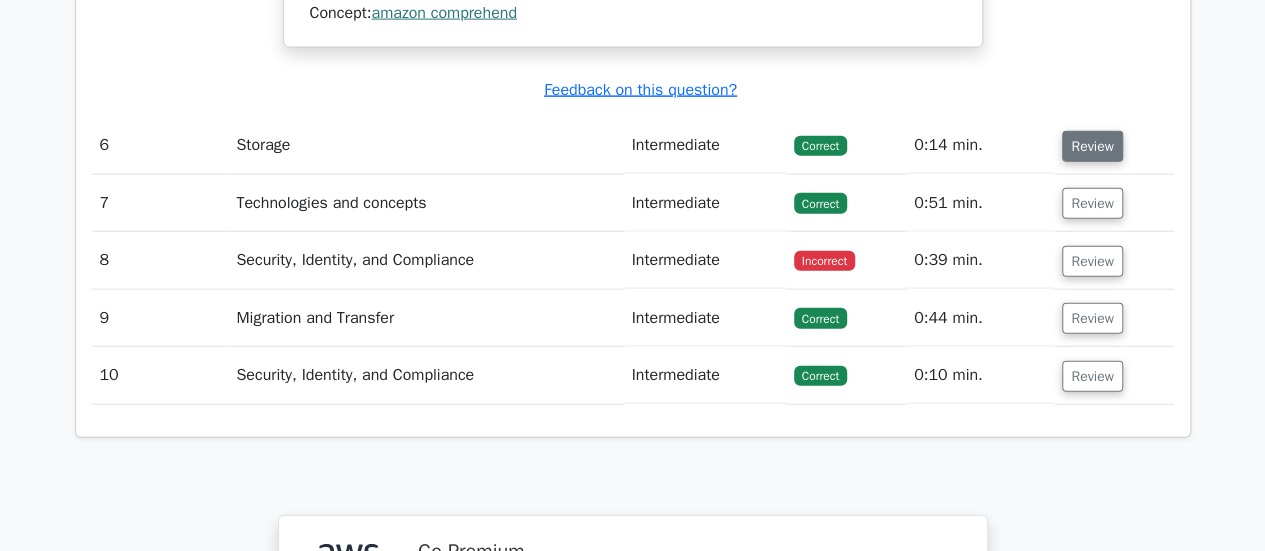 scroll, scrollTop: 6037, scrollLeft: 0, axis: vertical 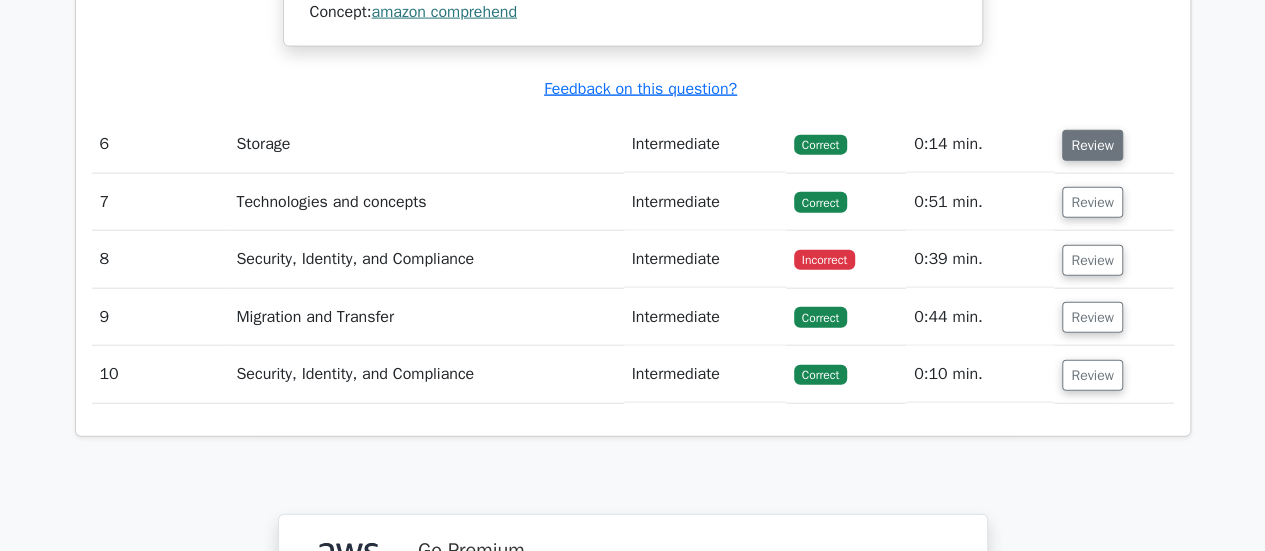 click on "Review" at bounding box center (1092, 145) 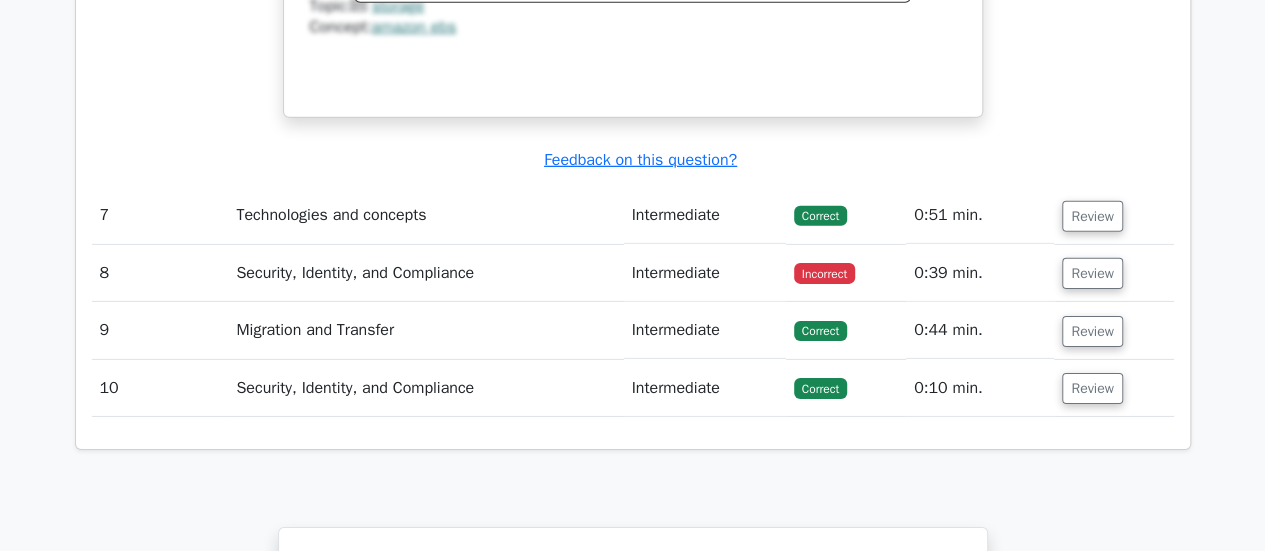 scroll, scrollTop: 6852, scrollLeft: 0, axis: vertical 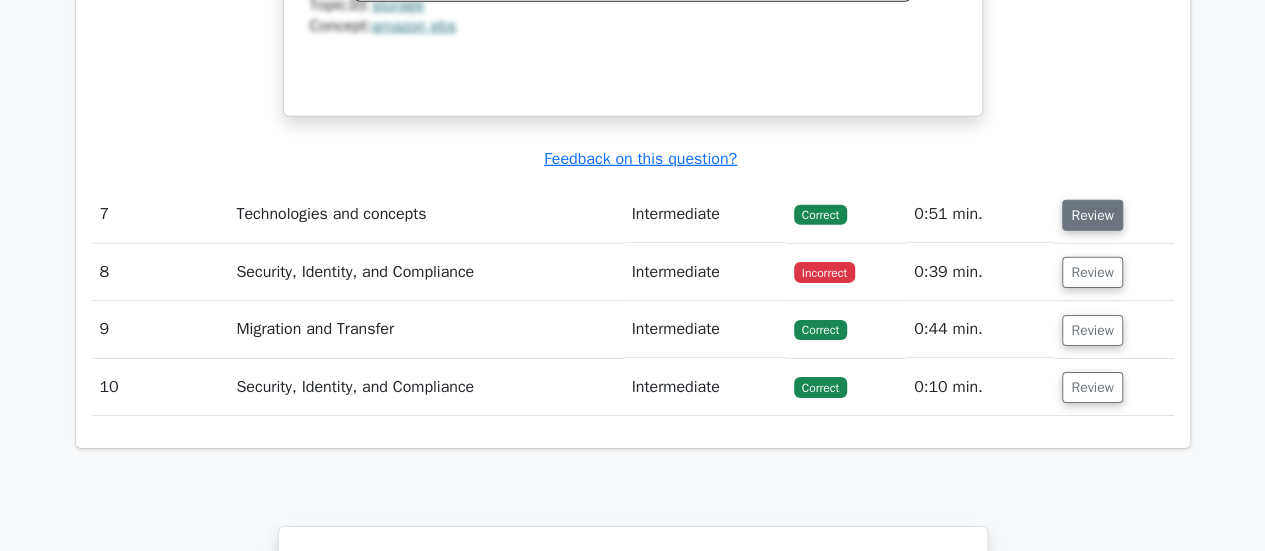 click on "Review" at bounding box center (1092, 215) 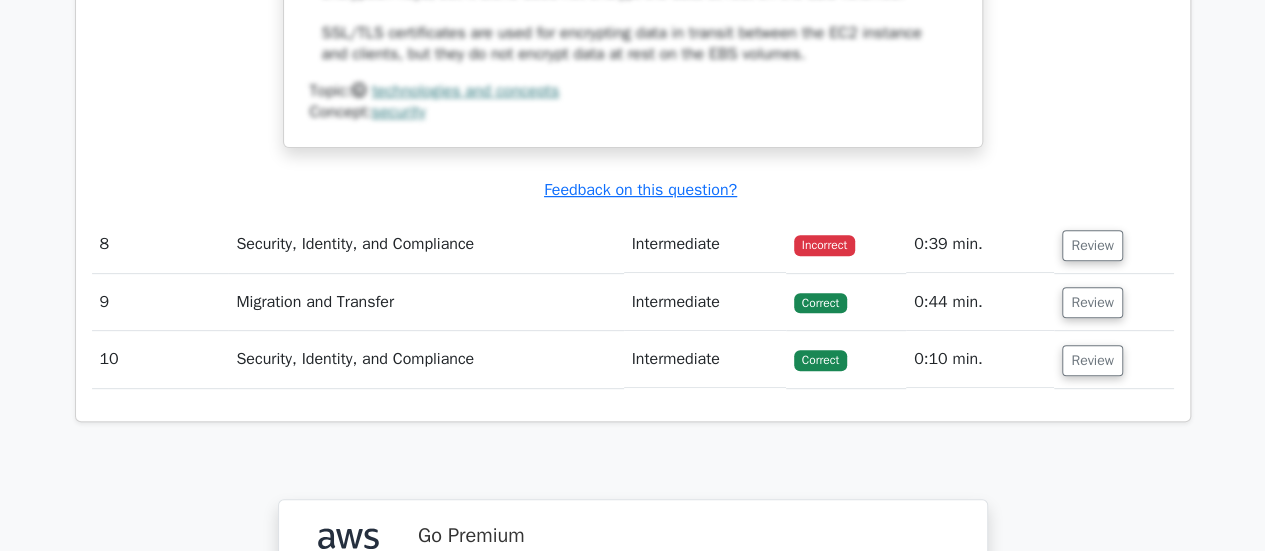 scroll, scrollTop: 7868, scrollLeft: 0, axis: vertical 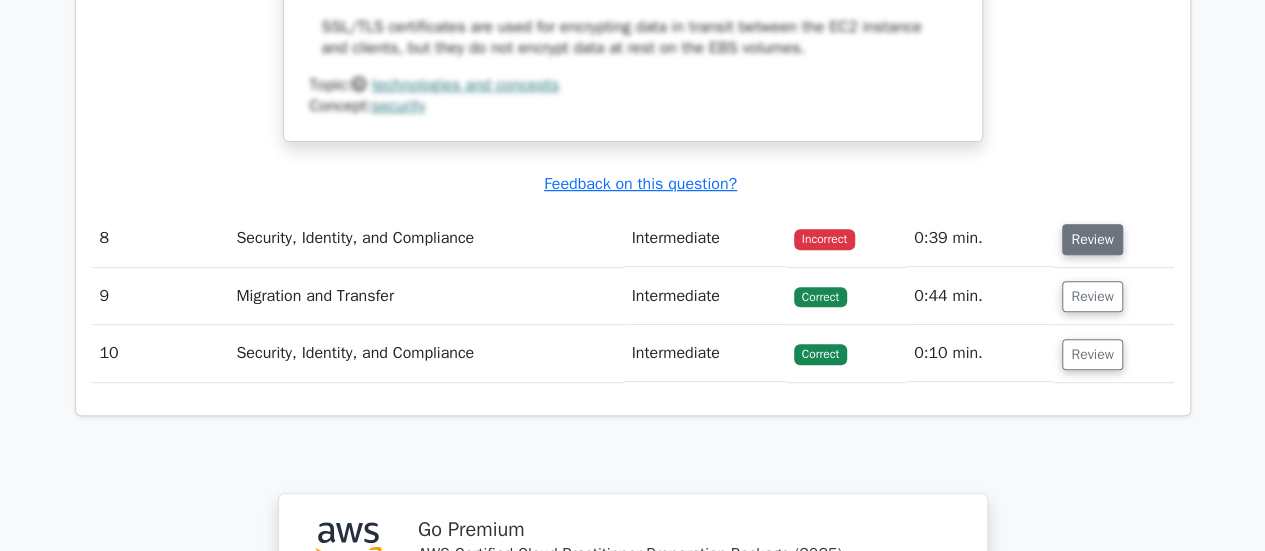 click on "Review" at bounding box center (1092, 239) 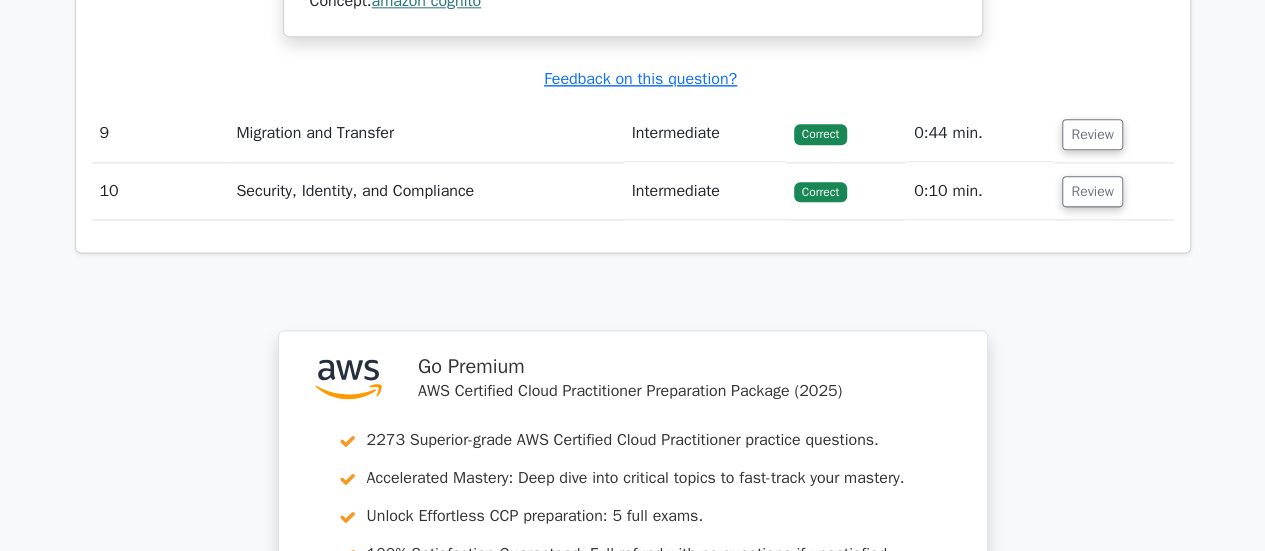 scroll, scrollTop: 8803, scrollLeft: 0, axis: vertical 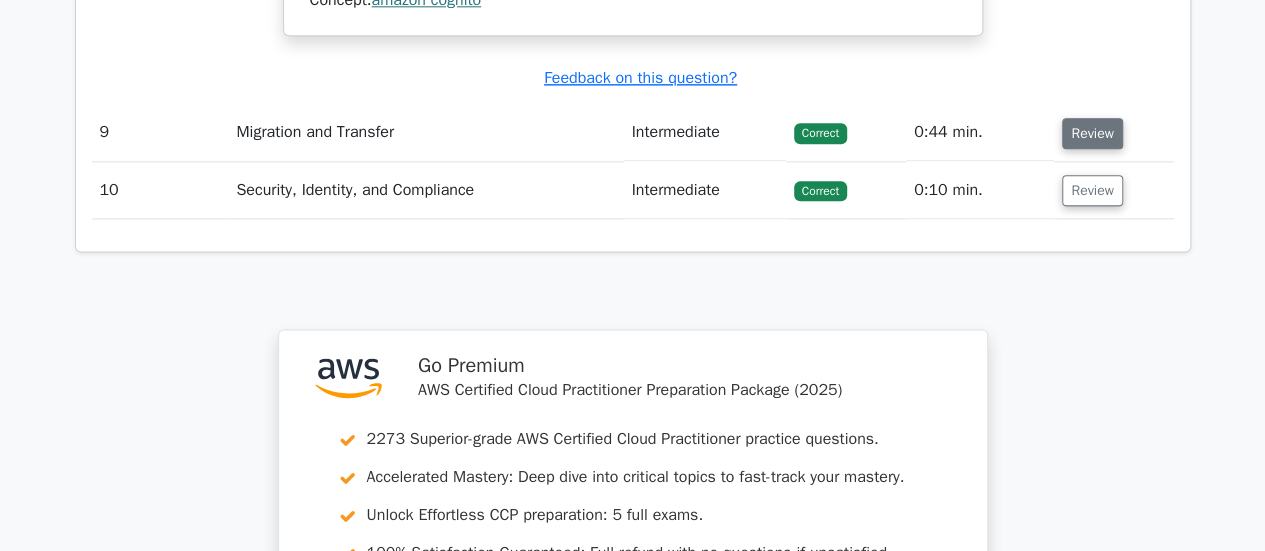 drag, startPoint x: 1095, startPoint y: 103, endPoint x: 1091, endPoint y: 122, distance: 19.416489 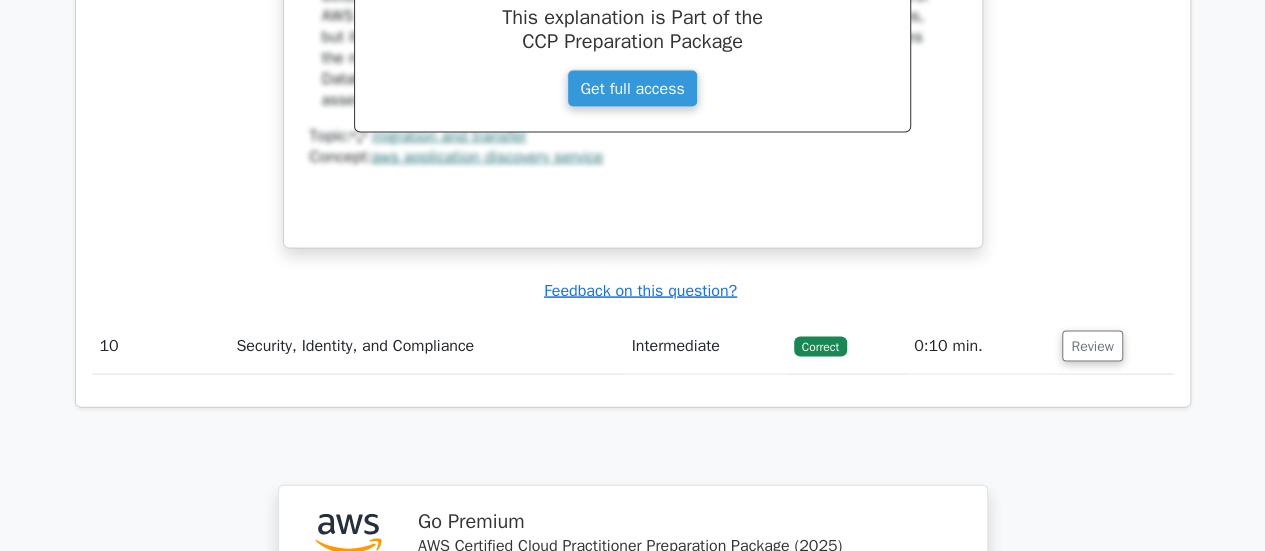 scroll, scrollTop: 9672, scrollLeft: 0, axis: vertical 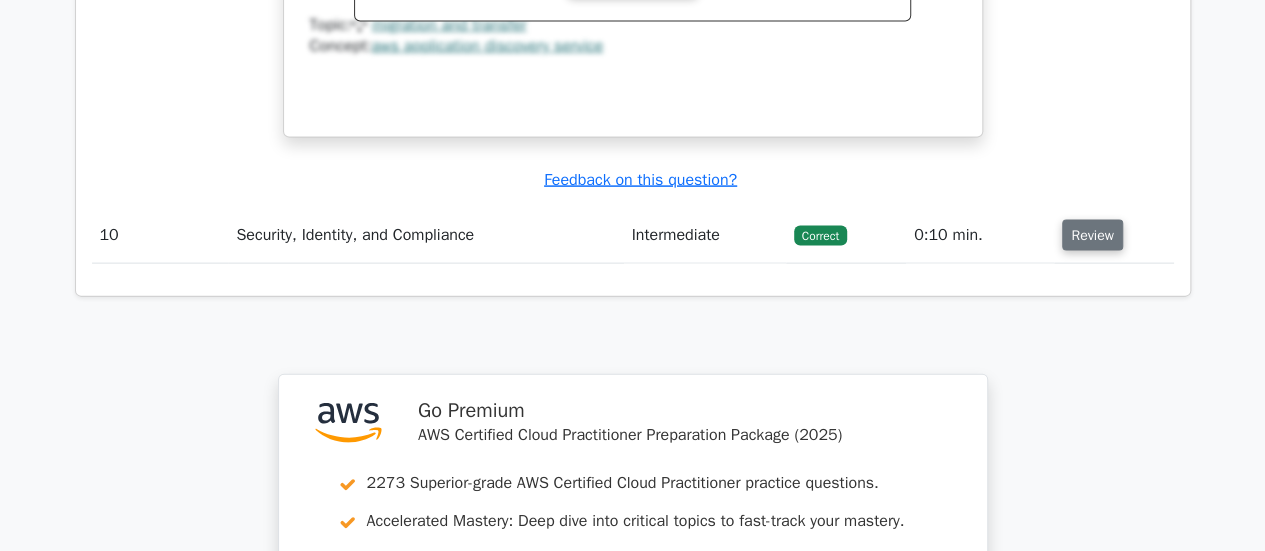 click on "Review" at bounding box center [1092, 235] 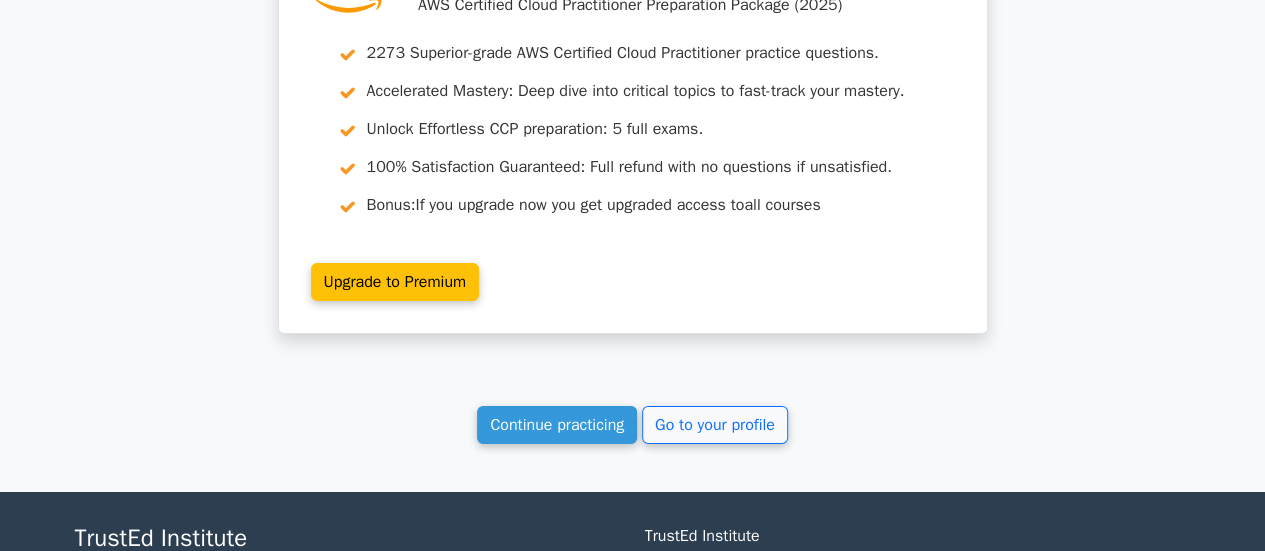 scroll, scrollTop: 11151, scrollLeft: 0, axis: vertical 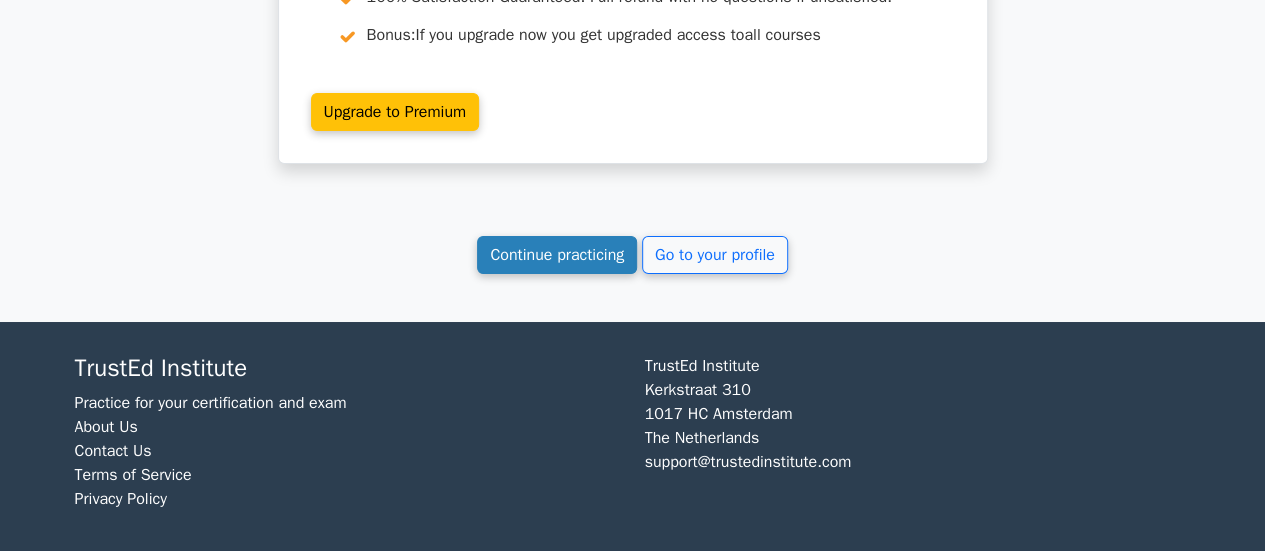 click on "Continue practicing" at bounding box center (557, 255) 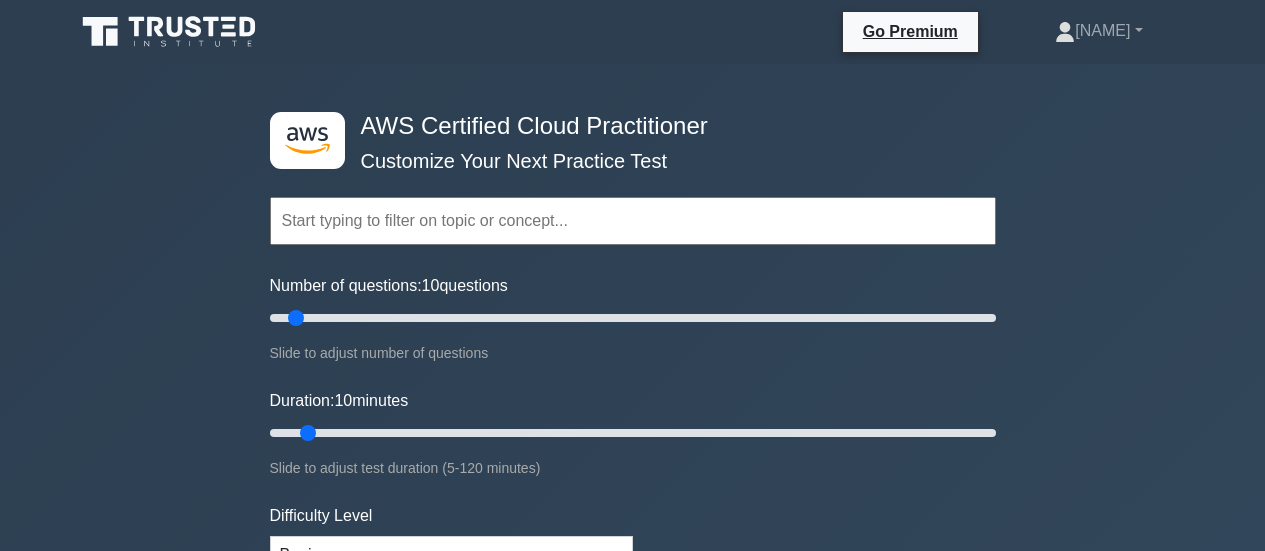 scroll, scrollTop: 0, scrollLeft: 0, axis: both 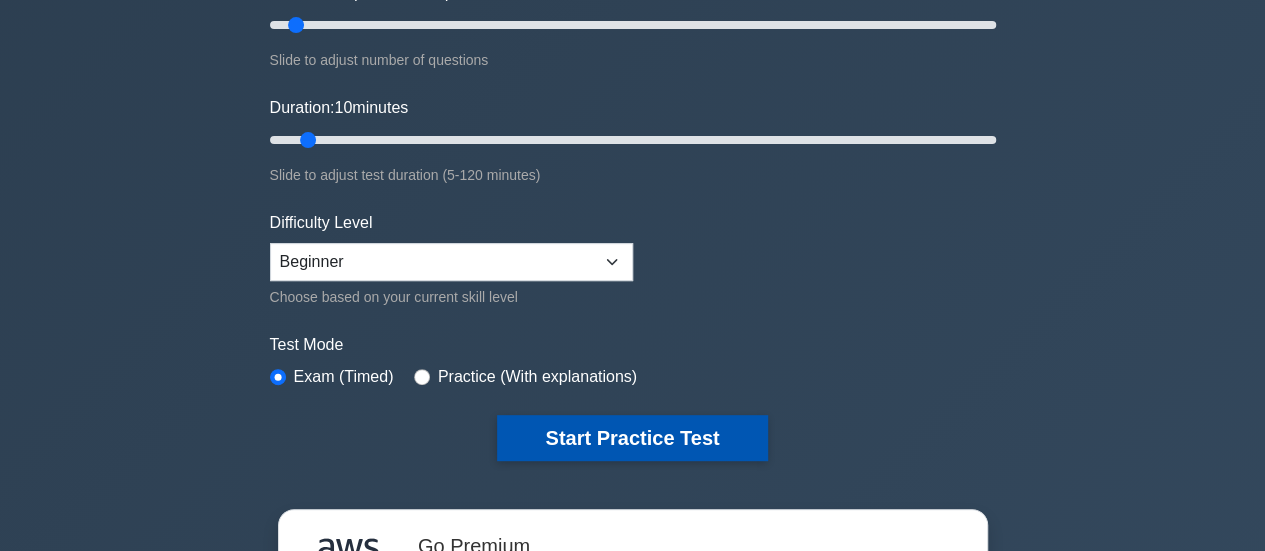 click on "Start Practice Test" at bounding box center [632, 438] 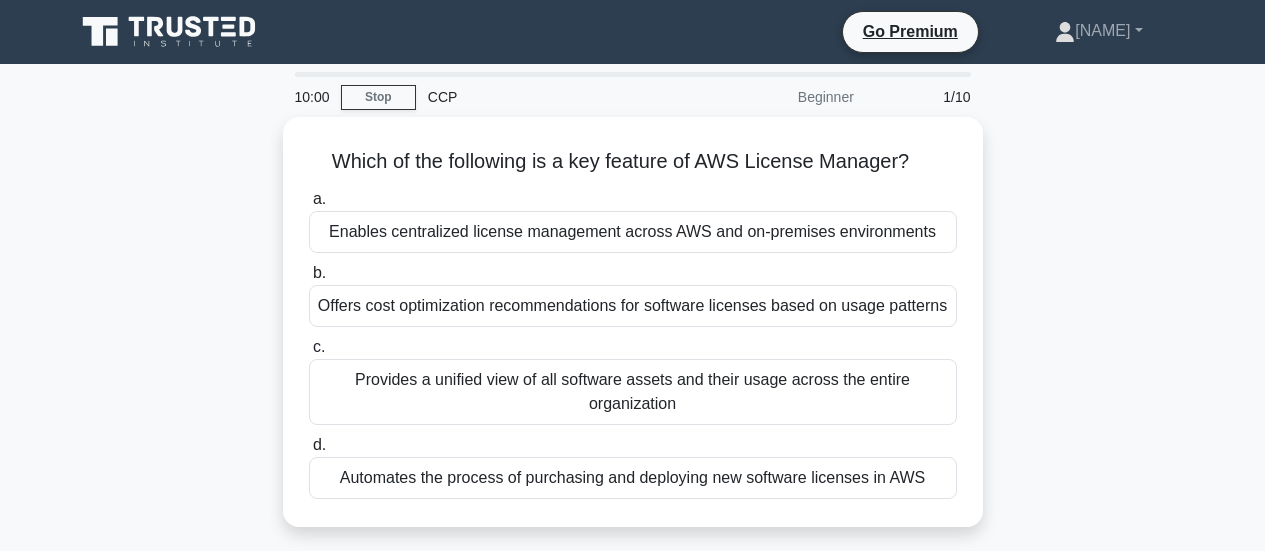 scroll, scrollTop: 0, scrollLeft: 0, axis: both 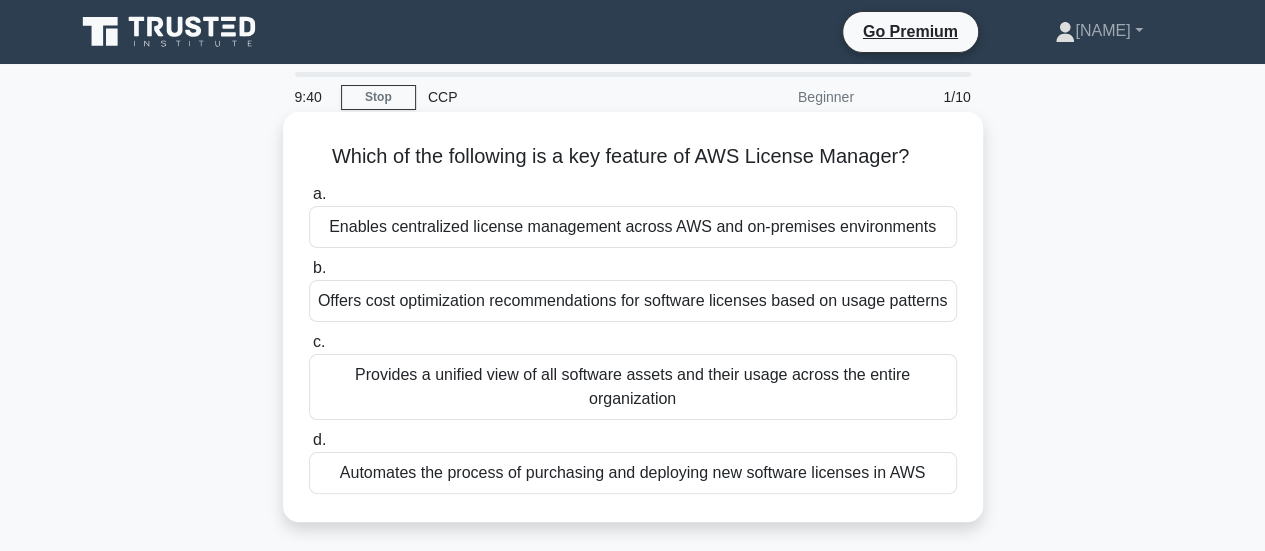 click on "Enables centralized license management across AWS and on-premises environments" at bounding box center (633, 227) 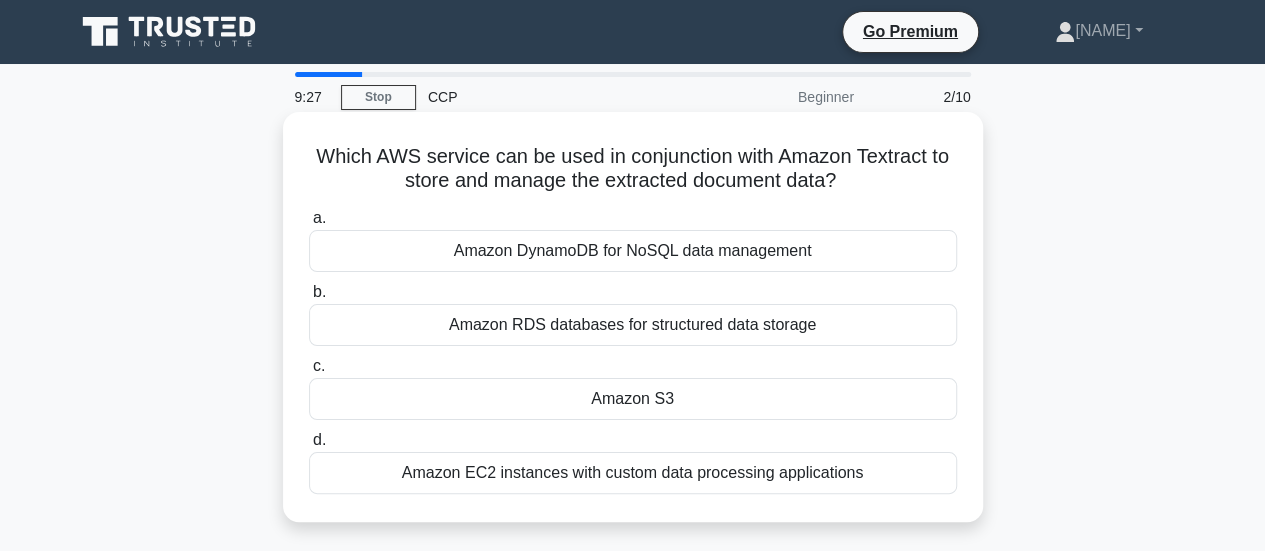 click on "Amazon S3" at bounding box center [633, 399] 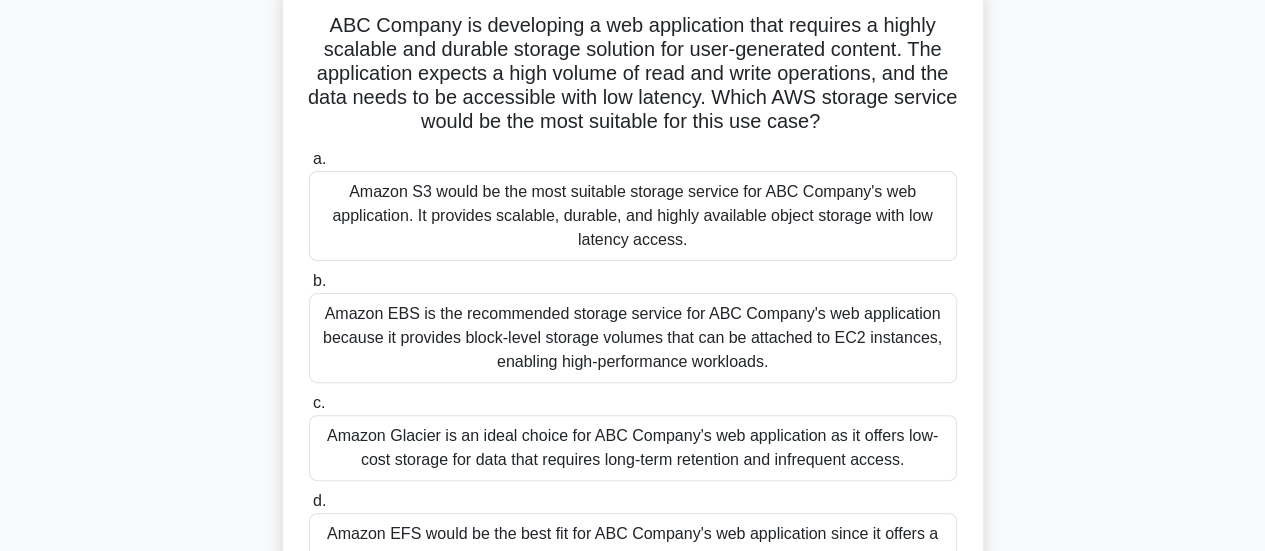 scroll, scrollTop: 129, scrollLeft: 0, axis: vertical 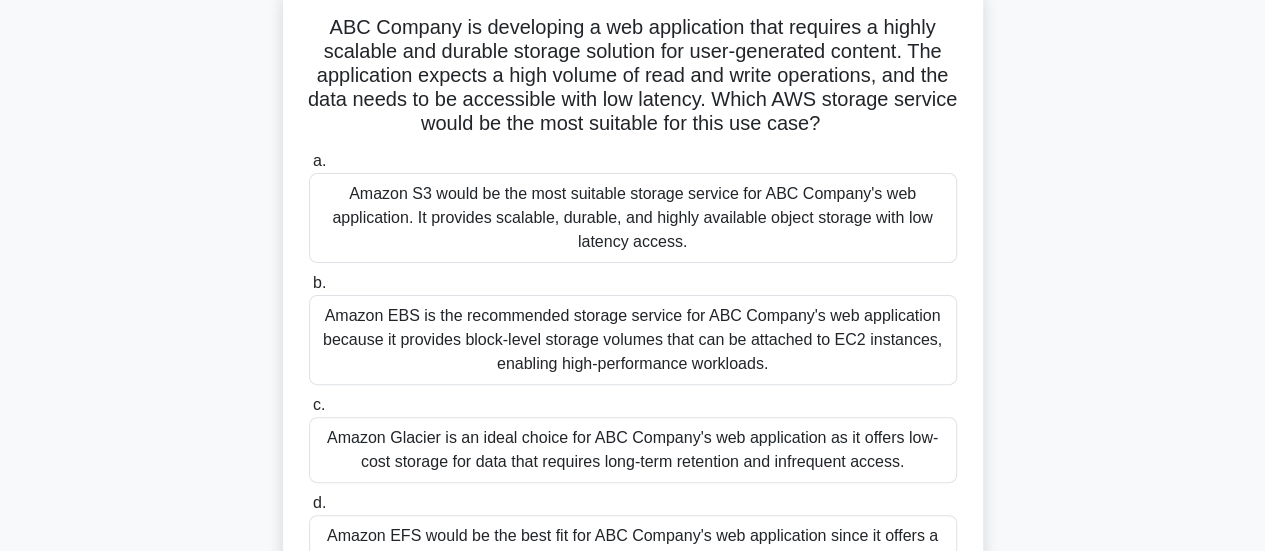 click on "Amazon EBS is the recommended storage service for ABC Company's web application because it provides block-level storage volumes that can be attached to EC2 instances, enabling high-performance workloads." at bounding box center (633, 340) 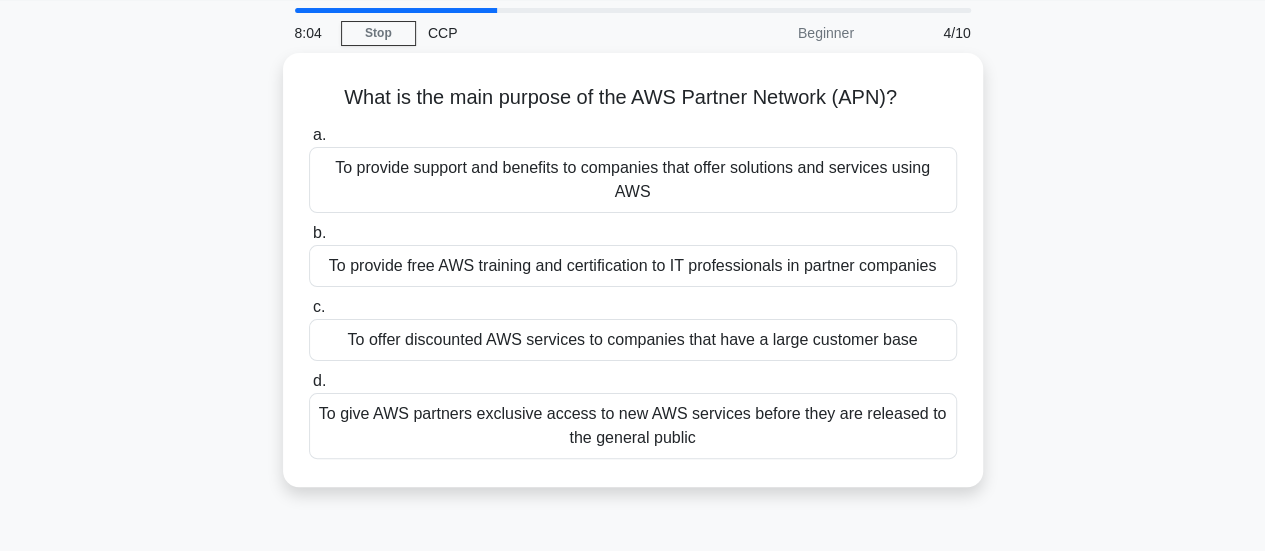 scroll, scrollTop: 0, scrollLeft: 0, axis: both 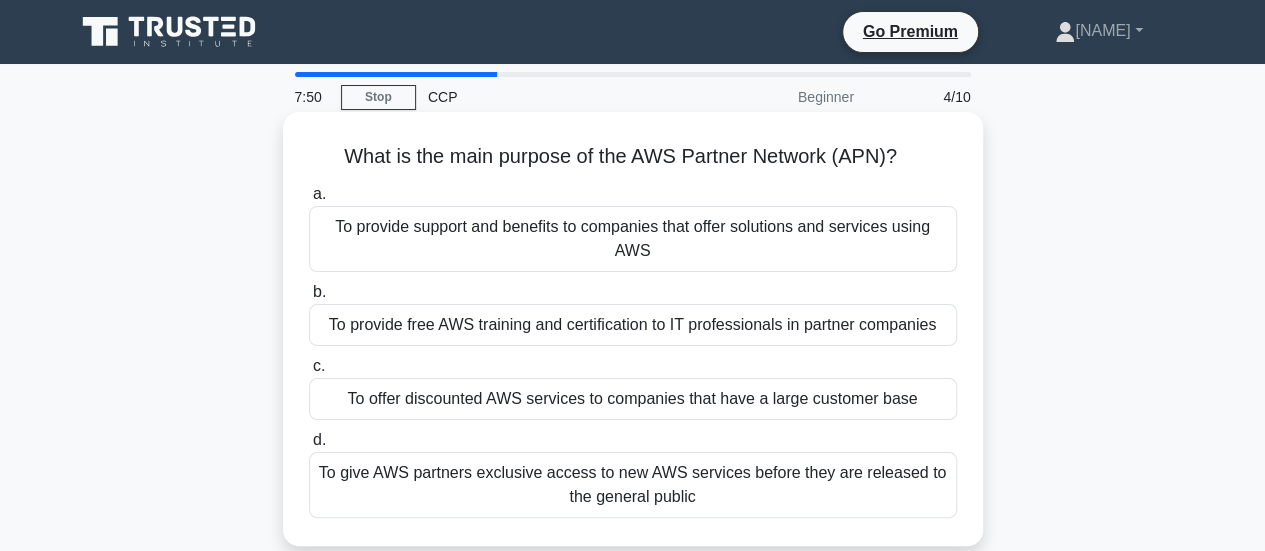 click on "To provide support and benefits to companies that offer solutions and services using AWS" at bounding box center [633, 239] 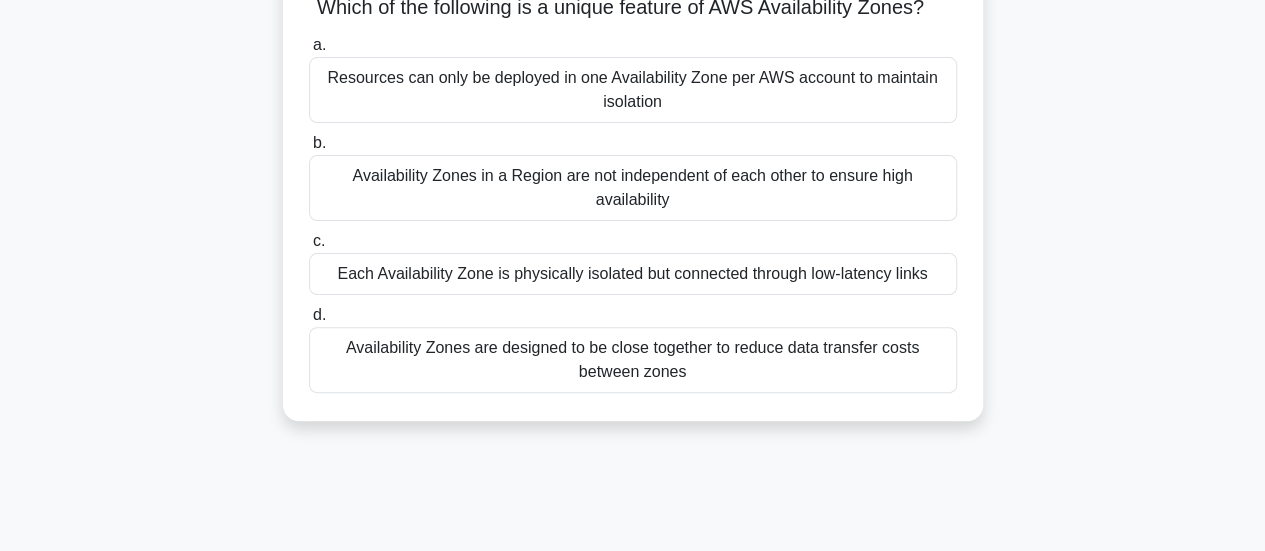scroll, scrollTop: 152, scrollLeft: 0, axis: vertical 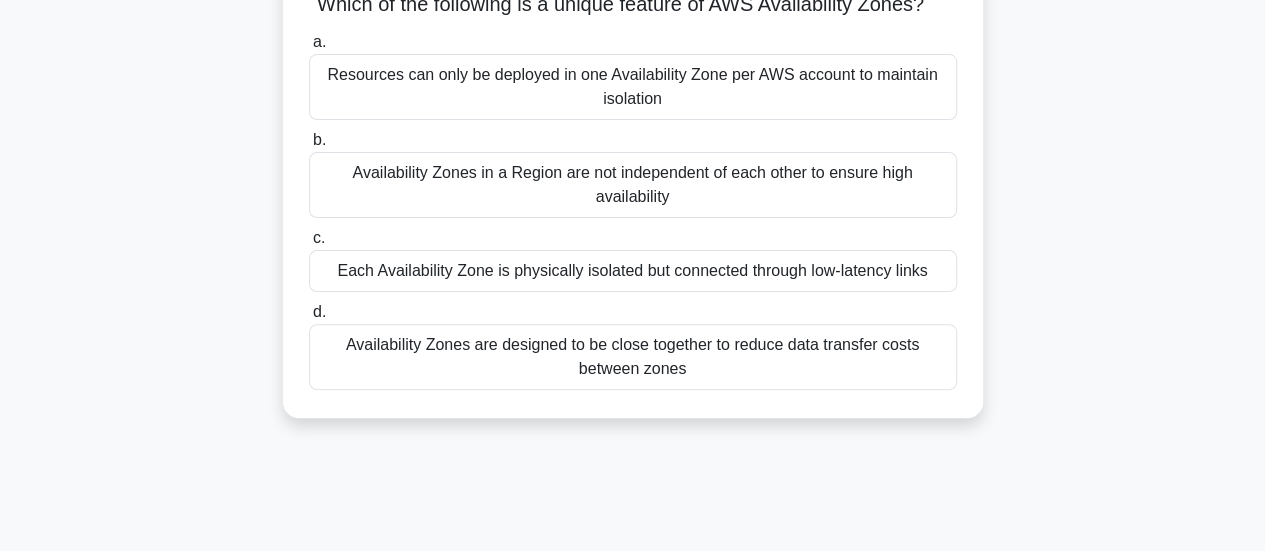 click on "Each Availability Zone is physically isolated but connected through low-latency links" at bounding box center [633, 271] 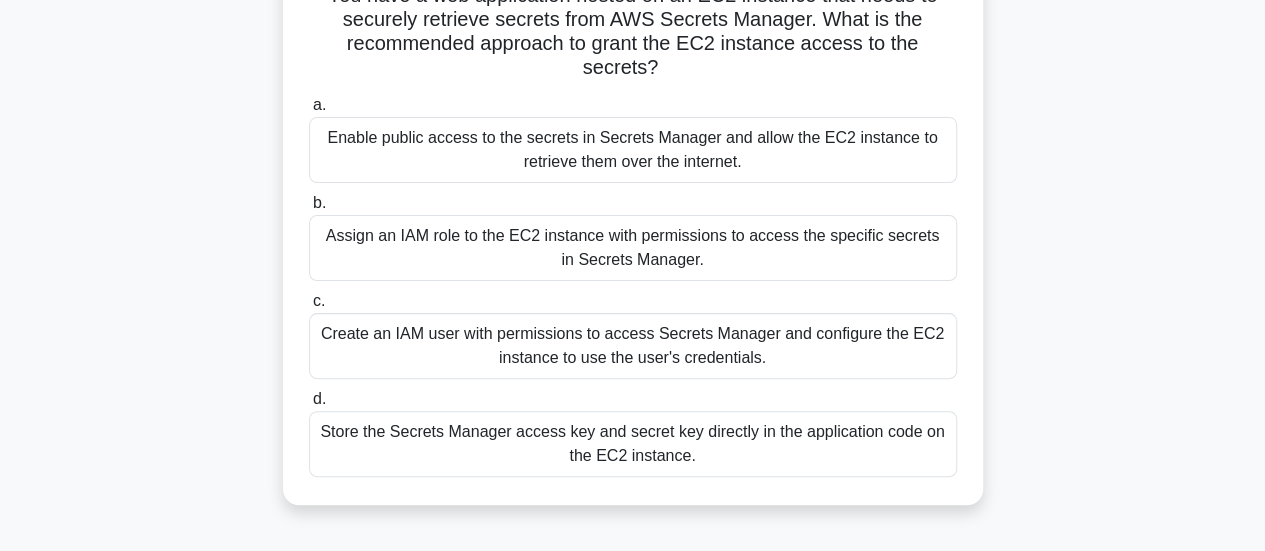 scroll, scrollTop: 160, scrollLeft: 0, axis: vertical 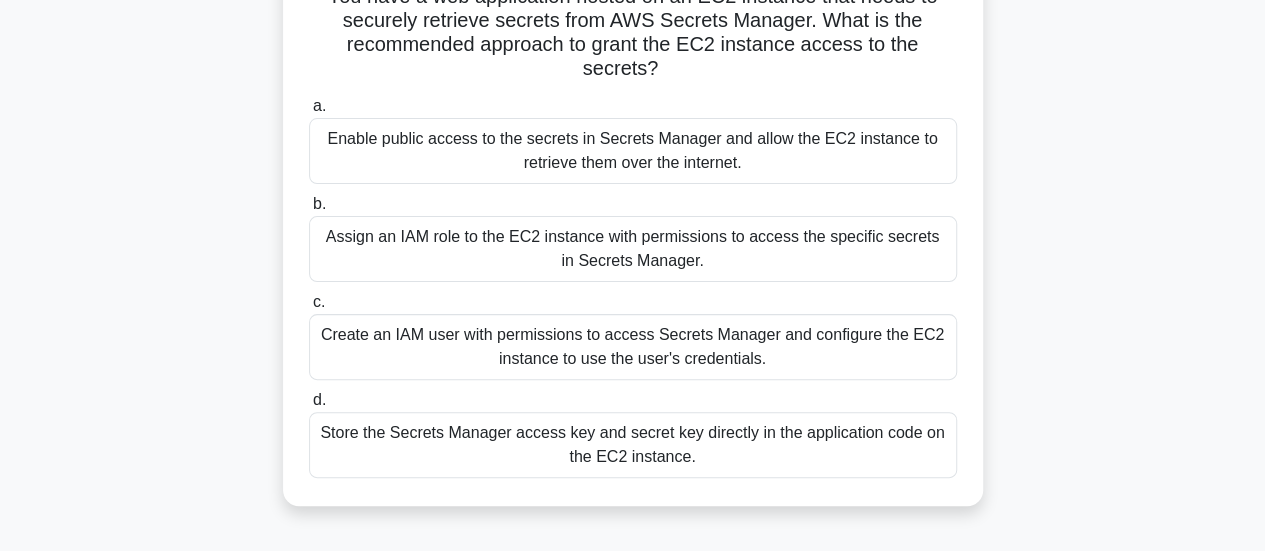 click on "Assign an IAM role to the EC2 instance with permissions to access the specific secrets in Secrets Manager." at bounding box center (633, 249) 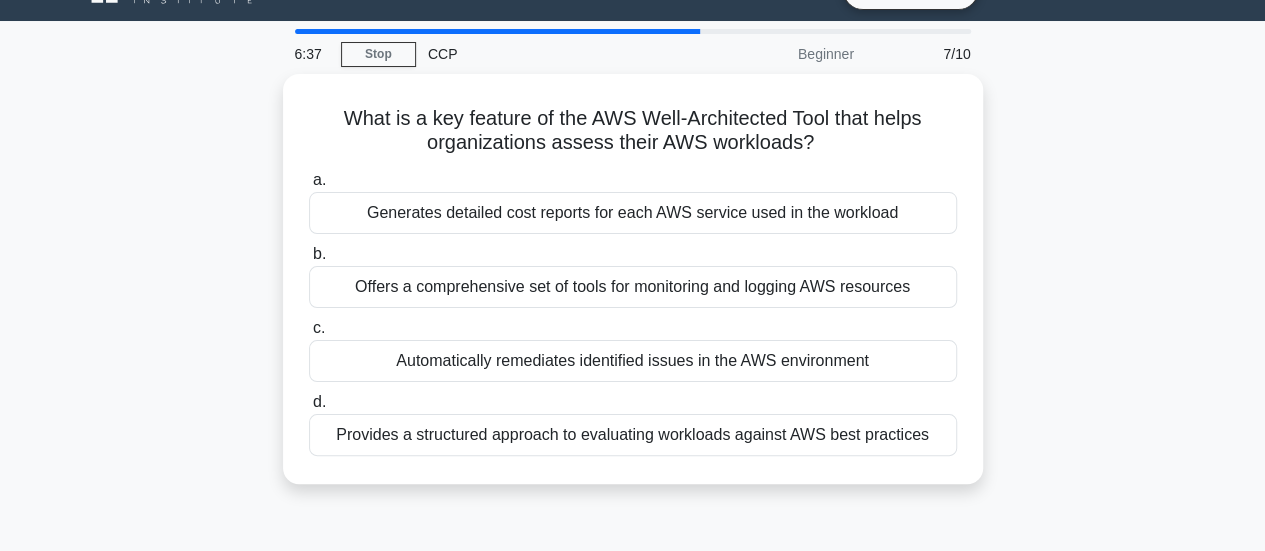 scroll, scrollTop: 47, scrollLeft: 0, axis: vertical 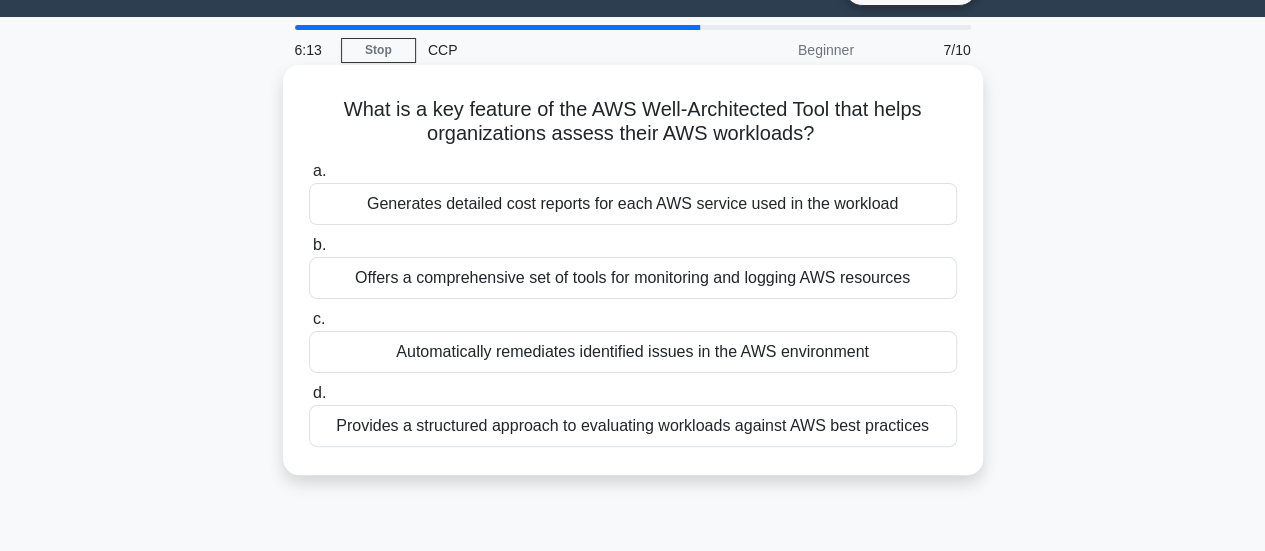 click on "Provides a structured approach to evaluating workloads against AWS best practices" at bounding box center [633, 426] 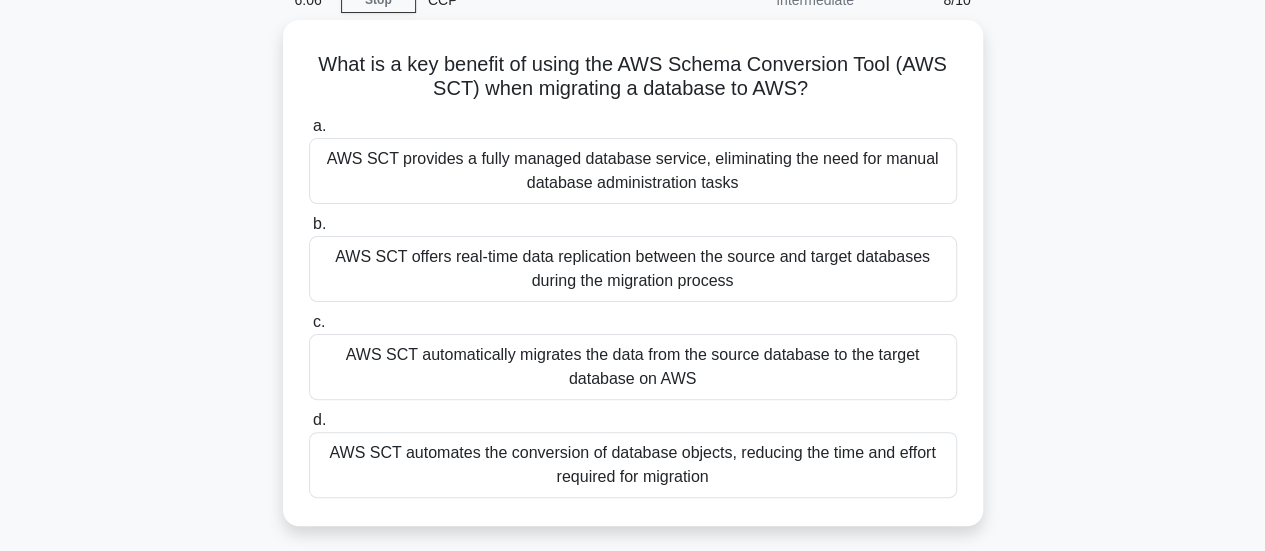 scroll, scrollTop: 98, scrollLeft: 0, axis: vertical 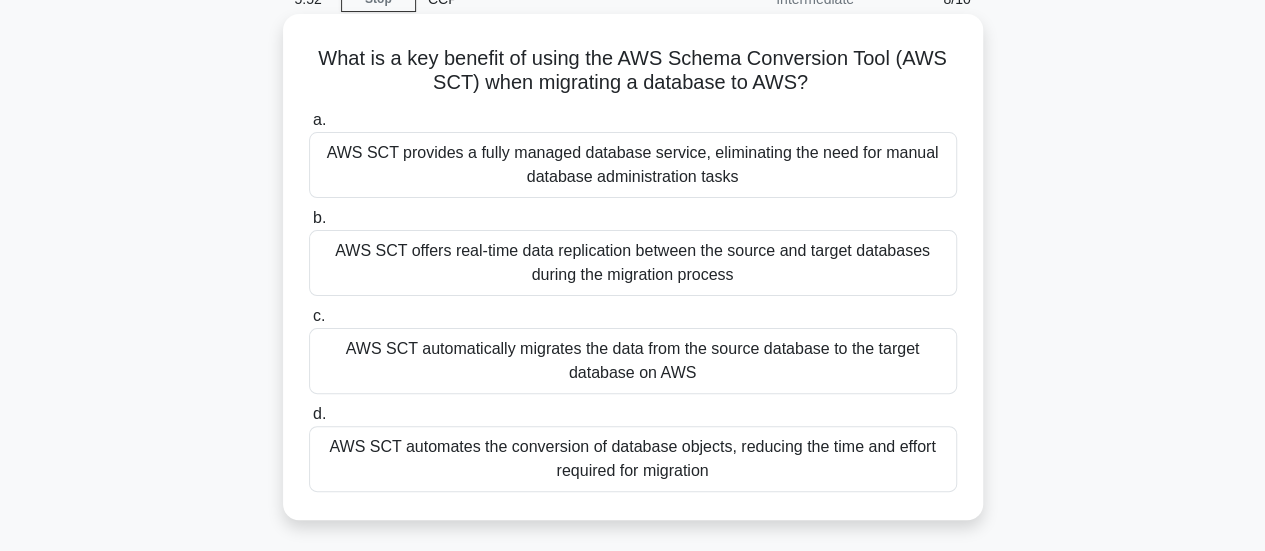 click on "AWS SCT automates the conversion of database objects, reducing the time and effort required for migration" at bounding box center (633, 459) 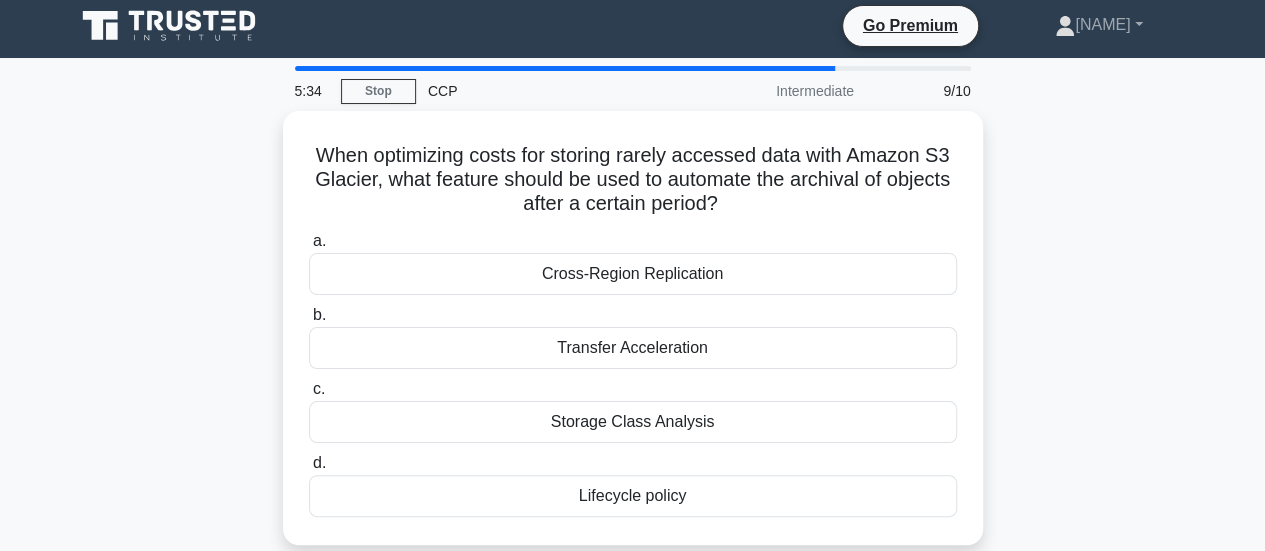 scroll, scrollTop: 19, scrollLeft: 0, axis: vertical 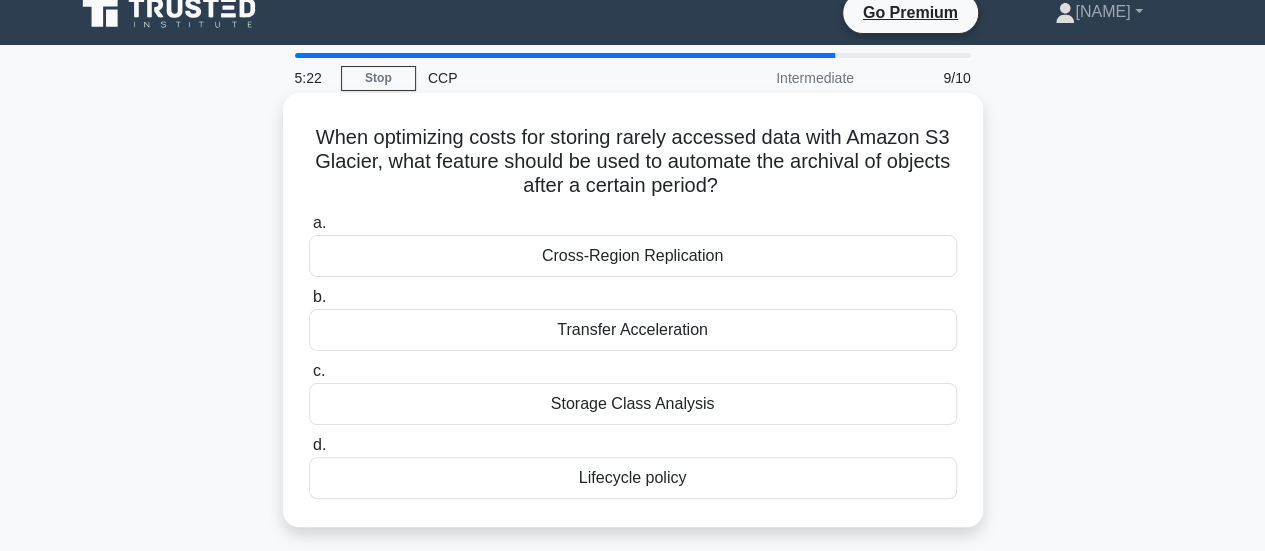click on "Lifecycle policy" at bounding box center [633, 478] 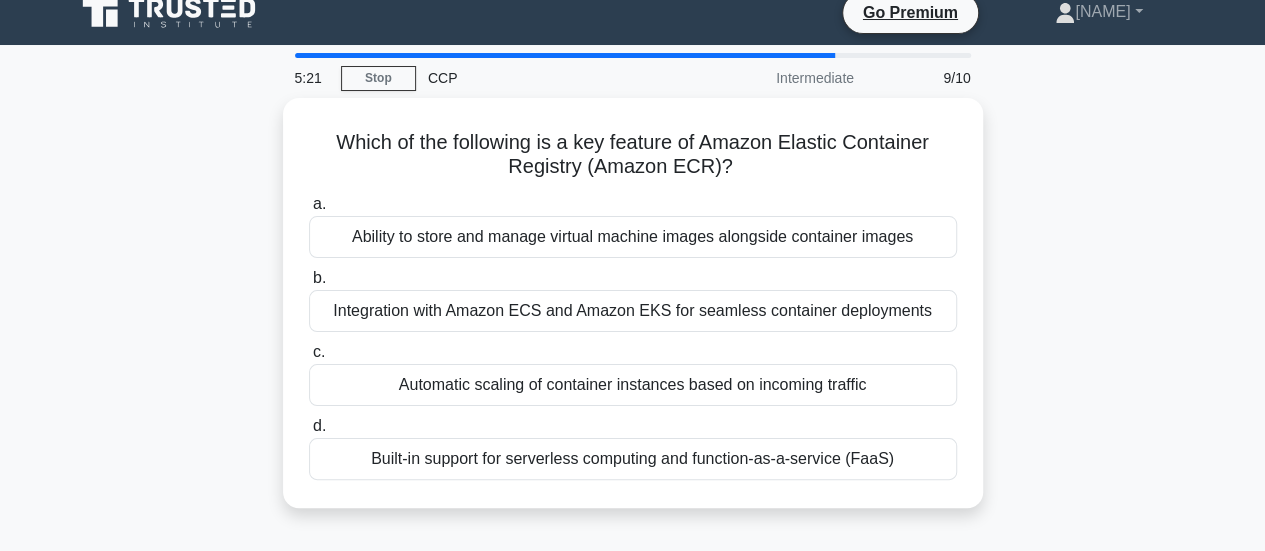 scroll, scrollTop: 0, scrollLeft: 0, axis: both 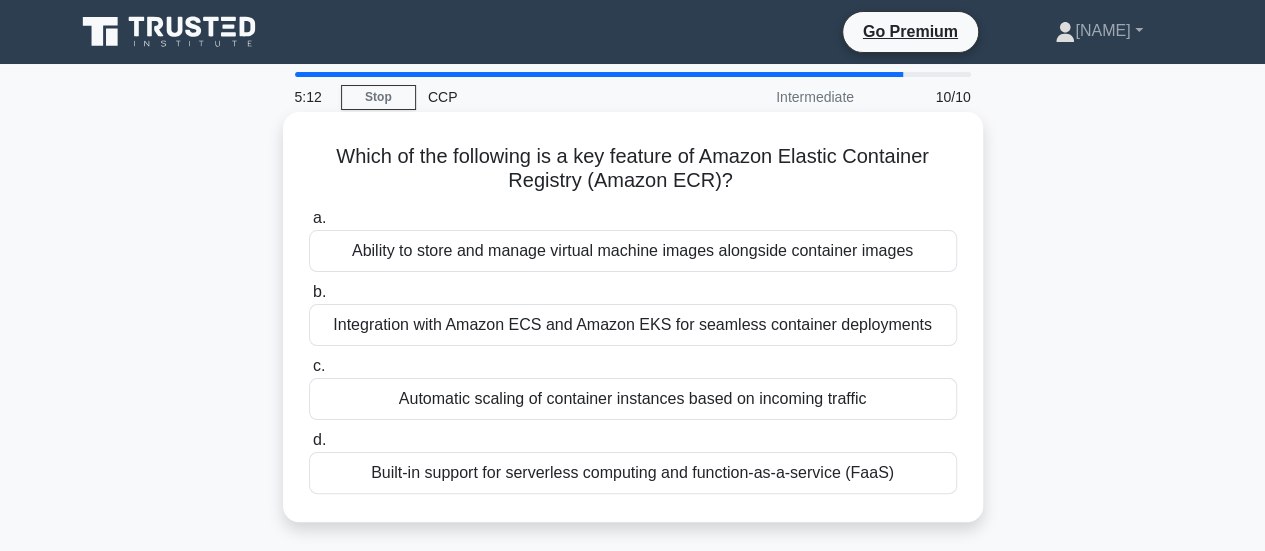 click on "Integration with Amazon ECS and Amazon EKS for seamless container deployments" at bounding box center (633, 325) 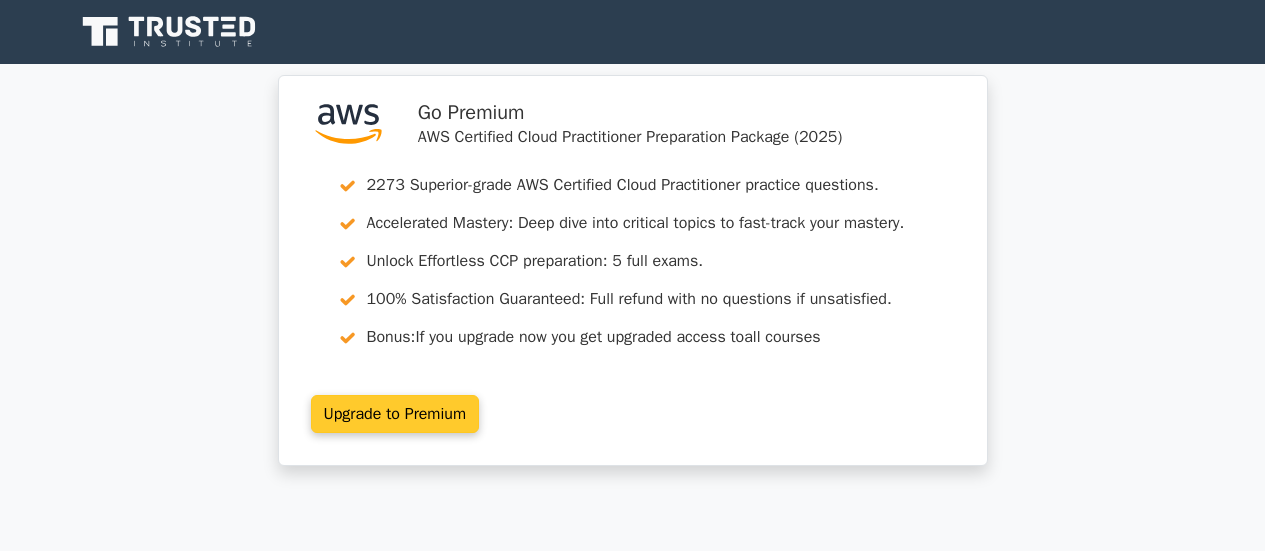 scroll, scrollTop: 0, scrollLeft: 0, axis: both 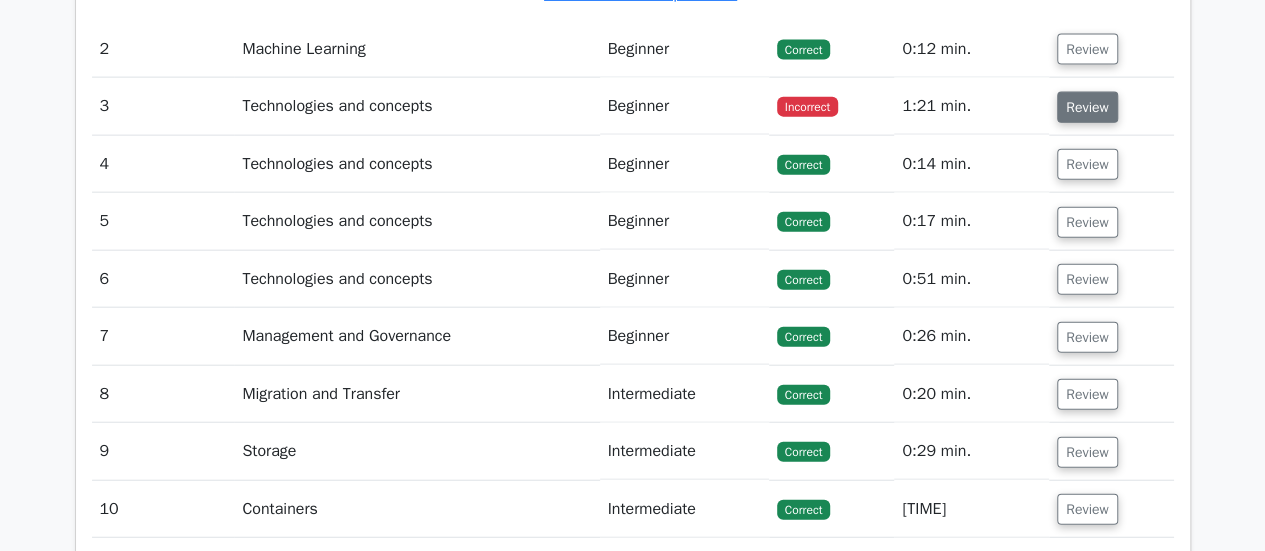 click on "Review" at bounding box center (1087, 107) 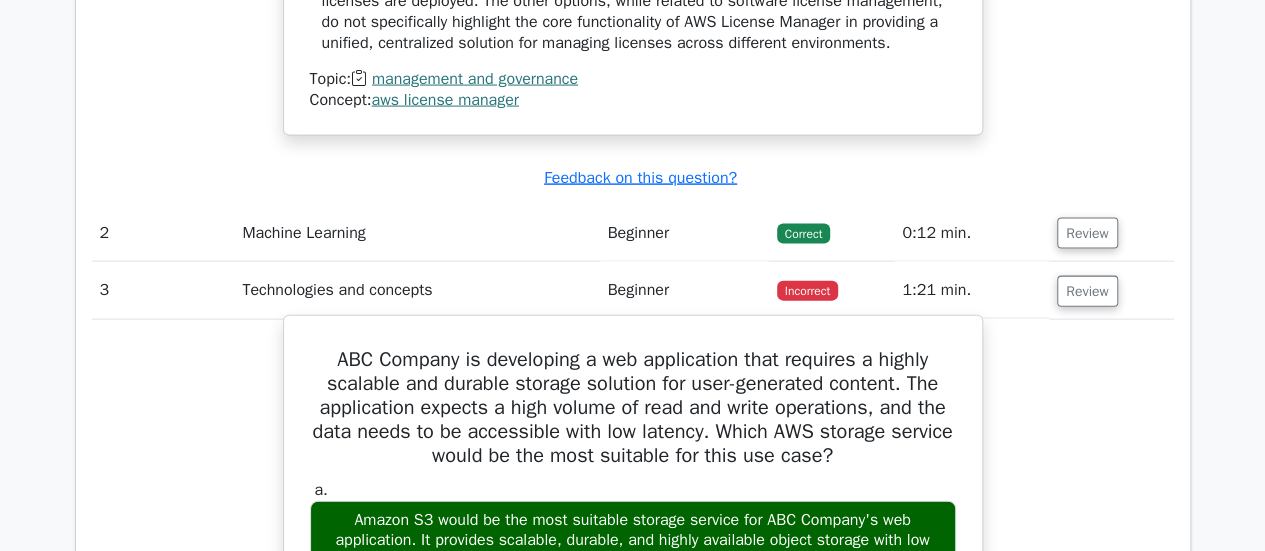 scroll, scrollTop: 2097, scrollLeft: 0, axis: vertical 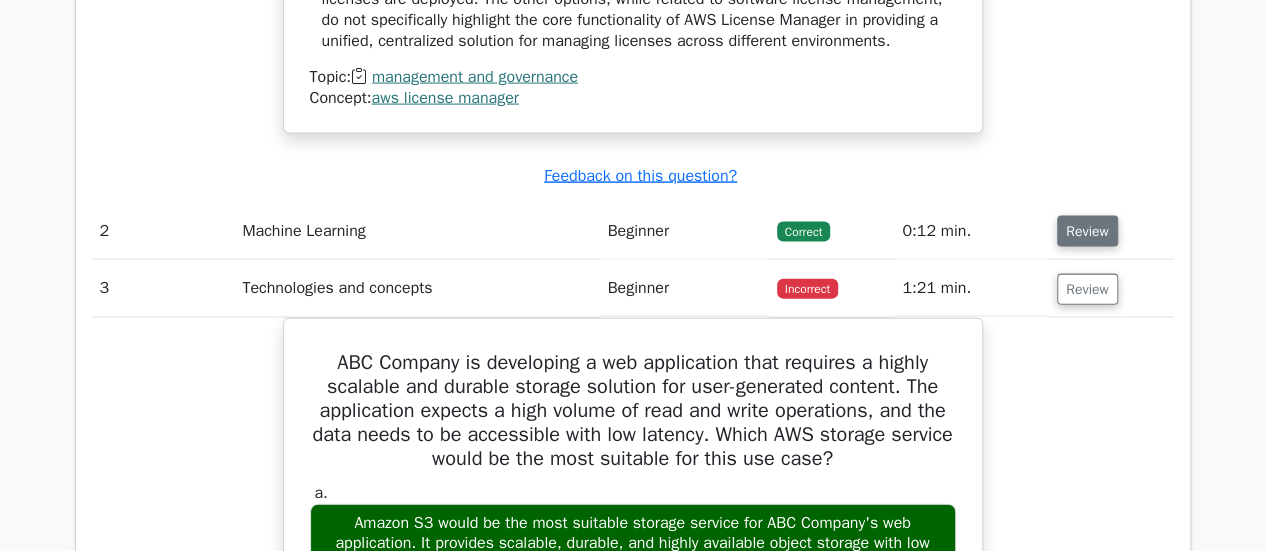 click on "Review" at bounding box center (1087, 231) 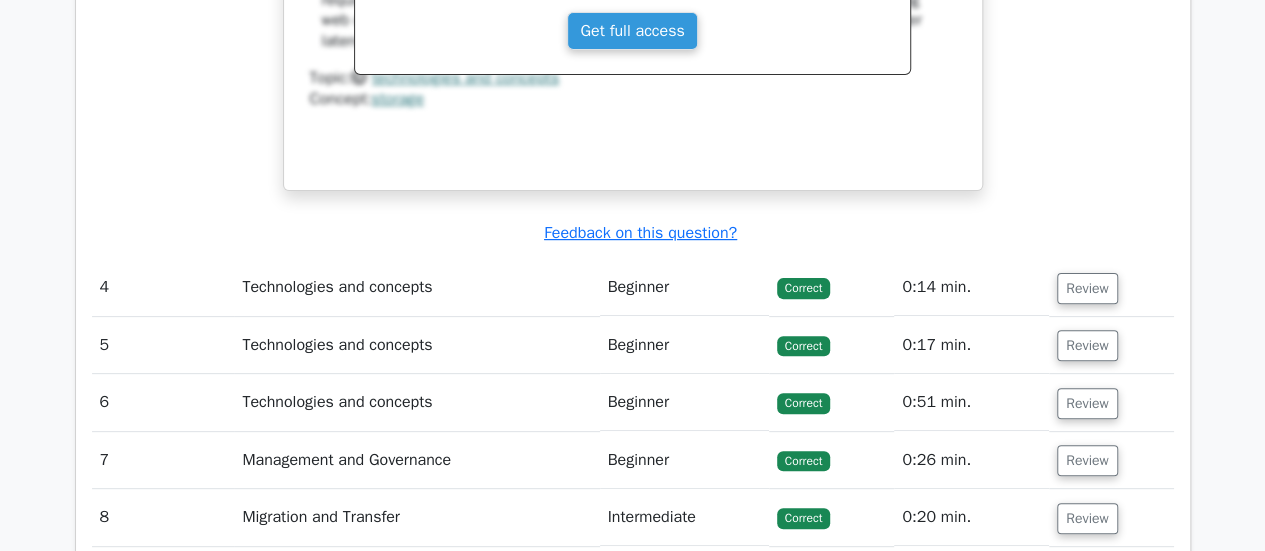 scroll, scrollTop: 3989, scrollLeft: 0, axis: vertical 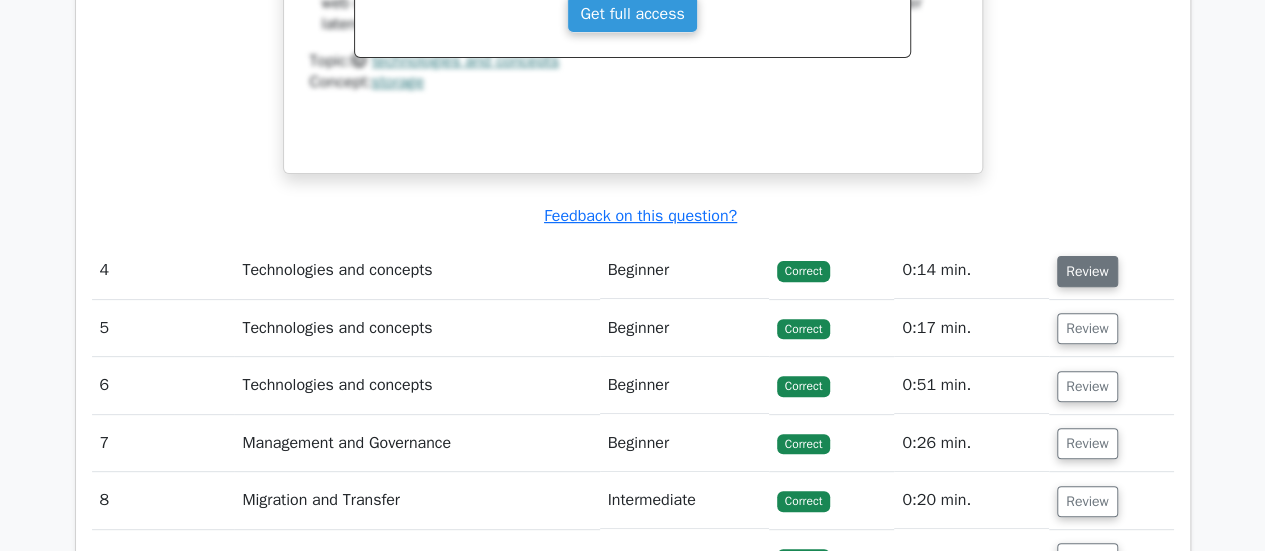 click on "Review" at bounding box center [1087, 271] 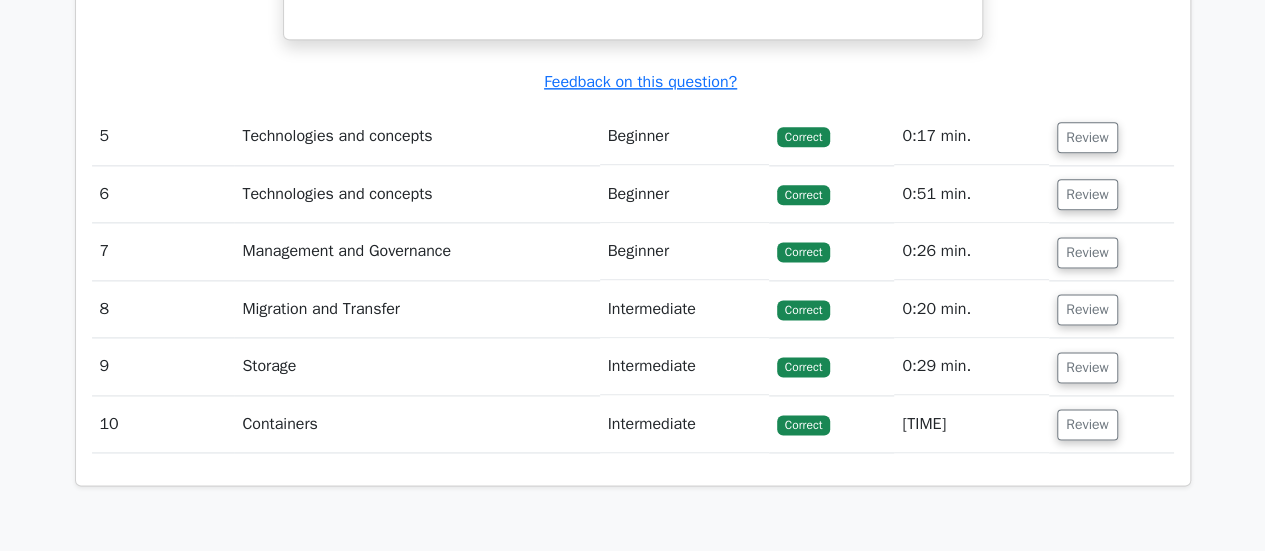 scroll, scrollTop: 5006, scrollLeft: 0, axis: vertical 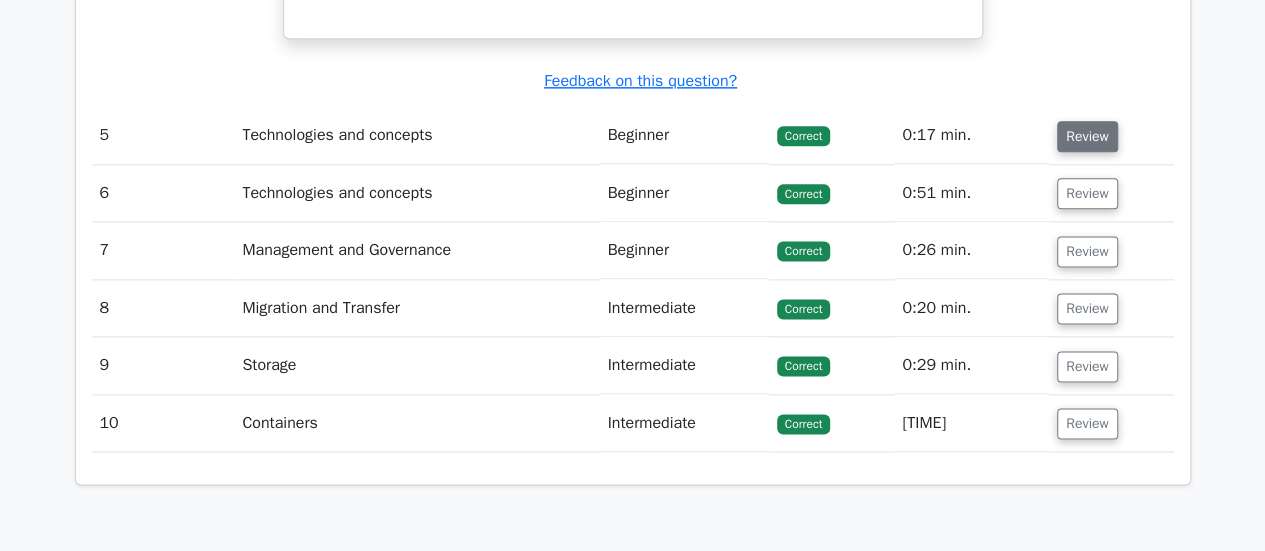 click on "Review" at bounding box center [1087, 136] 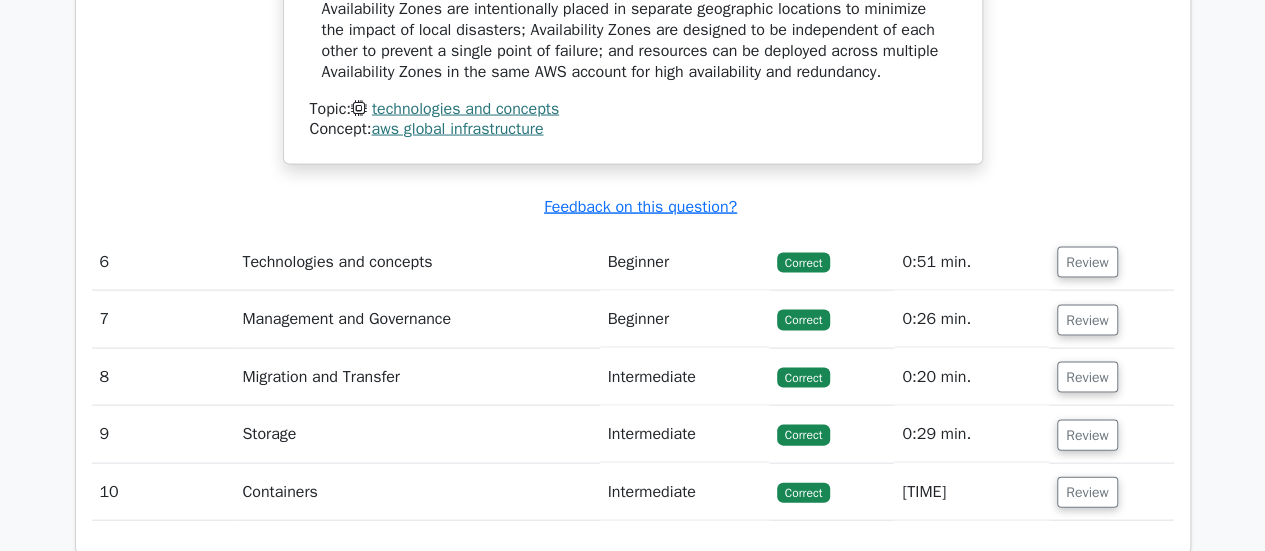 scroll, scrollTop: 5734, scrollLeft: 0, axis: vertical 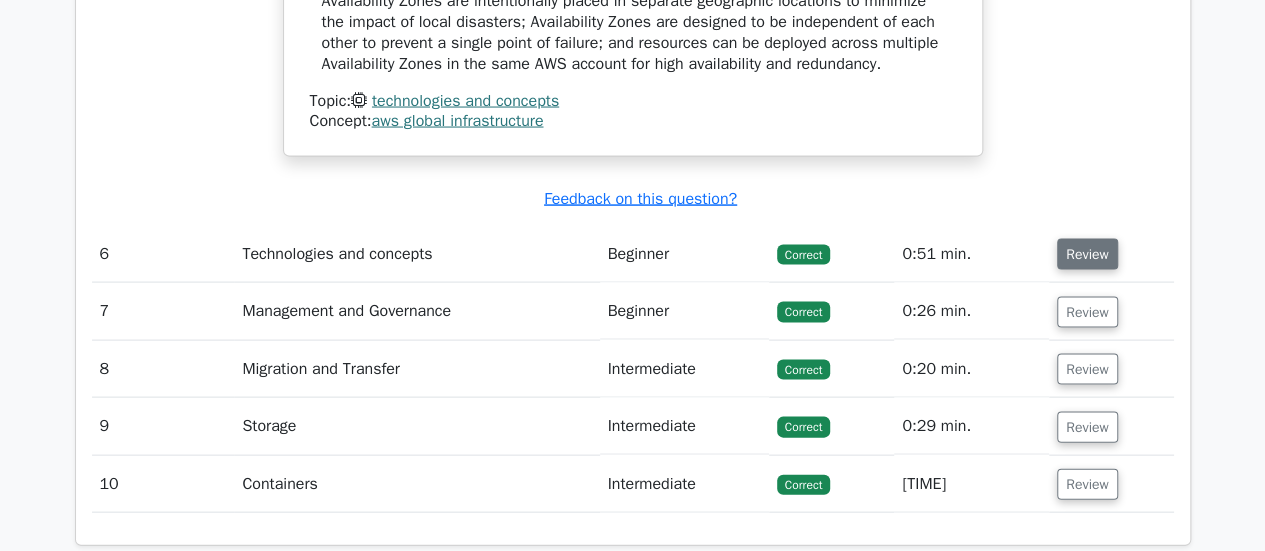 click on "Review" at bounding box center [1087, 254] 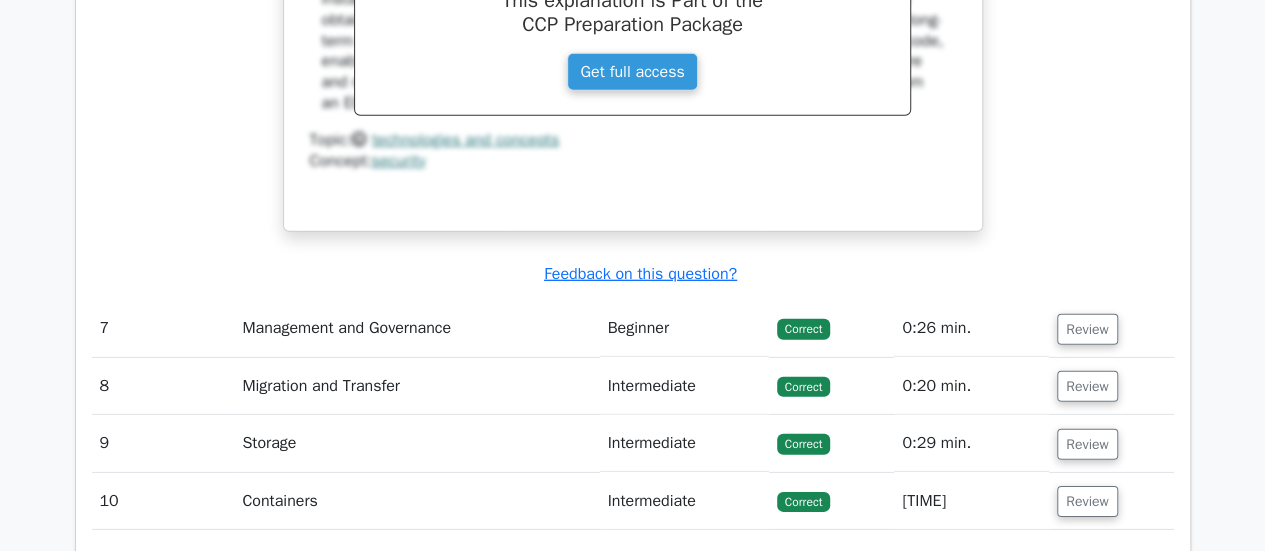 scroll, scrollTop: 6802, scrollLeft: 0, axis: vertical 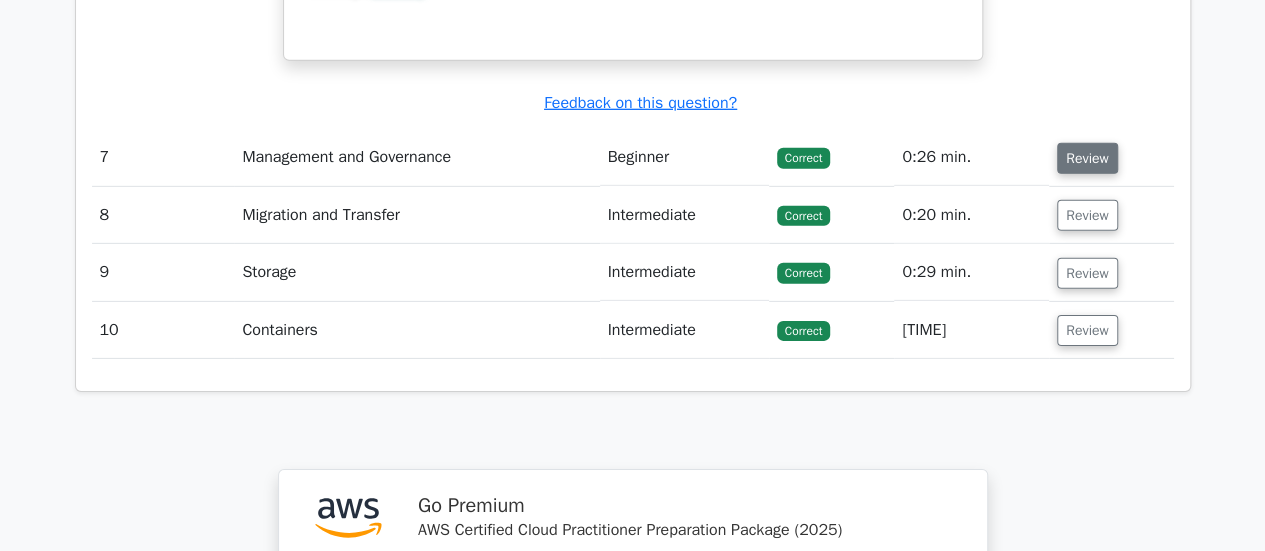 click on "Review" at bounding box center (1087, 158) 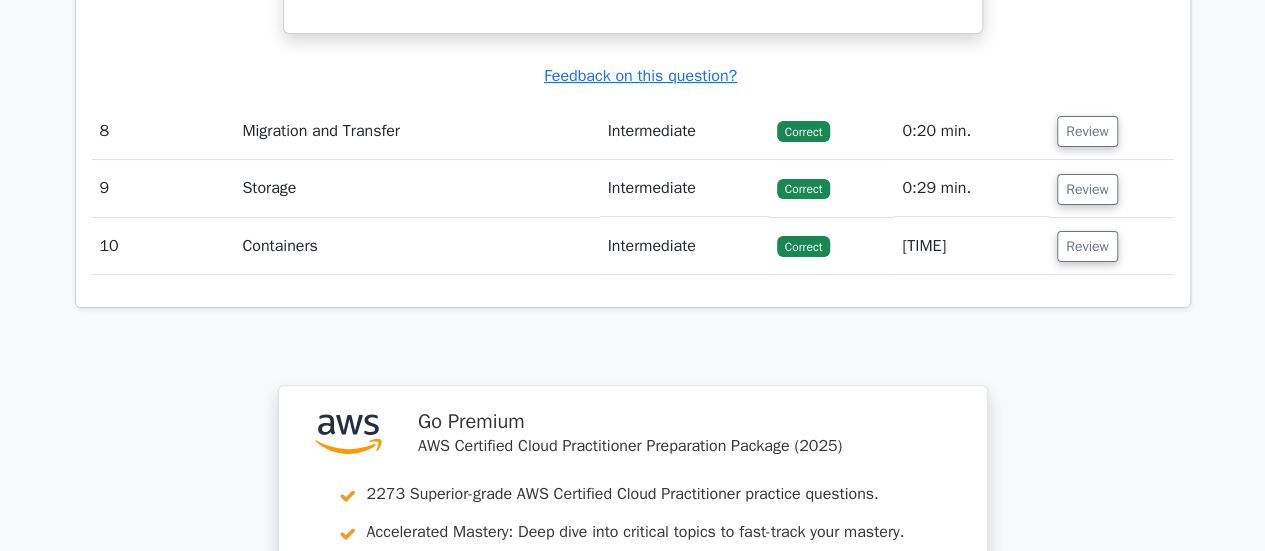 scroll, scrollTop: 7704, scrollLeft: 0, axis: vertical 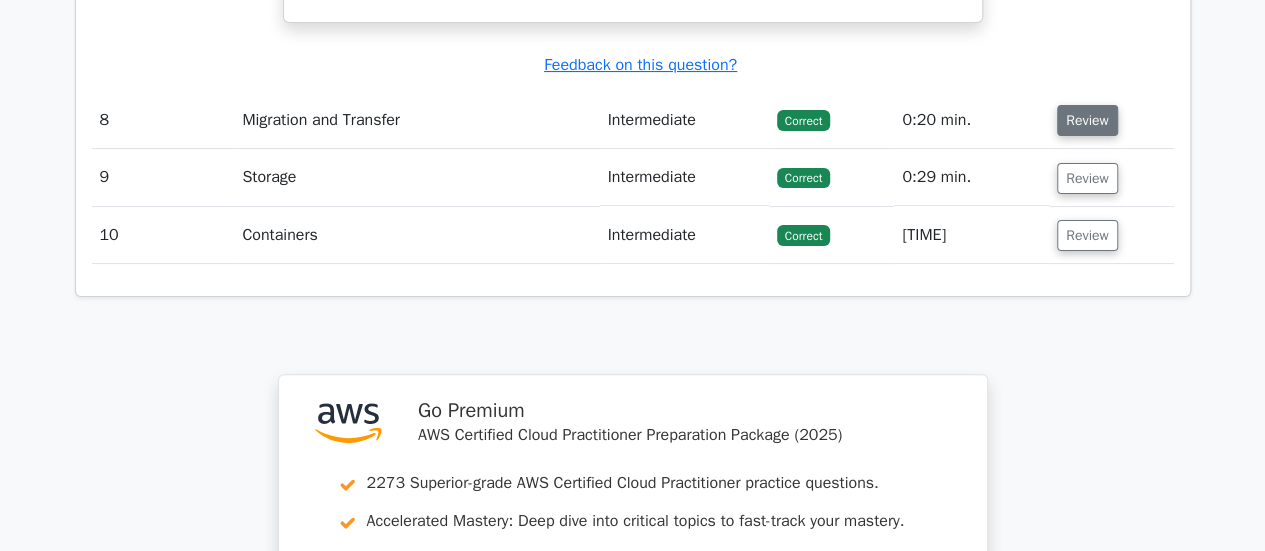 click on "Review" at bounding box center [1087, 120] 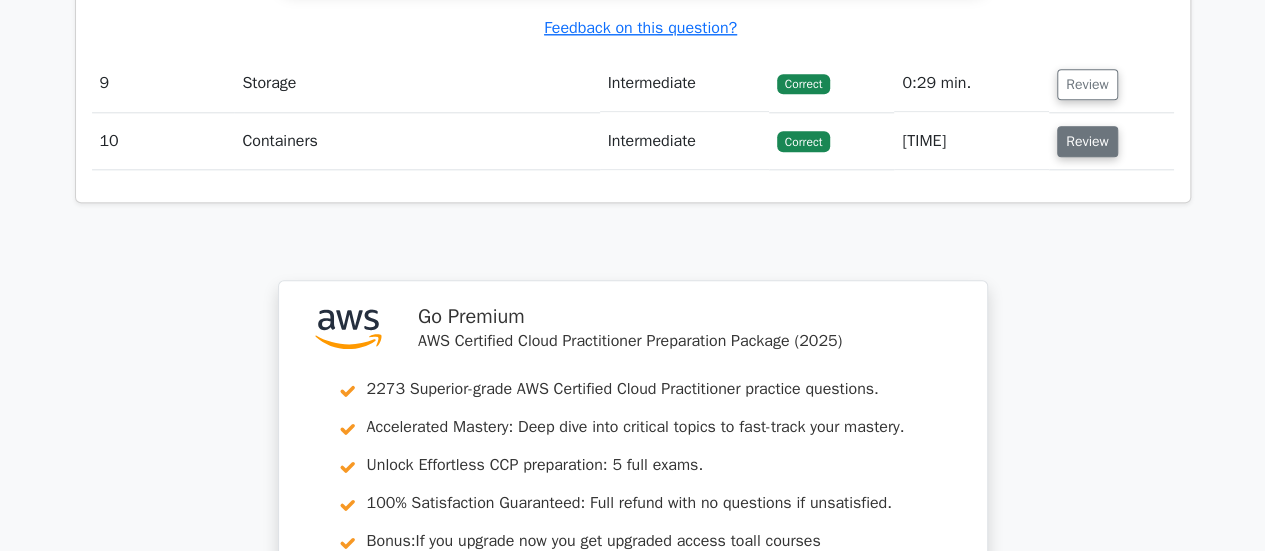 scroll, scrollTop: 8633, scrollLeft: 0, axis: vertical 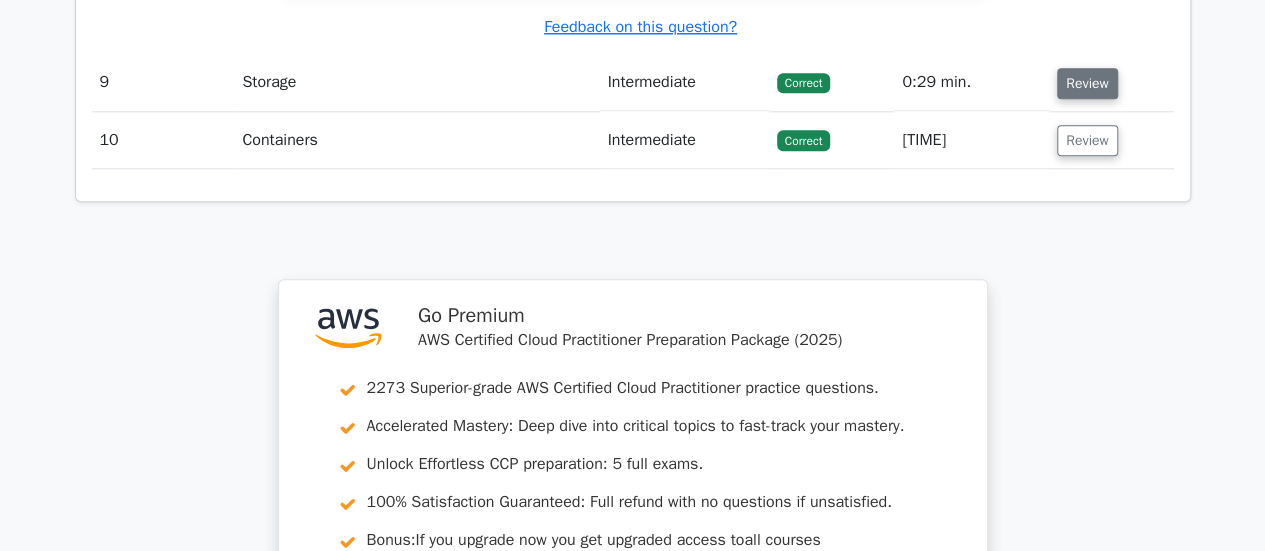 click on "Review" at bounding box center (1087, 83) 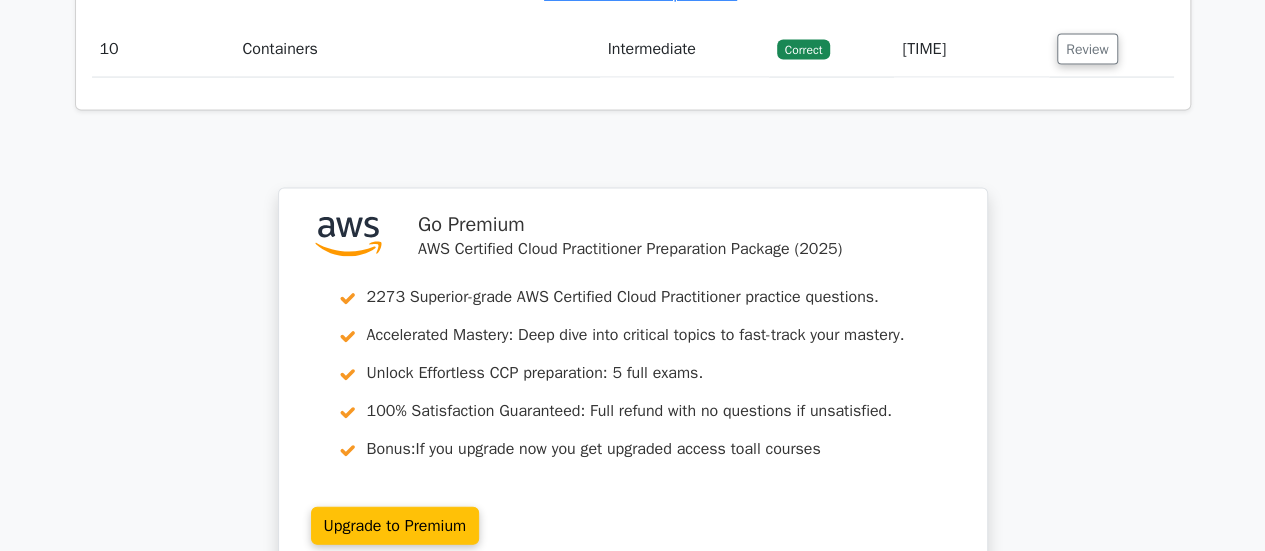 scroll, scrollTop: 9645, scrollLeft: 0, axis: vertical 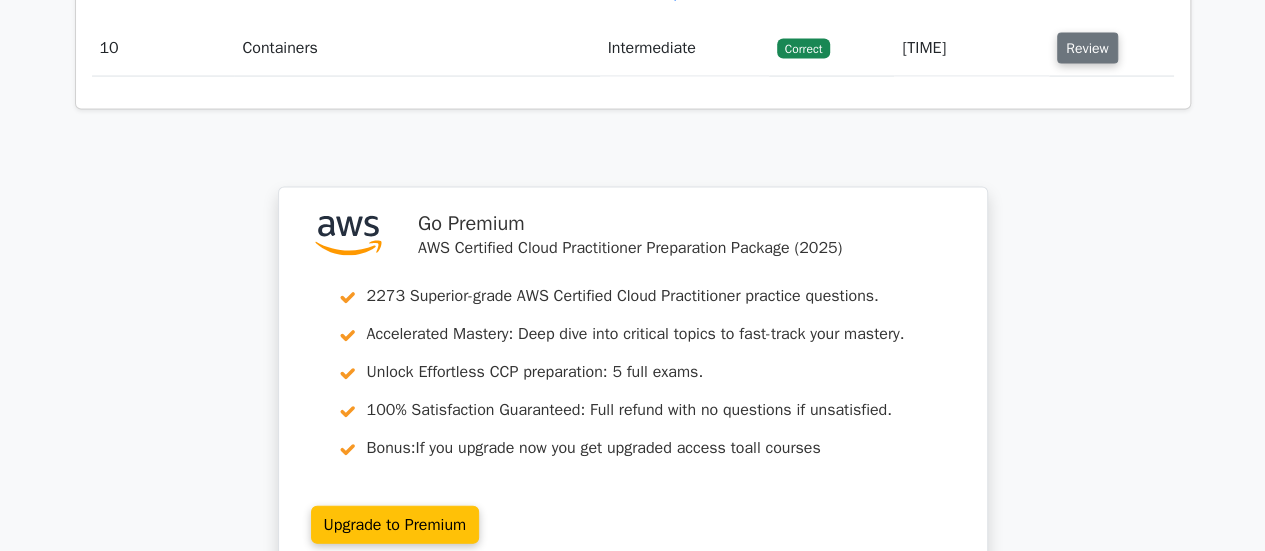 click on "Review" at bounding box center (1087, 48) 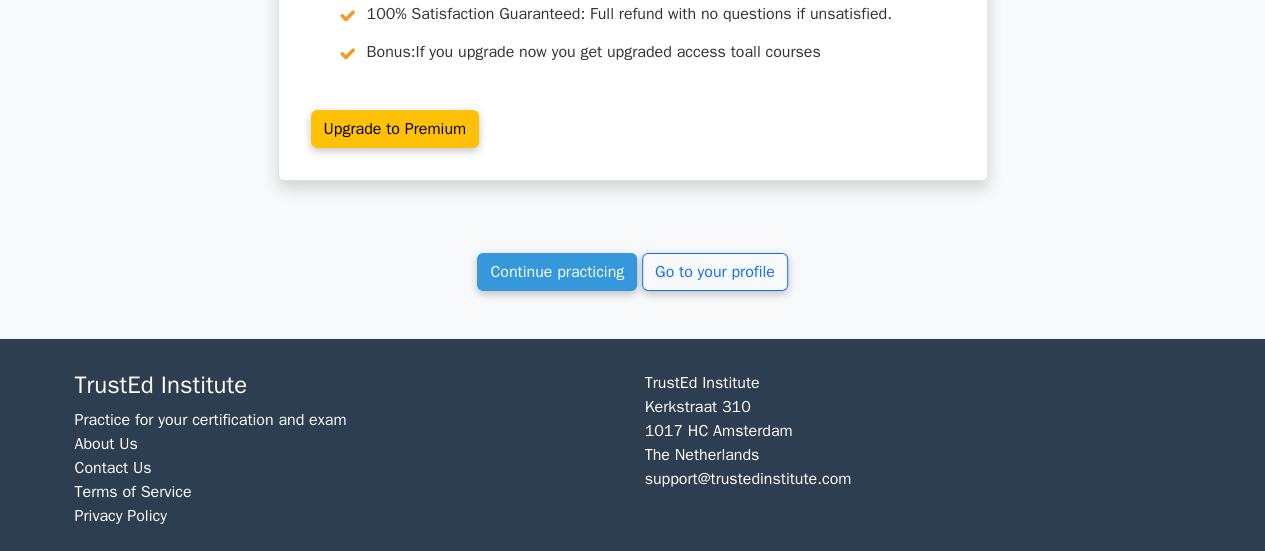 scroll, scrollTop: 10910, scrollLeft: 0, axis: vertical 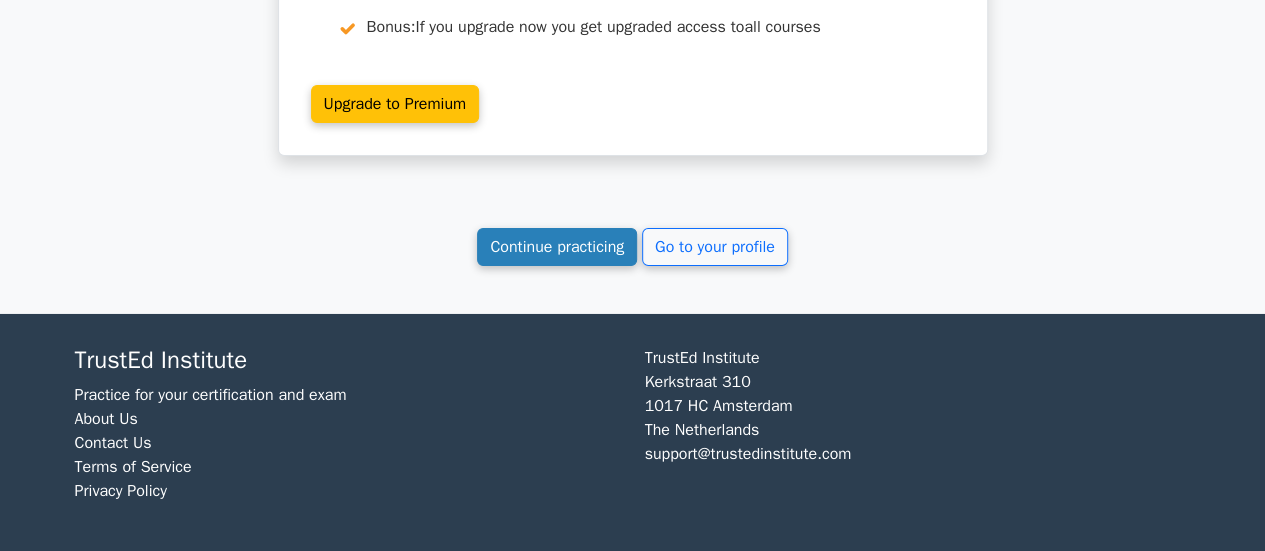 click on "Continue practicing" at bounding box center [557, 247] 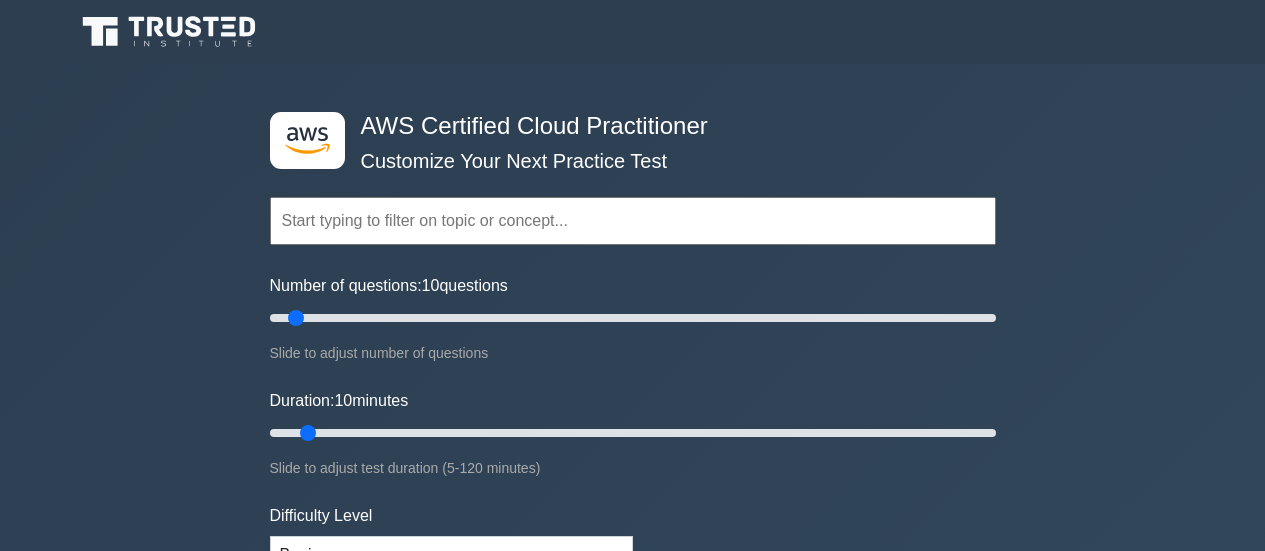 scroll, scrollTop: 0, scrollLeft: 0, axis: both 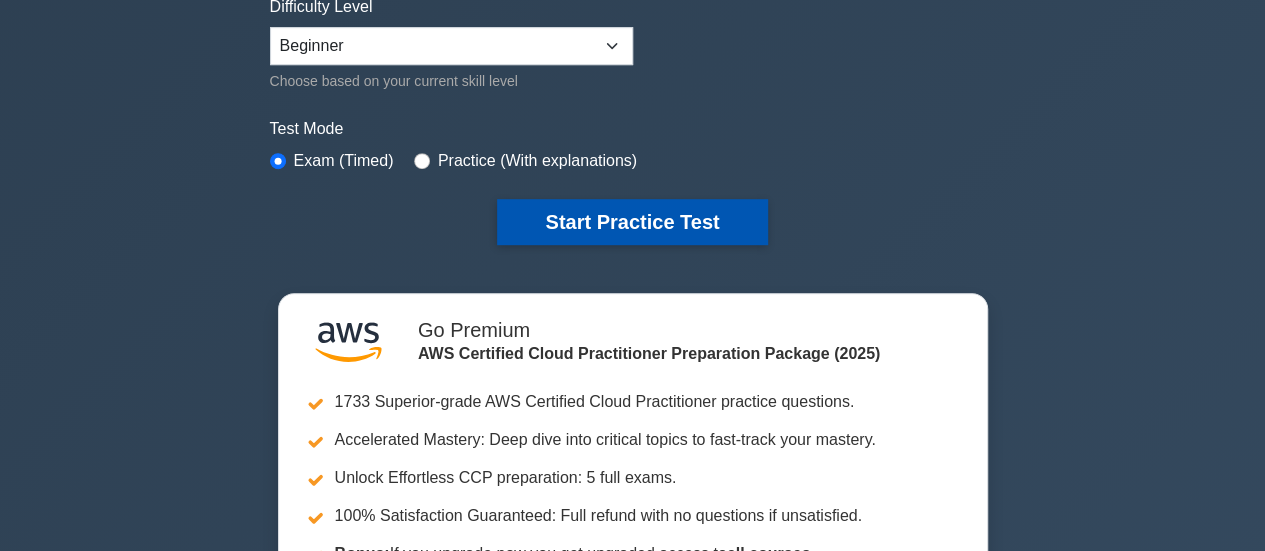 click on "Start Practice Test" at bounding box center (632, 222) 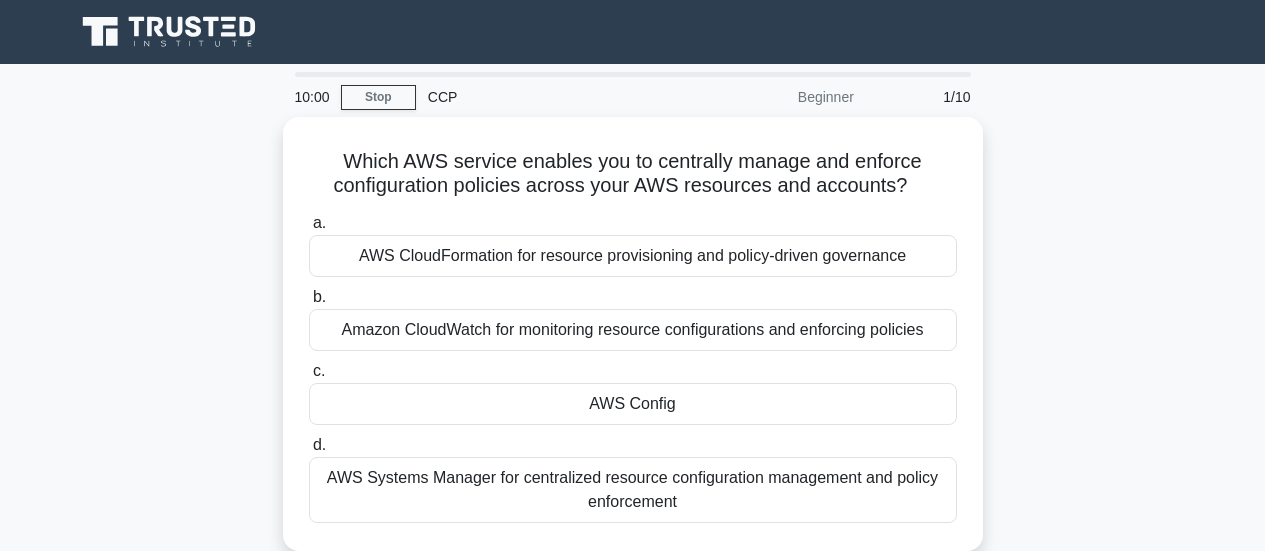 scroll, scrollTop: 0, scrollLeft: 0, axis: both 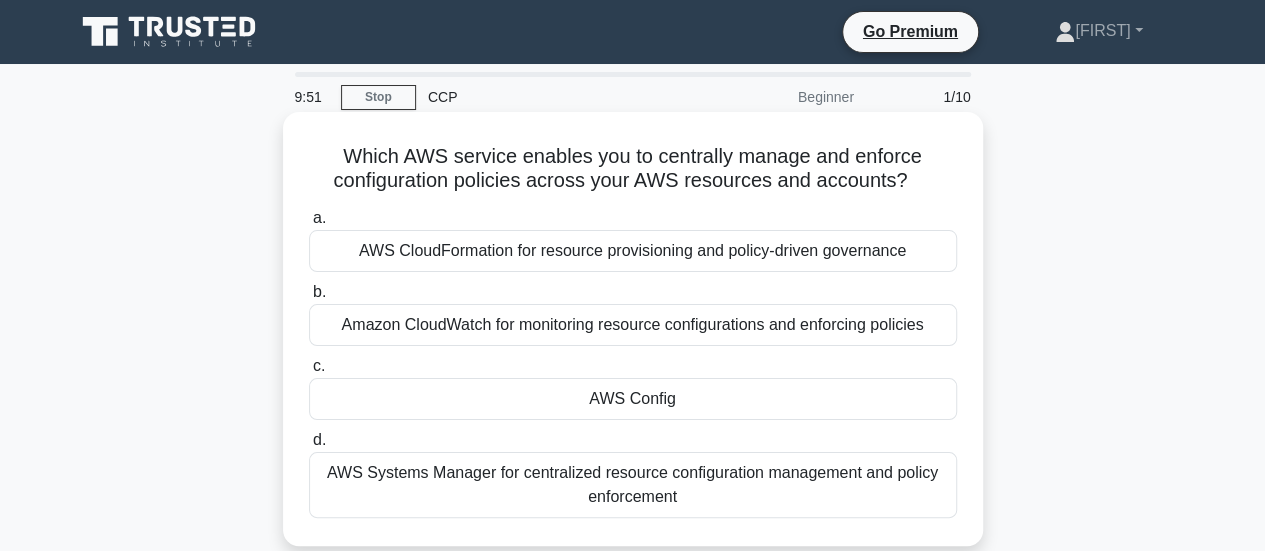 click on "AWS Config" at bounding box center [633, 399] 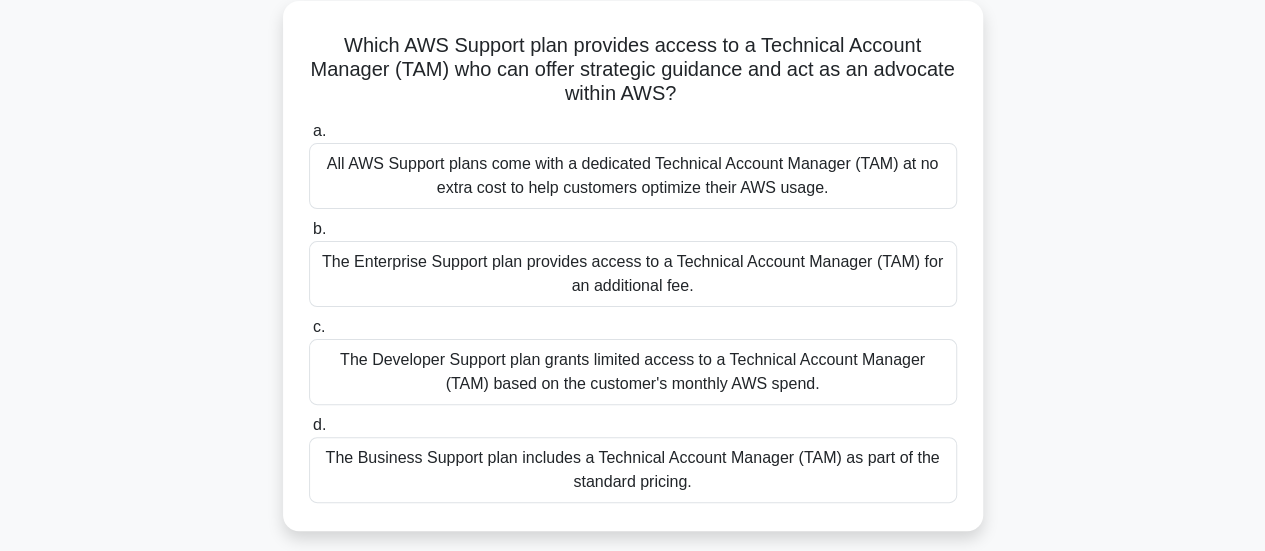scroll, scrollTop: 121, scrollLeft: 0, axis: vertical 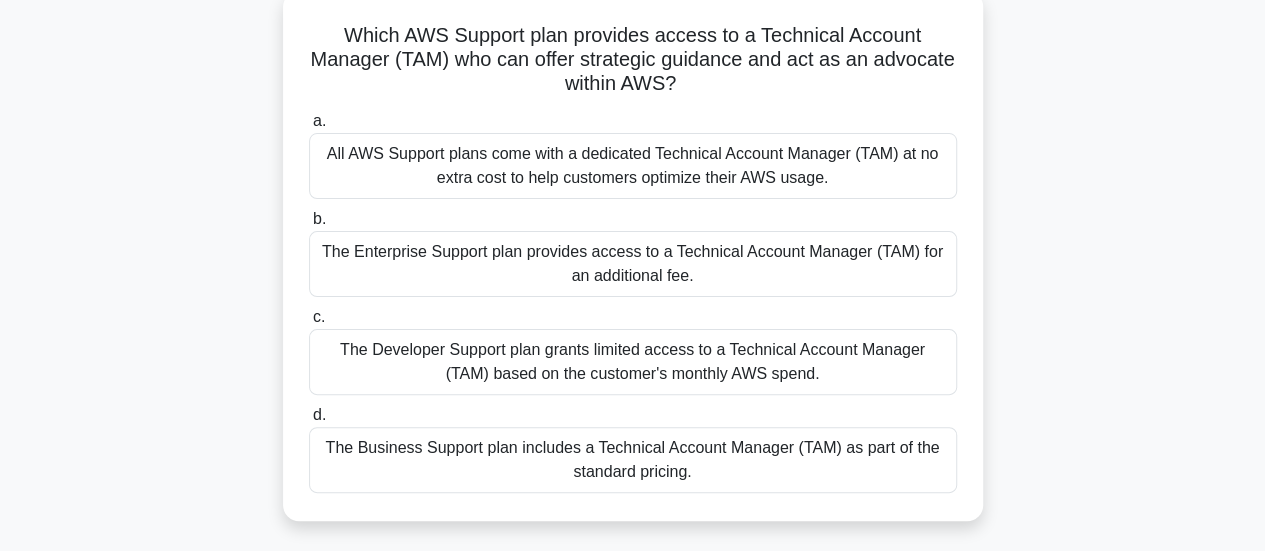click on "The Enterprise Support plan provides access to a Technical Account Manager (TAM) for an additional fee." at bounding box center (633, 264) 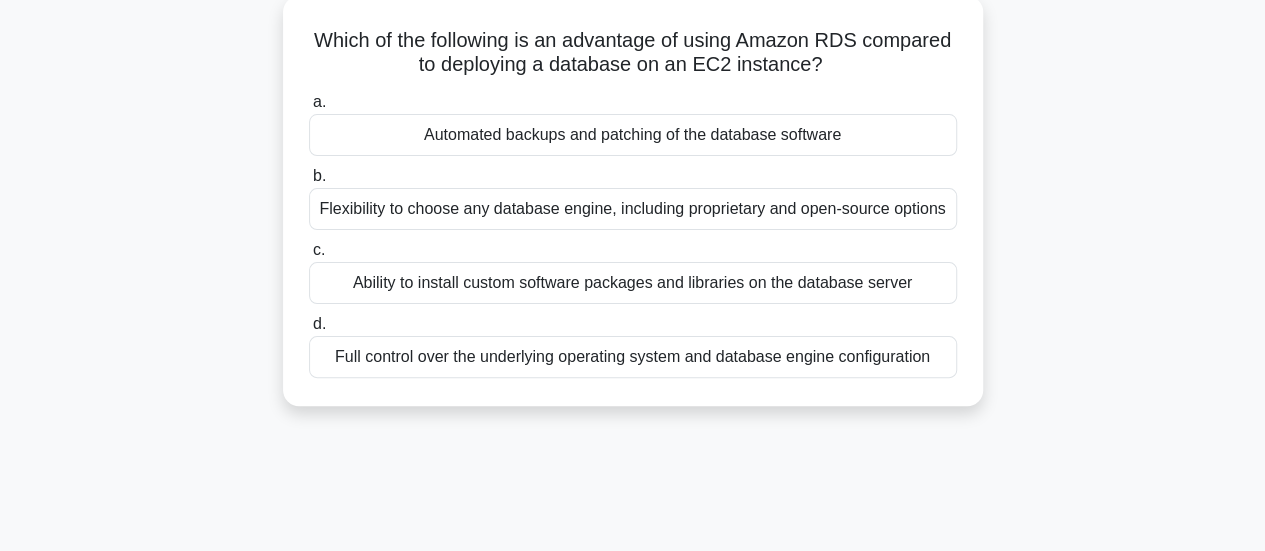 scroll, scrollTop: 0, scrollLeft: 0, axis: both 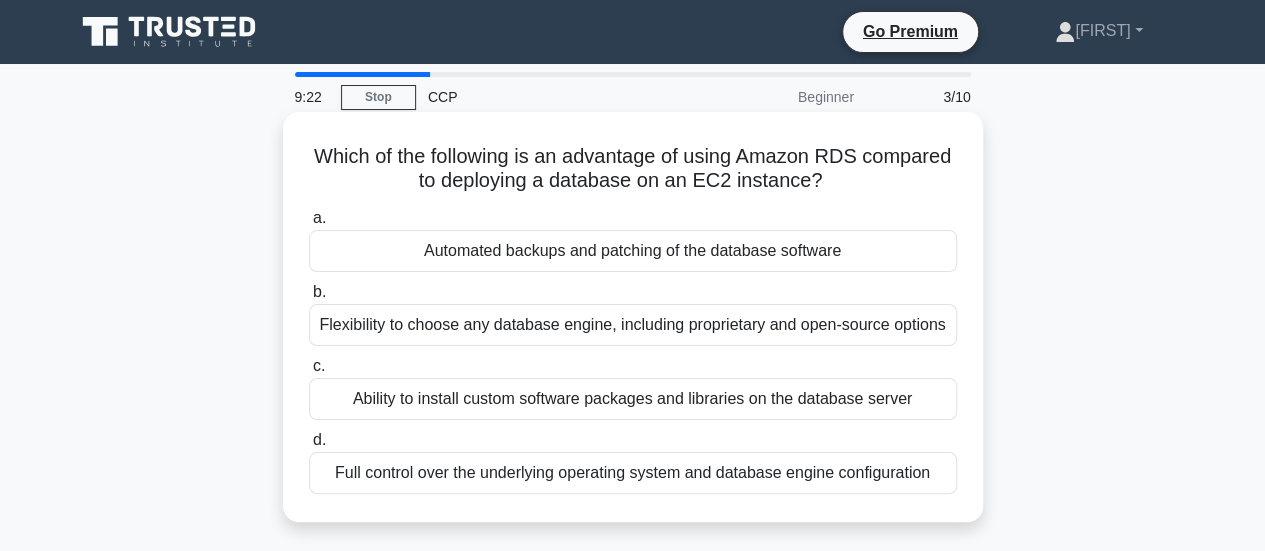 click on "Automated backups and patching of the database software" at bounding box center (633, 251) 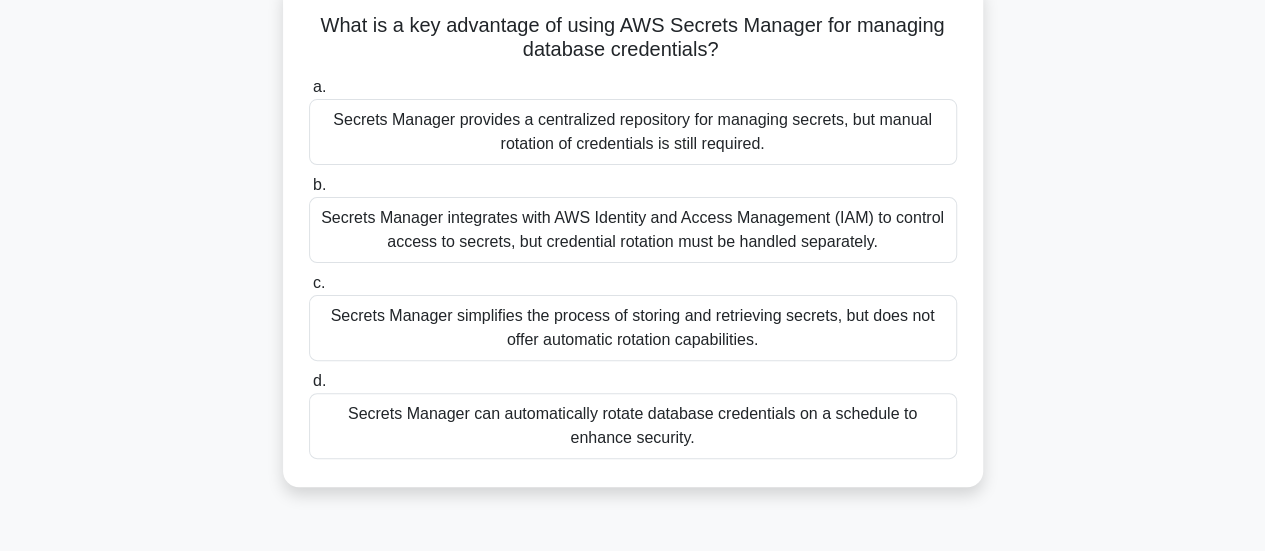 scroll, scrollTop: 132, scrollLeft: 0, axis: vertical 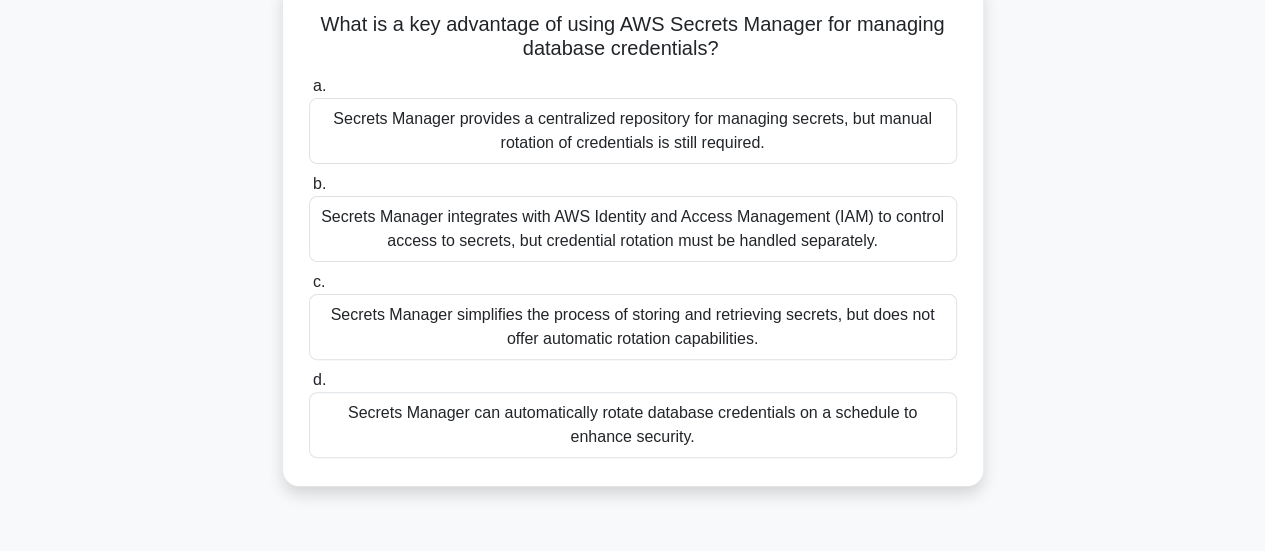 click on "Secrets Manager can automatically rotate database credentials on a schedule to enhance security." at bounding box center [633, 425] 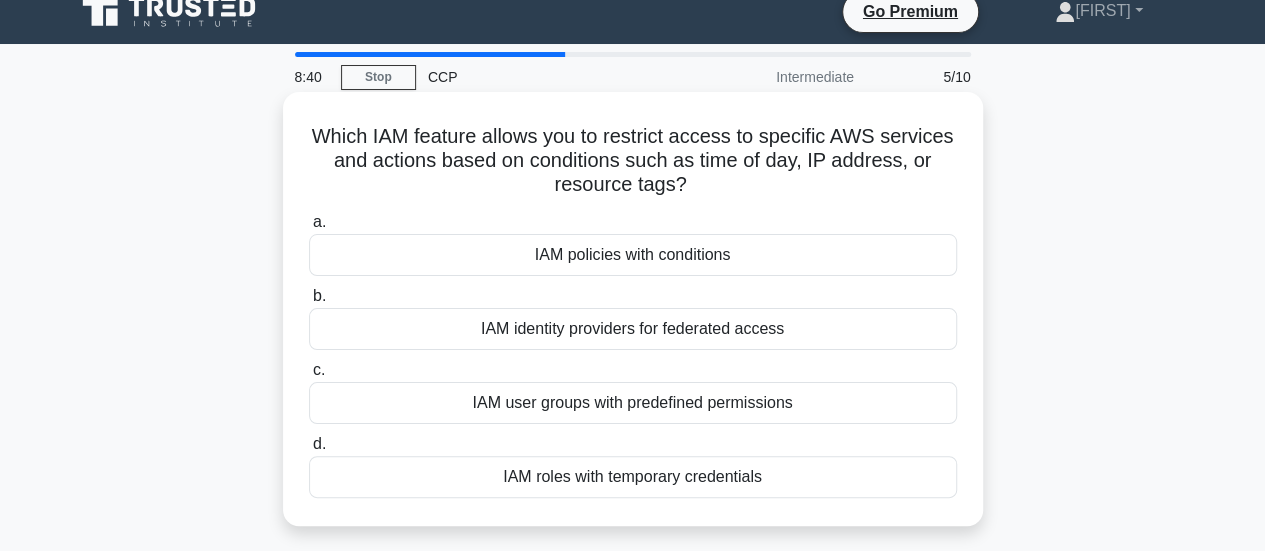 scroll, scrollTop: 18, scrollLeft: 0, axis: vertical 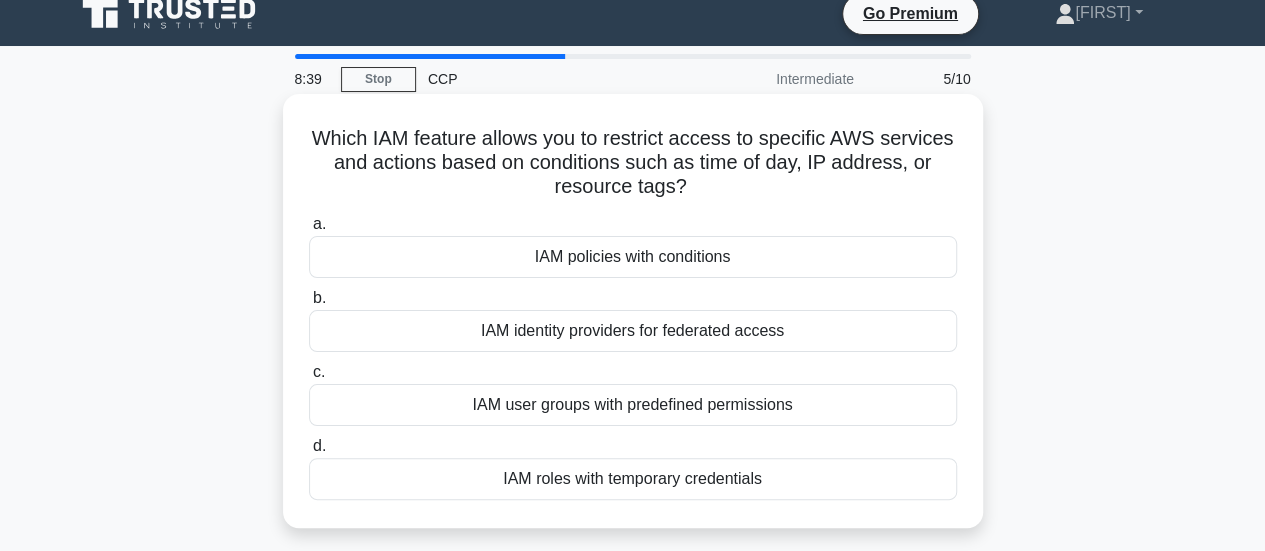click on "IAM policies with conditions" at bounding box center [633, 257] 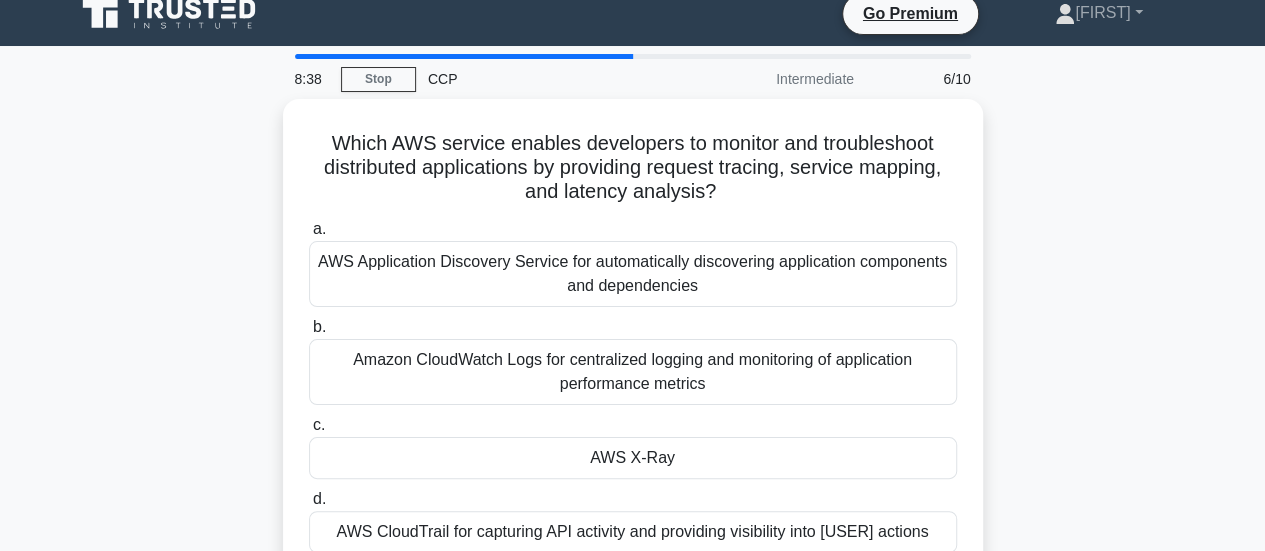 scroll, scrollTop: 0, scrollLeft: 0, axis: both 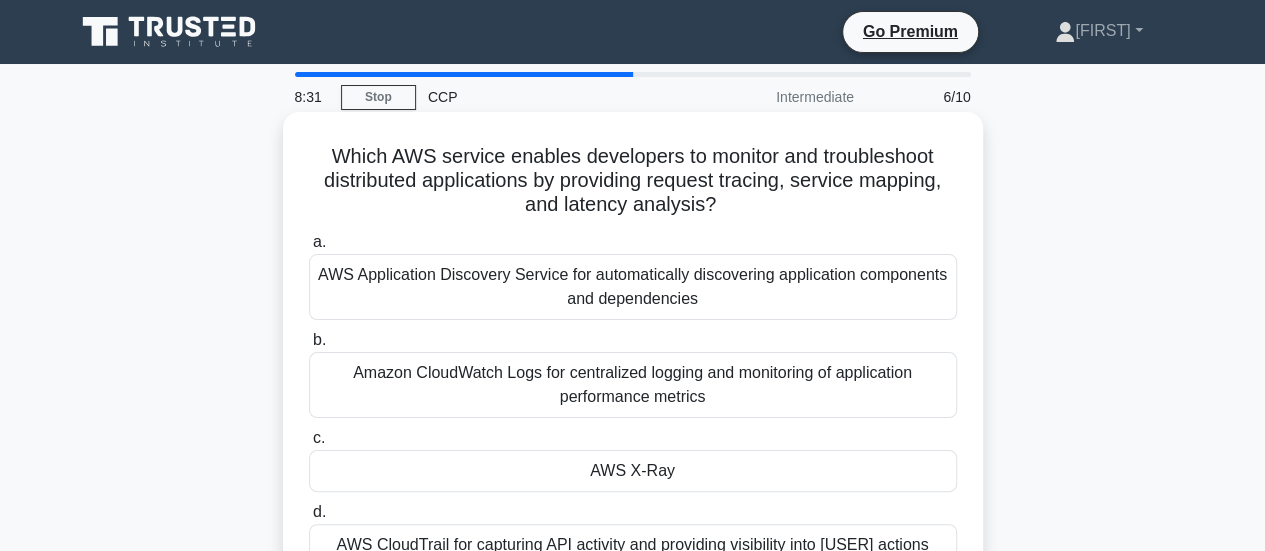 click on "AWS X-Ray" at bounding box center (633, 471) 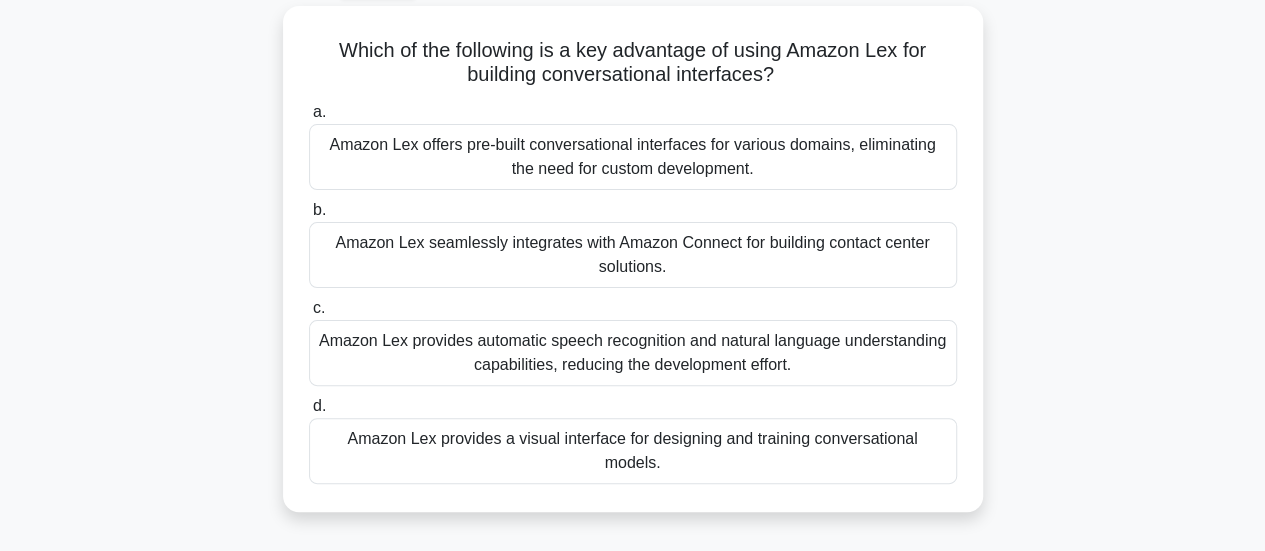 scroll, scrollTop: 114, scrollLeft: 0, axis: vertical 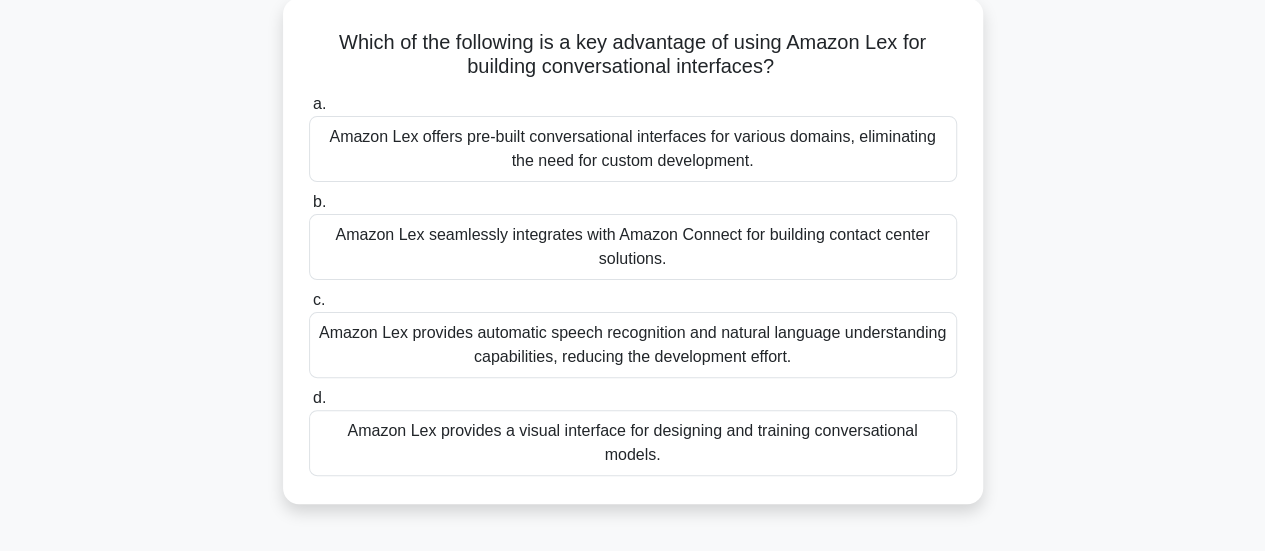 click on "Amazon Lex provides automatic speech recognition and natural language understanding capabilities, reducing the development effort." at bounding box center (633, 345) 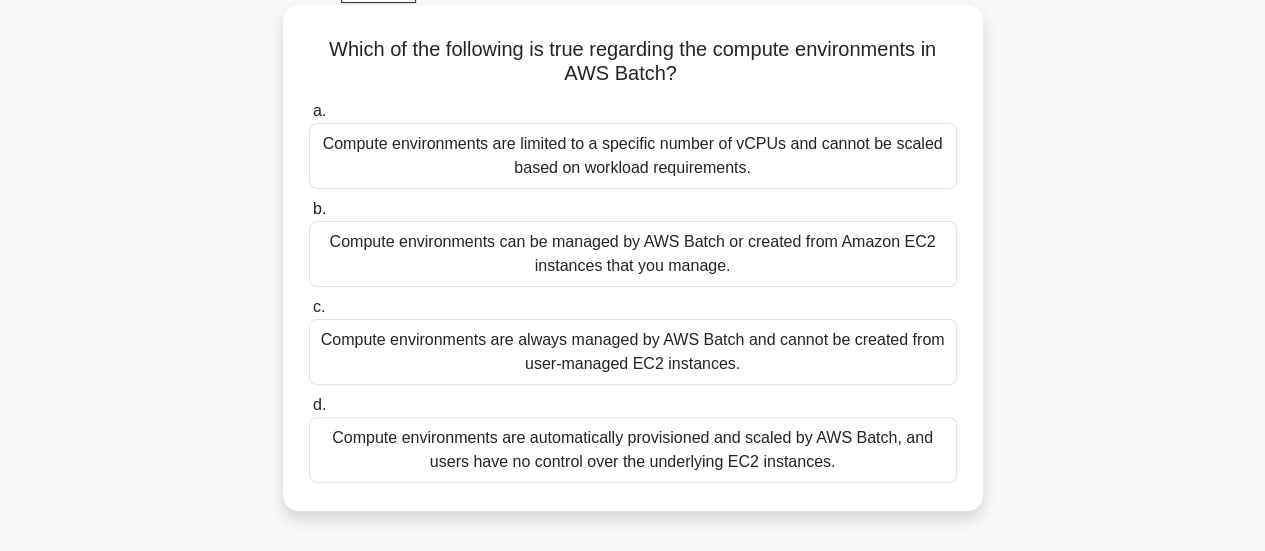 scroll, scrollTop: 106, scrollLeft: 0, axis: vertical 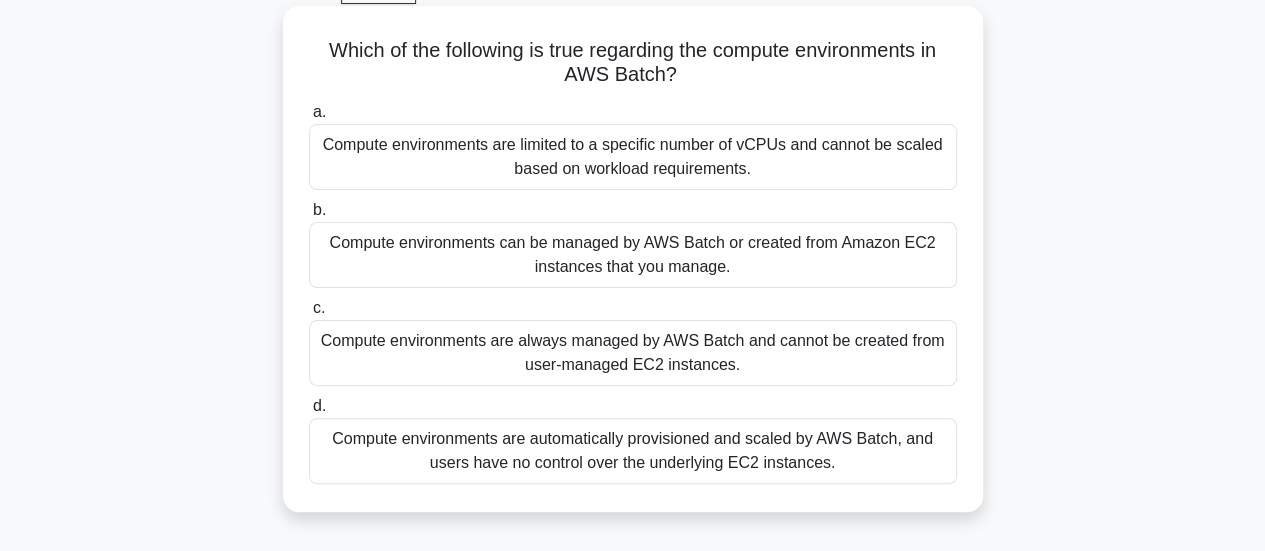 click on "Compute environments are always managed by AWS Batch and cannot be created from user-managed EC2 instances." at bounding box center [633, 353] 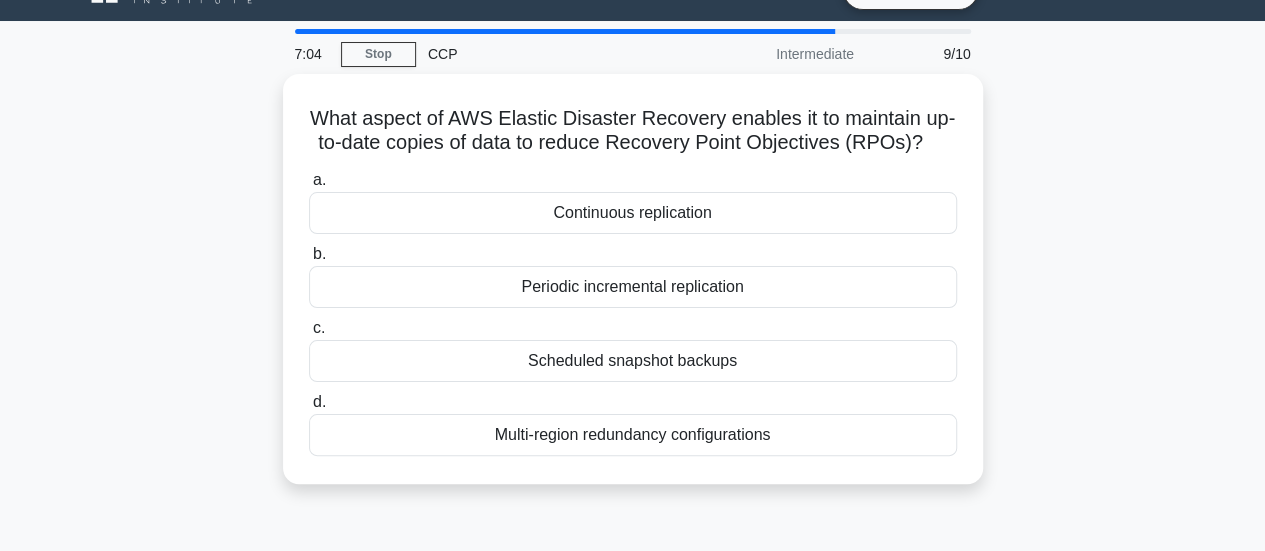 scroll, scrollTop: 0, scrollLeft: 0, axis: both 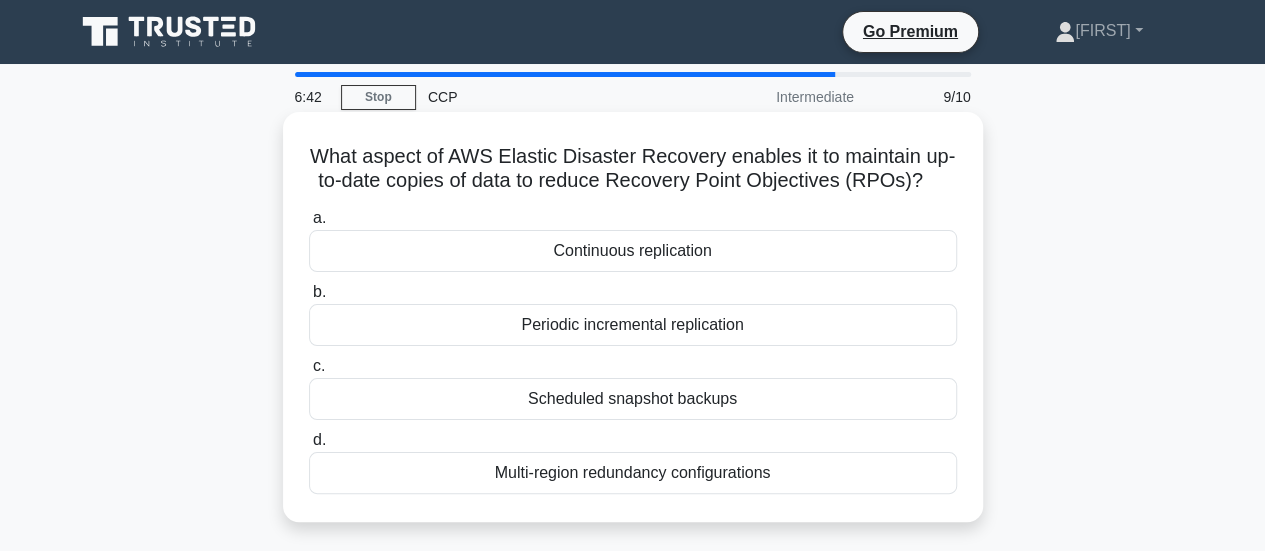 click on "Continuous replication" at bounding box center (633, 251) 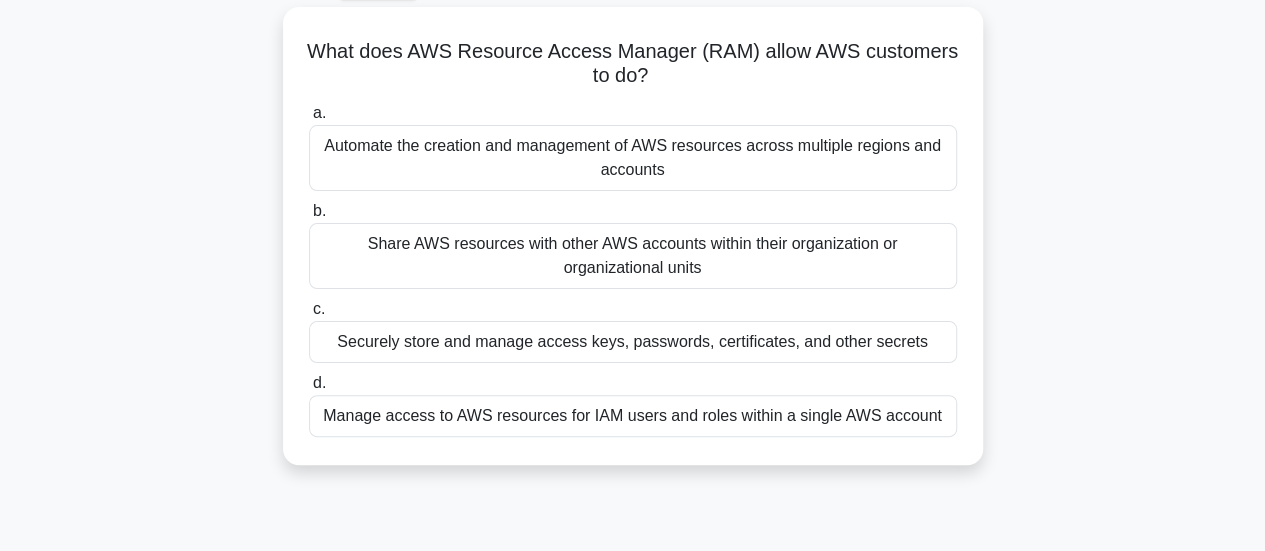 scroll, scrollTop: 111, scrollLeft: 0, axis: vertical 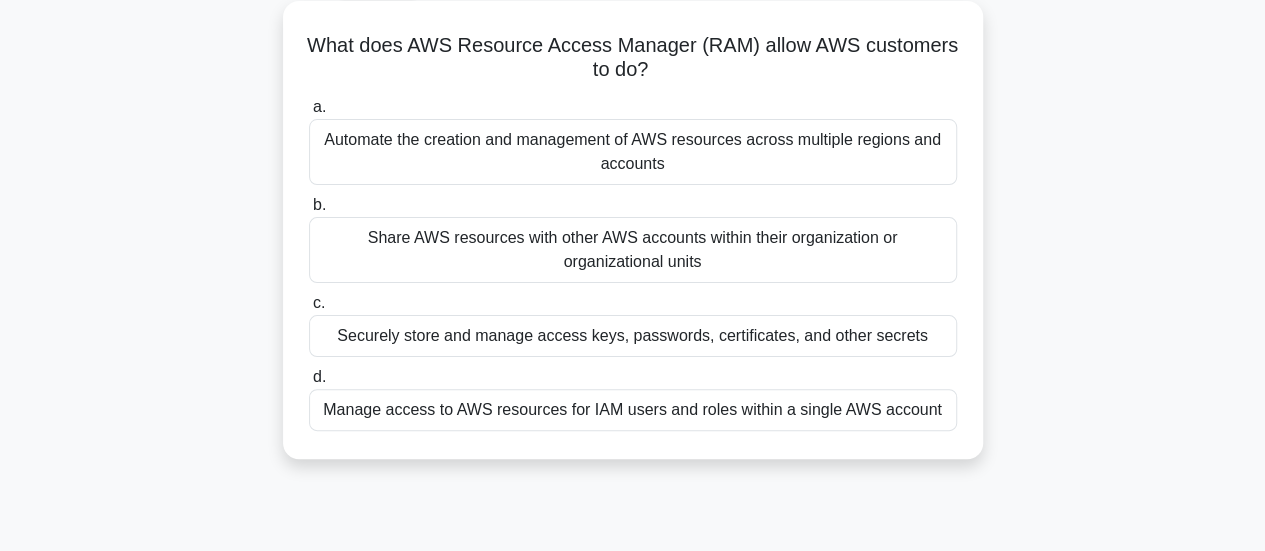 click on "Share AWS resources with other AWS accounts within their organization or organizational units" at bounding box center (633, 250) 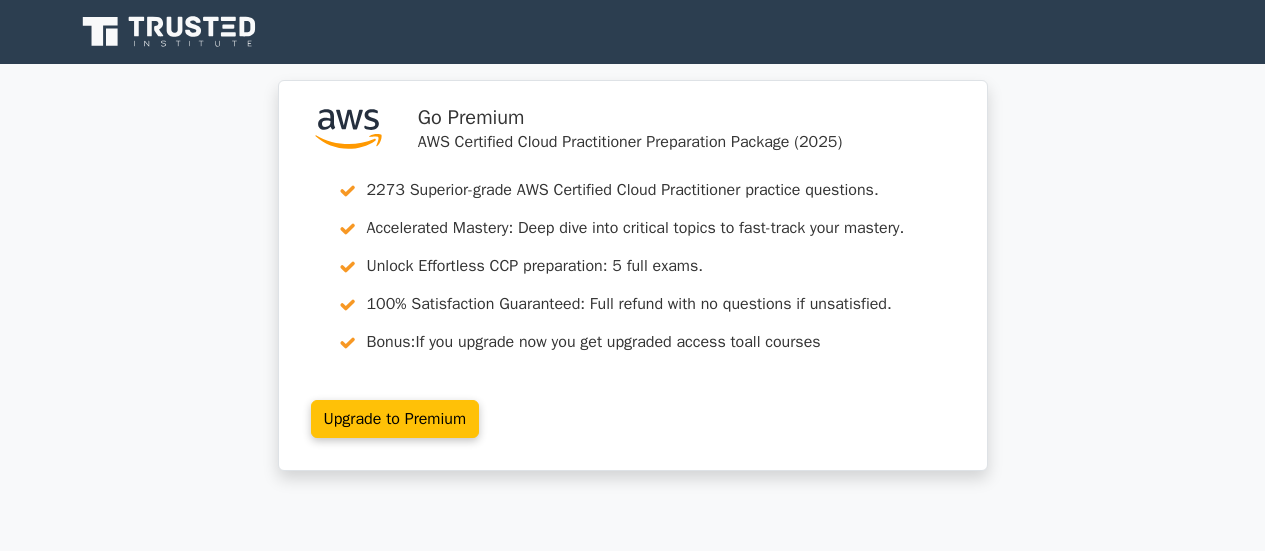 scroll, scrollTop: 0, scrollLeft: 0, axis: both 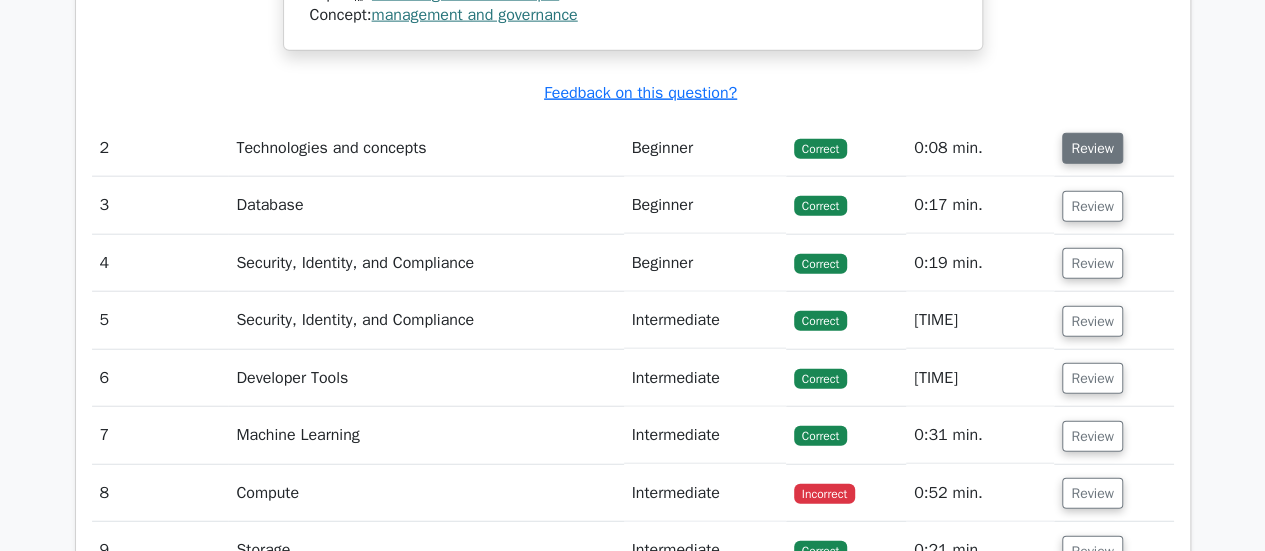 click on "Review" at bounding box center [1092, 148] 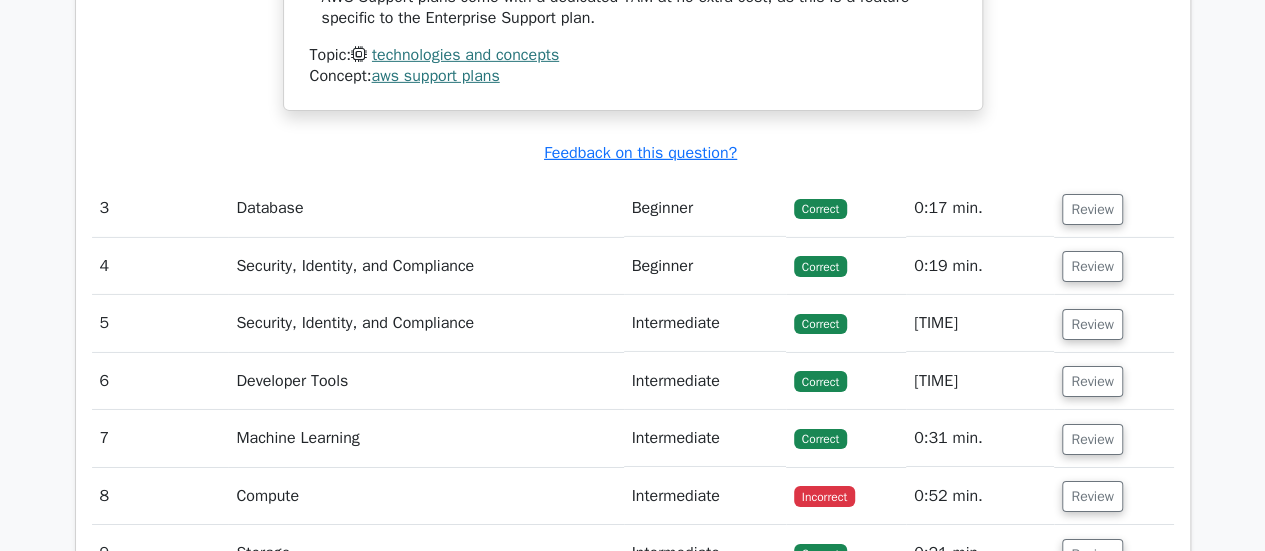 scroll, scrollTop: 3218, scrollLeft: 0, axis: vertical 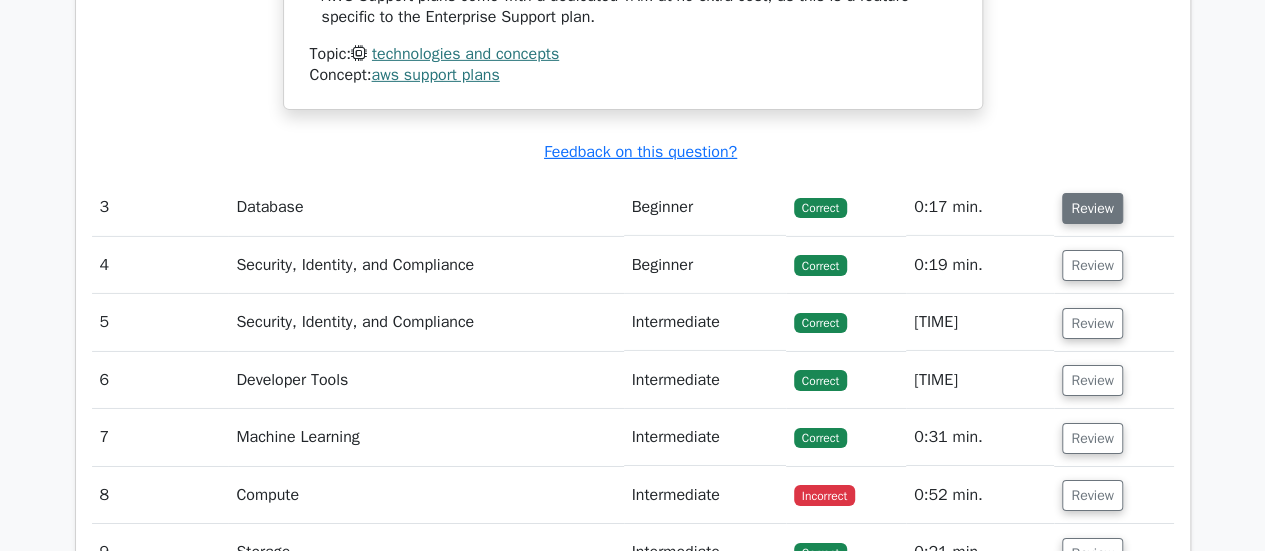 click on "Review" at bounding box center (1092, 208) 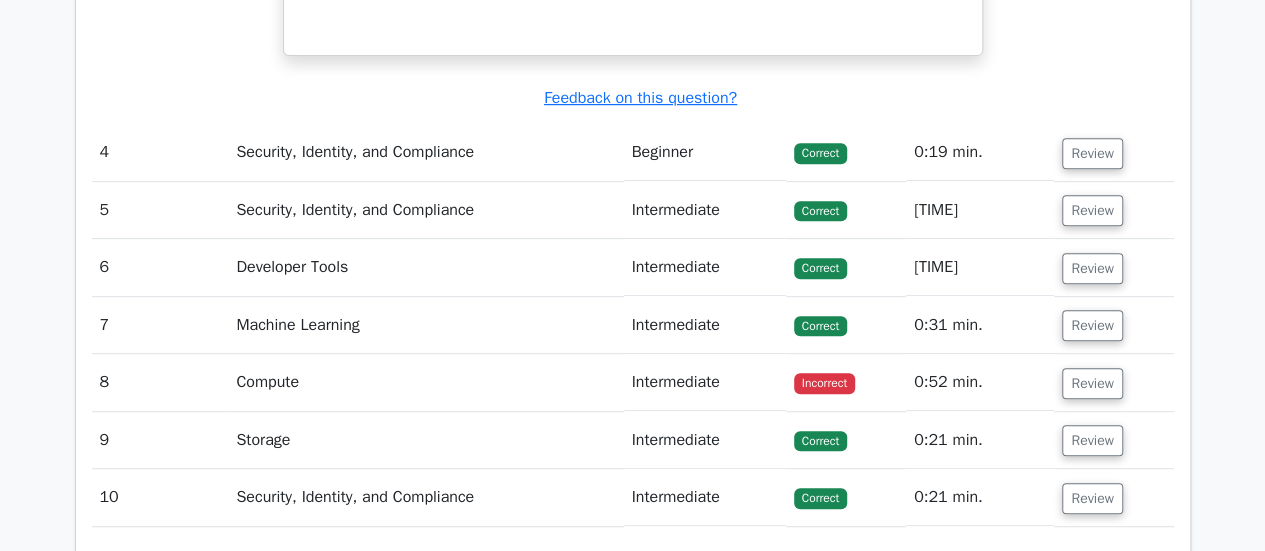 scroll, scrollTop: 4138, scrollLeft: 0, axis: vertical 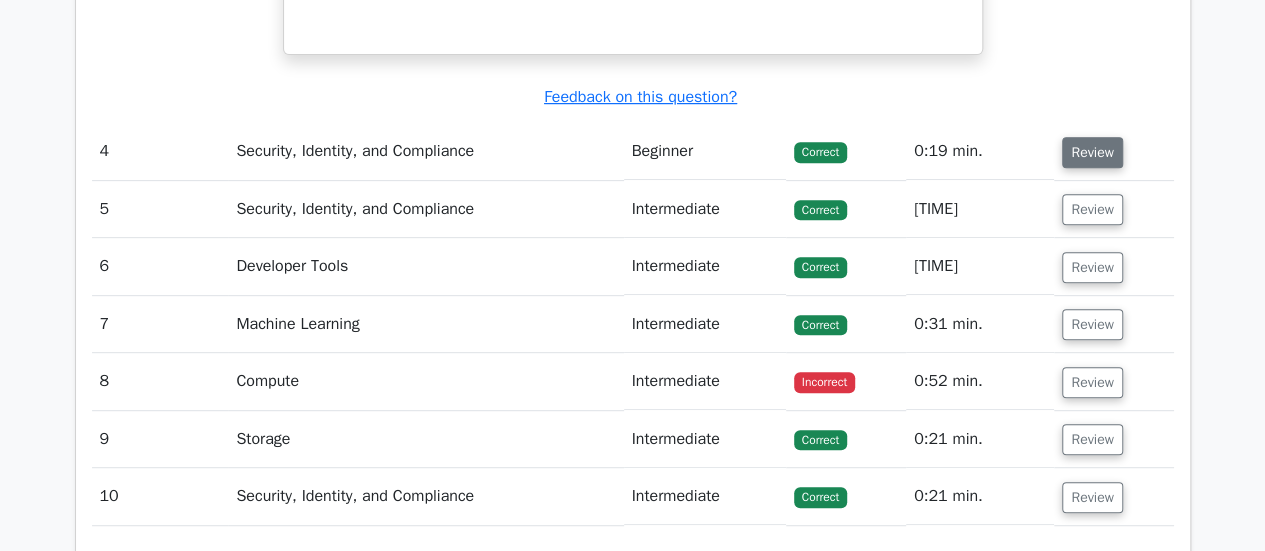 click on "Review" at bounding box center (1092, 152) 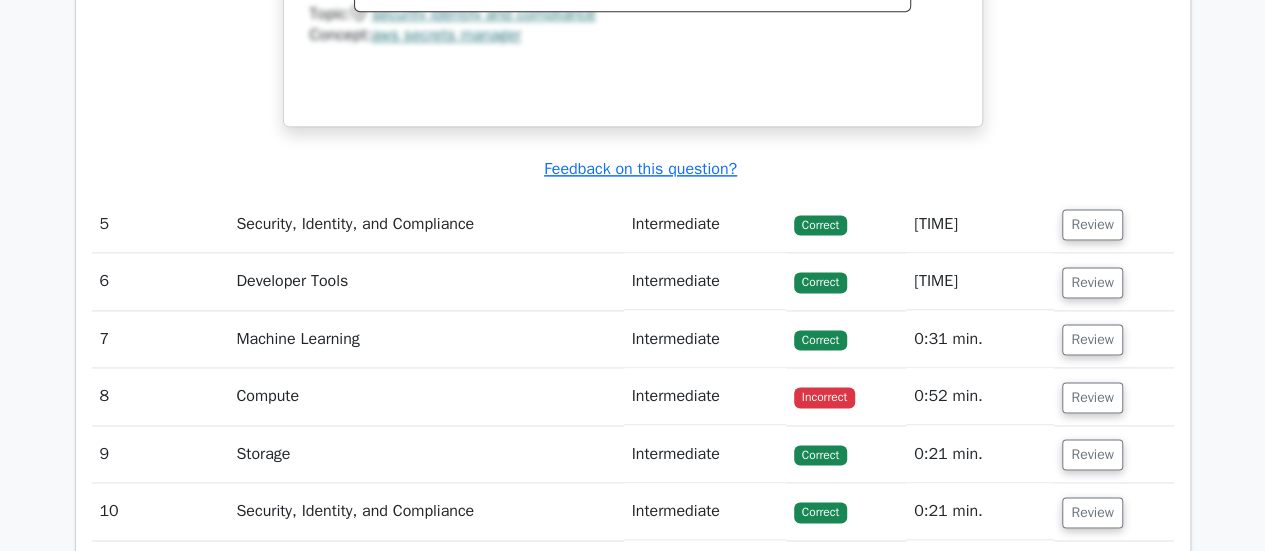 scroll, scrollTop: 5019, scrollLeft: 0, axis: vertical 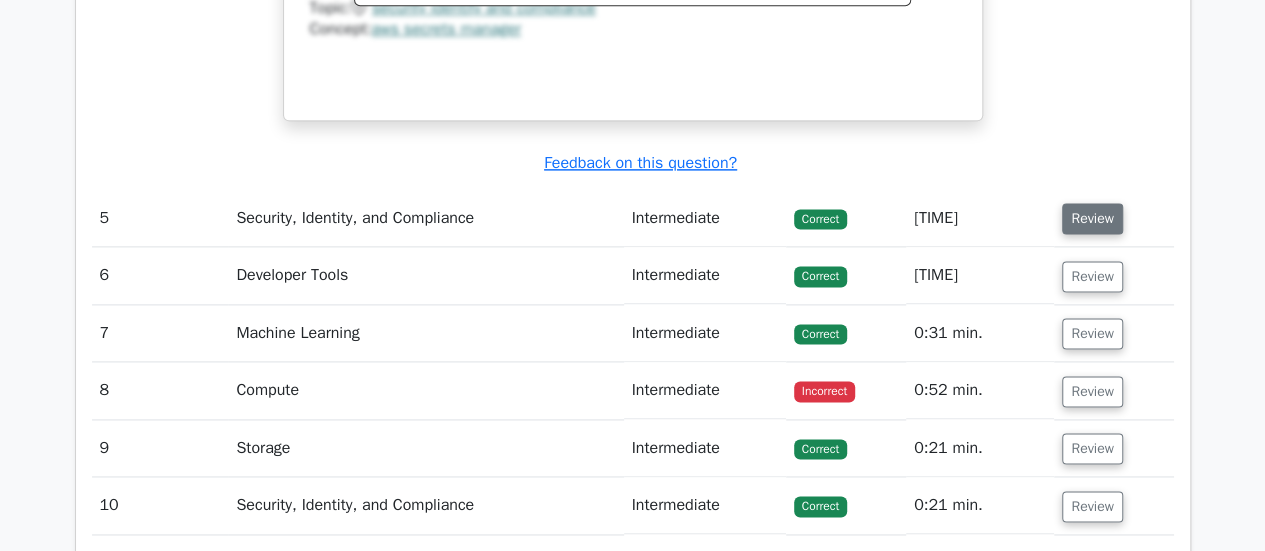 click on "Review" at bounding box center [1092, 218] 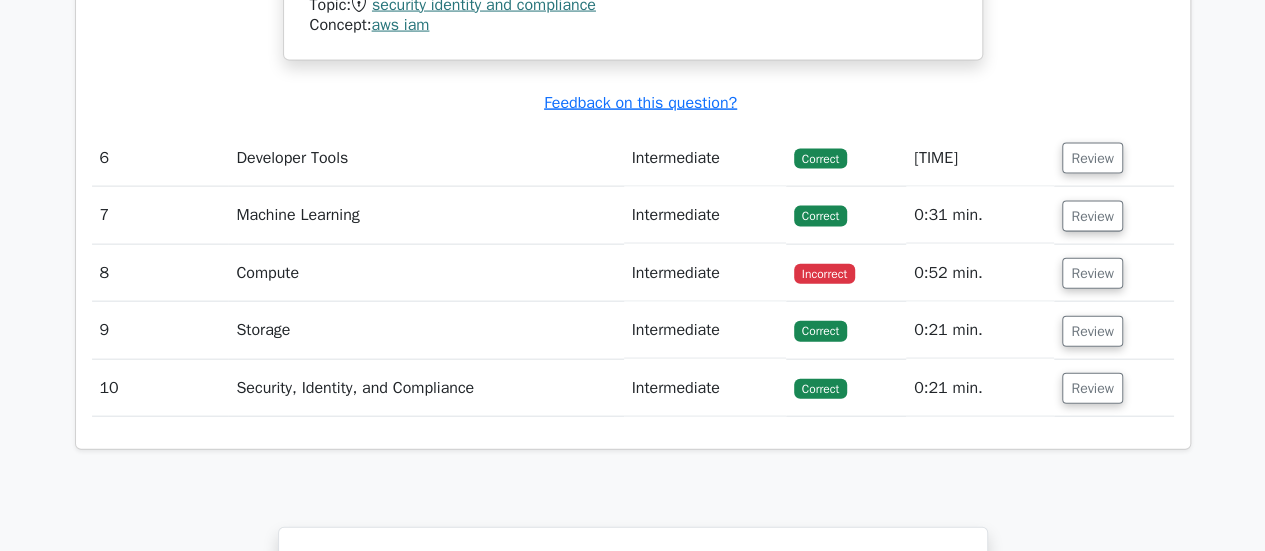 scroll, scrollTop: 5938, scrollLeft: 0, axis: vertical 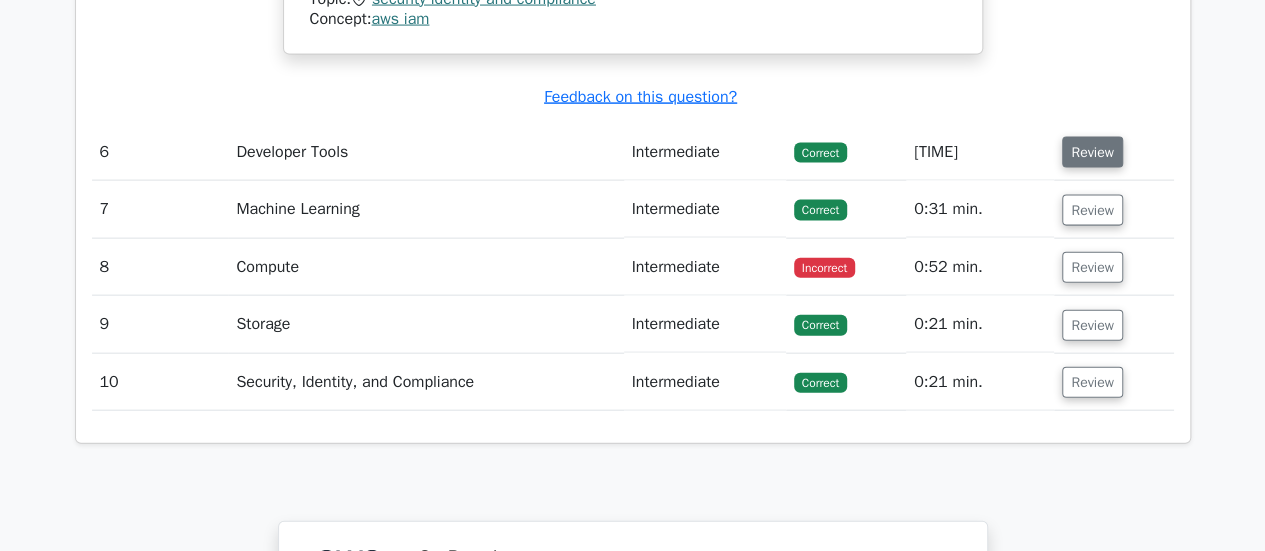 click on "Review" at bounding box center (1092, 152) 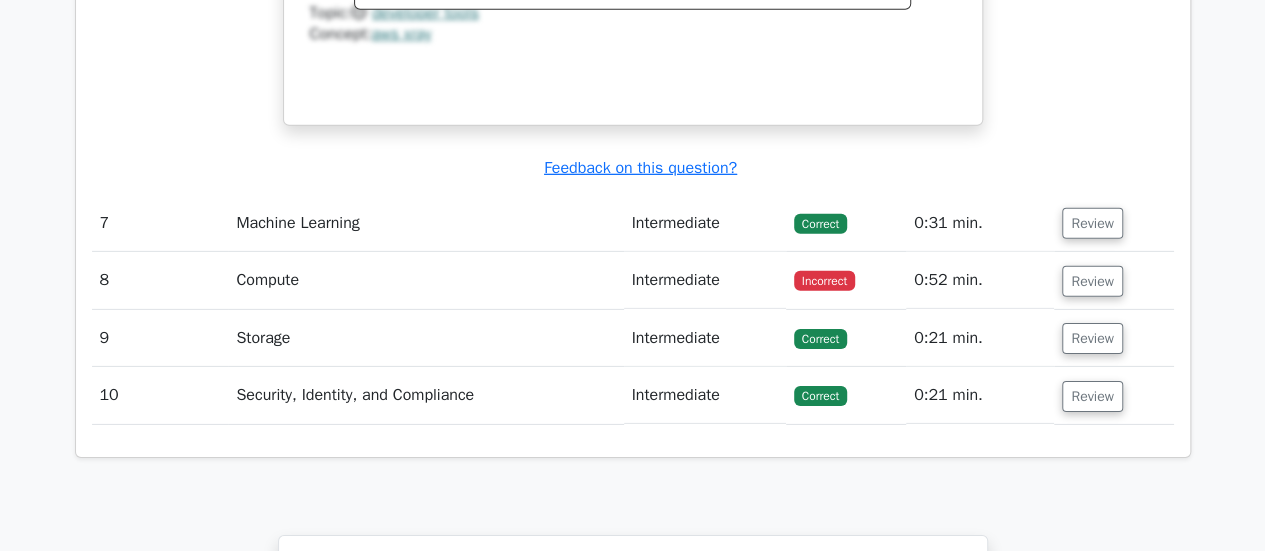 scroll, scrollTop: 6798, scrollLeft: 0, axis: vertical 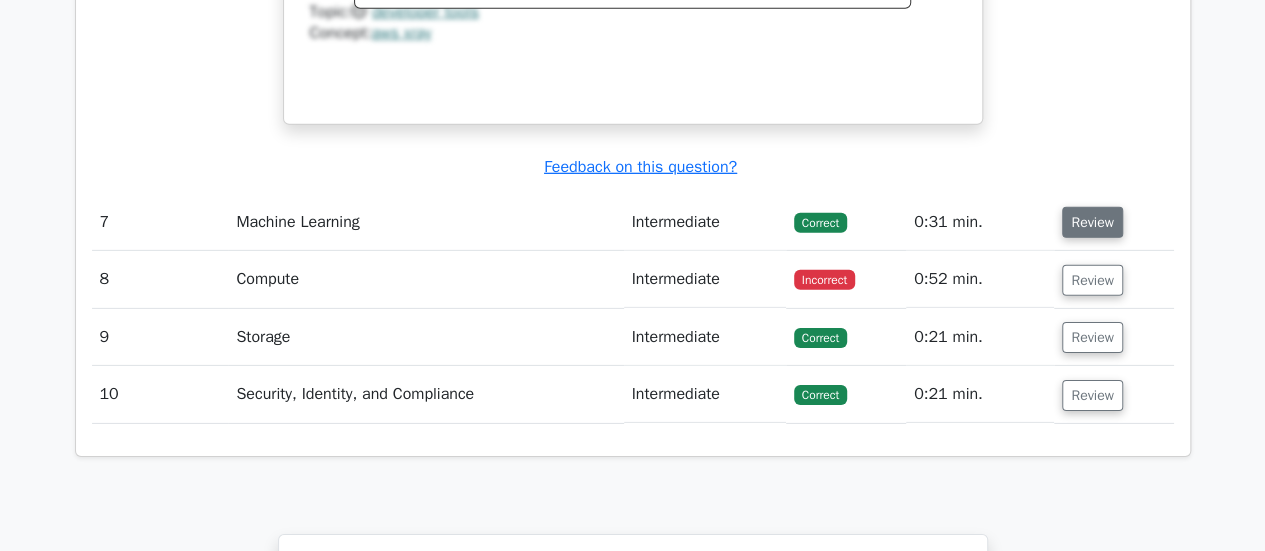 click on "Review" at bounding box center (1092, 222) 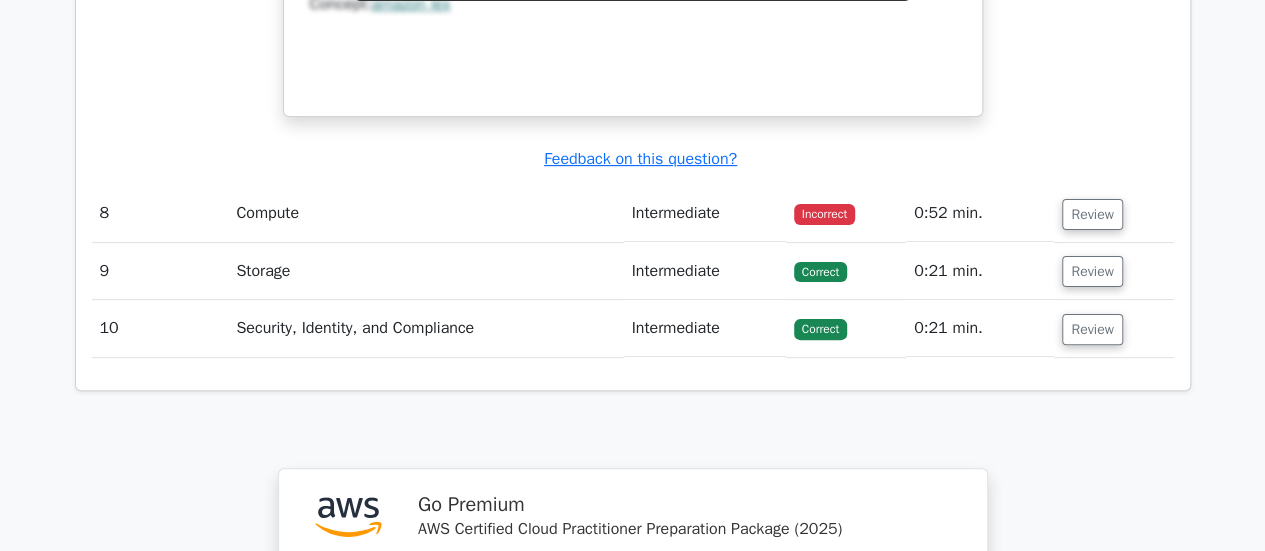 scroll, scrollTop: 7741, scrollLeft: 0, axis: vertical 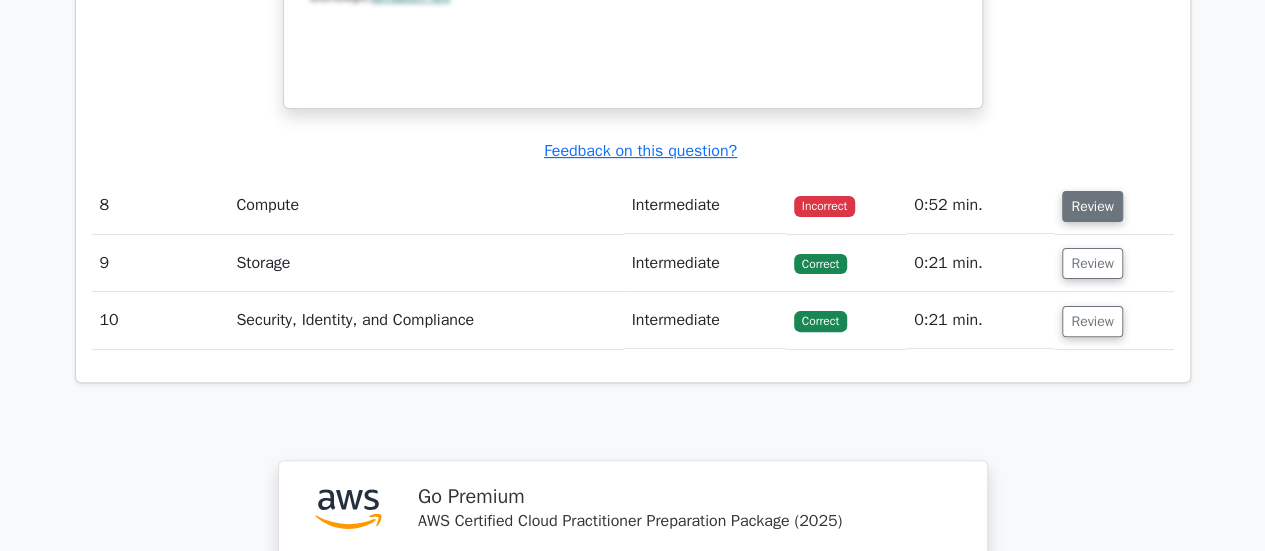 click on "Review" at bounding box center [1092, 206] 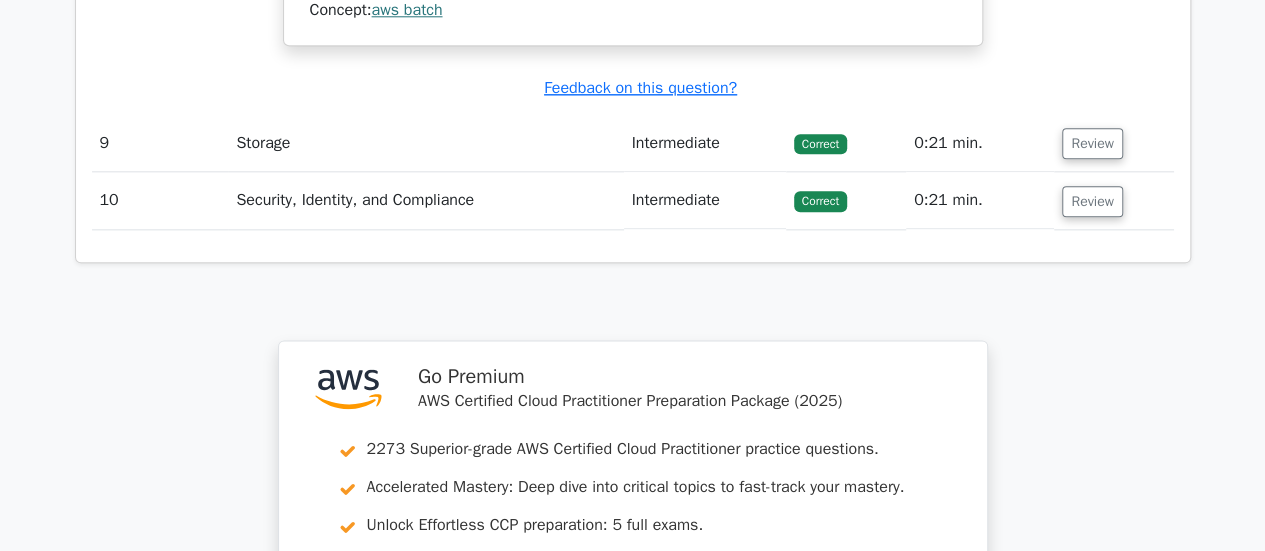scroll, scrollTop: 8697, scrollLeft: 0, axis: vertical 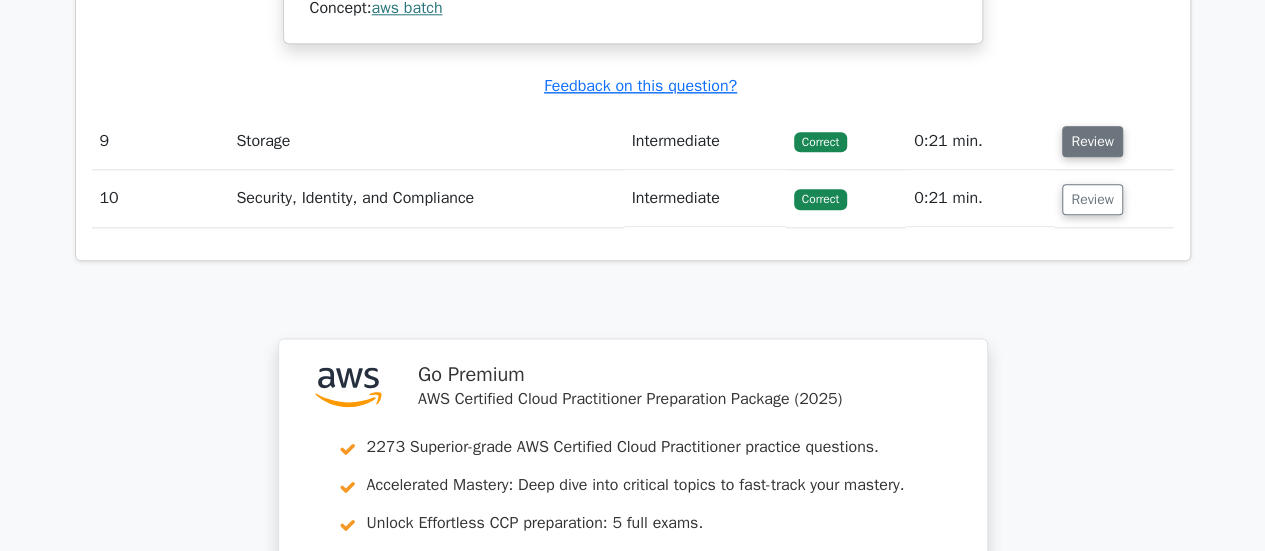 click on "Review" at bounding box center (1092, 141) 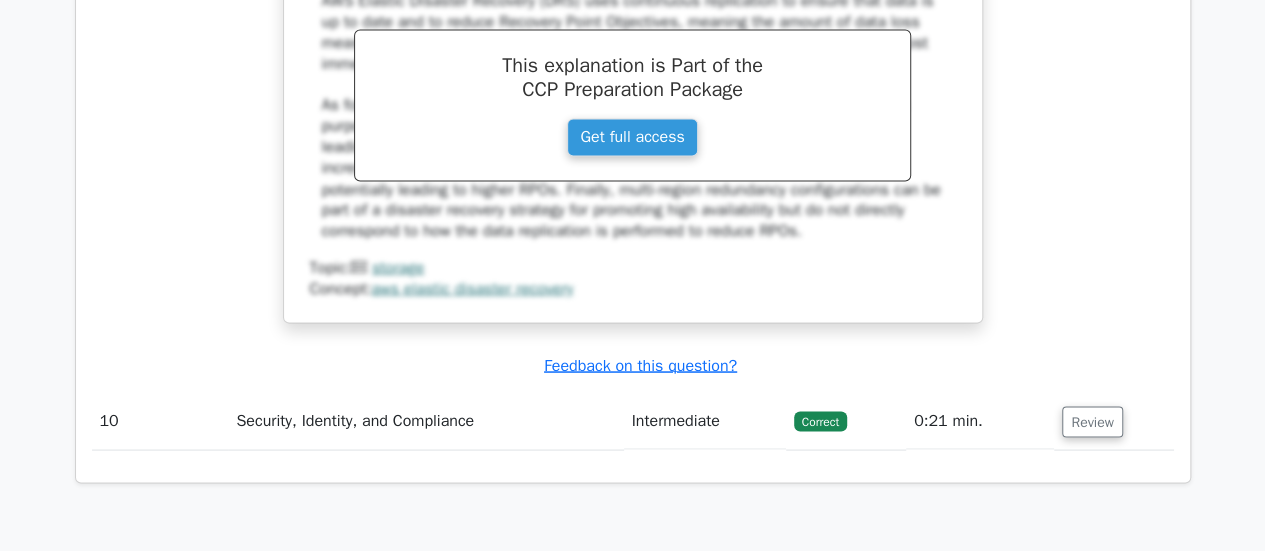 scroll, scrollTop: 9465, scrollLeft: 0, axis: vertical 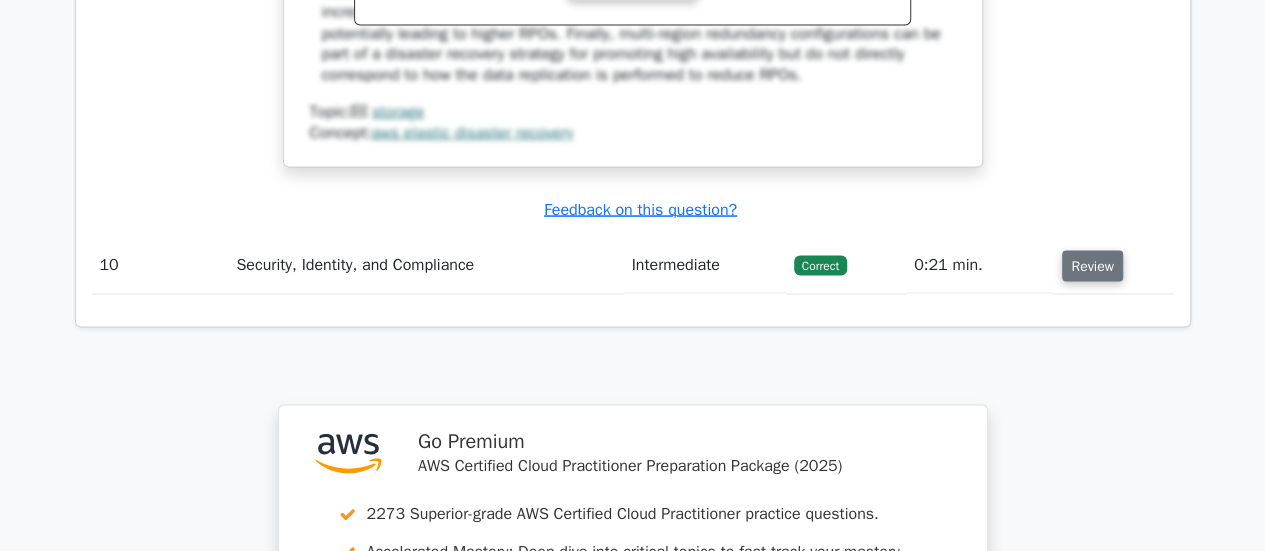 click on "Review" at bounding box center (1092, 265) 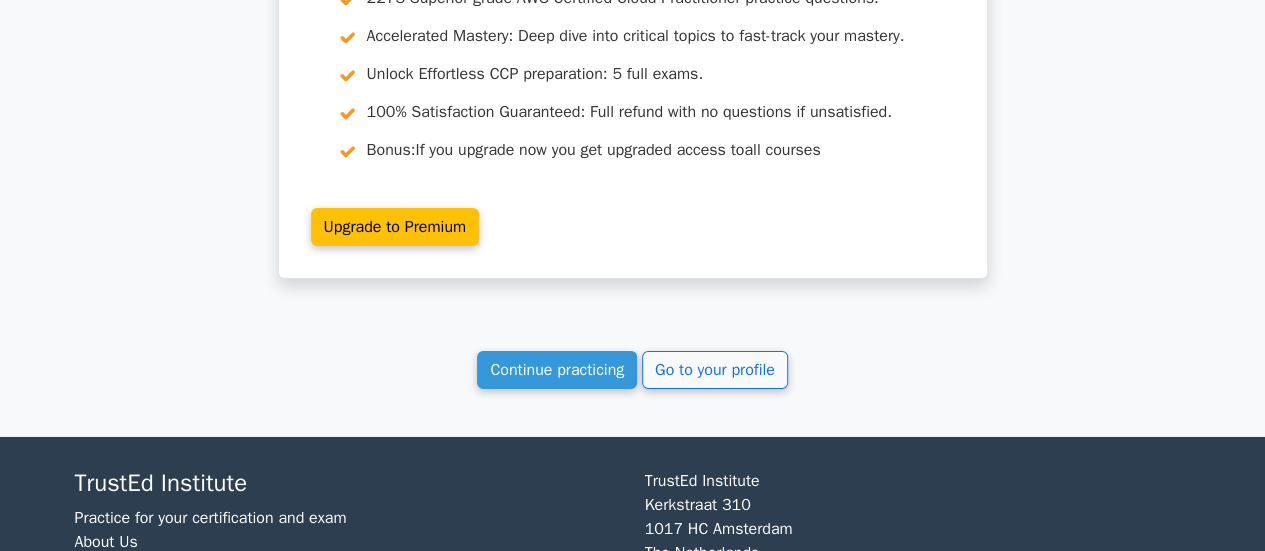 scroll, scrollTop: 10943, scrollLeft: 0, axis: vertical 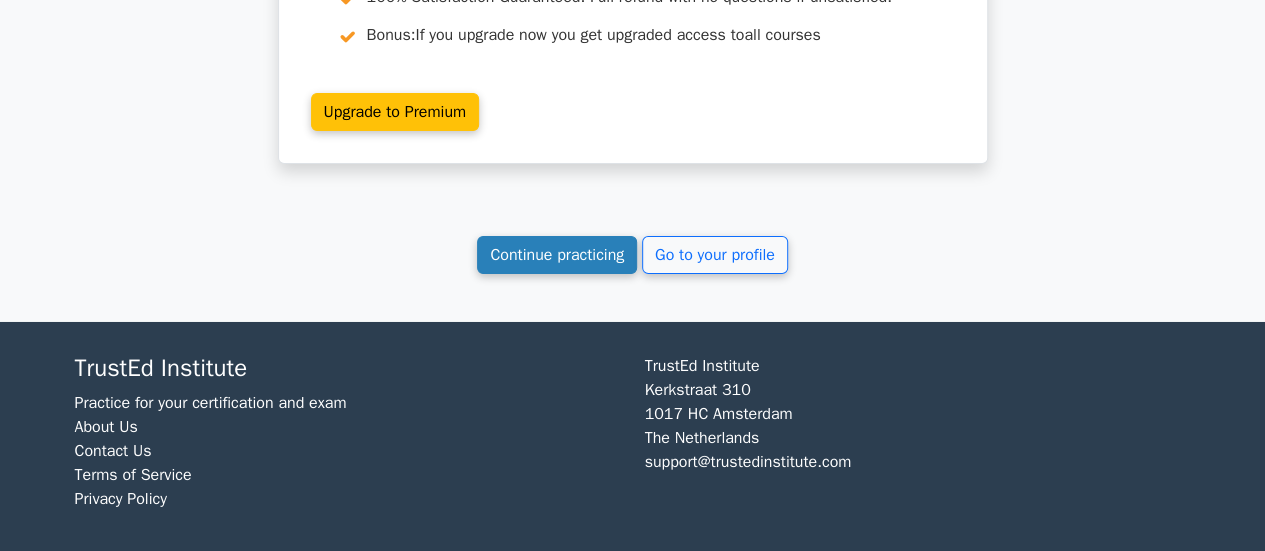 click on "Continue practicing" at bounding box center [557, 255] 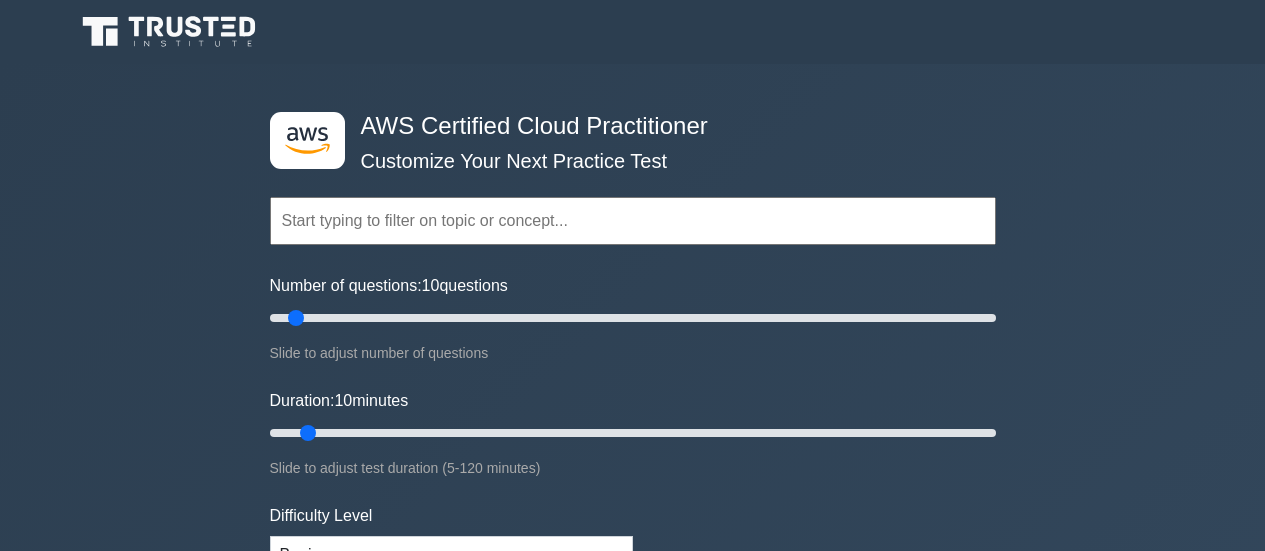 scroll, scrollTop: 0, scrollLeft: 0, axis: both 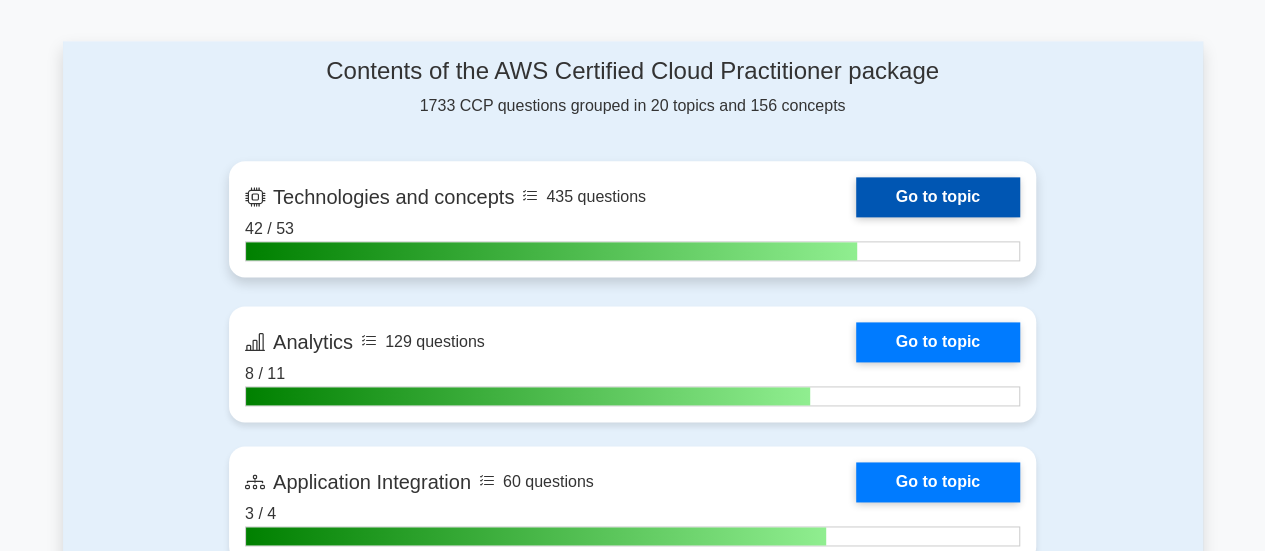 click on "Go to topic" at bounding box center (938, 197) 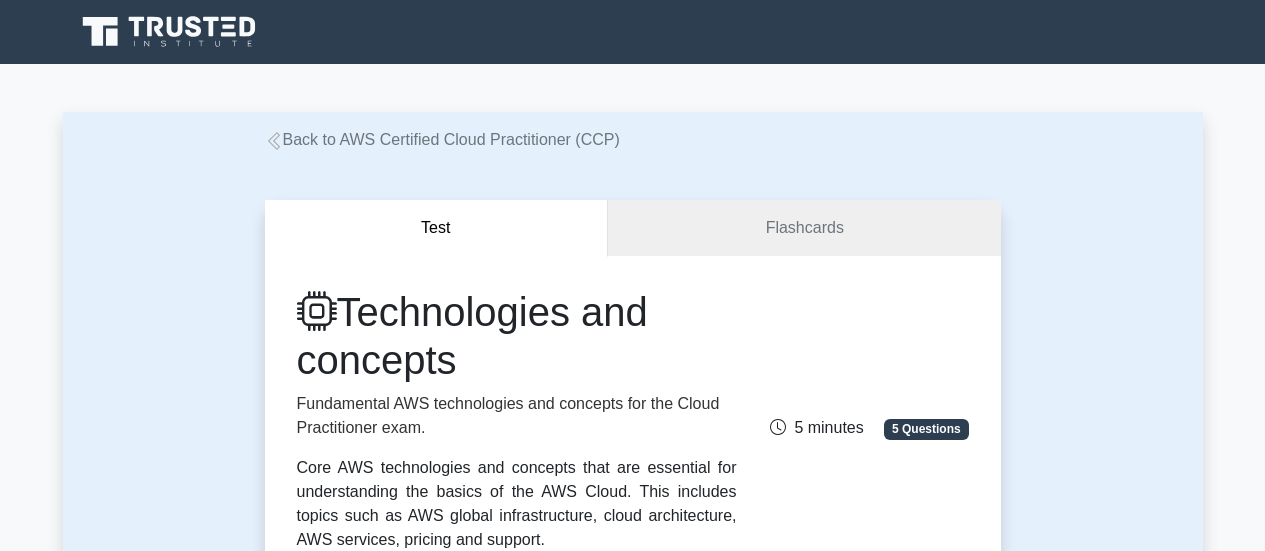 scroll, scrollTop: 0, scrollLeft: 0, axis: both 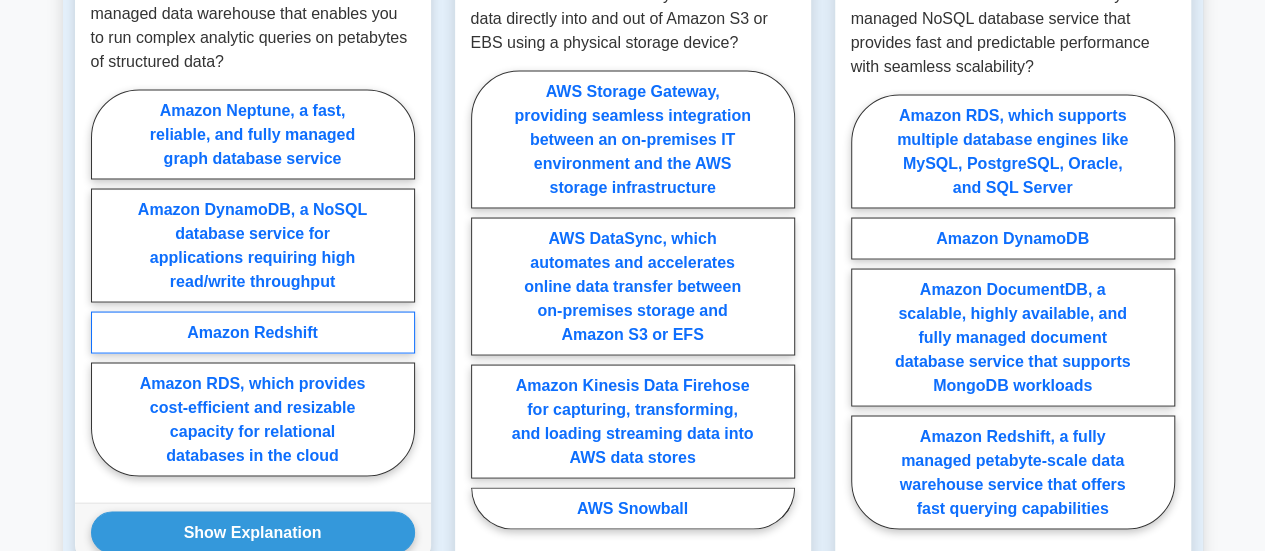 click on "Amazon Redshift" at bounding box center (253, 332) 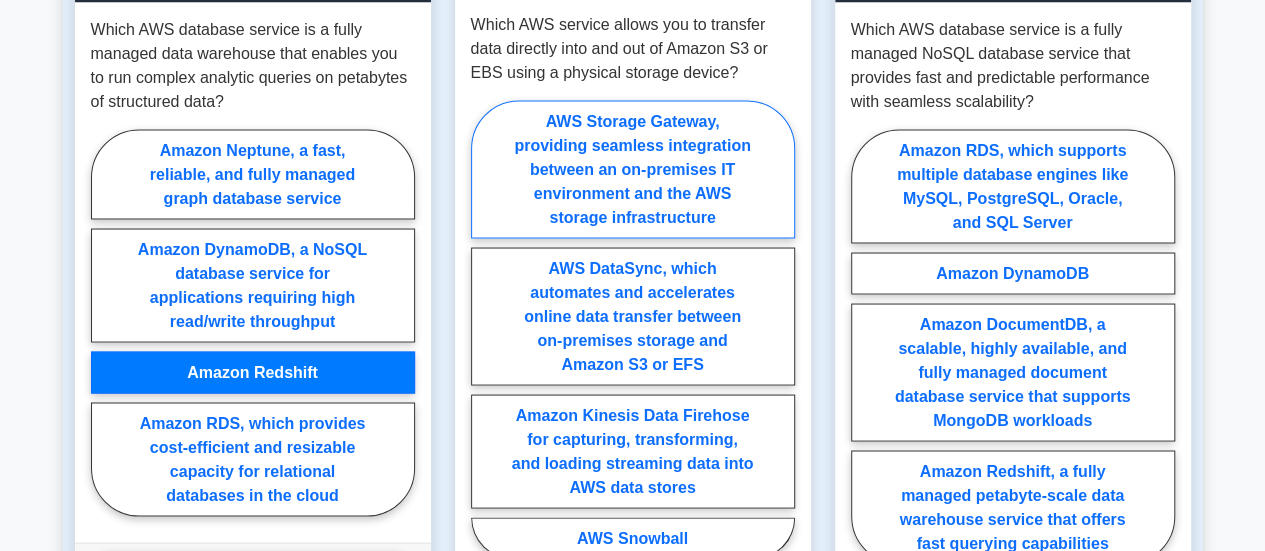 scroll, scrollTop: 1781, scrollLeft: 0, axis: vertical 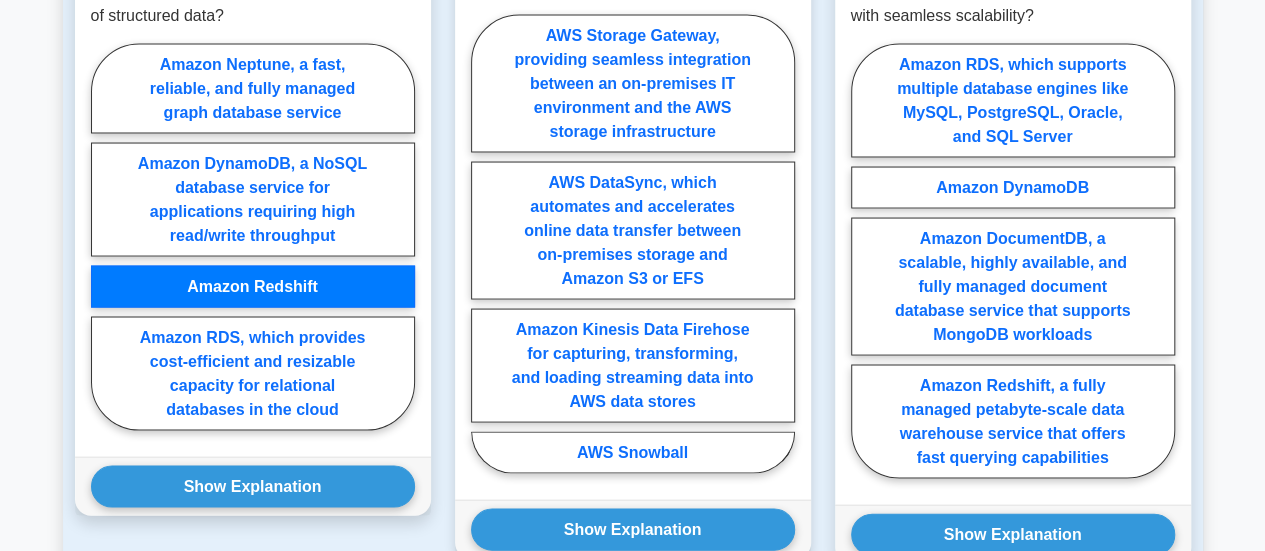 click on "AWS DataSync, which automates and accelerates online data transfer between on-premises storage and Amazon S3 or EFS" at bounding box center [633, 230] 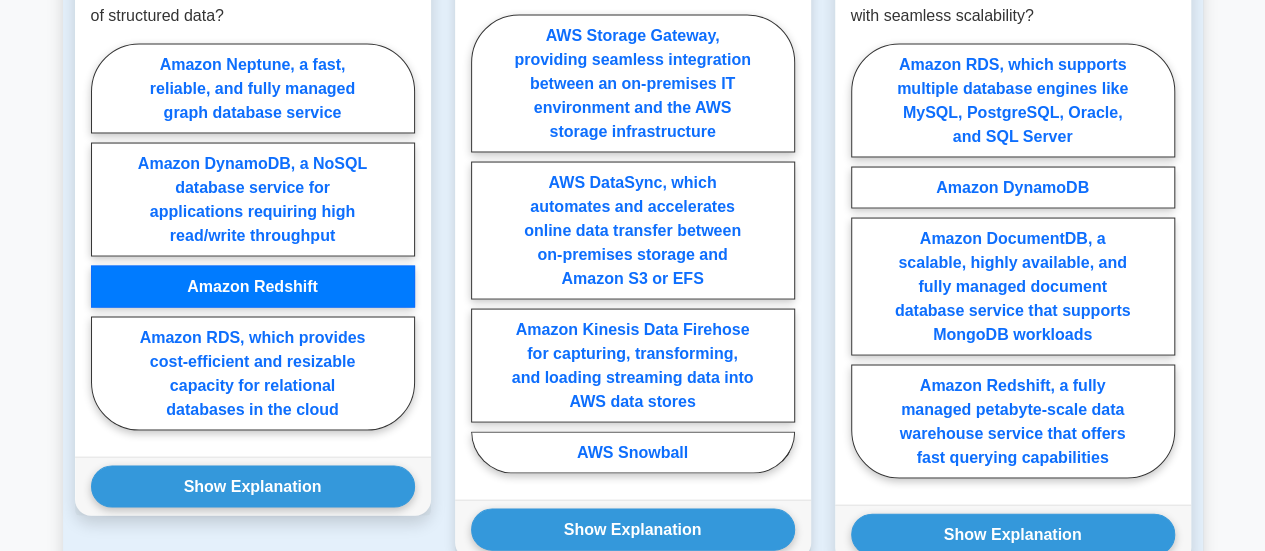click on "AWS DataSync, which automates and accelerates online data transfer between on-premises storage and Amazon S3 or EFS" at bounding box center [477, 249] 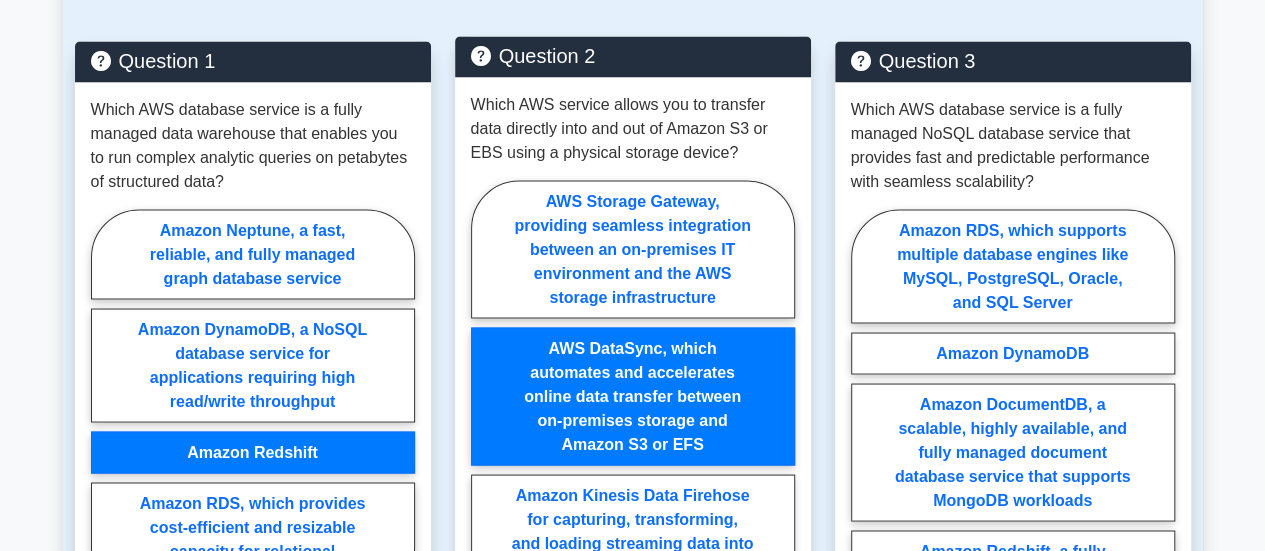 scroll, scrollTop: 1610, scrollLeft: 0, axis: vertical 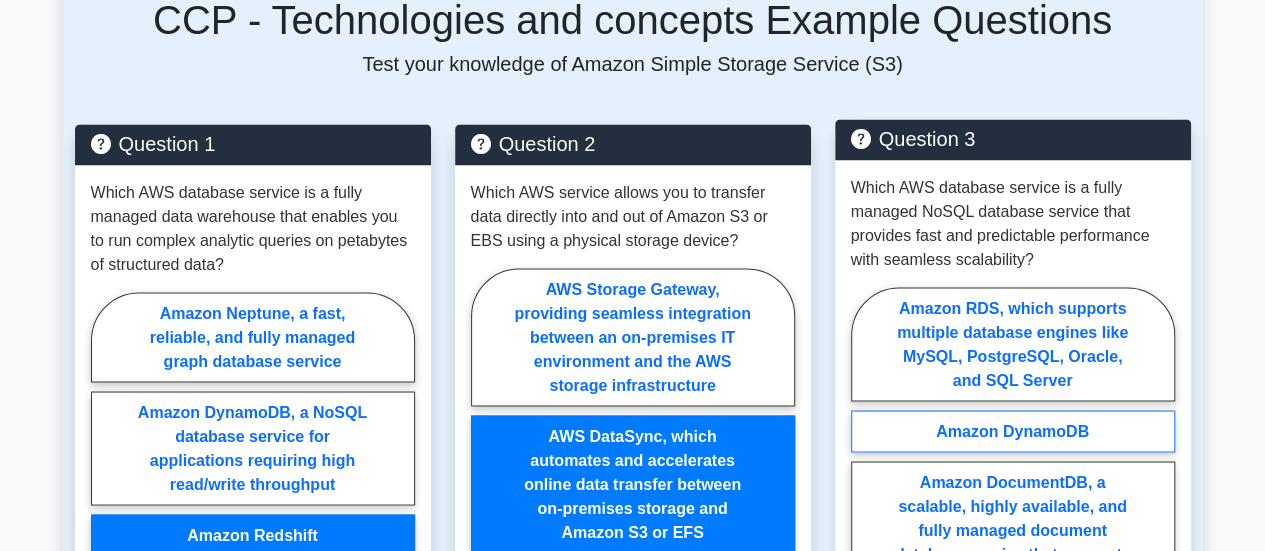 click on "Amazon DynamoDB" at bounding box center (1013, 431) 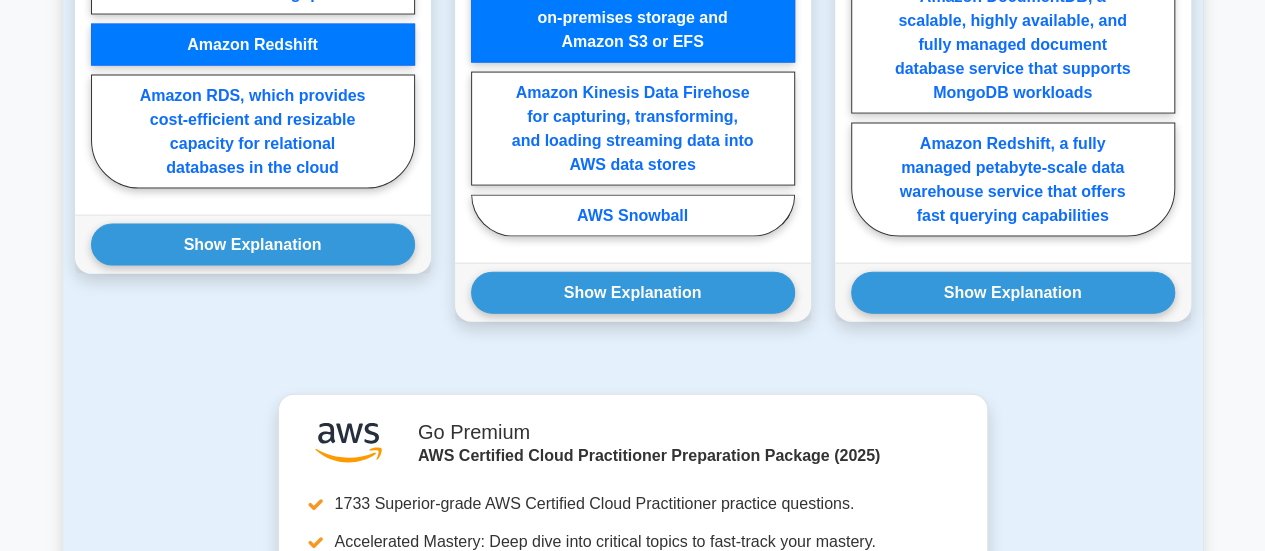 scroll, scrollTop: 2099, scrollLeft: 0, axis: vertical 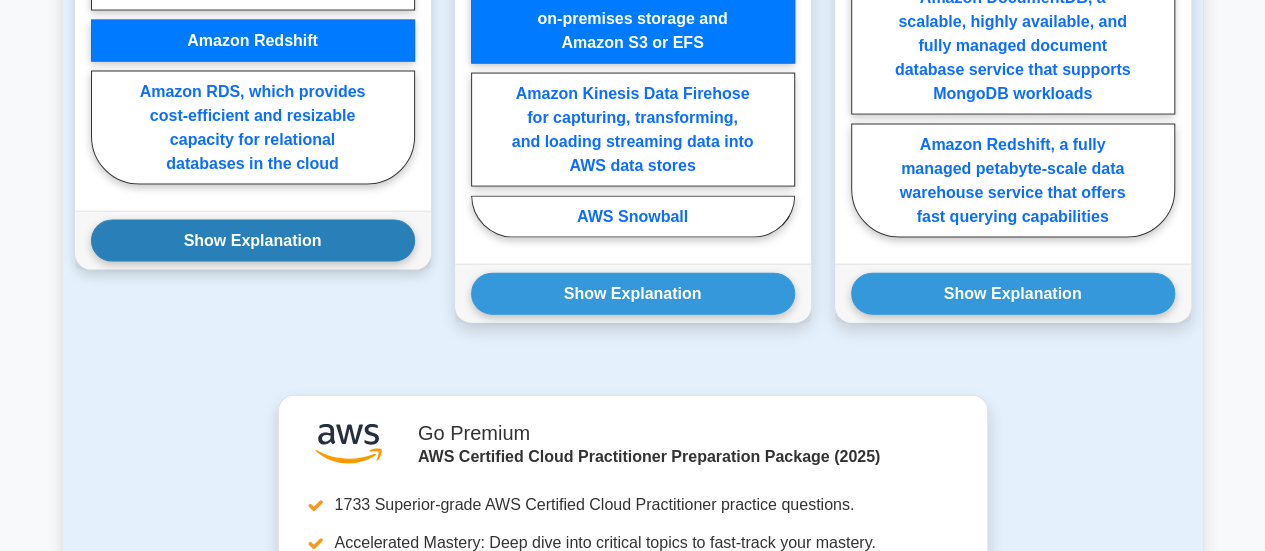 click on "Show Explanation" at bounding box center [253, 241] 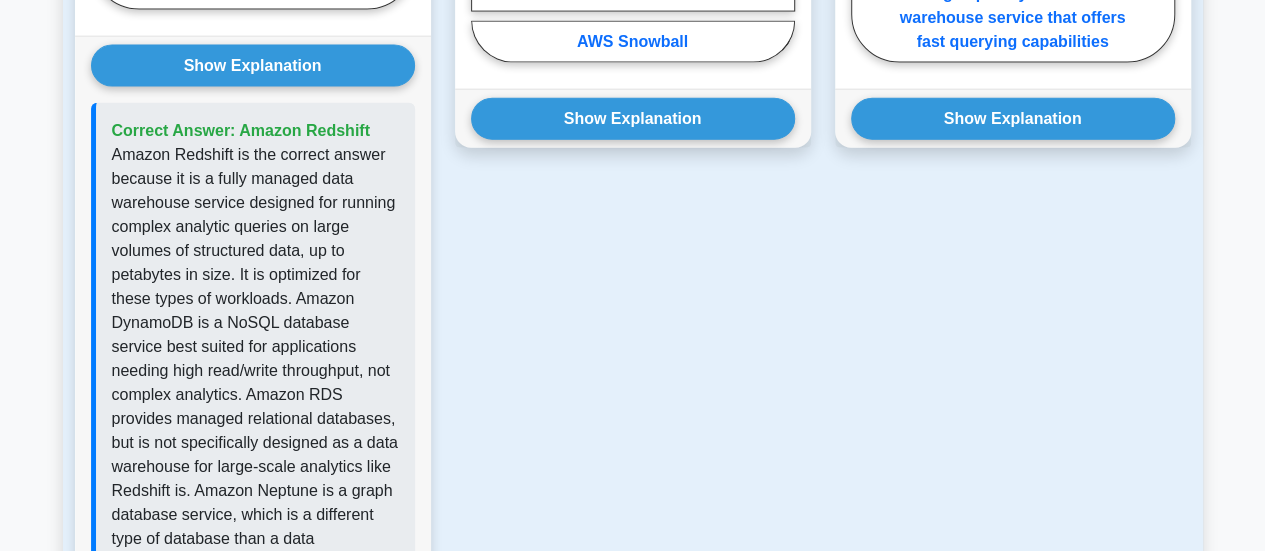 scroll, scrollTop: 2275, scrollLeft: 0, axis: vertical 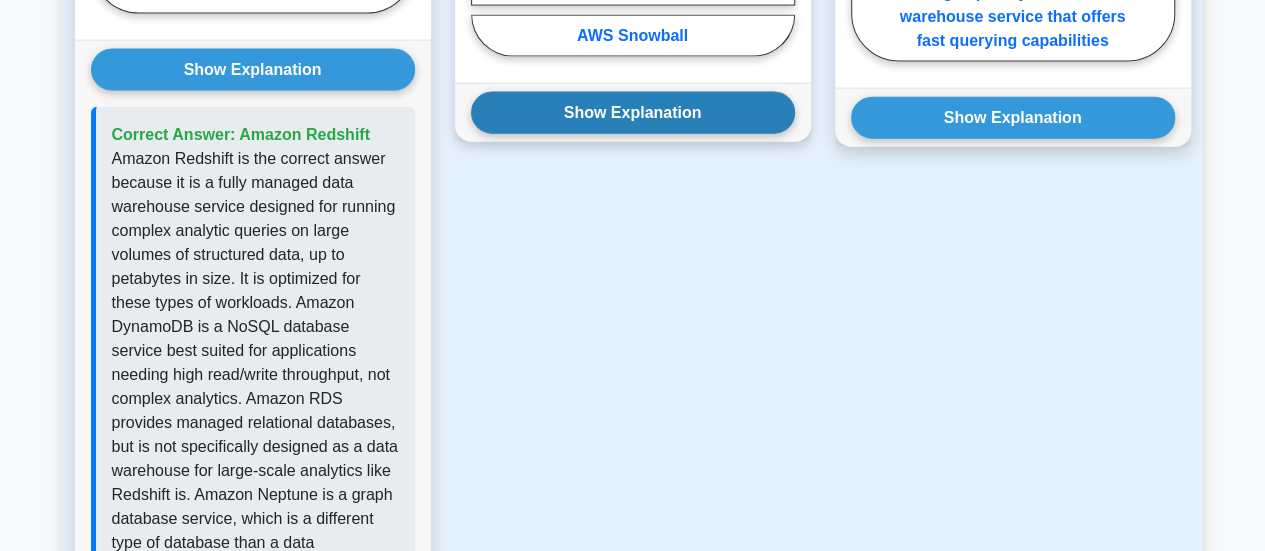 click on "Show Explanation" at bounding box center [633, 113] 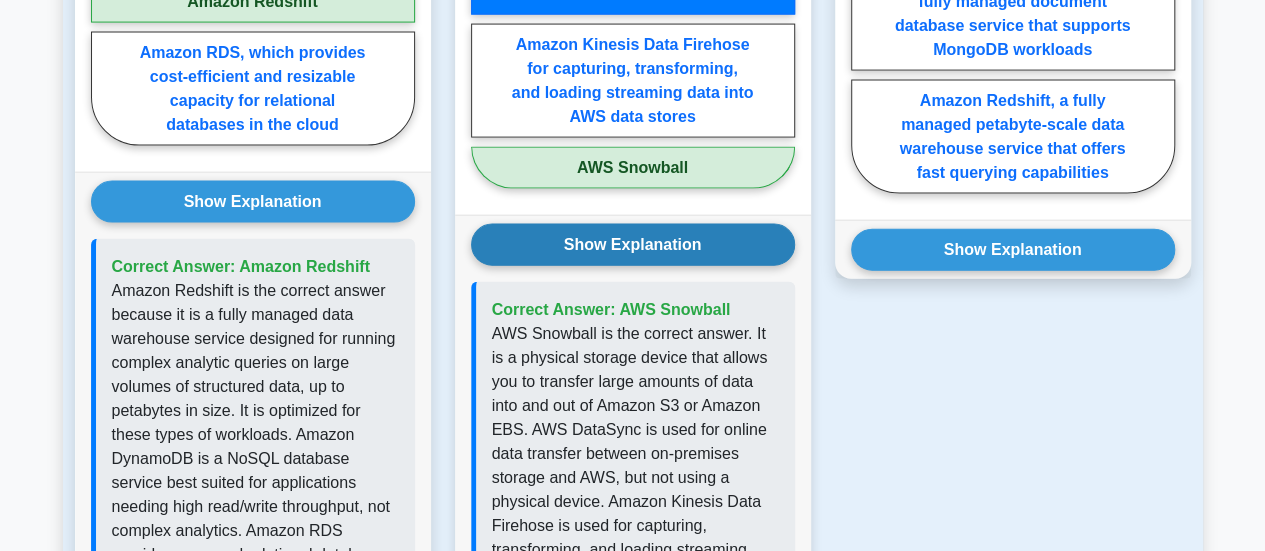 scroll, scrollTop: 2144, scrollLeft: 0, axis: vertical 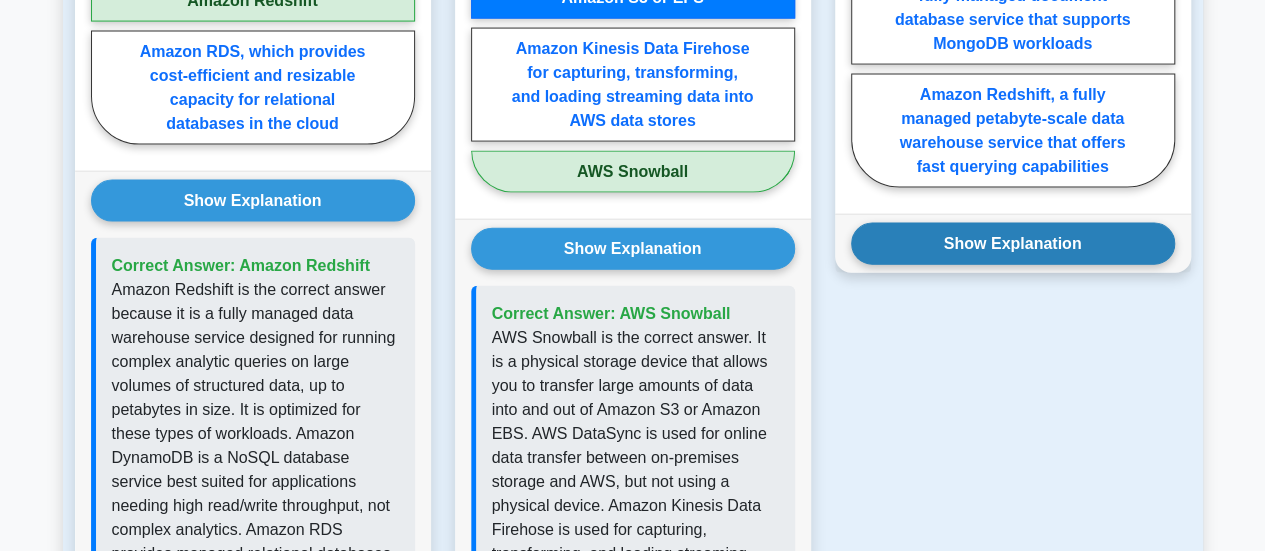 click on "Show Explanation" at bounding box center [1013, 244] 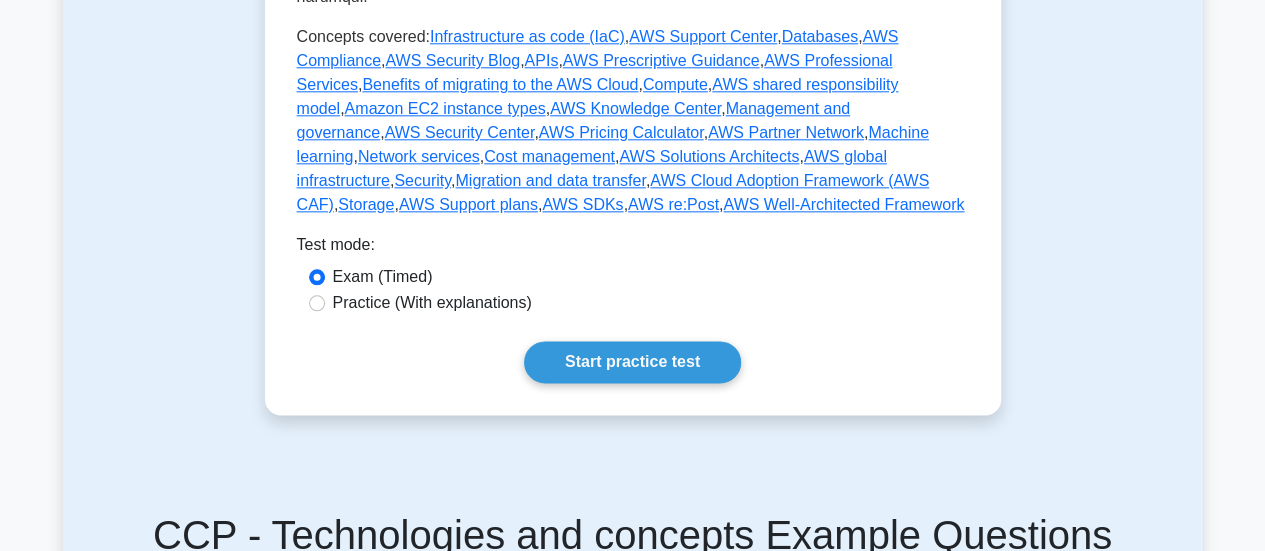 scroll, scrollTop: 1097, scrollLeft: 0, axis: vertical 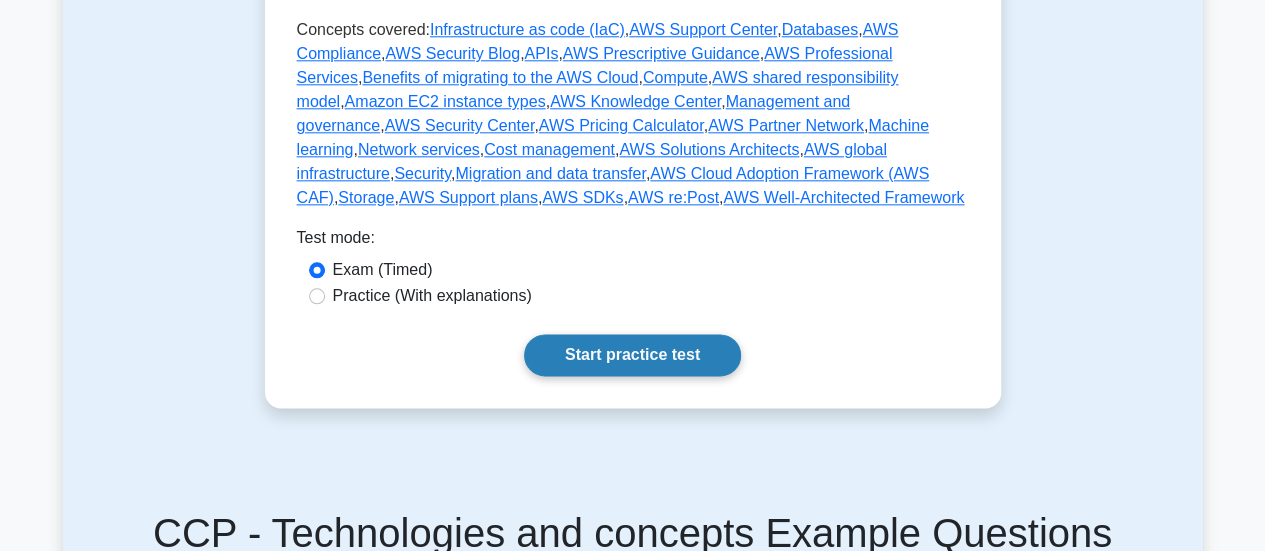 click on "Start practice test" at bounding box center [632, 355] 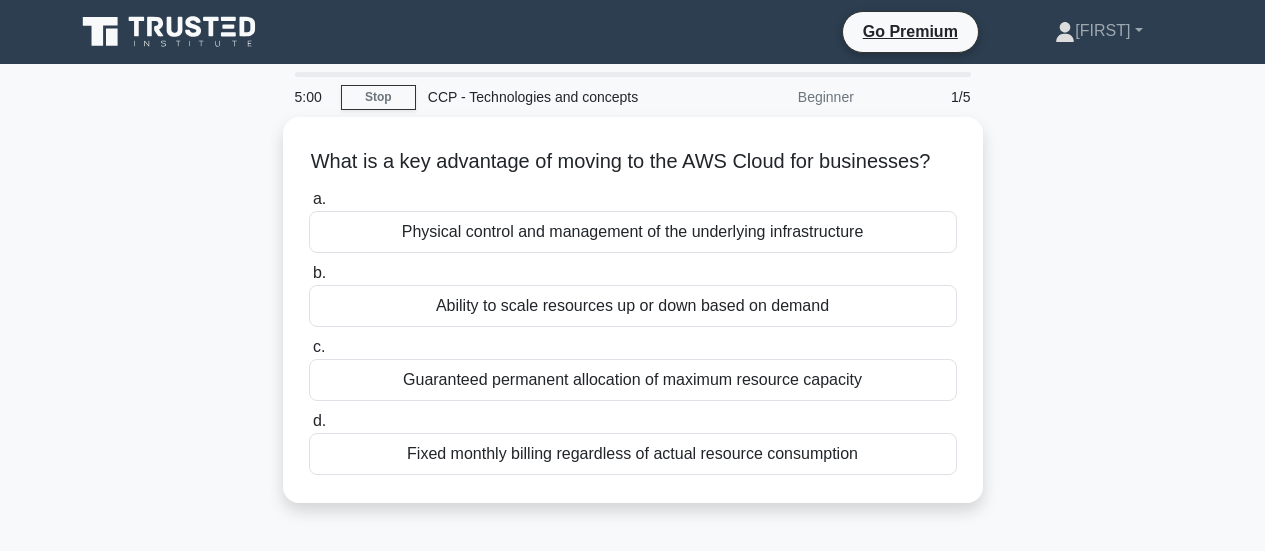 scroll, scrollTop: 0, scrollLeft: 0, axis: both 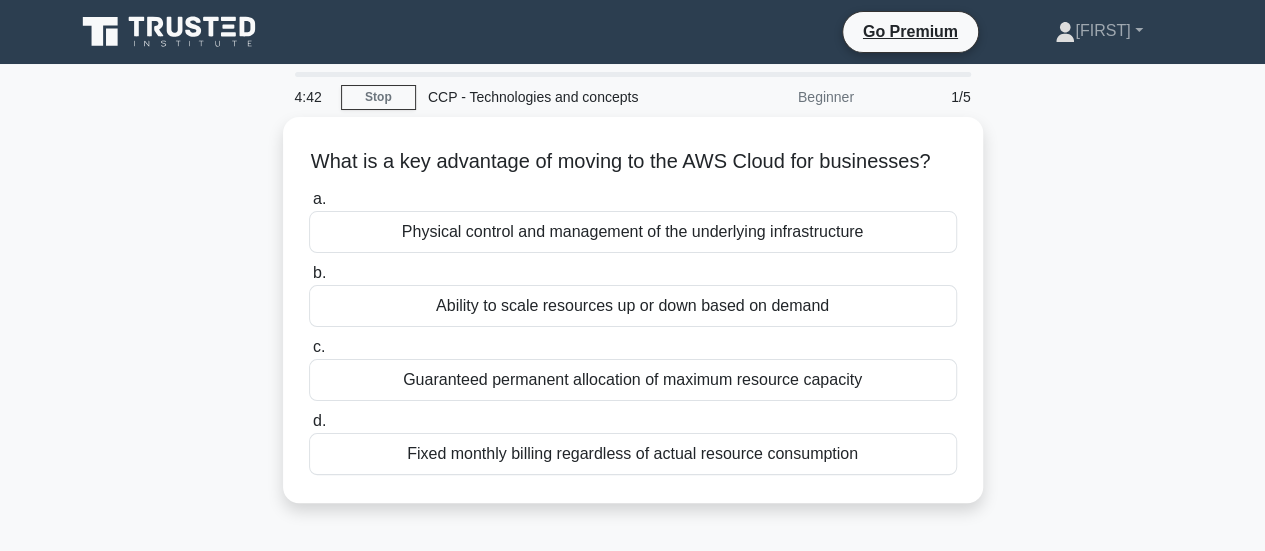 click on "Ability to scale resources up or down based on demand" at bounding box center (633, 306) 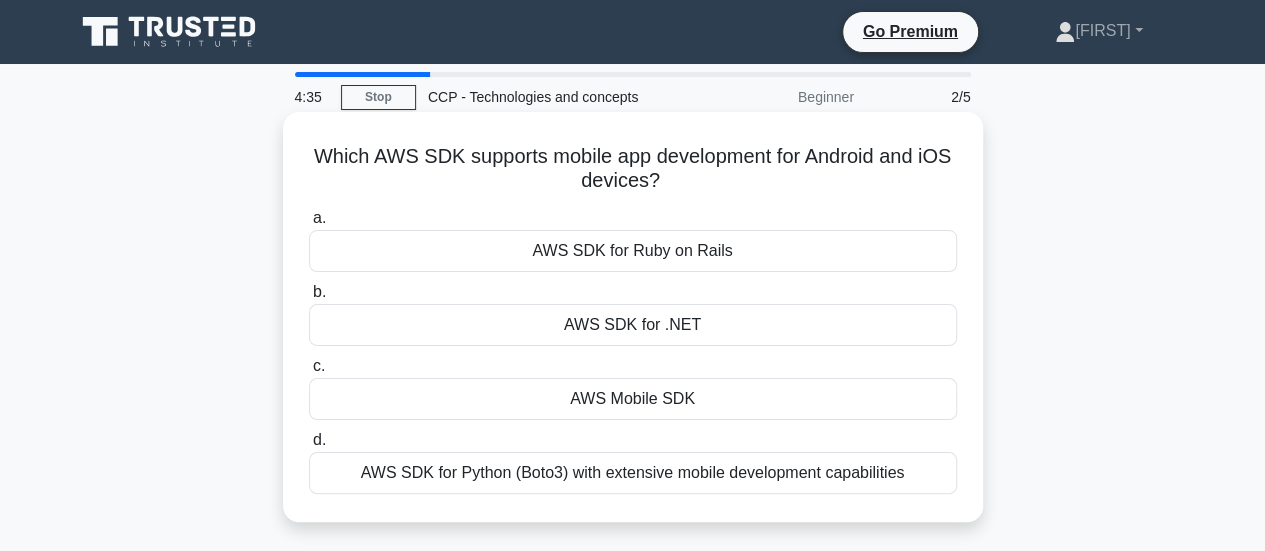 click on "AWS Mobile SDK" at bounding box center (633, 399) 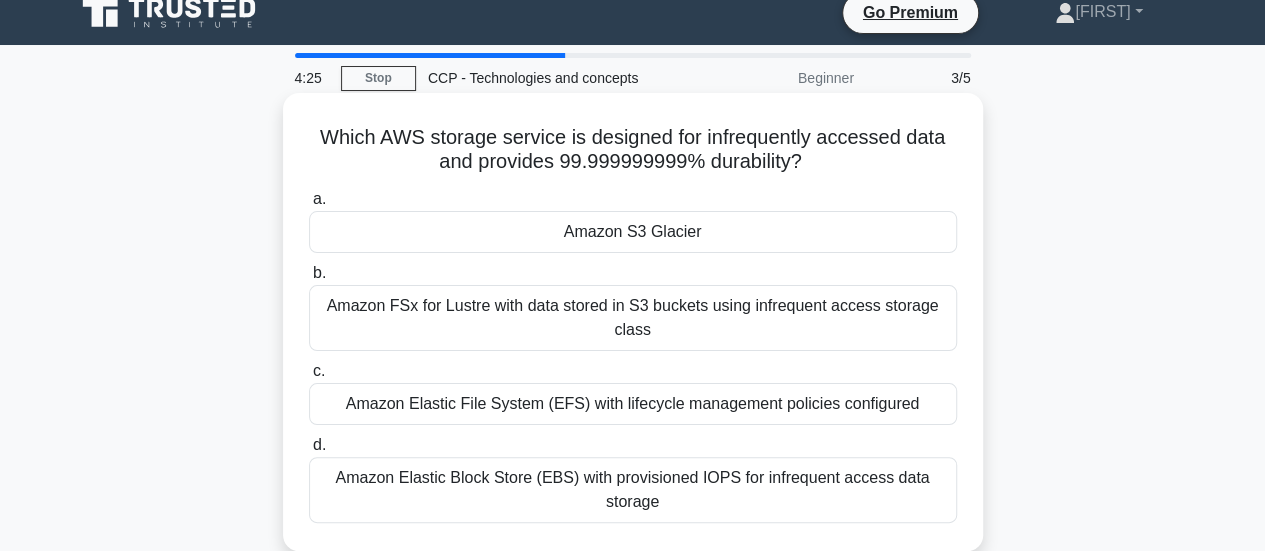 scroll, scrollTop: 16, scrollLeft: 0, axis: vertical 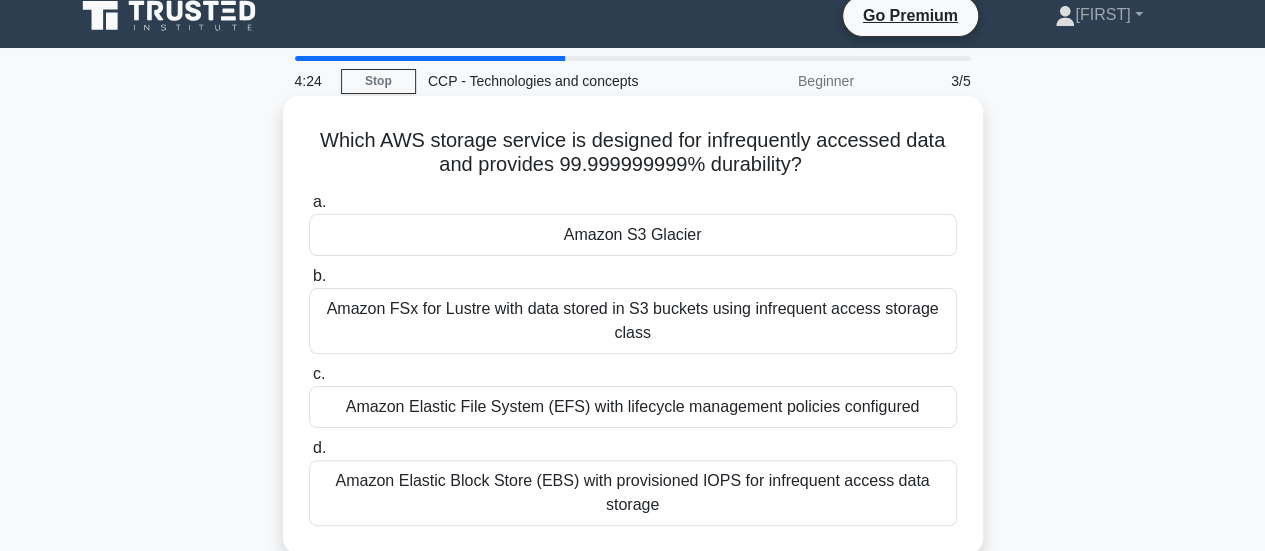 click on "Amazon S3 Glacier" at bounding box center [633, 235] 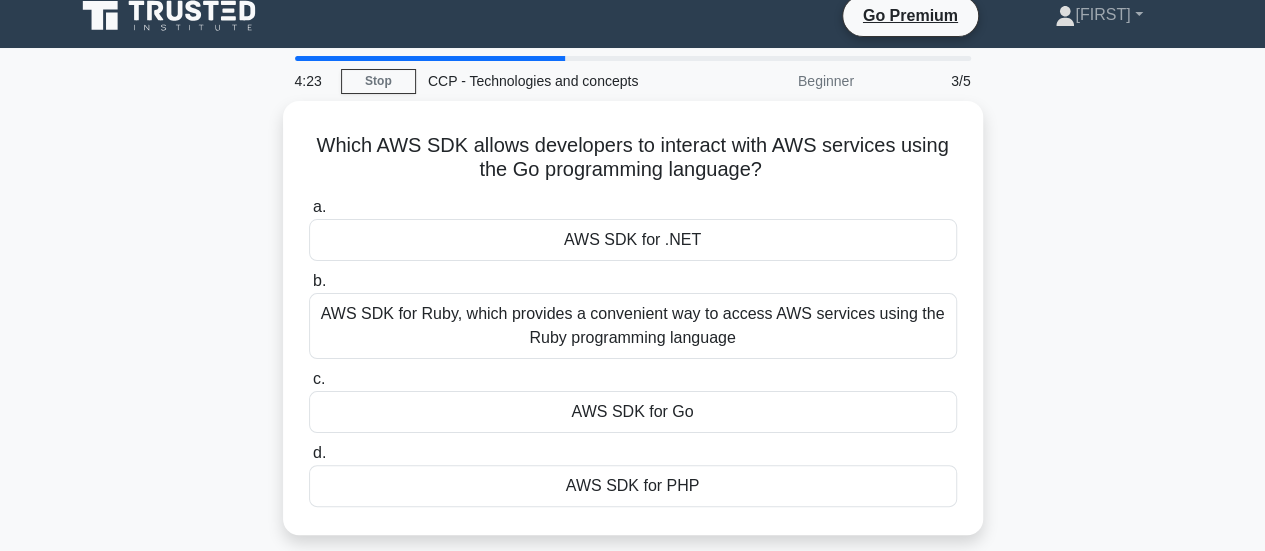 scroll, scrollTop: 0, scrollLeft: 0, axis: both 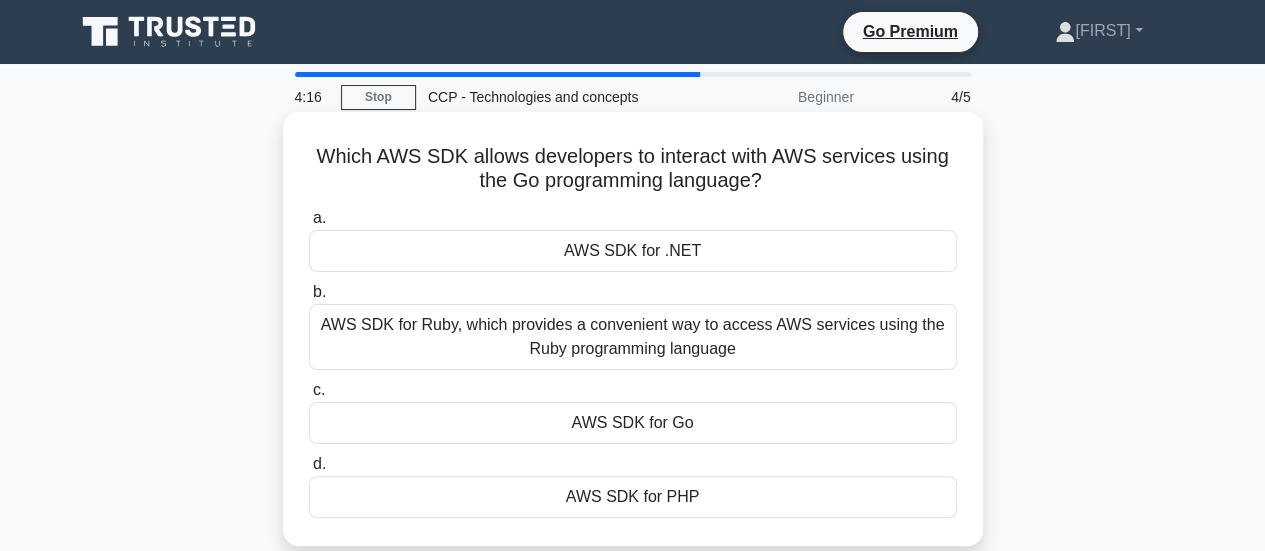 click on "AWS SDK for Go" at bounding box center [633, 423] 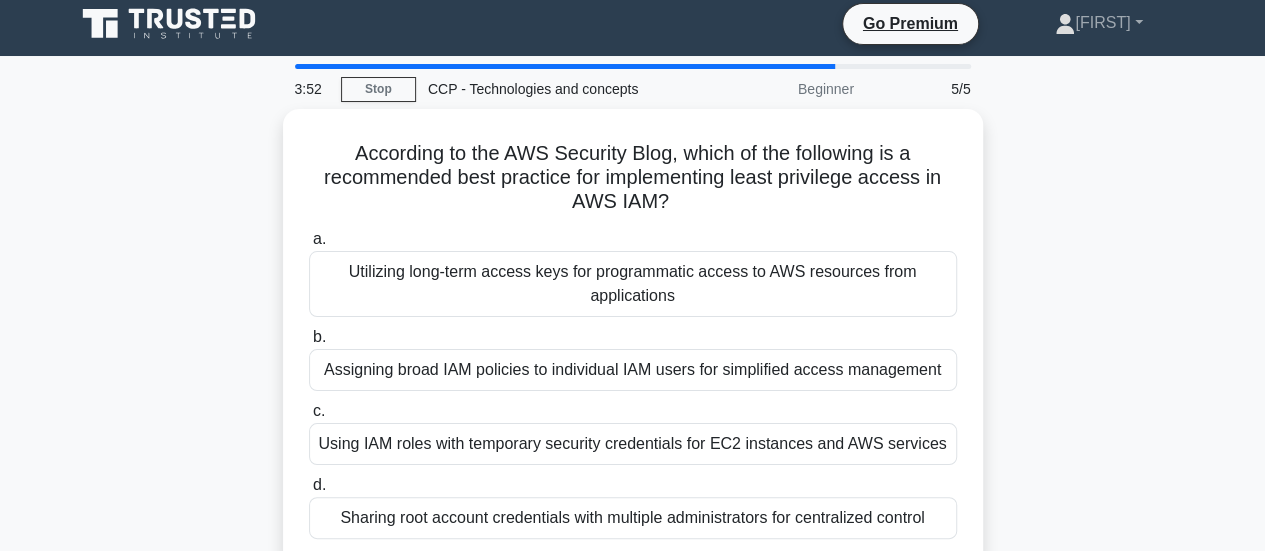 scroll, scrollTop: 0, scrollLeft: 0, axis: both 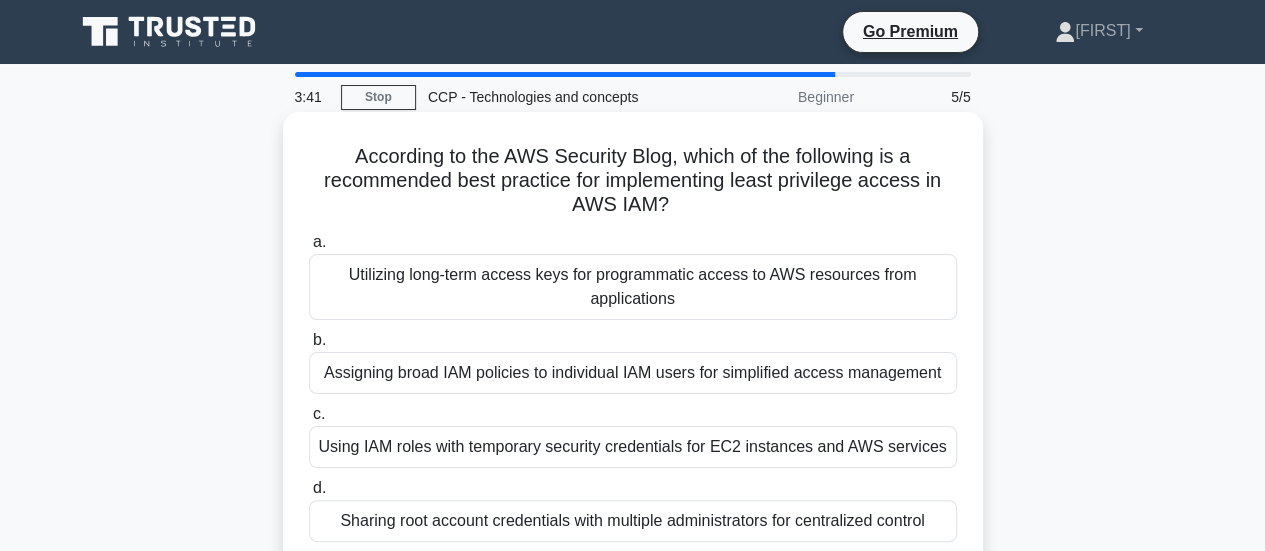 click on "Using IAM roles with temporary security credentials for EC2 instances and AWS services" at bounding box center [633, 447] 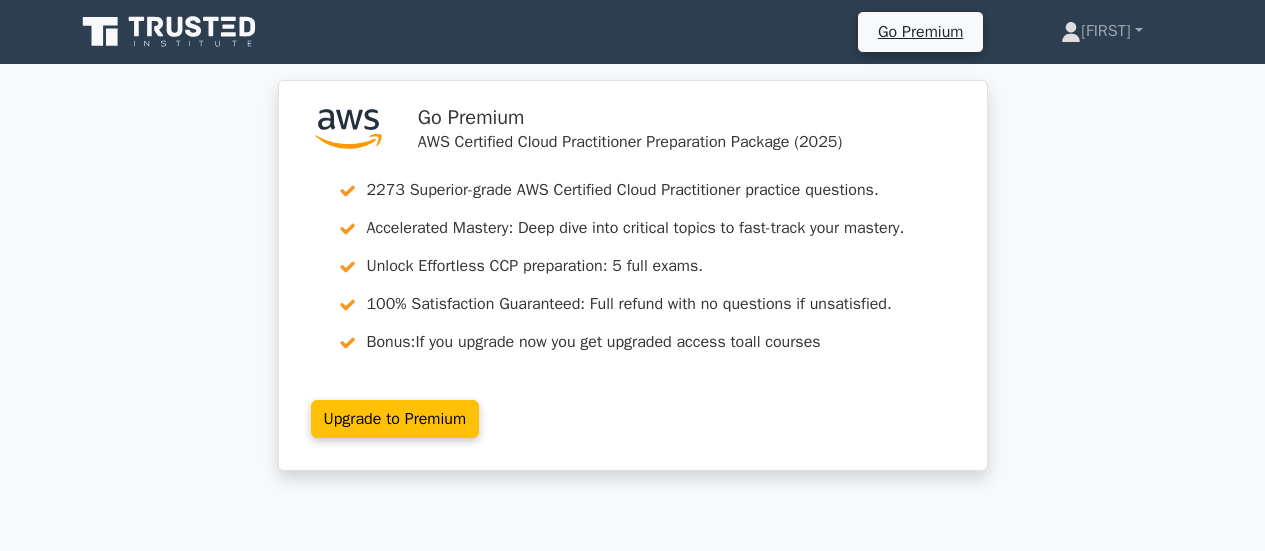scroll, scrollTop: 0, scrollLeft: 0, axis: both 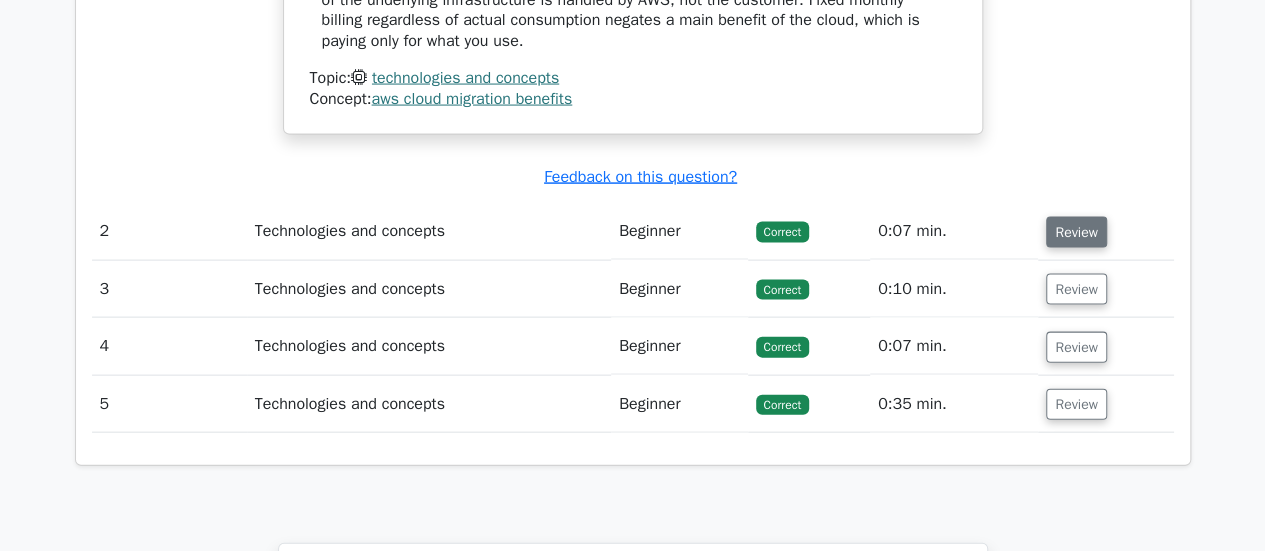 click on "Review" at bounding box center [1076, 232] 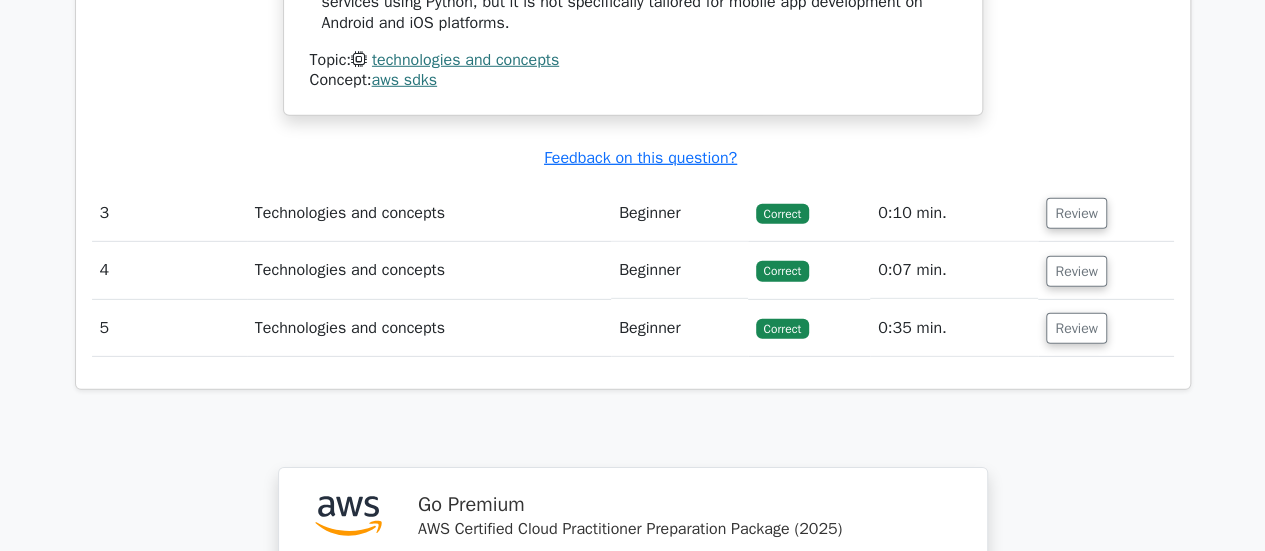 scroll, scrollTop: 2937, scrollLeft: 0, axis: vertical 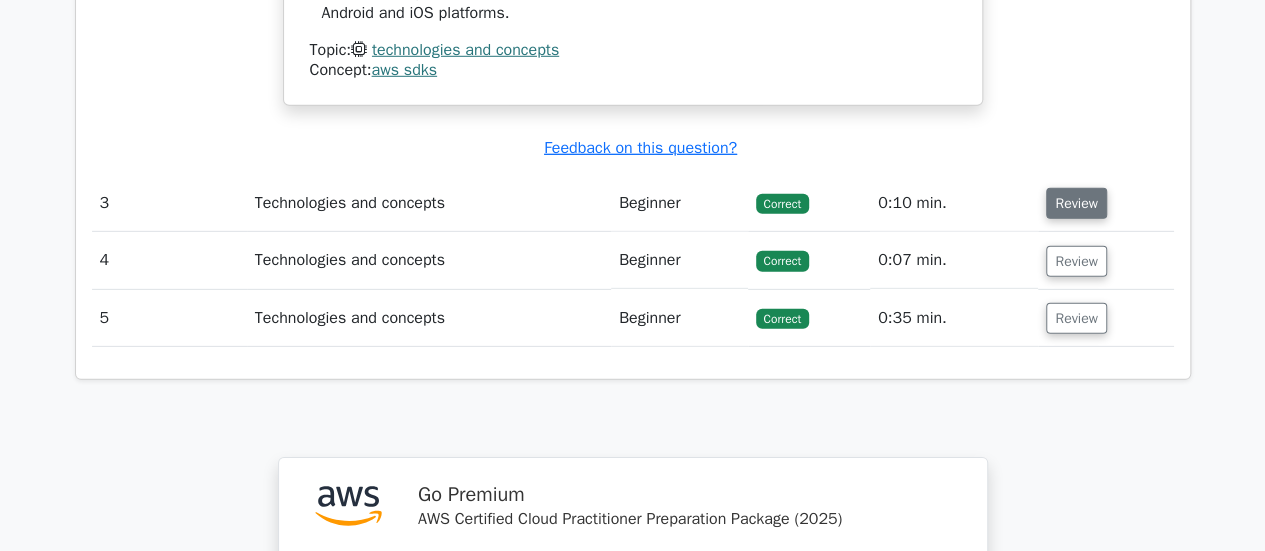 click on "Review" at bounding box center [1076, 203] 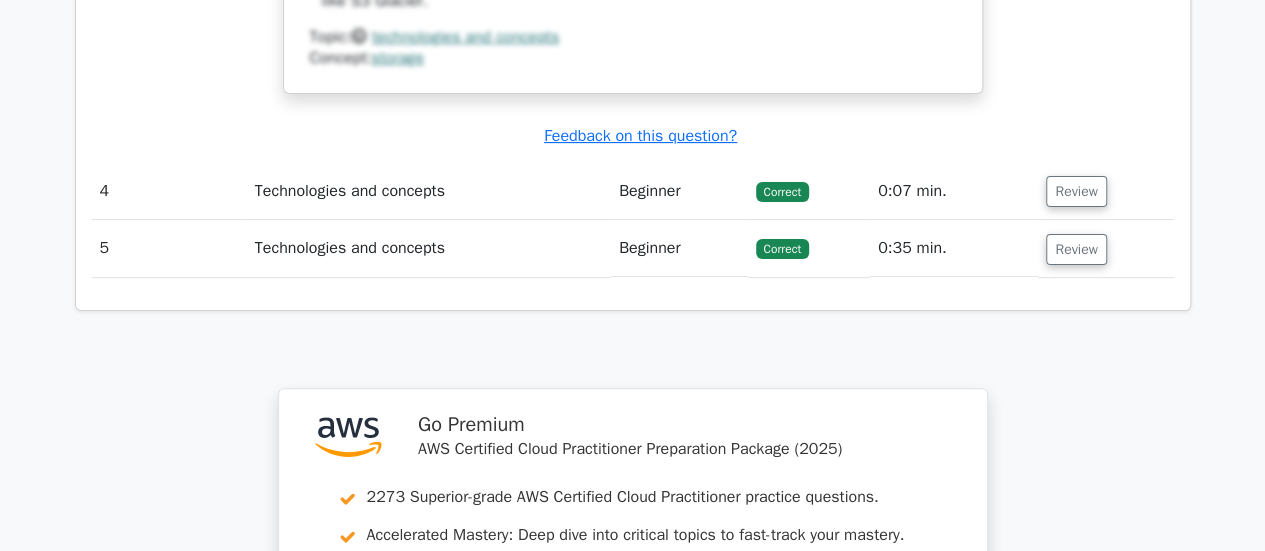 scroll, scrollTop: 3904, scrollLeft: 0, axis: vertical 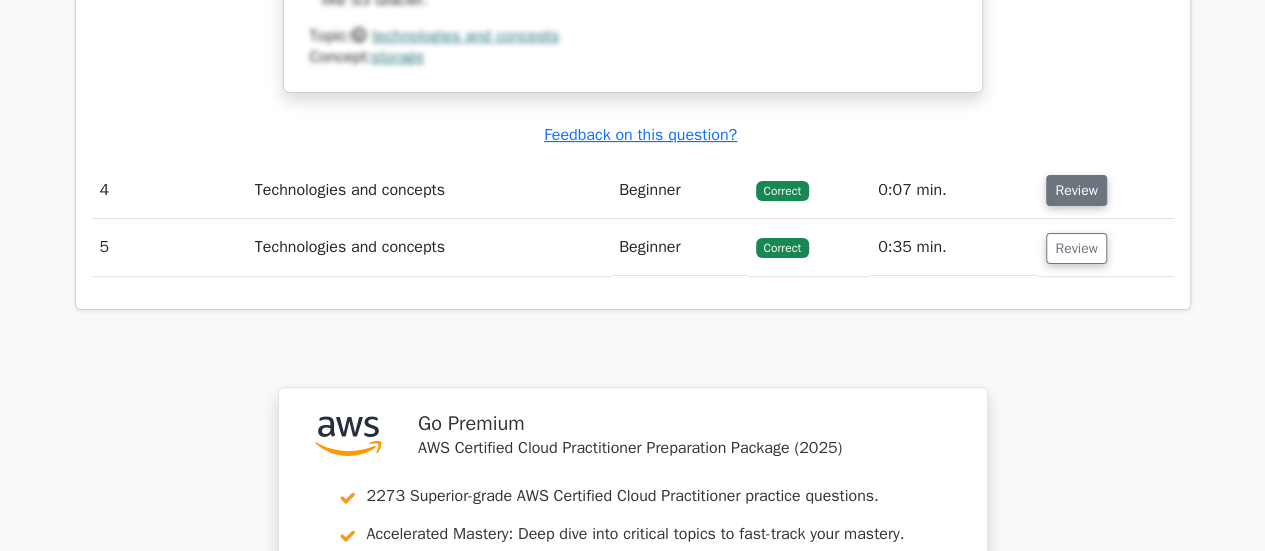 click on "Review" at bounding box center (1076, 190) 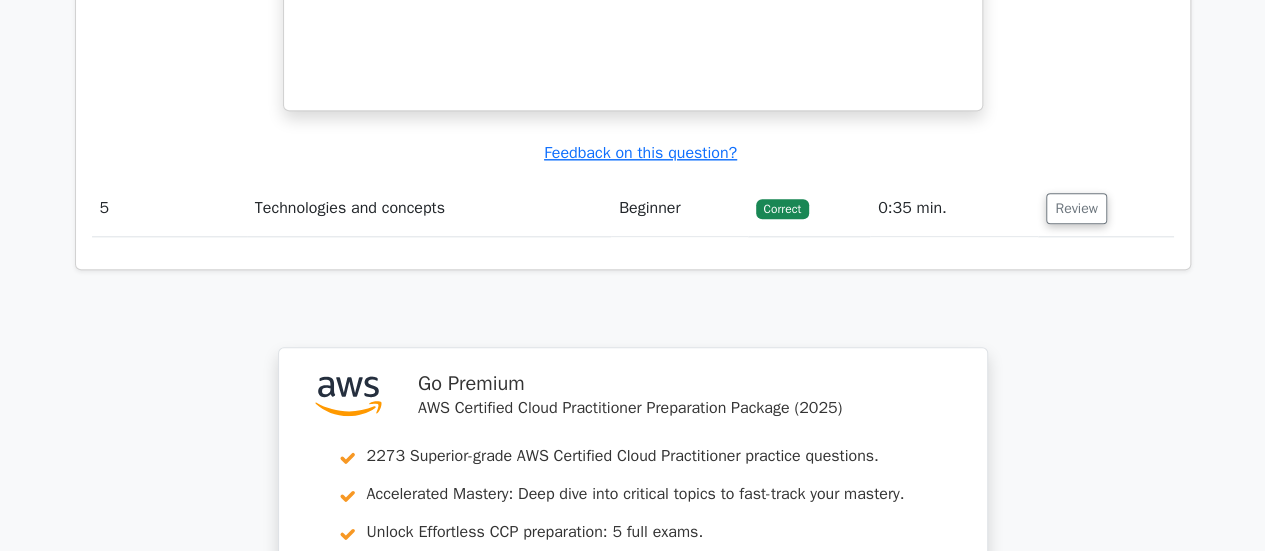 scroll, scrollTop: 4772, scrollLeft: 0, axis: vertical 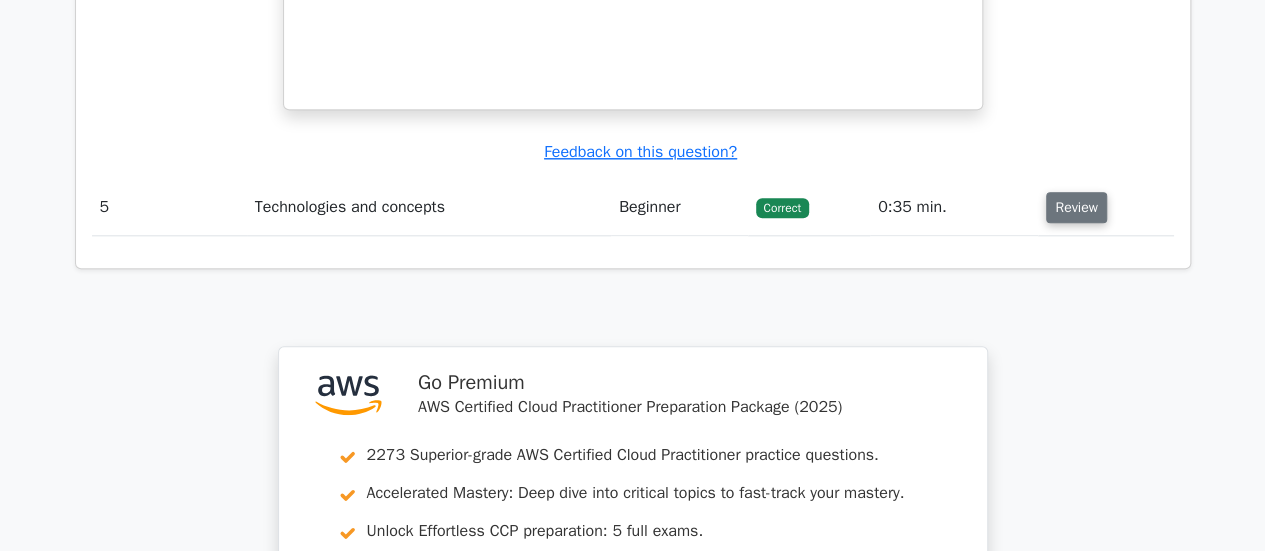 click on "Review" at bounding box center [1076, 207] 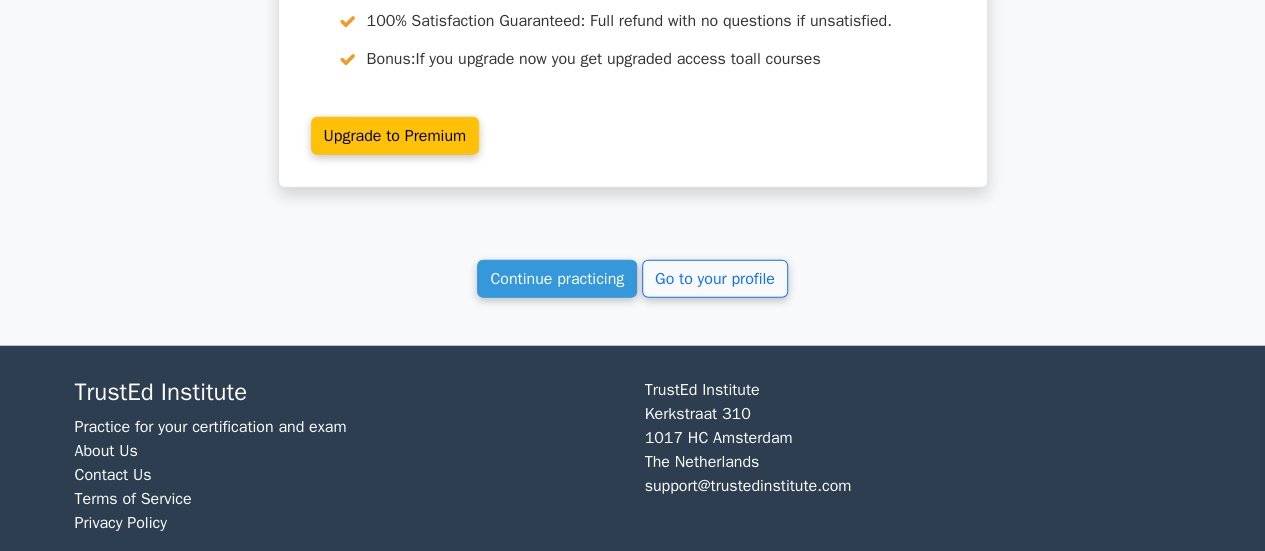 scroll, scrollTop: 6138, scrollLeft: 0, axis: vertical 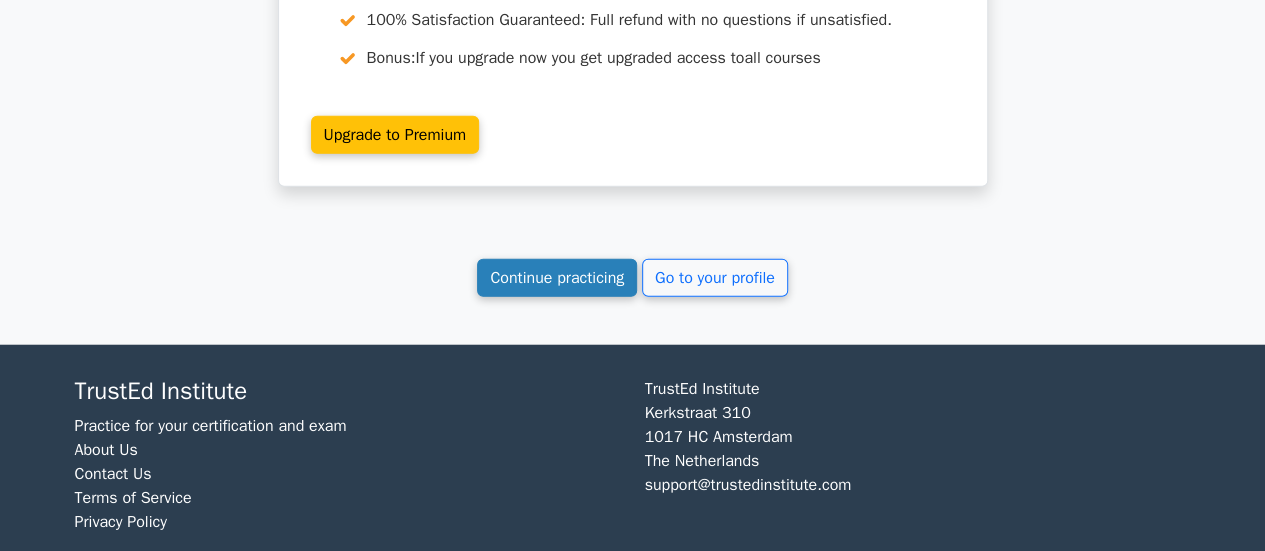 click on "Continue practicing" at bounding box center [557, 278] 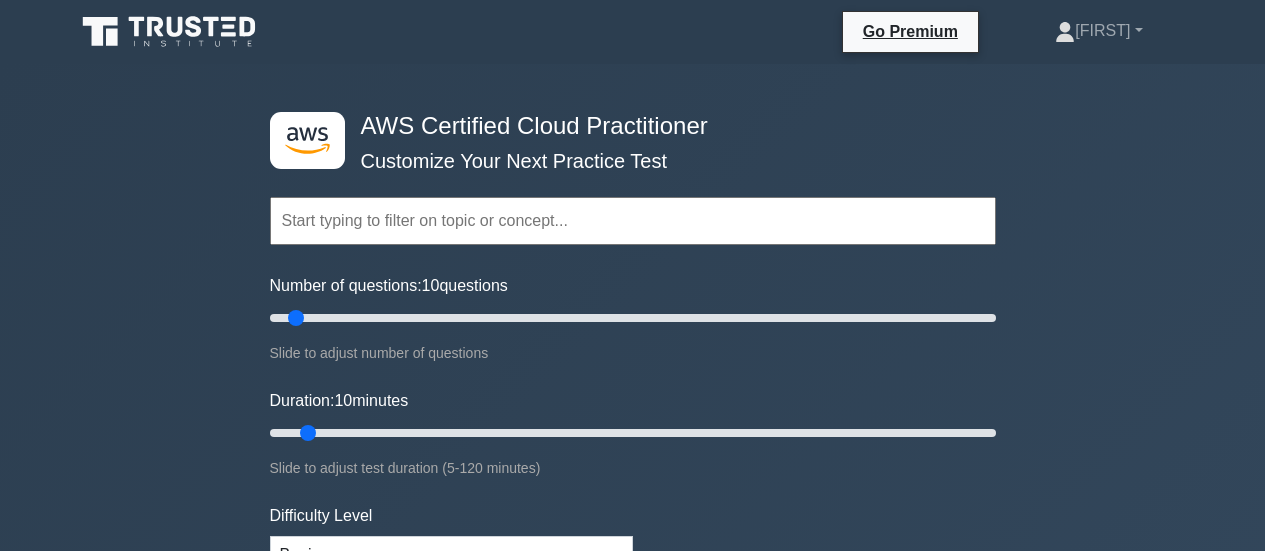 scroll, scrollTop: 0, scrollLeft: 0, axis: both 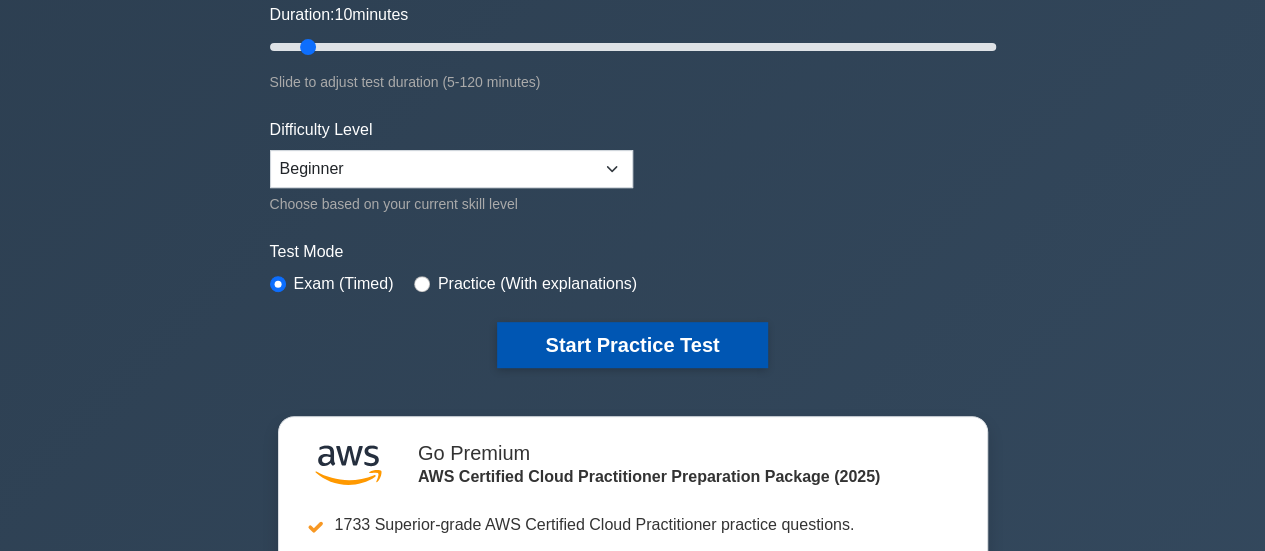 click on "Start Practice Test" at bounding box center [632, 345] 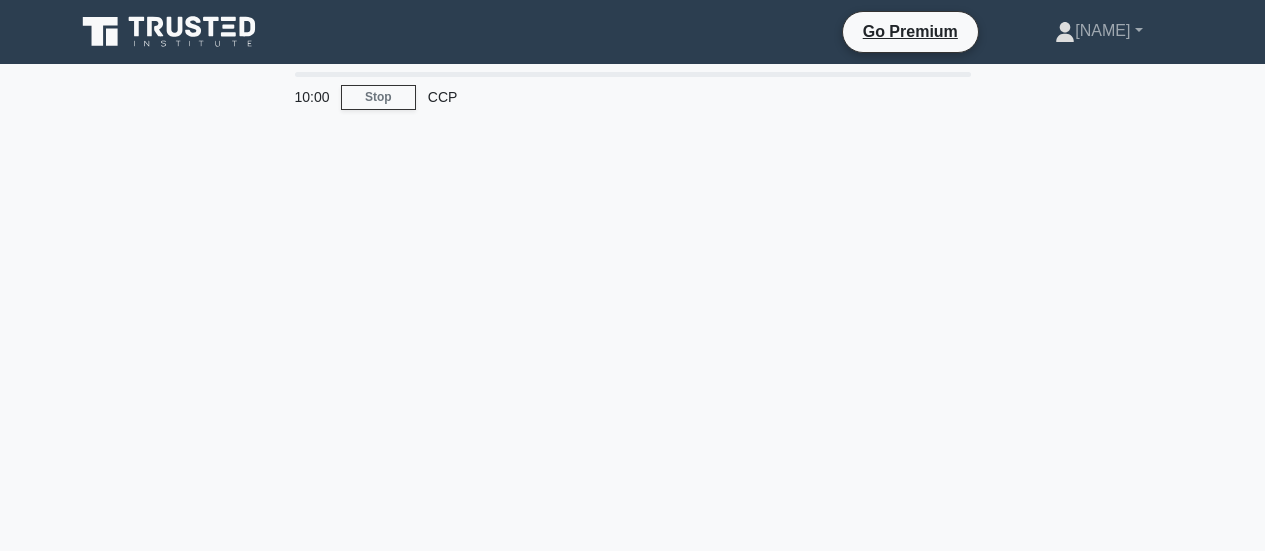 scroll, scrollTop: 0, scrollLeft: 0, axis: both 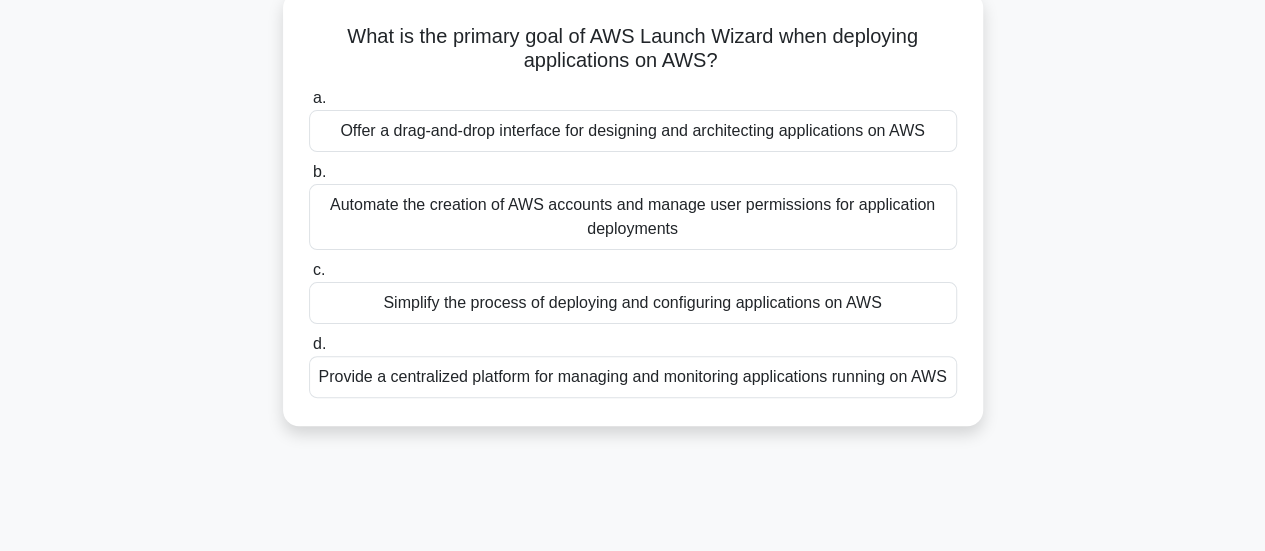 click on "Simplify the process of deploying and configuring applications on AWS" at bounding box center (633, 303) 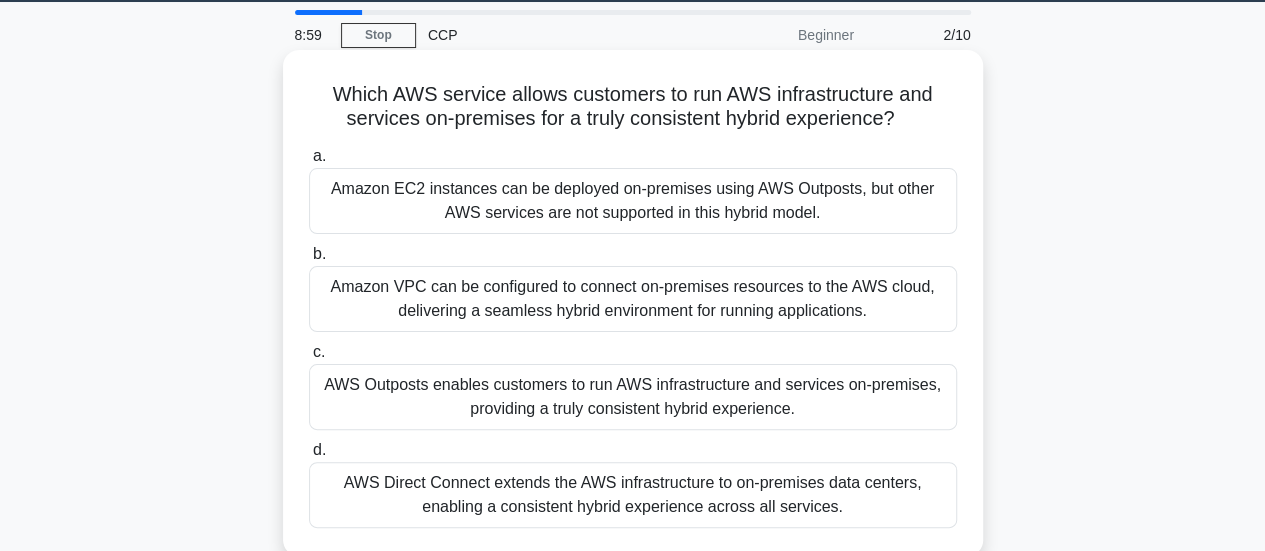 scroll, scrollTop: 63, scrollLeft: 0, axis: vertical 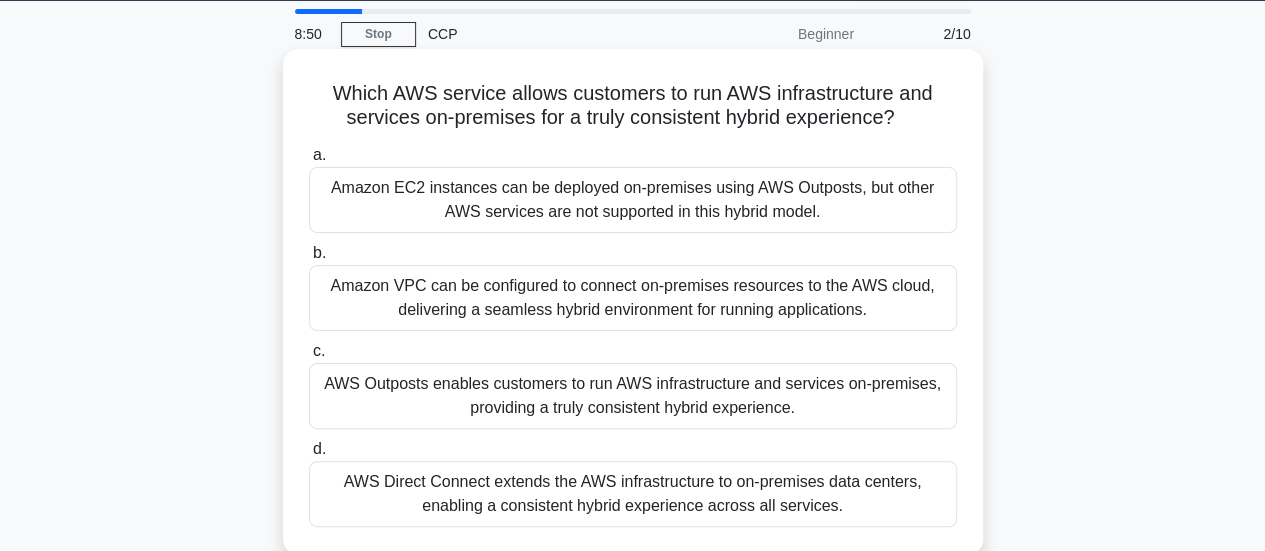 click on "AWS Outposts enables customers to run AWS infrastructure and services on-premises, providing a truly consistent hybrid experience." at bounding box center [633, 396] 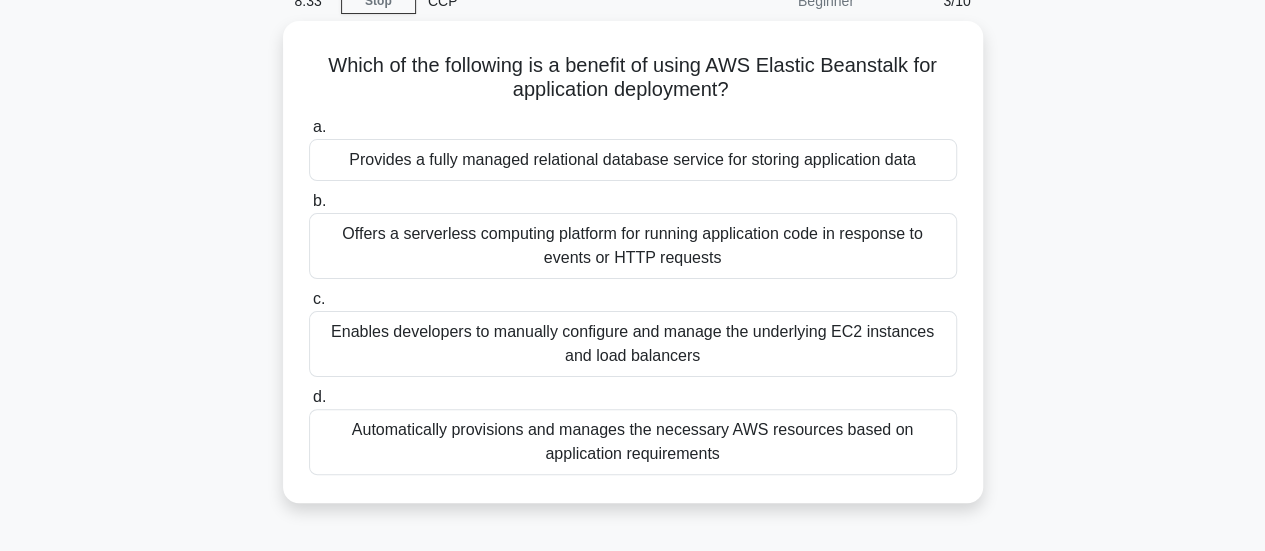 scroll, scrollTop: 96, scrollLeft: 0, axis: vertical 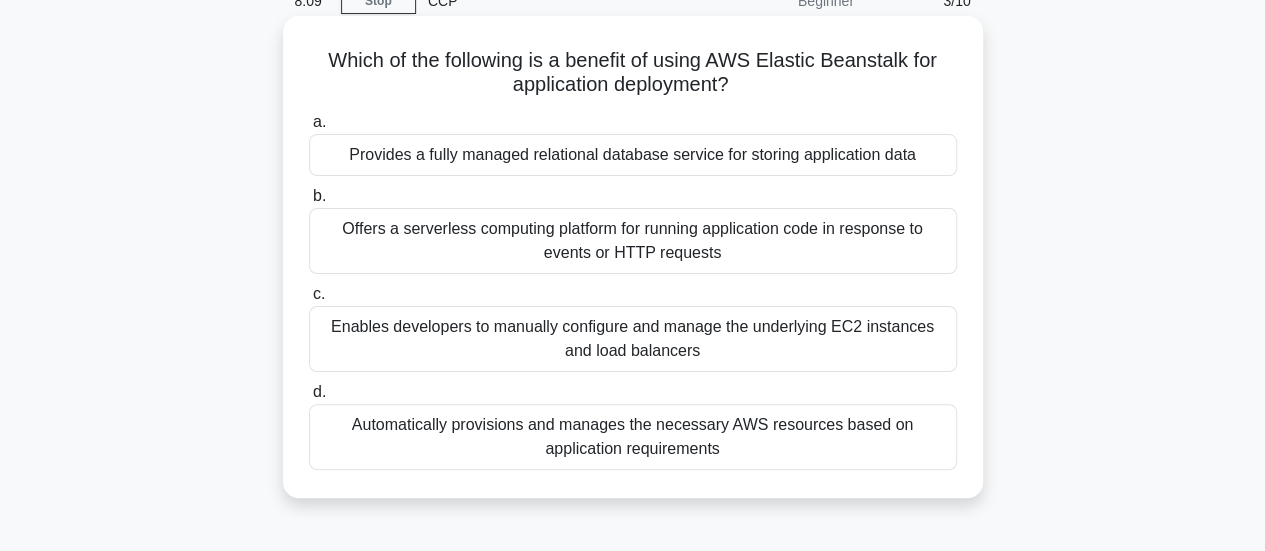 click on "Offers a serverless computing platform for running application code in response to events or HTTP requests" at bounding box center (633, 241) 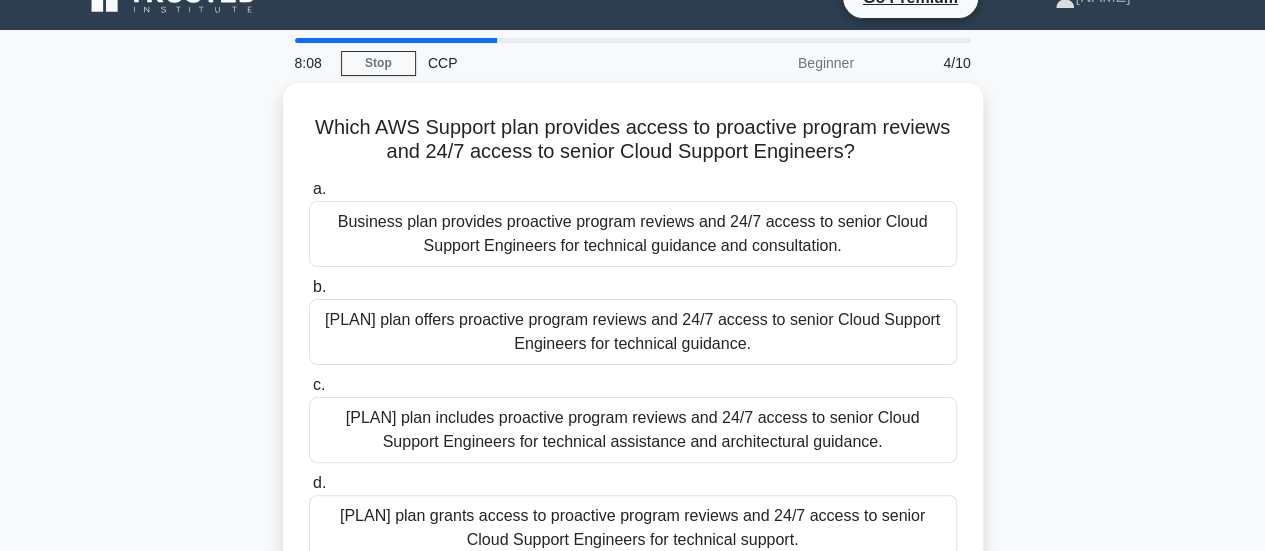 scroll, scrollTop: 0, scrollLeft: 0, axis: both 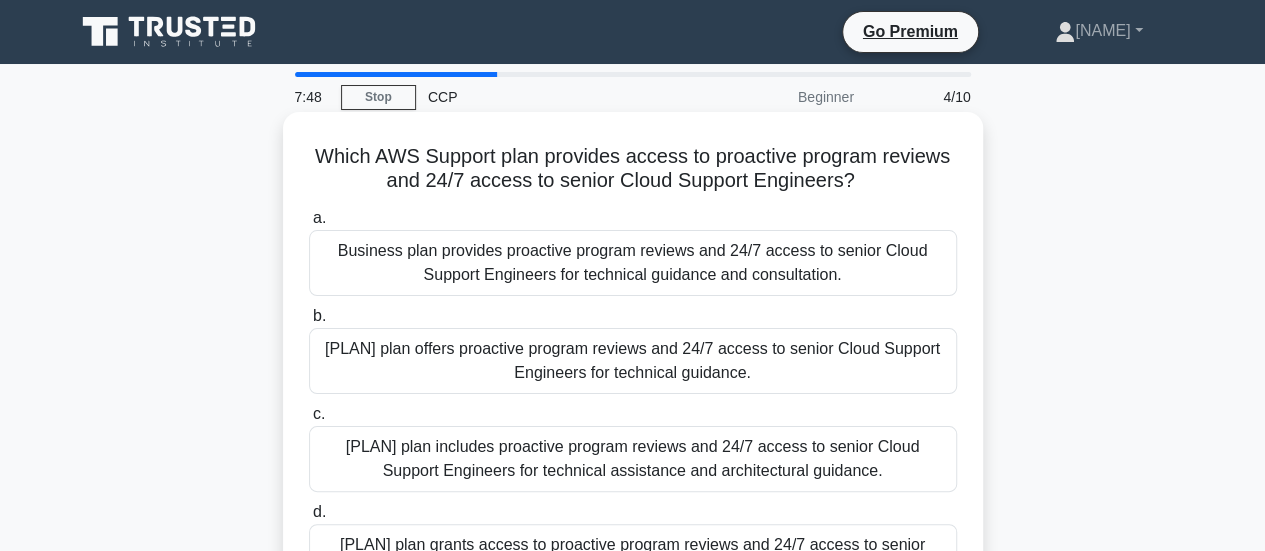 click on "Enterprise plan offers proactive program reviews and 24/7 access to senior Cloud Support Engineers for technical guidance." at bounding box center (633, 361) 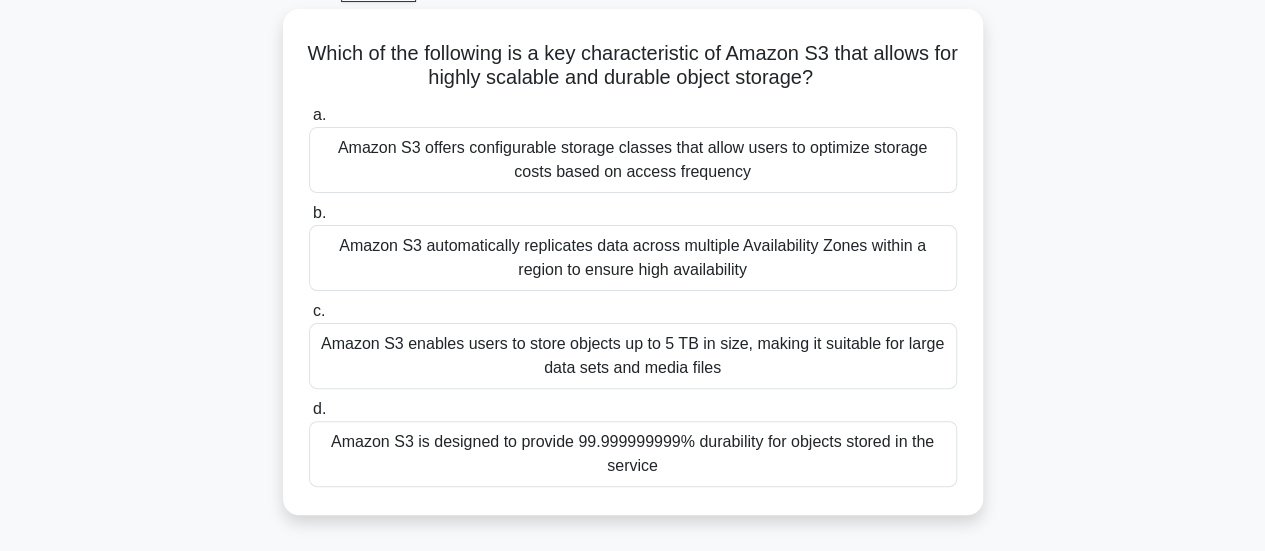 scroll, scrollTop: 124, scrollLeft: 0, axis: vertical 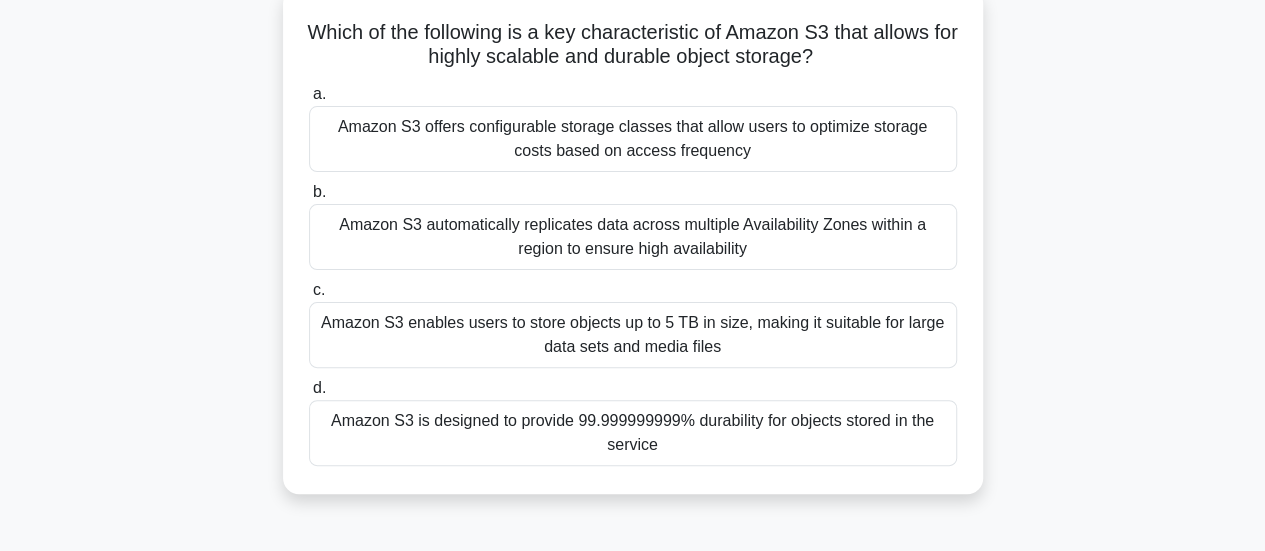 click on "Amazon S3 is designed to provide 99.999999999% durability for objects stored in the service" at bounding box center [633, 433] 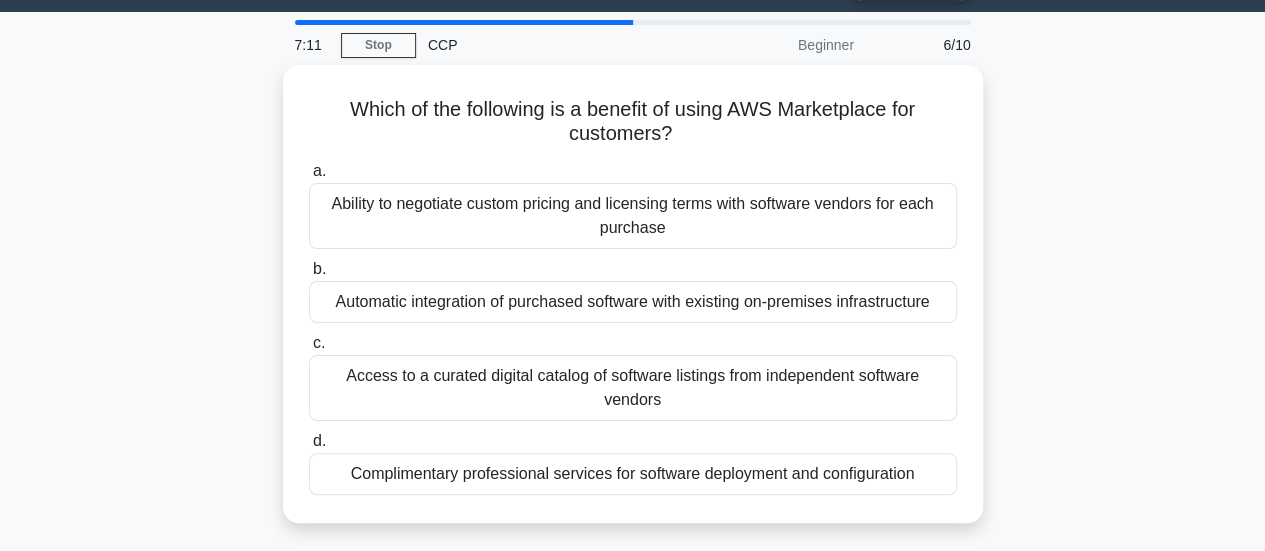 scroll, scrollTop: 53, scrollLeft: 0, axis: vertical 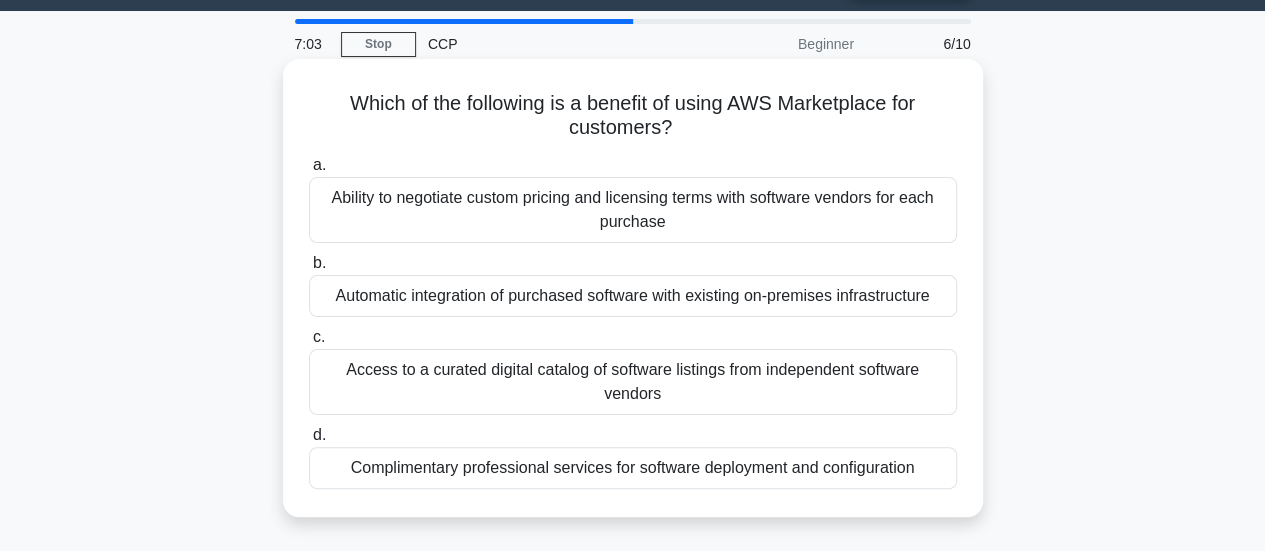click on "Access to a curated digital catalog of software listings from independent software vendors" at bounding box center [633, 382] 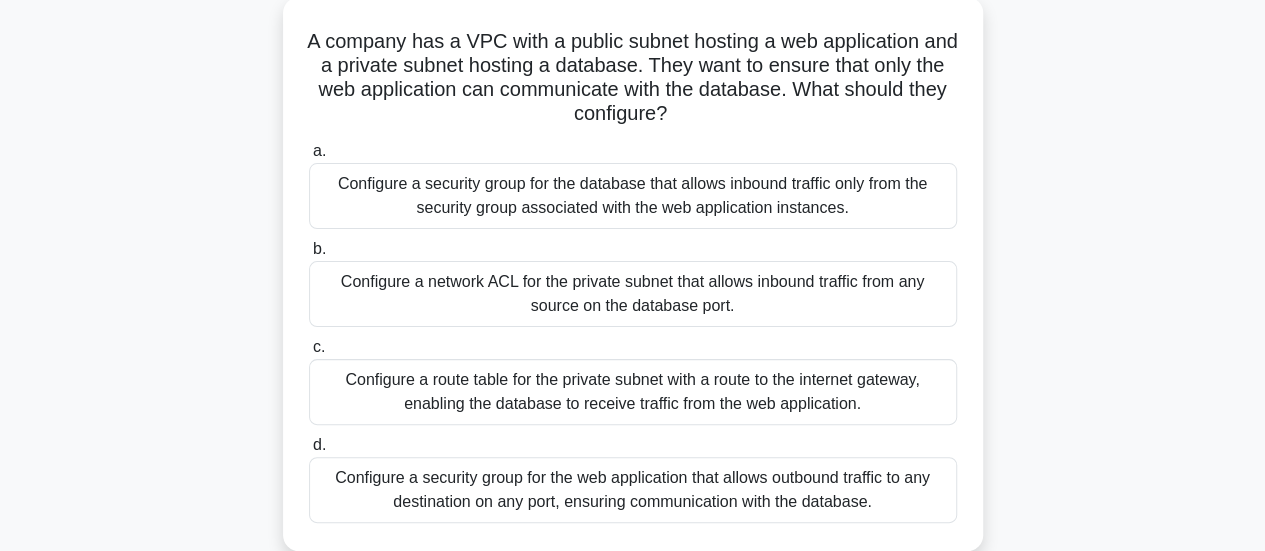 scroll, scrollTop: 114, scrollLeft: 0, axis: vertical 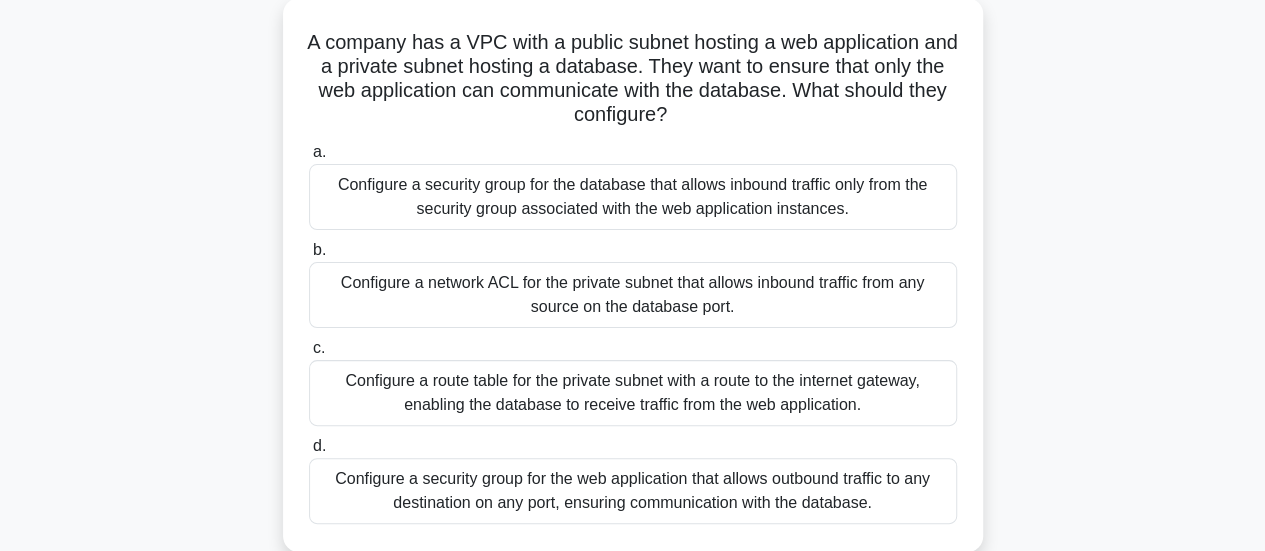 click on "Configure a security group for the database that allows inbound traffic only from the security group associated with the web application instances." at bounding box center (633, 197) 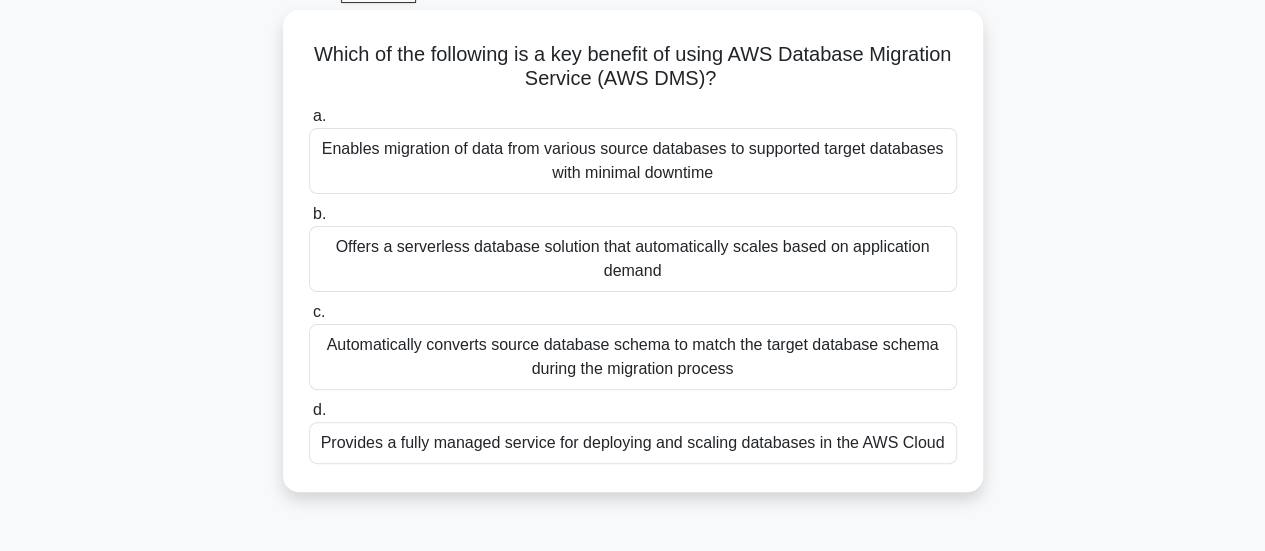 scroll, scrollTop: 108, scrollLeft: 0, axis: vertical 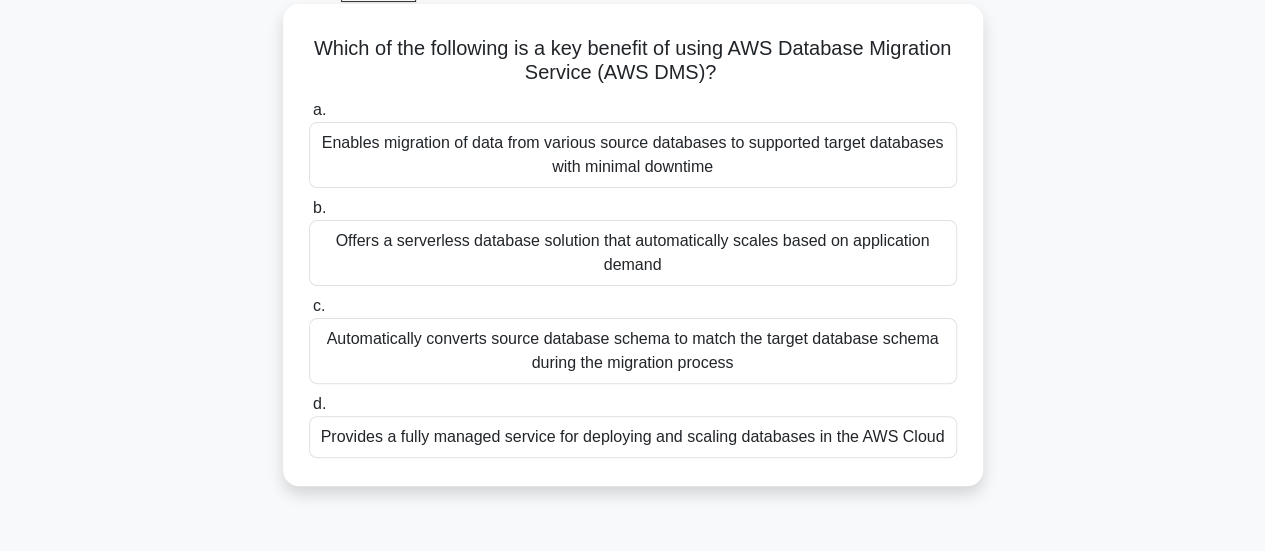click on "Enables migration of data from various source databases to supported target databases with minimal downtime" at bounding box center [633, 155] 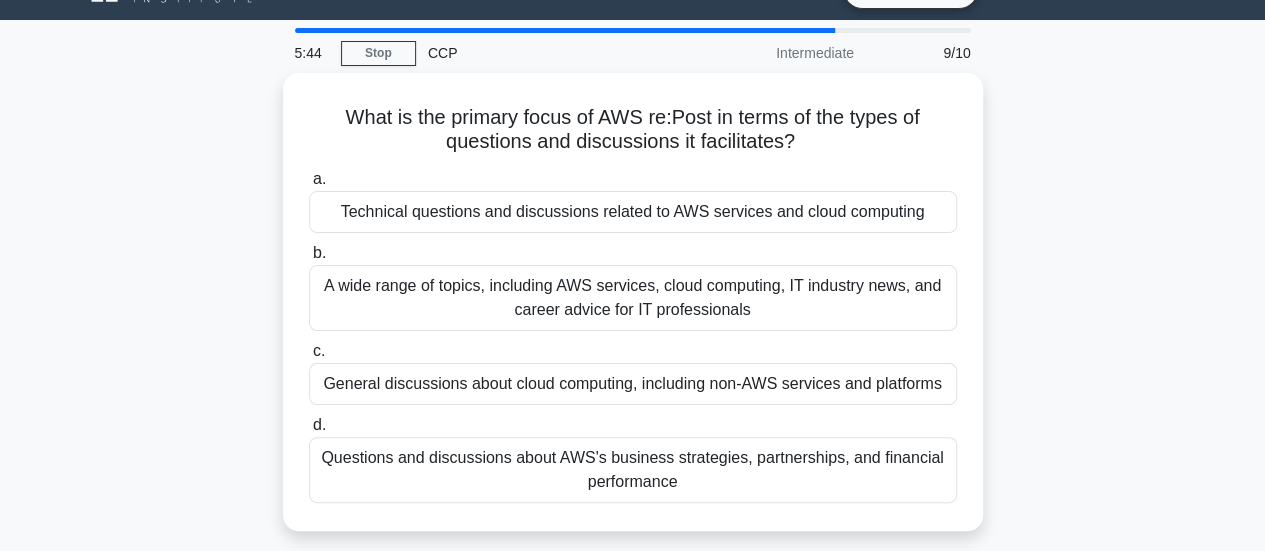 scroll, scrollTop: 0, scrollLeft: 0, axis: both 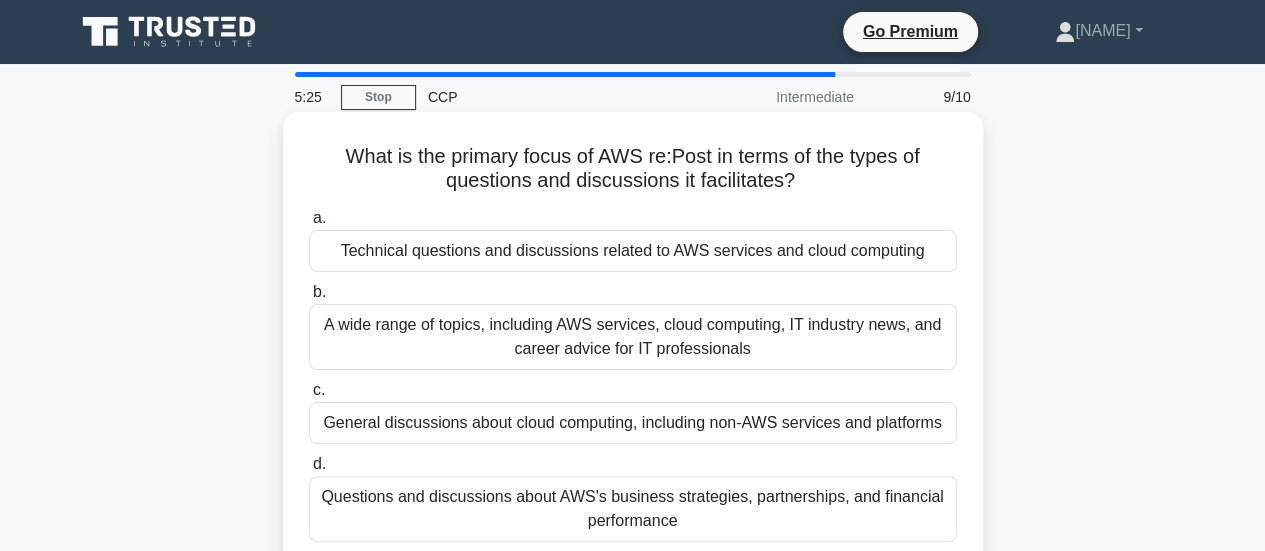 click on "A wide range of topics, including AWS services, cloud computing, IT industry news, and career advice for IT professionals" at bounding box center (633, 337) 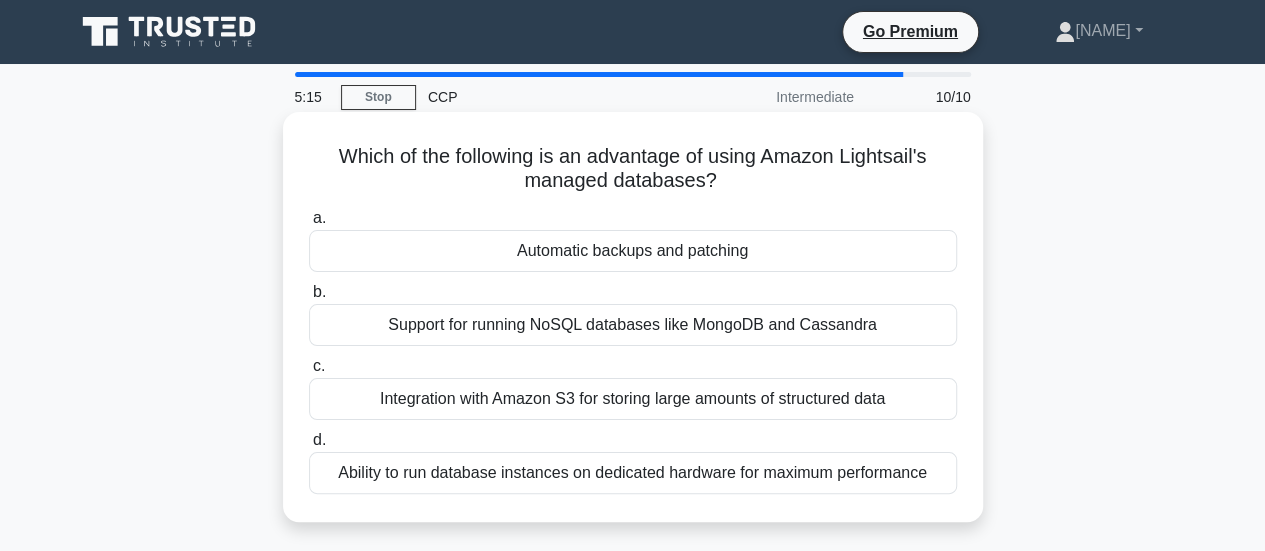 click on "Automatic backups and patching" at bounding box center (633, 251) 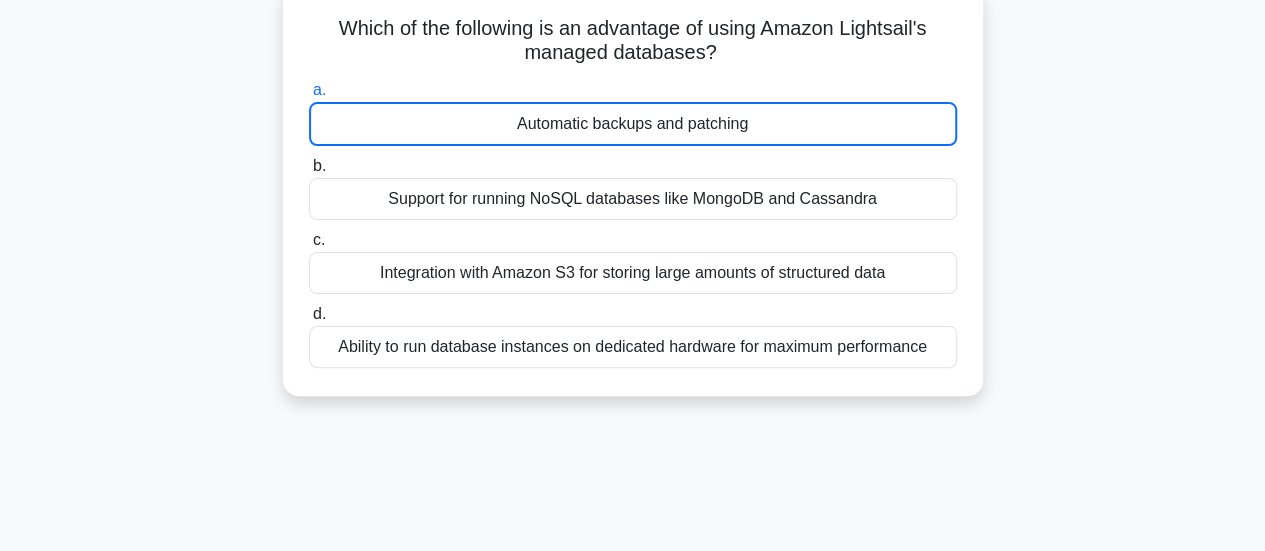 scroll, scrollTop: 160, scrollLeft: 0, axis: vertical 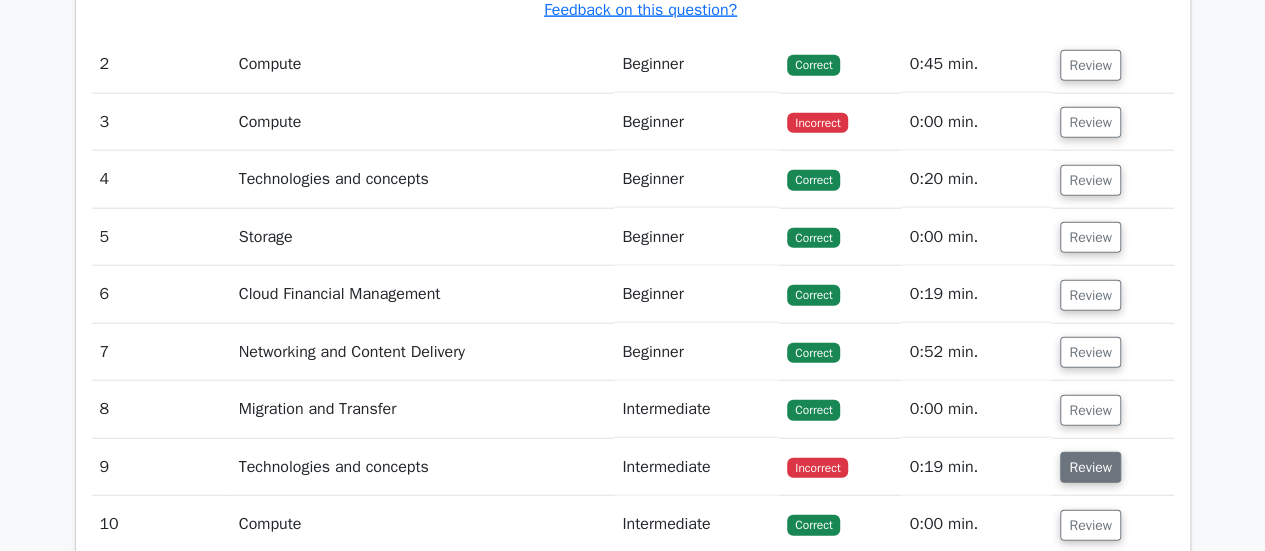 click on "Review" at bounding box center (1090, 467) 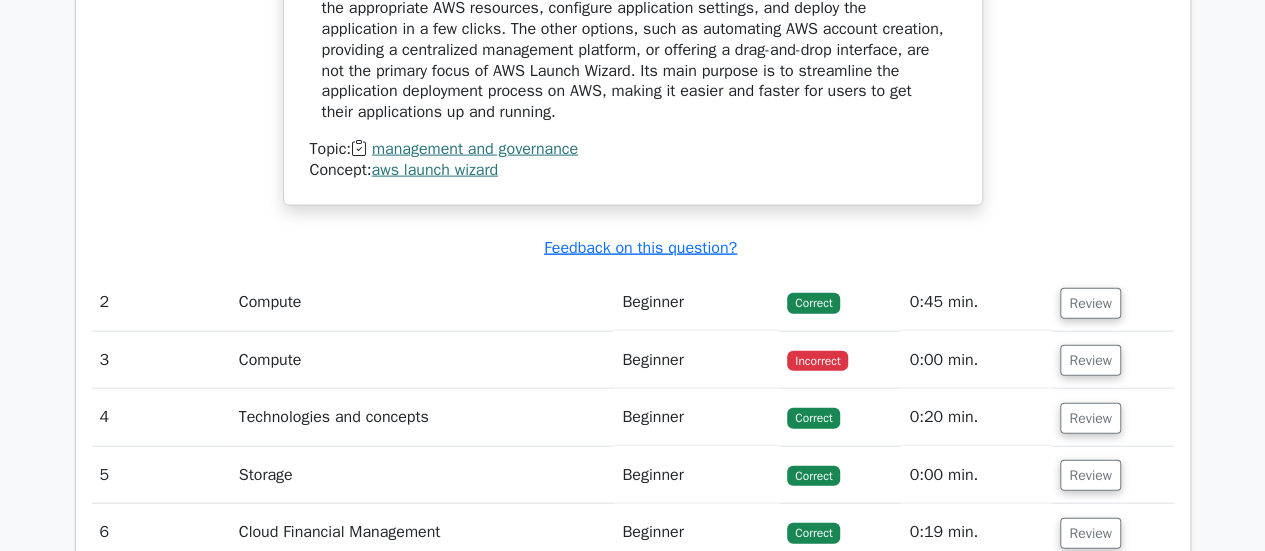 scroll, scrollTop: 2145, scrollLeft: 0, axis: vertical 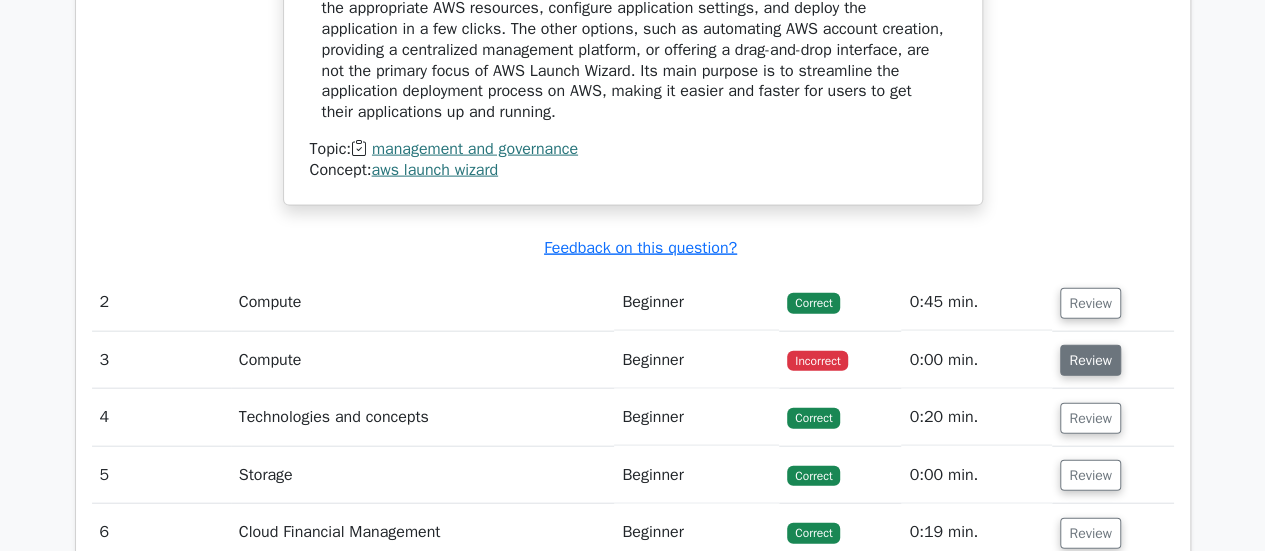 click on "Review" at bounding box center (1090, 360) 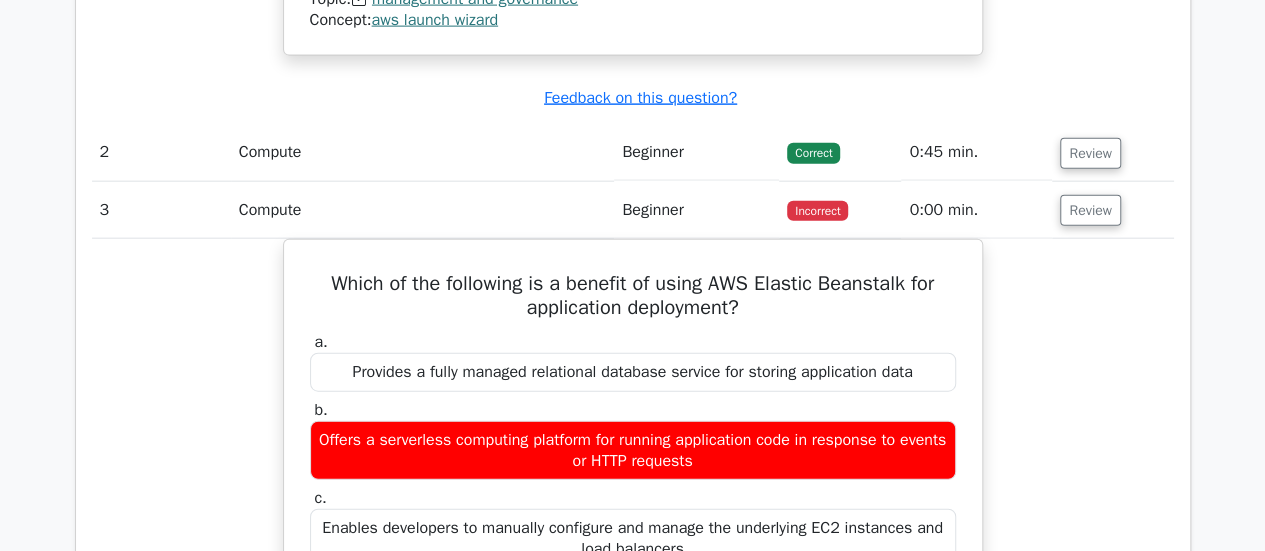 scroll, scrollTop: 2293, scrollLeft: 0, axis: vertical 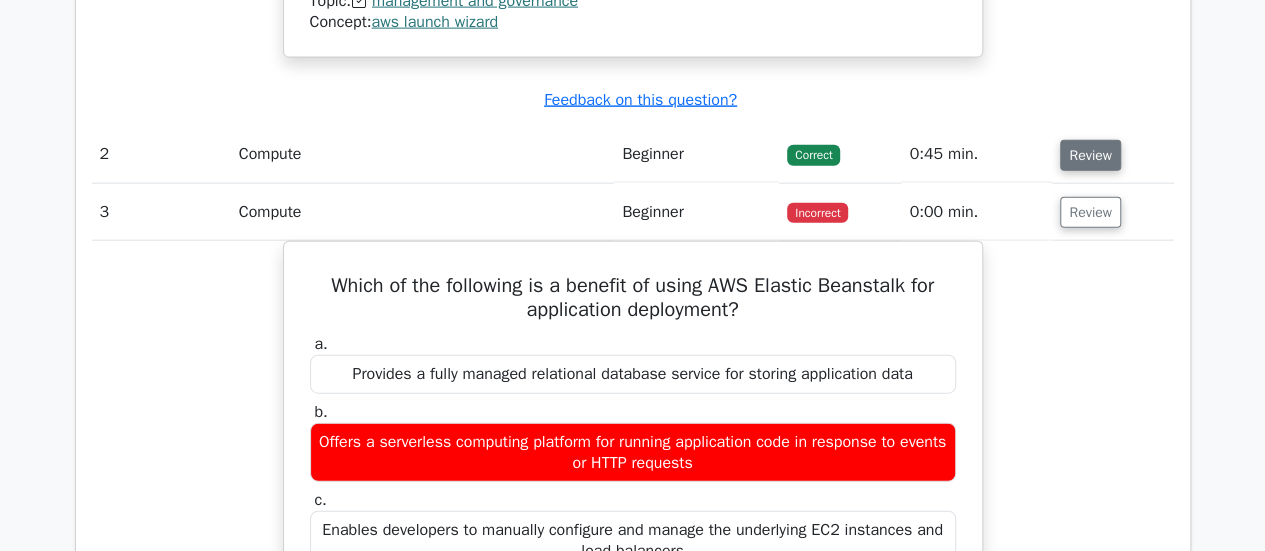 click on "Review" at bounding box center [1090, 155] 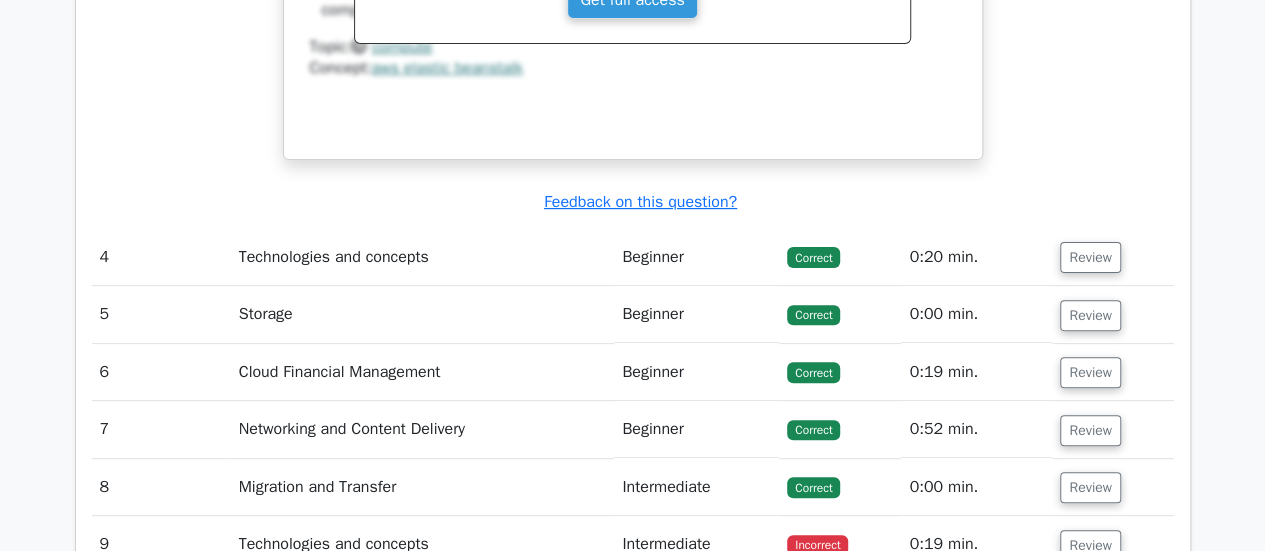 scroll, scrollTop: 4038, scrollLeft: 0, axis: vertical 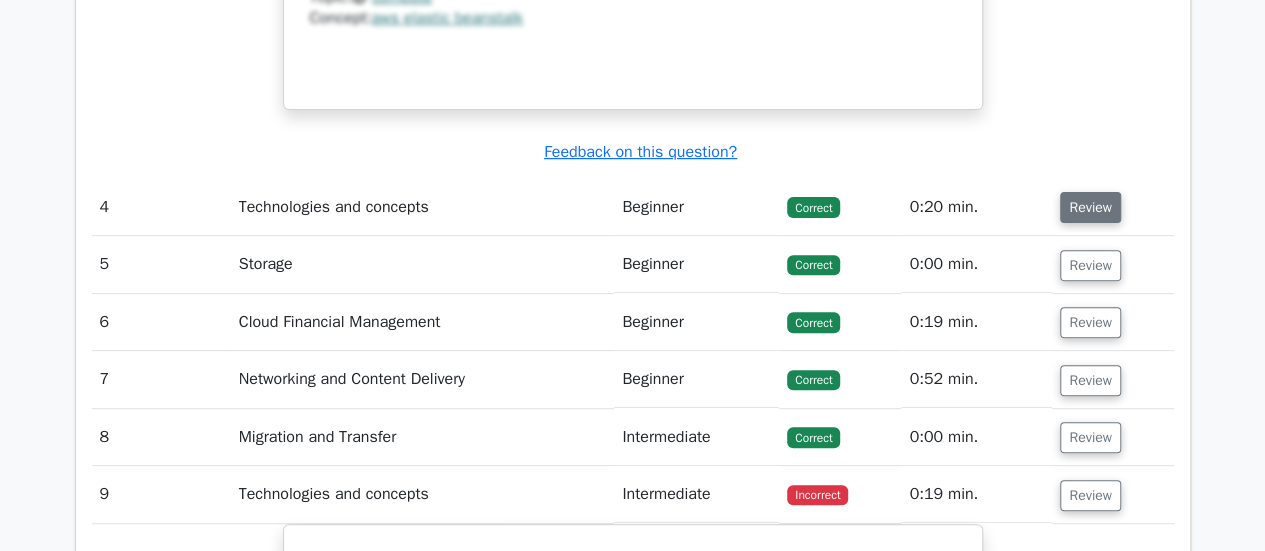 click on "Review" at bounding box center [1090, 207] 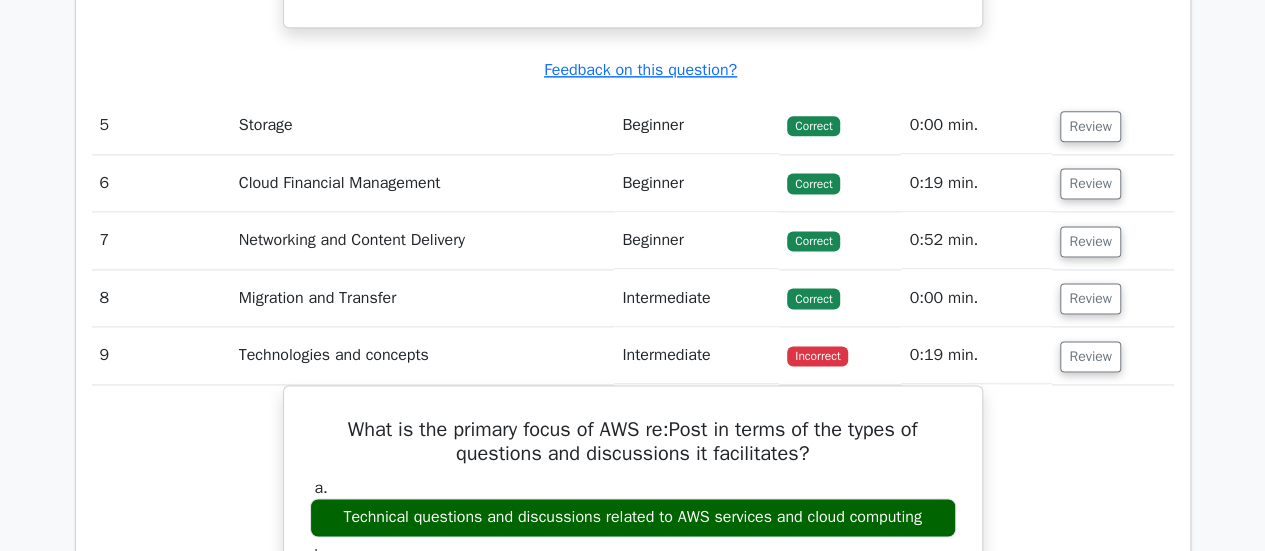 scroll, scrollTop: 5060, scrollLeft: 0, axis: vertical 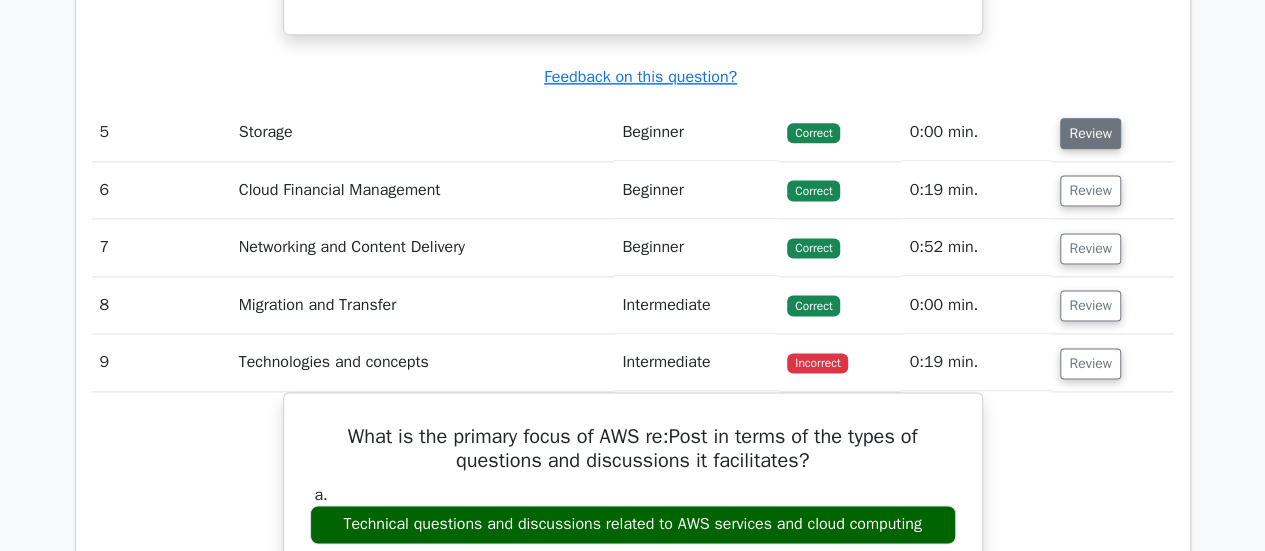 click on "Review" at bounding box center [1090, 133] 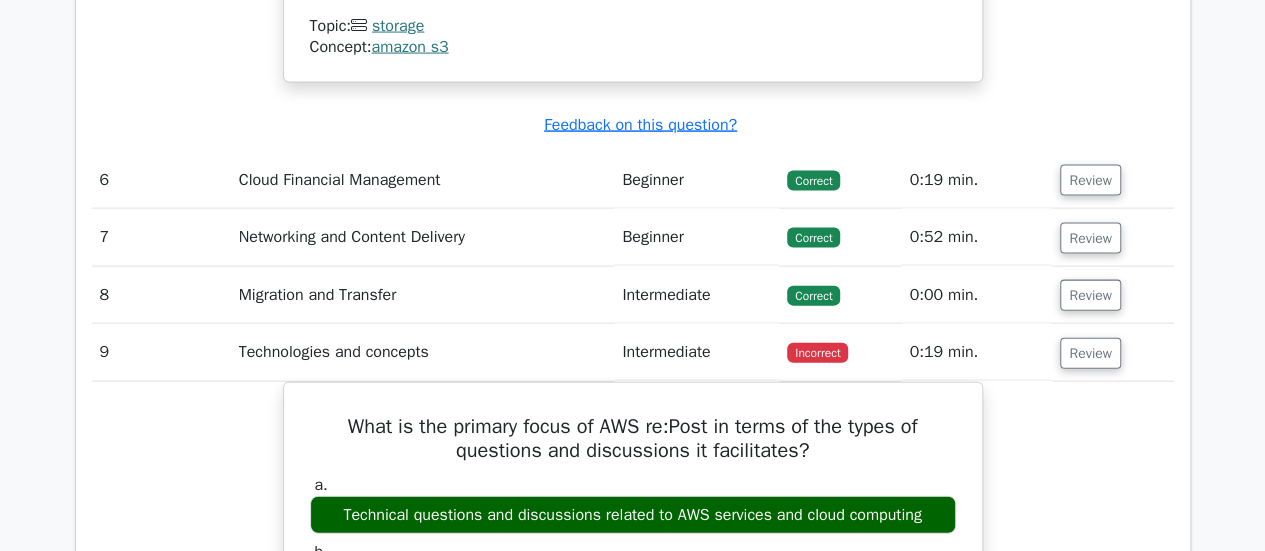 scroll, scrollTop: 5886, scrollLeft: 0, axis: vertical 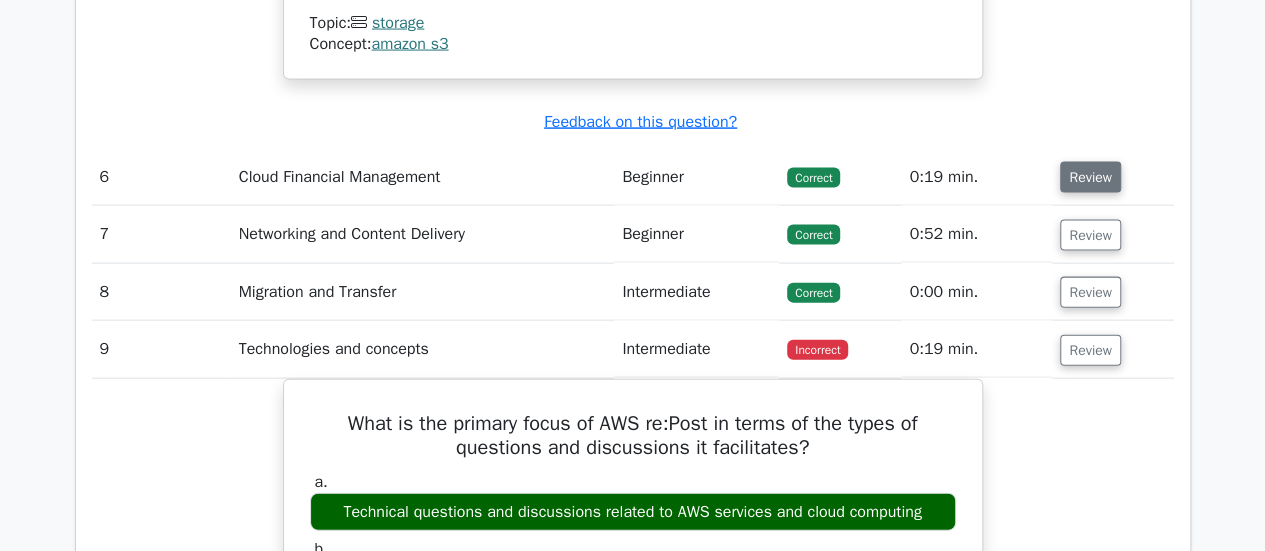 click on "Review" at bounding box center (1090, 177) 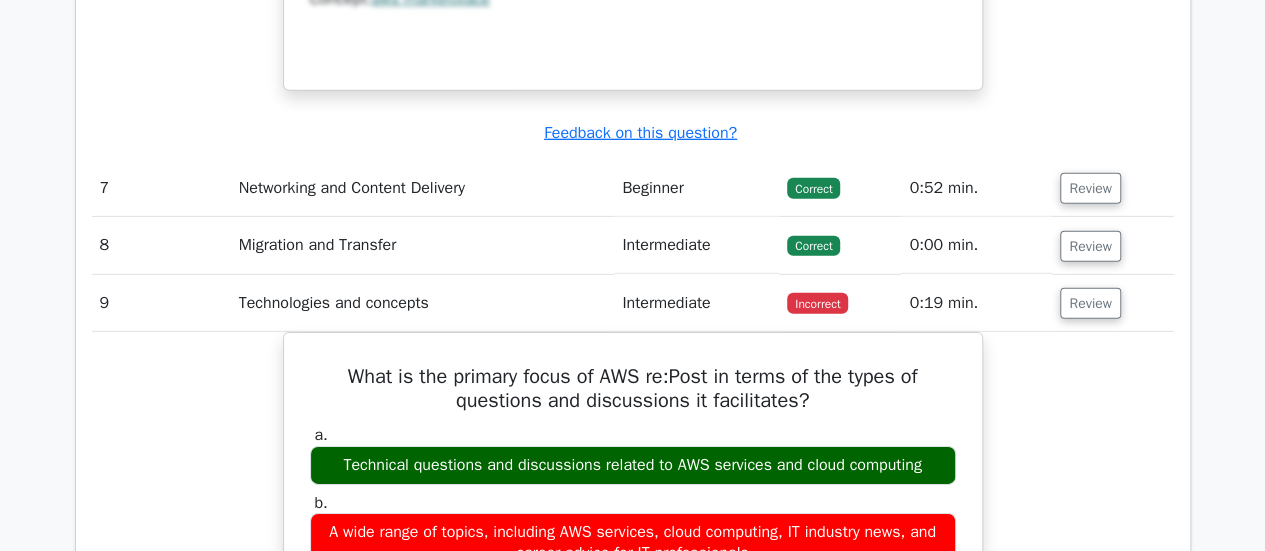 scroll, scrollTop: 6782, scrollLeft: 0, axis: vertical 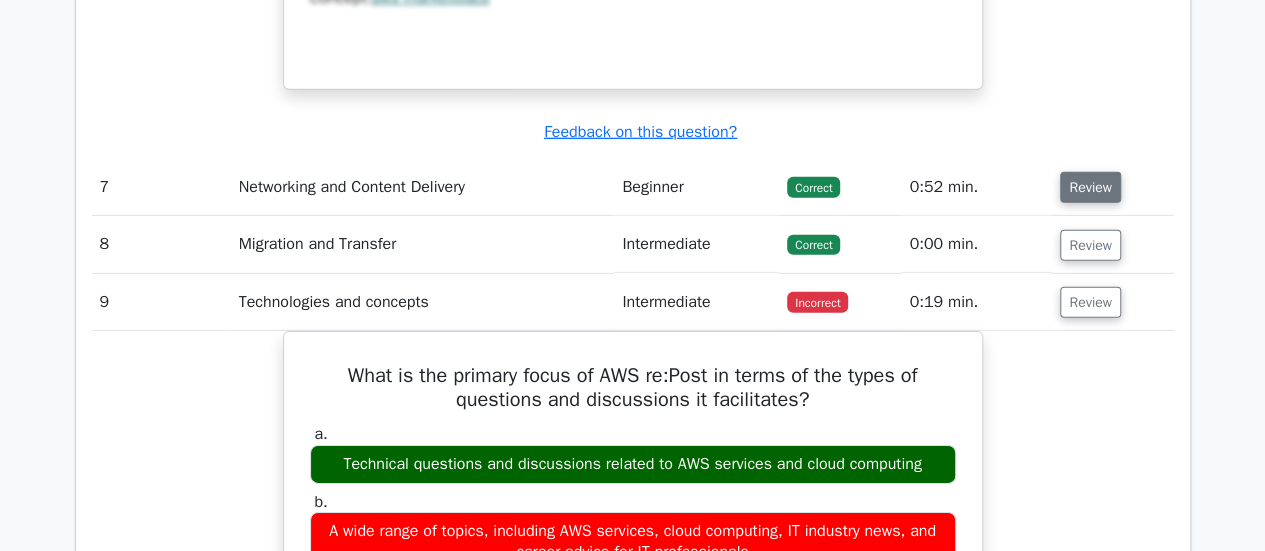 click on "Review" at bounding box center (1090, 187) 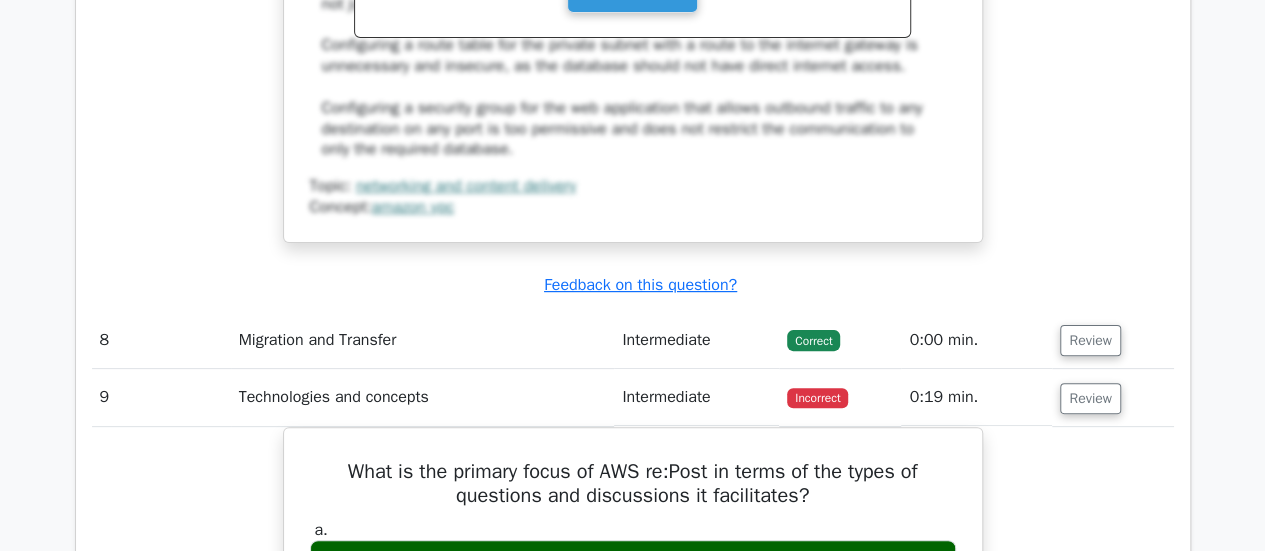 scroll, scrollTop: 7715, scrollLeft: 0, axis: vertical 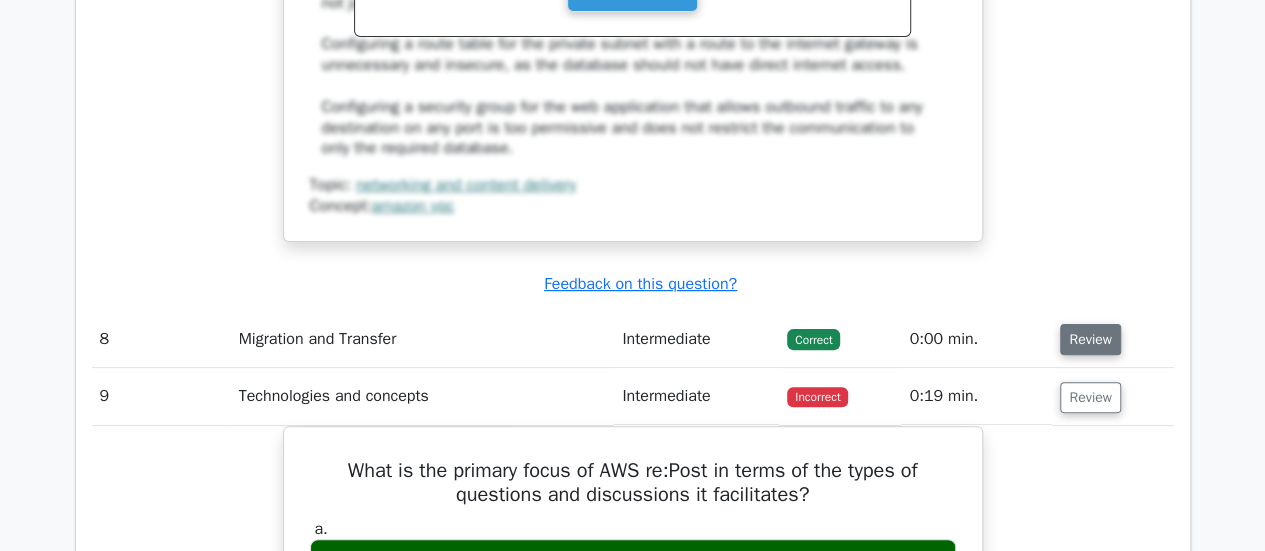 click on "Review" at bounding box center (1090, 339) 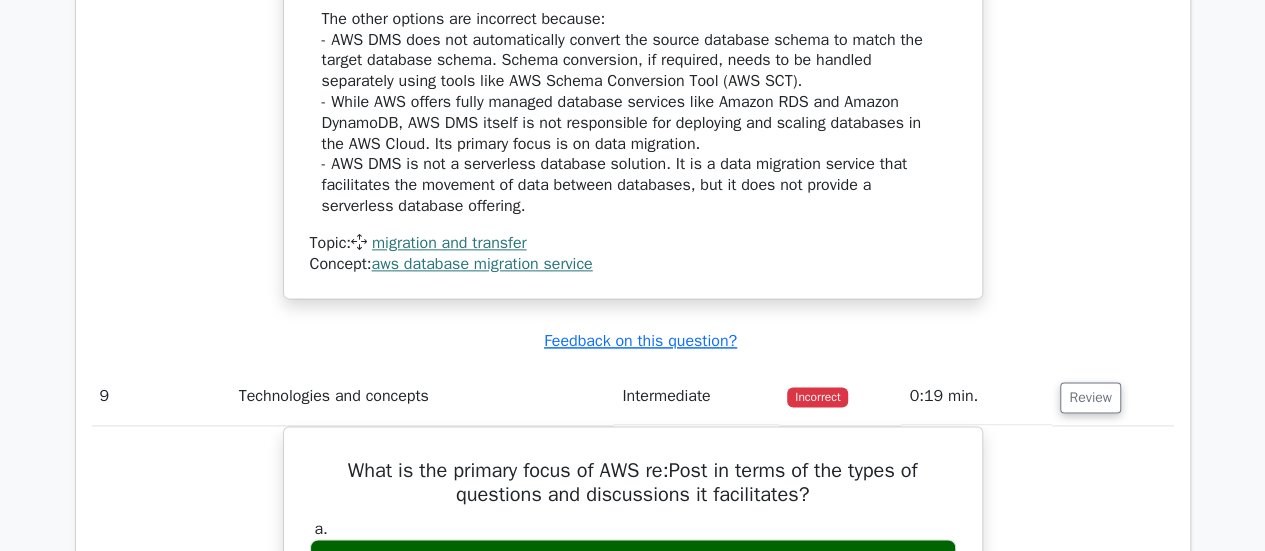 scroll, scrollTop: 8744, scrollLeft: 0, axis: vertical 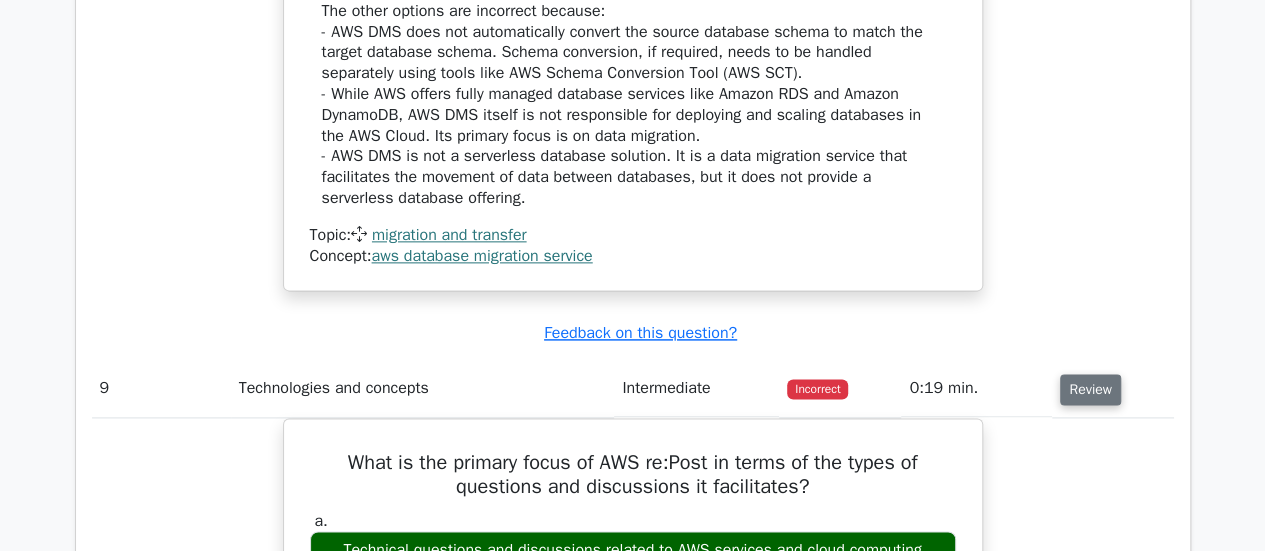 click on "Review" at bounding box center (1090, 389) 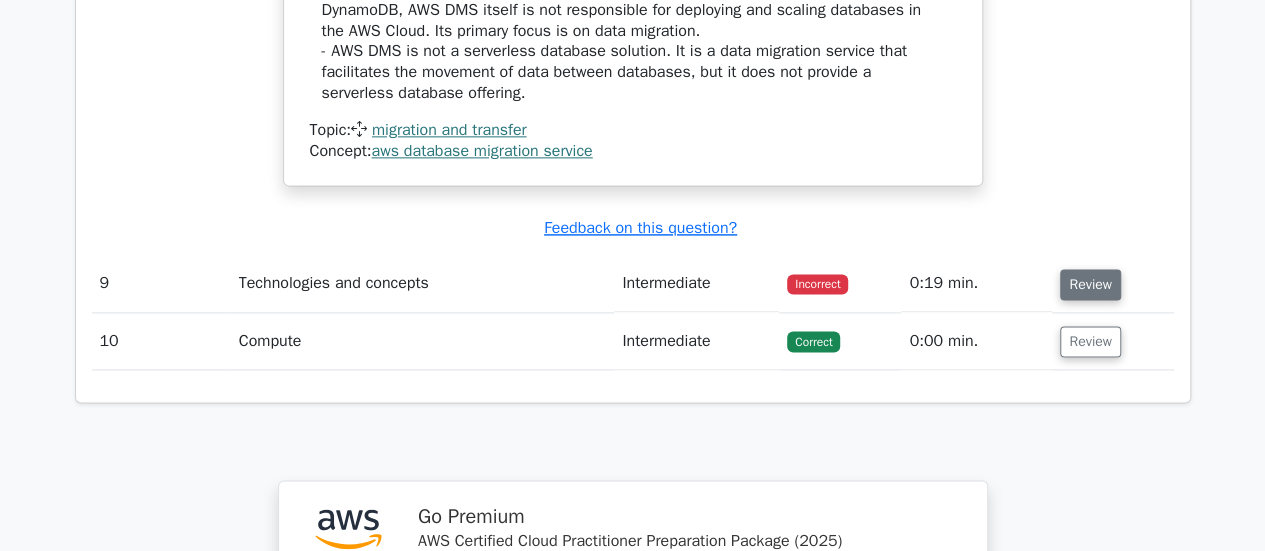 scroll, scrollTop: 8850, scrollLeft: 0, axis: vertical 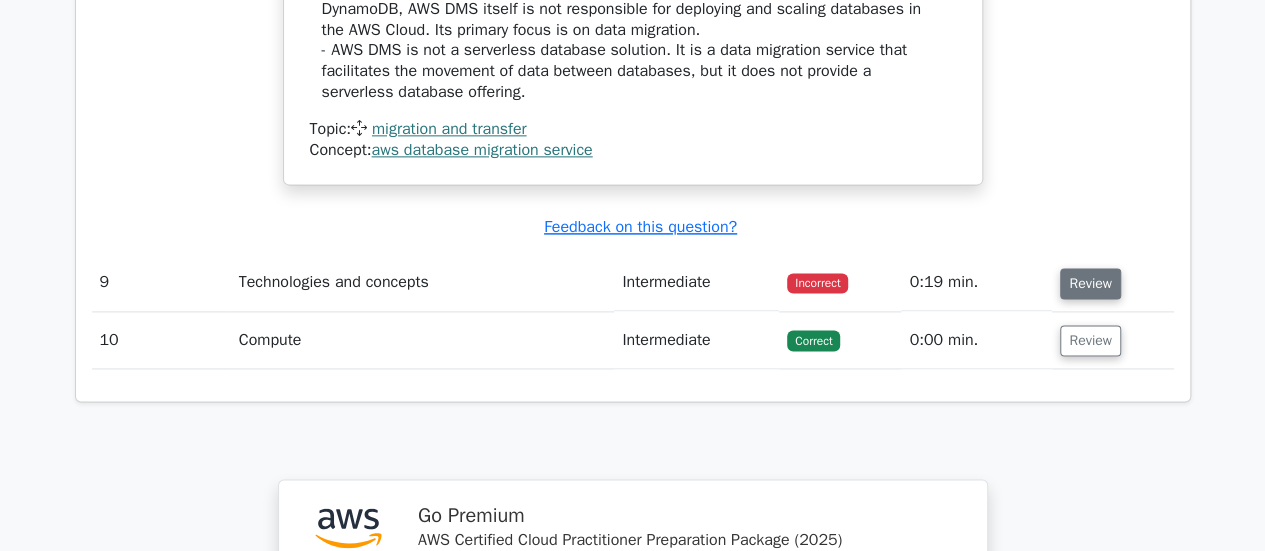 click on "Review" at bounding box center (1090, 283) 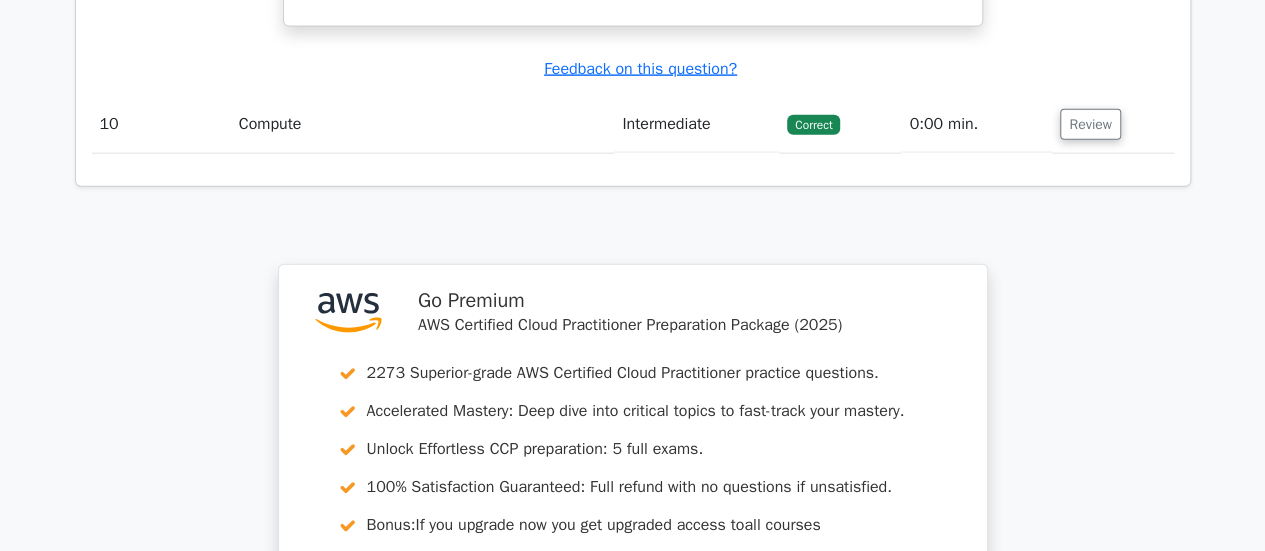 scroll, scrollTop: 9915, scrollLeft: 0, axis: vertical 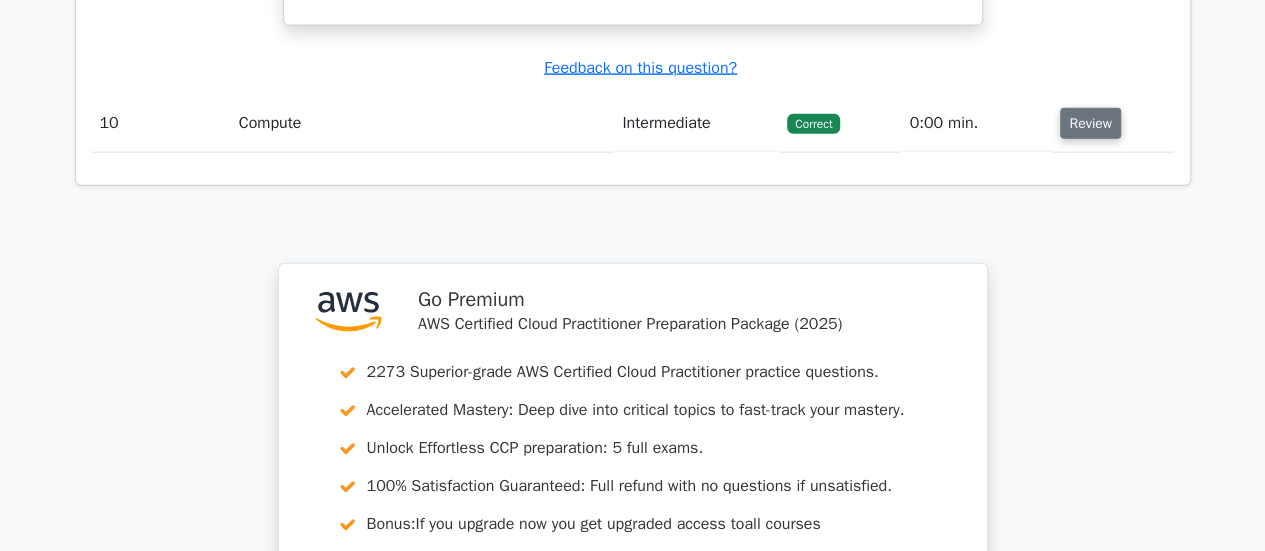 click on "Review" at bounding box center (1090, 123) 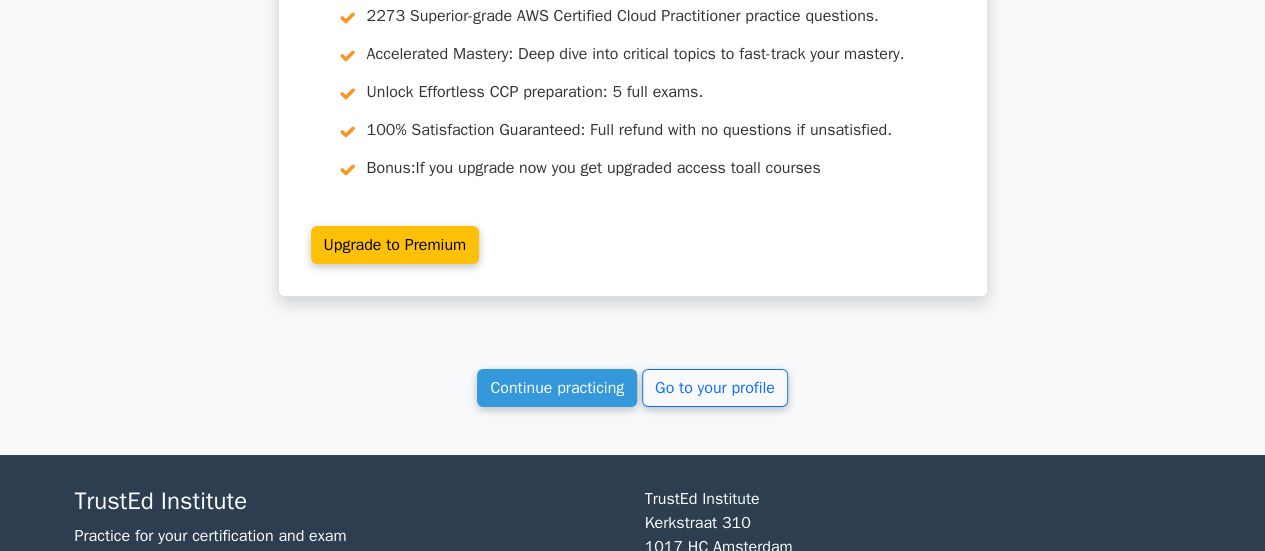 scroll, scrollTop: 11078, scrollLeft: 0, axis: vertical 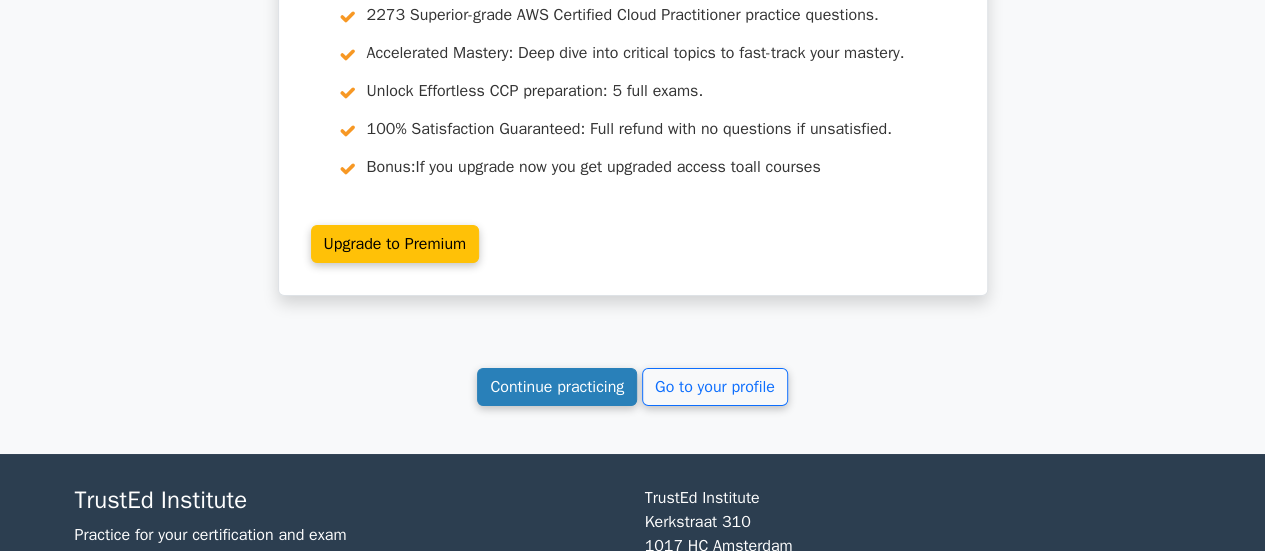 click on "Continue practicing" at bounding box center (557, 387) 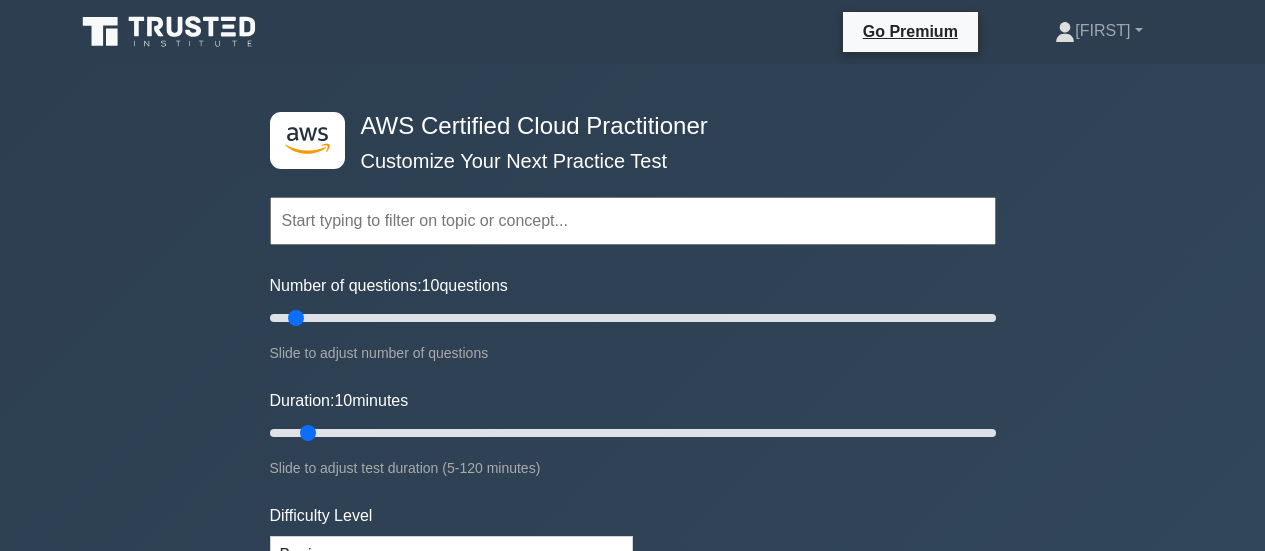 scroll, scrollTop: 0, scrollLeft: 0, axis: both 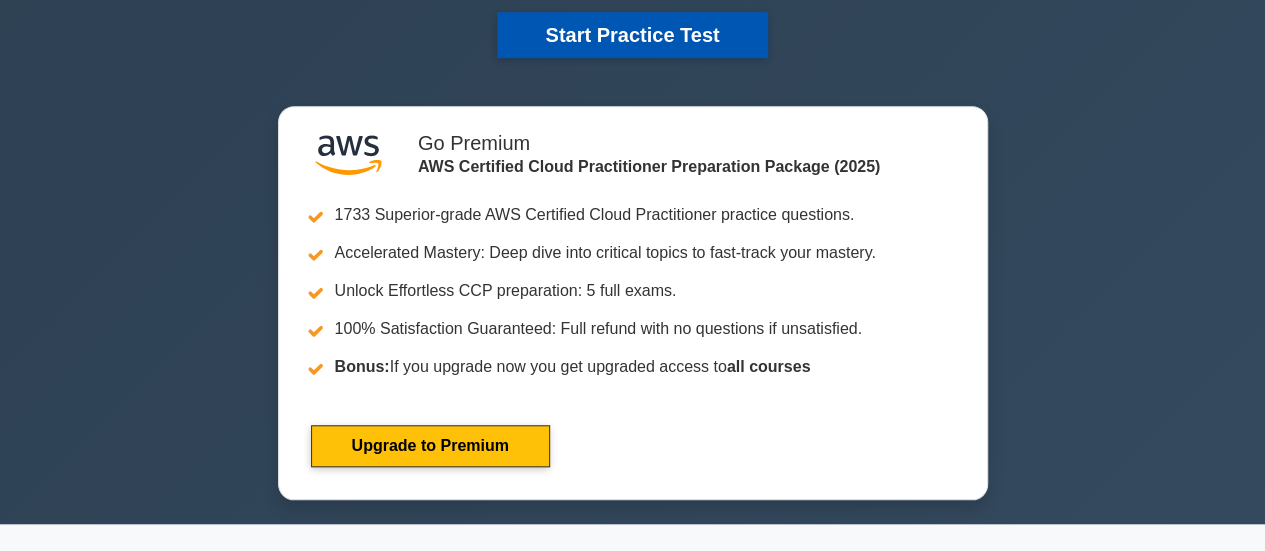 click on "Start Practice Test" at bounding box center (632, 35) 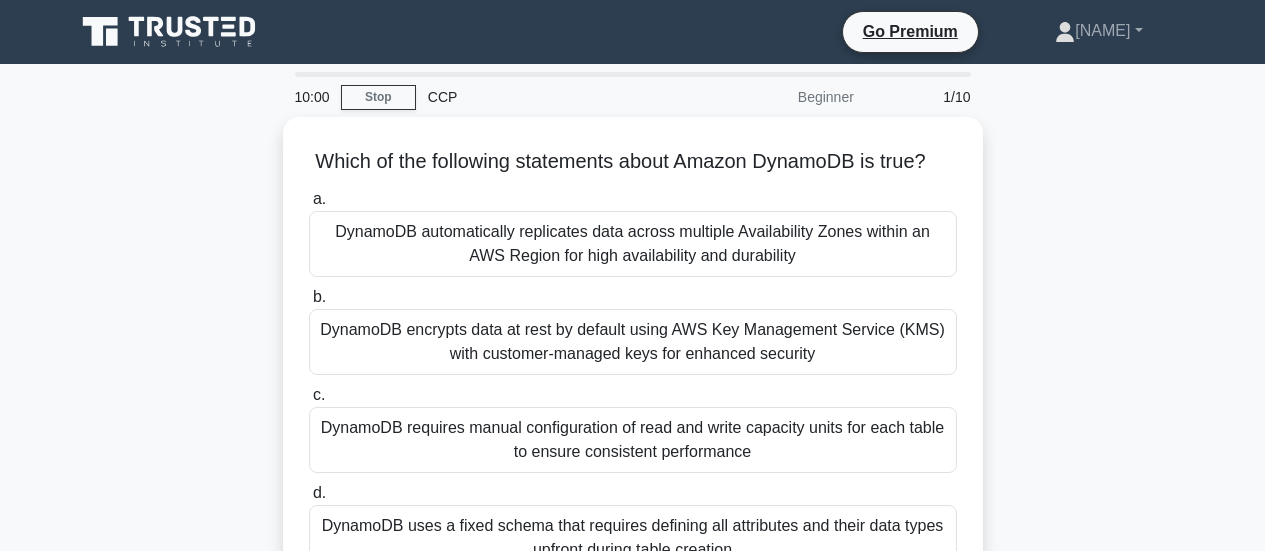 scroll, scrollTop: 0, scrollLeft: 0, axis: both 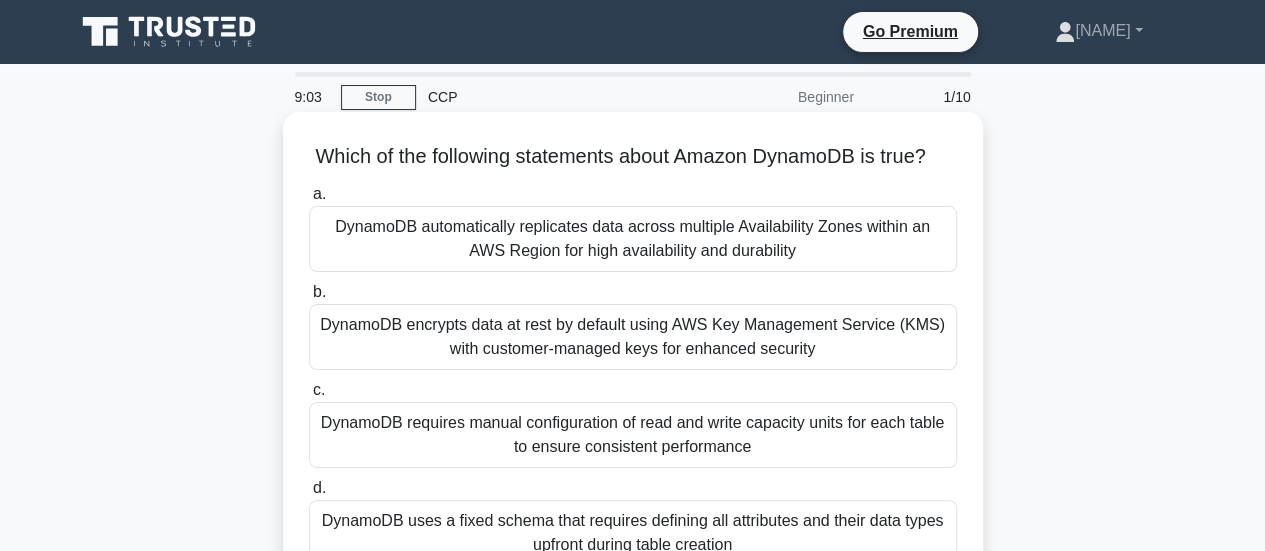 click on "DynamoDB encrypts data at rest by default using AWS Key Management Service (KMS) with customer-managed keys for enhanced security" at bounding box center [633, 337] 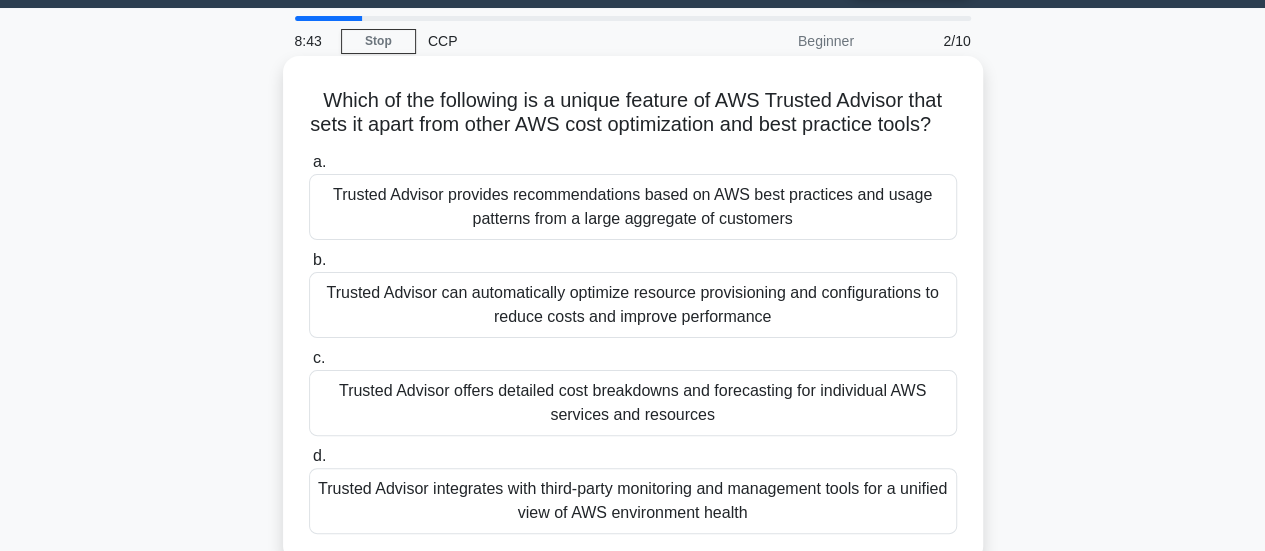 scroll, scrollTop: 45, scrollLeft: 0, axis: vertical 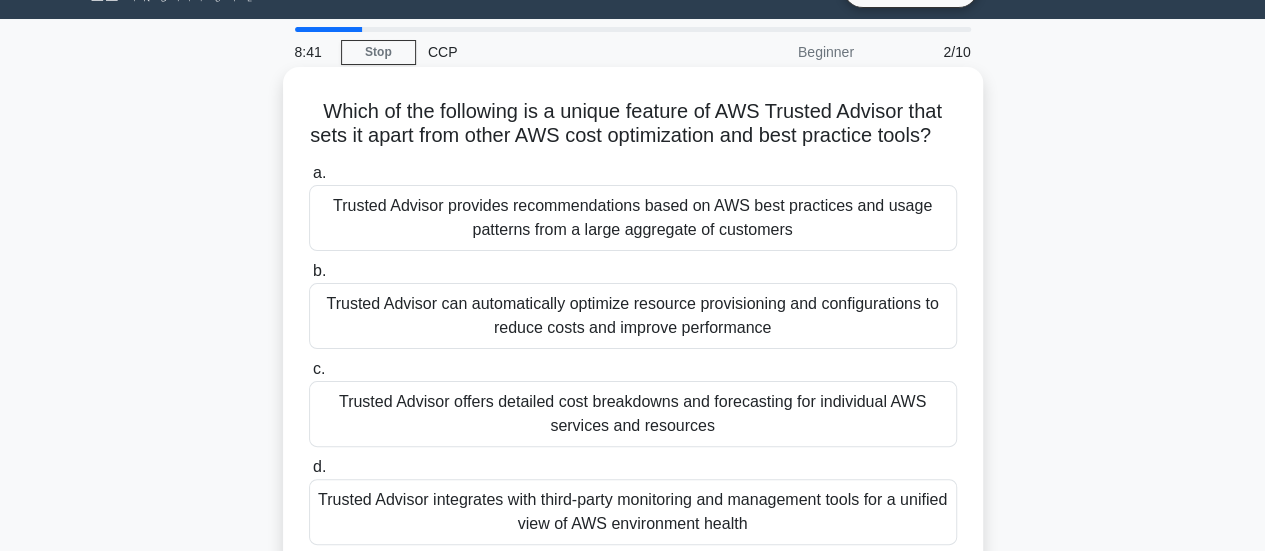 click on "Trusted Advisor provides recommendations based on AWS best practices and usage patterns from a large aggregate of customers" at bounding box center (633, 218) 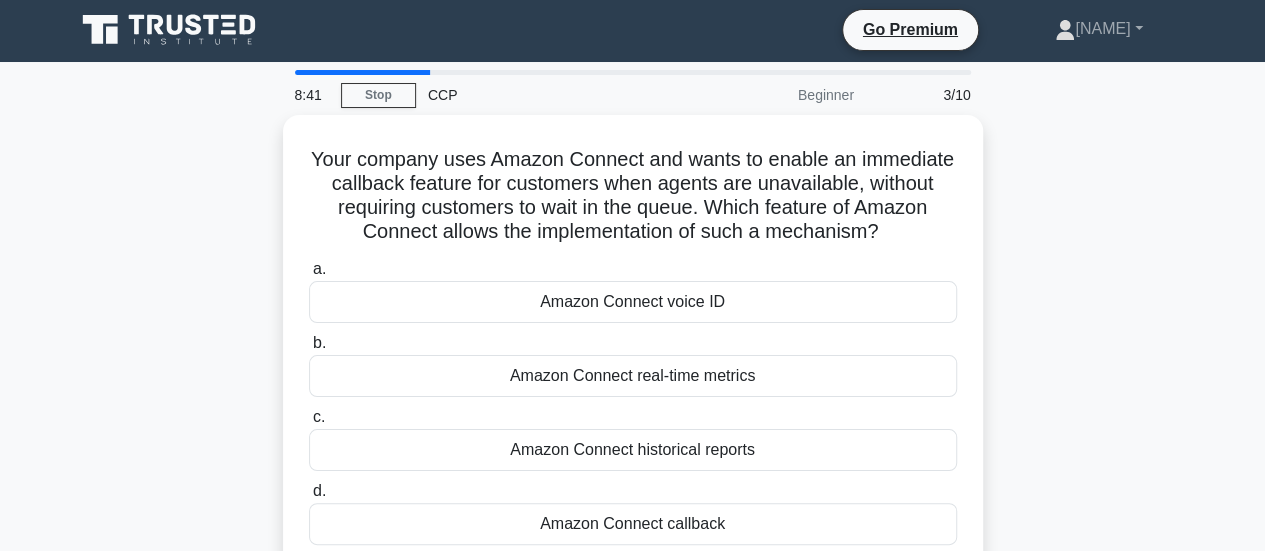 scroll, scrollTop: 0, scrollLeft: 0, axis: both 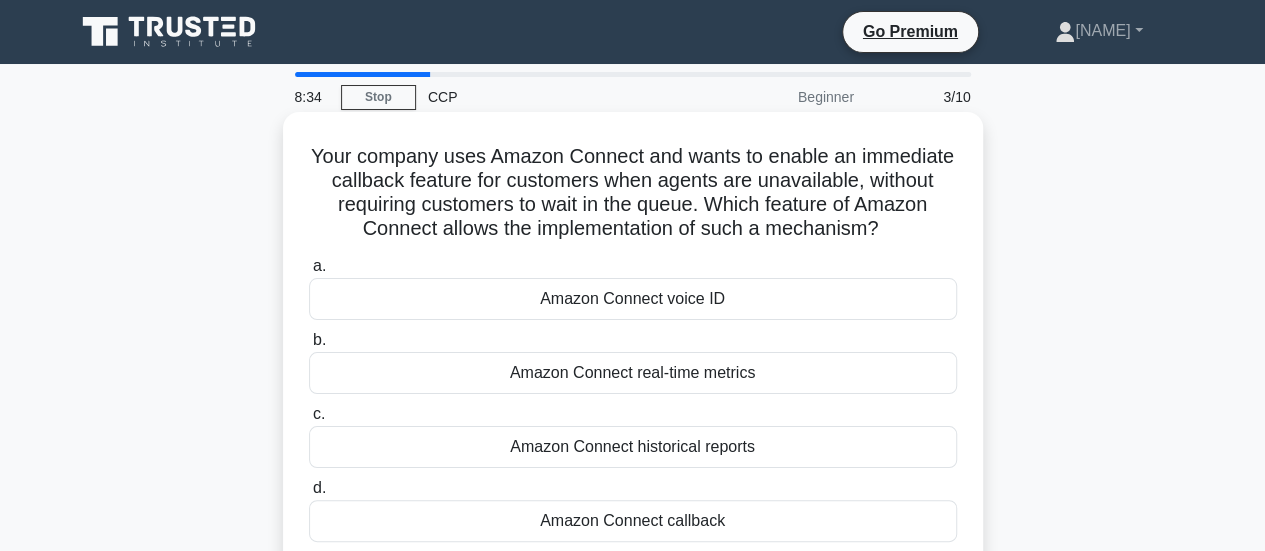 click on "Amazon Connect callback" at bounding box center [633, 521] 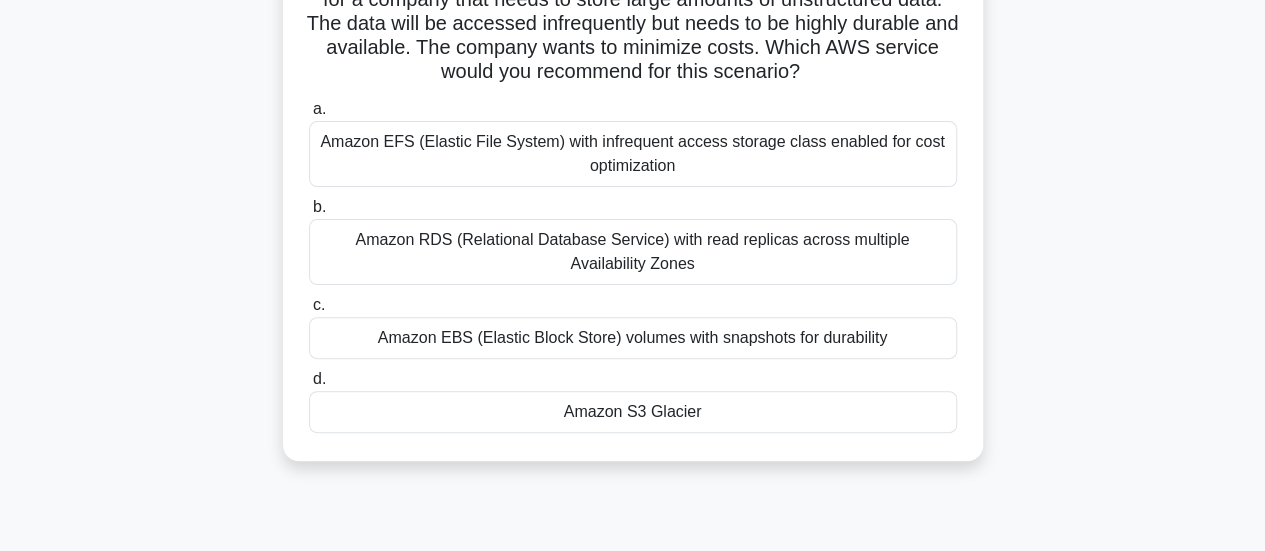 scroll, scrollTop: 190, scrollLeft: 0, axis: vertical 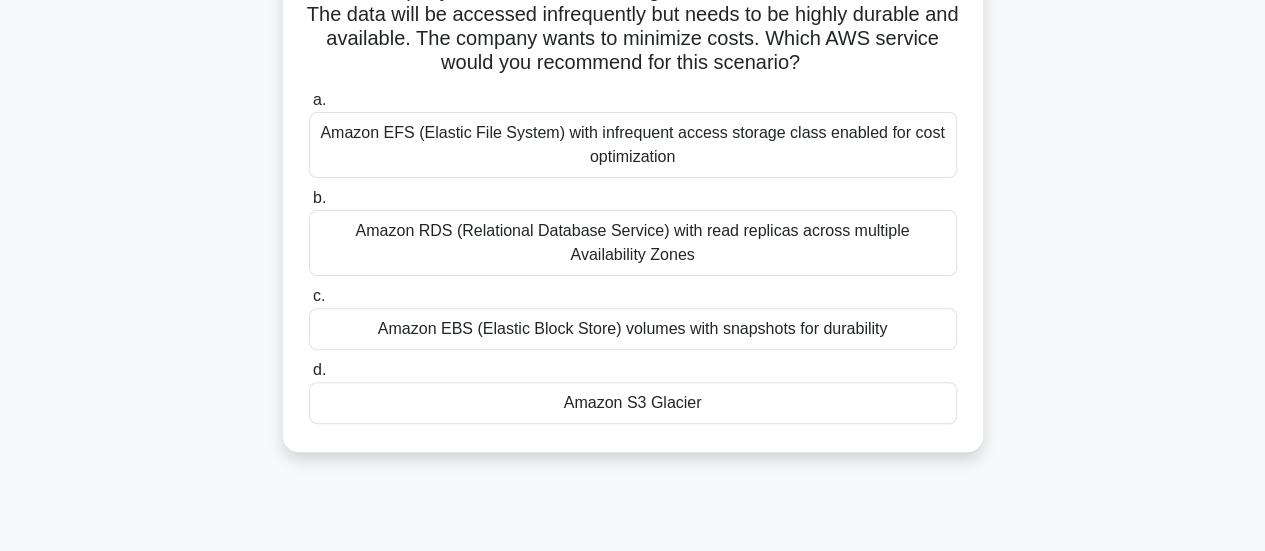 click on "Amazon S3 Glacier" at bounding box center (633, 403) 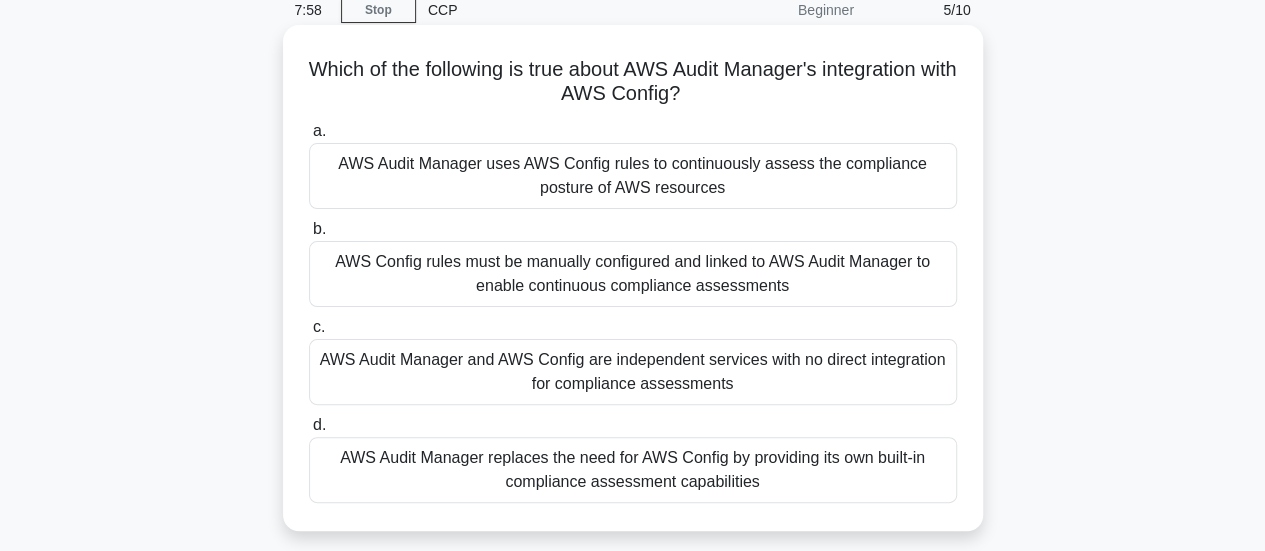 scroll, scrollTop: 88, scrollLeft: 0, axis: vertical 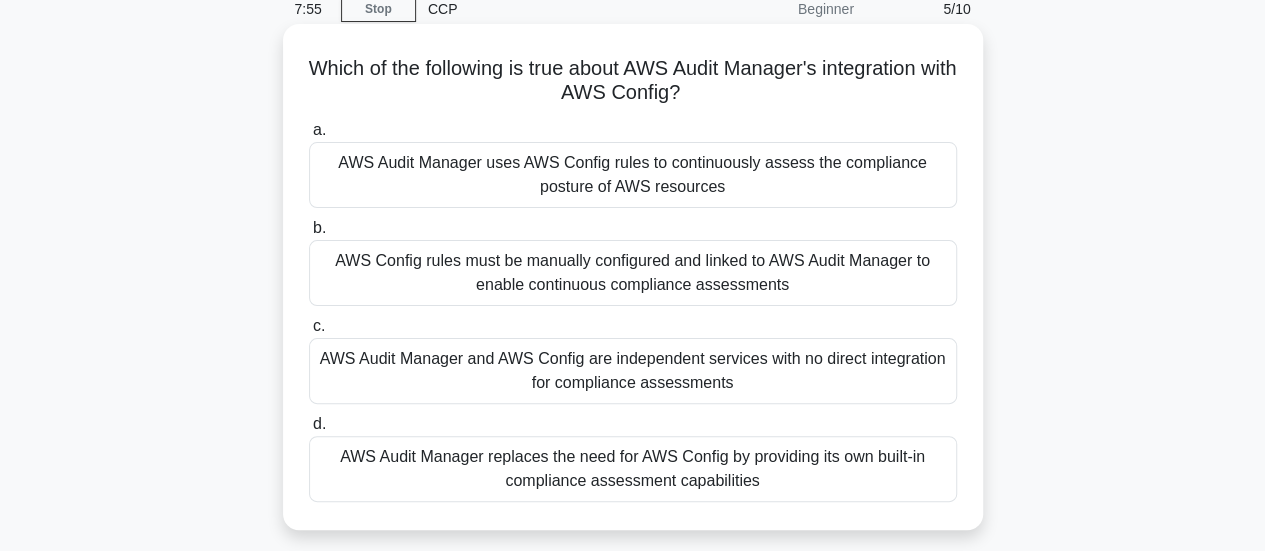 click on "AWS Audit Manager uses AWS Config rules to continuously assess the compliance posture of AWS resources" at bounding box center (633, 175) 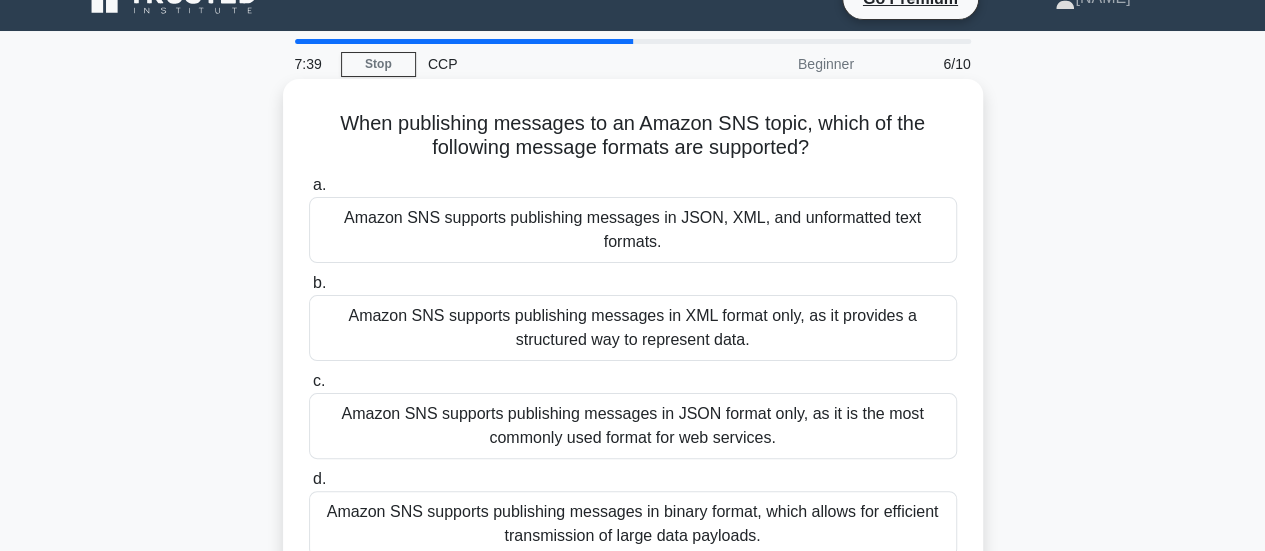 scroll, scrollTop: 34, scrollLeft: 0, axis: vertical 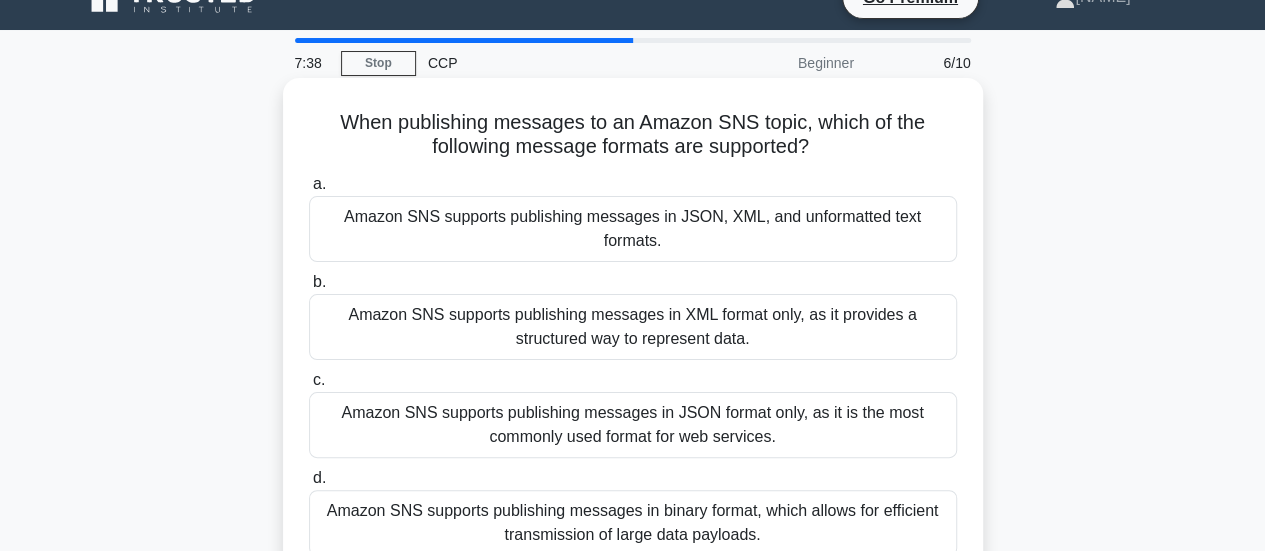 click on "Amazon SNS supports publishing messages in JSON, XML, and unformatted text formats." at bounding box center [633, 229] 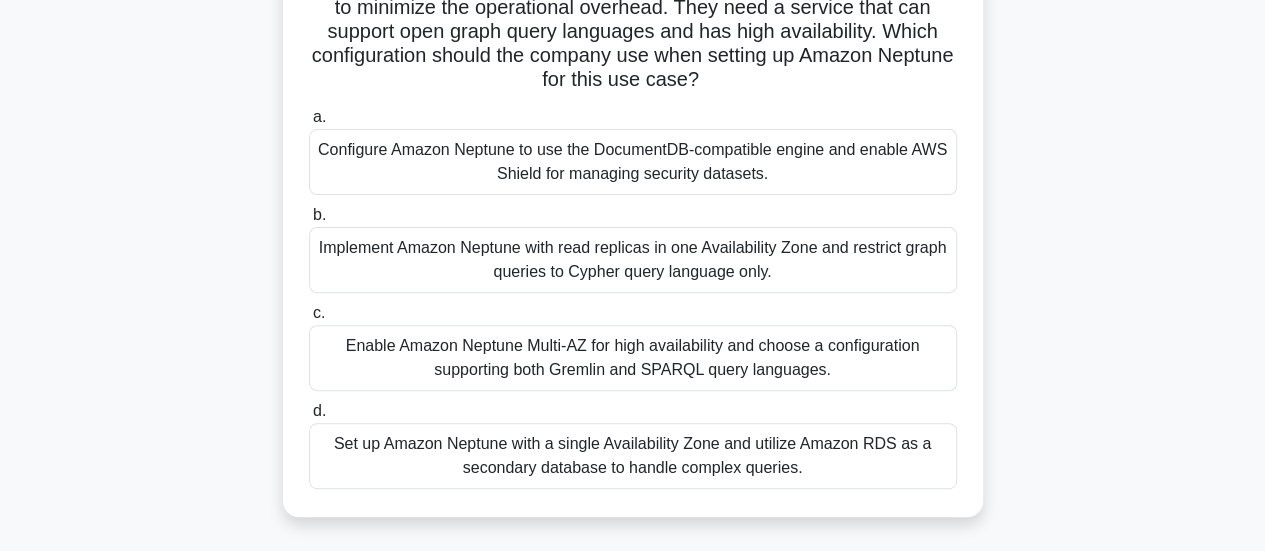 scroll, scrollTop: 198, scrollLeft: 0, axis: vertical 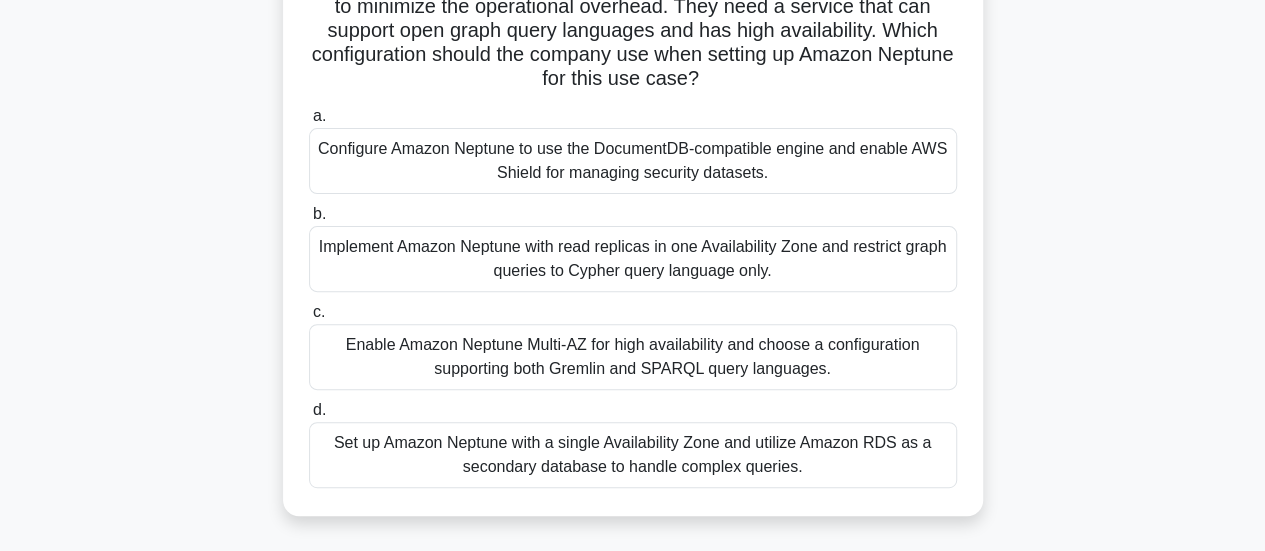 click on "Enable Amazon Neptune Multi-AZ for high availability and choose a configuration supporting both Gremlin and SPARQL query languages." at bounding box center (633, 357) 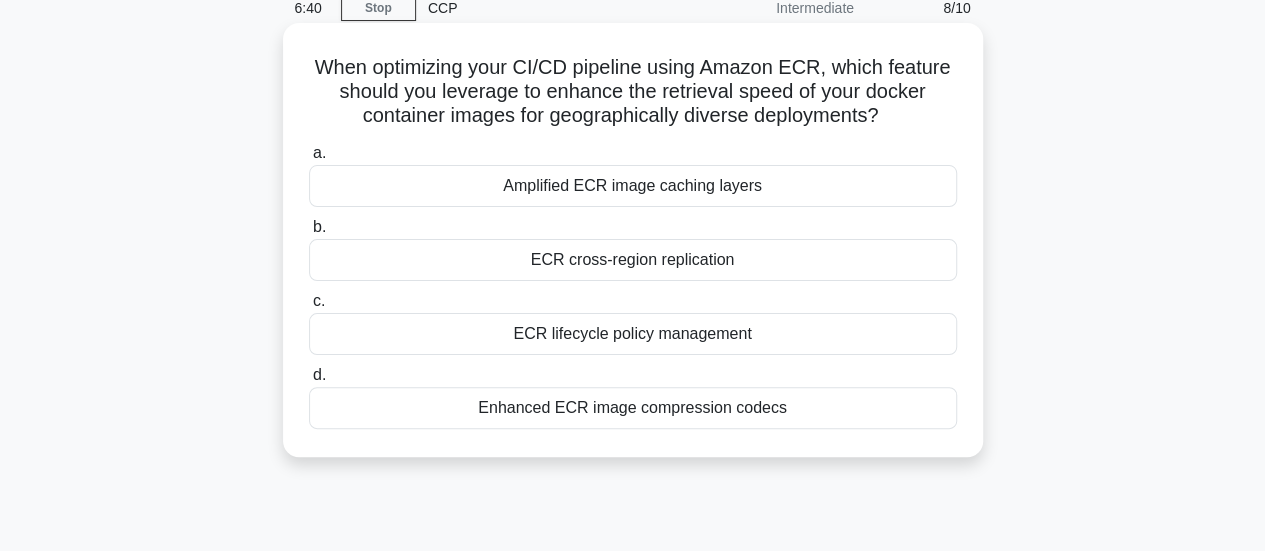 scroll, scrollTop: 90, scrollLeft: 0, axis: vertical 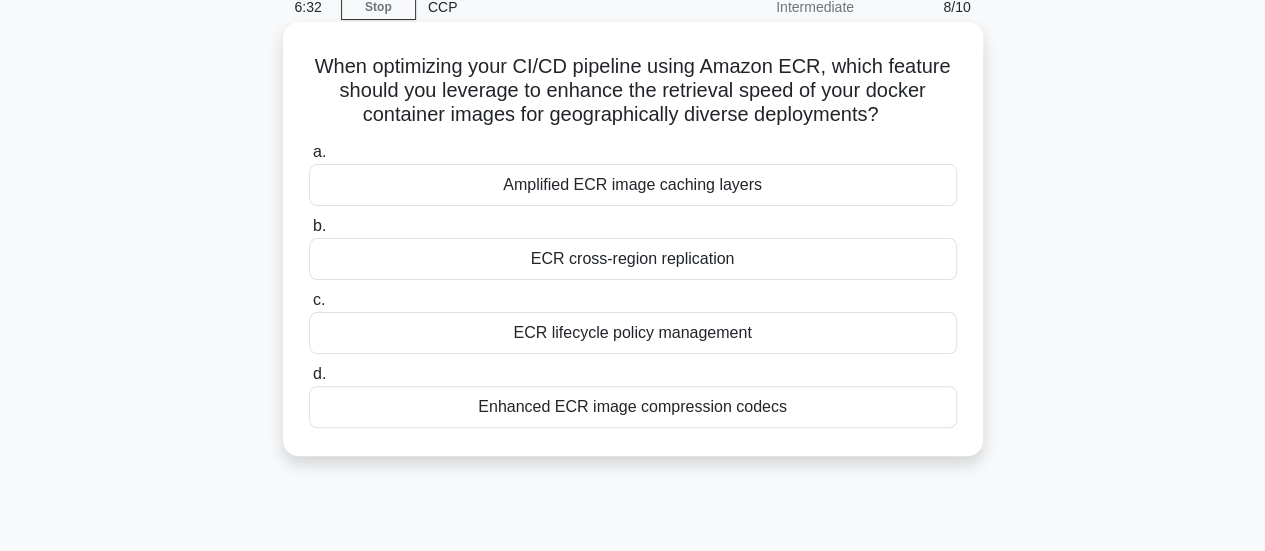 click on "ECR cross-region replication" at bounding box center [633, 259] 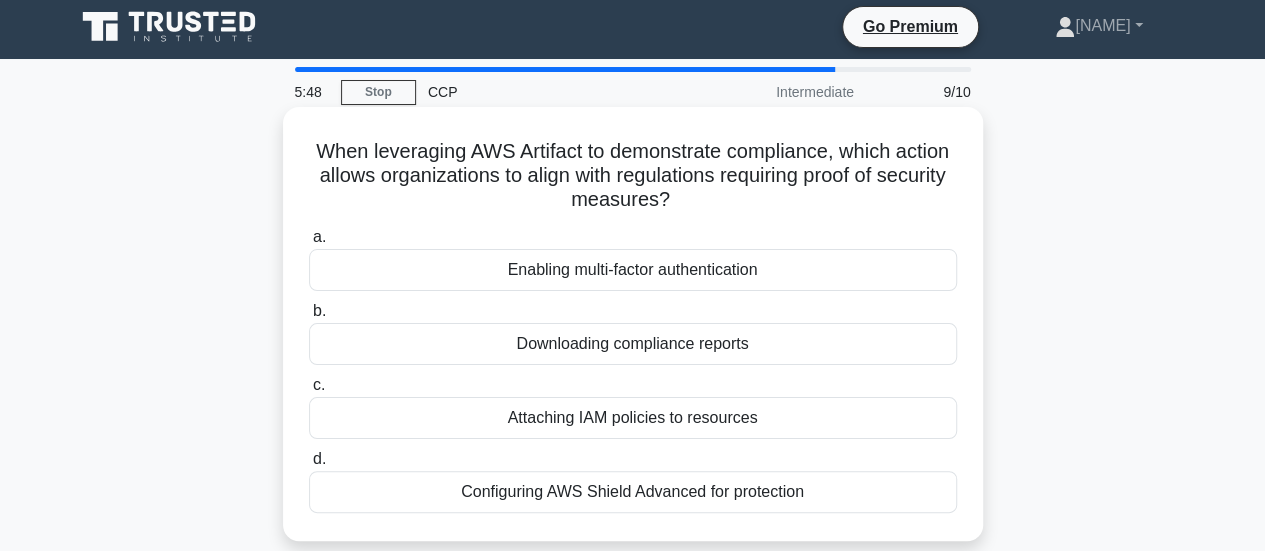 scroll, scrollTop: 8, scrollLeft: 0, axis: vertical 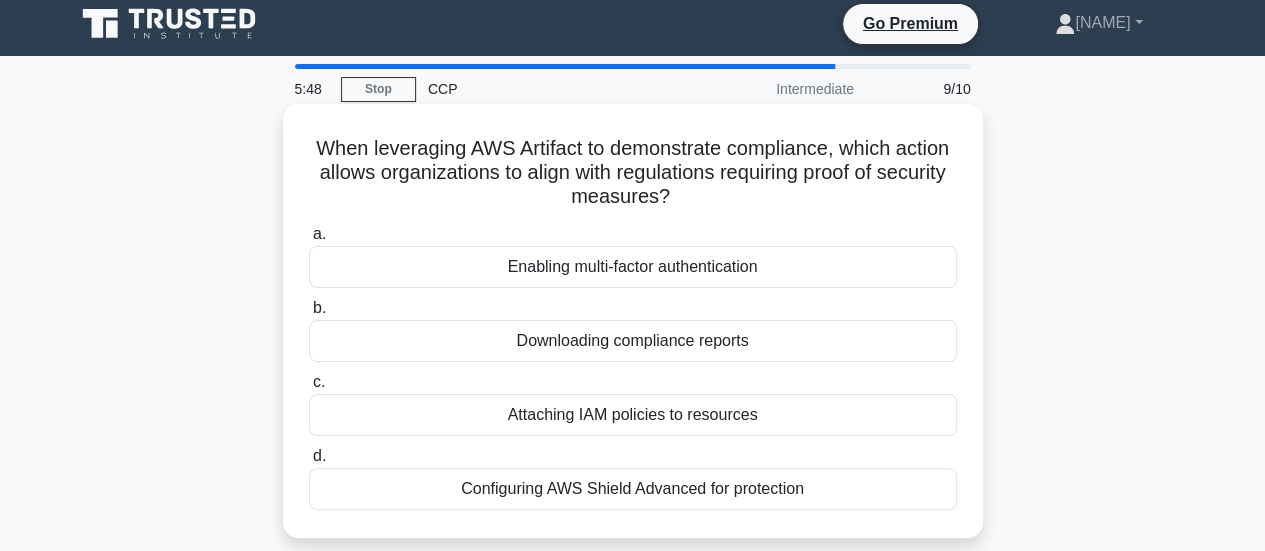 click on "Downloading compliance reports" at bounding box center [633, 341] 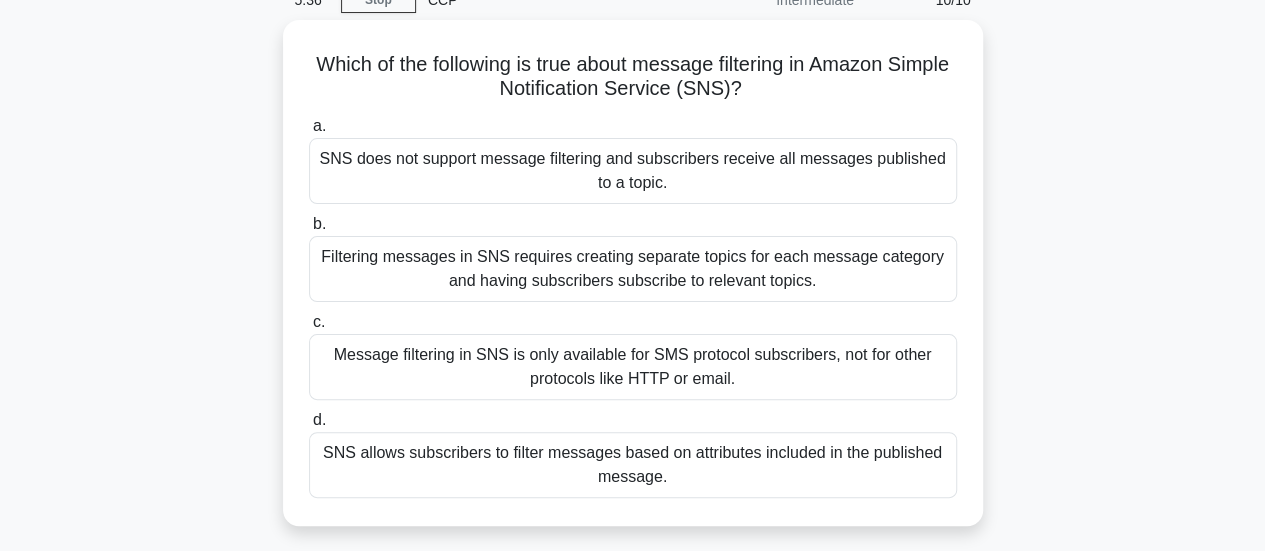 scroll, scrollTop: 117, scrollLeft: 0, axis: vertical 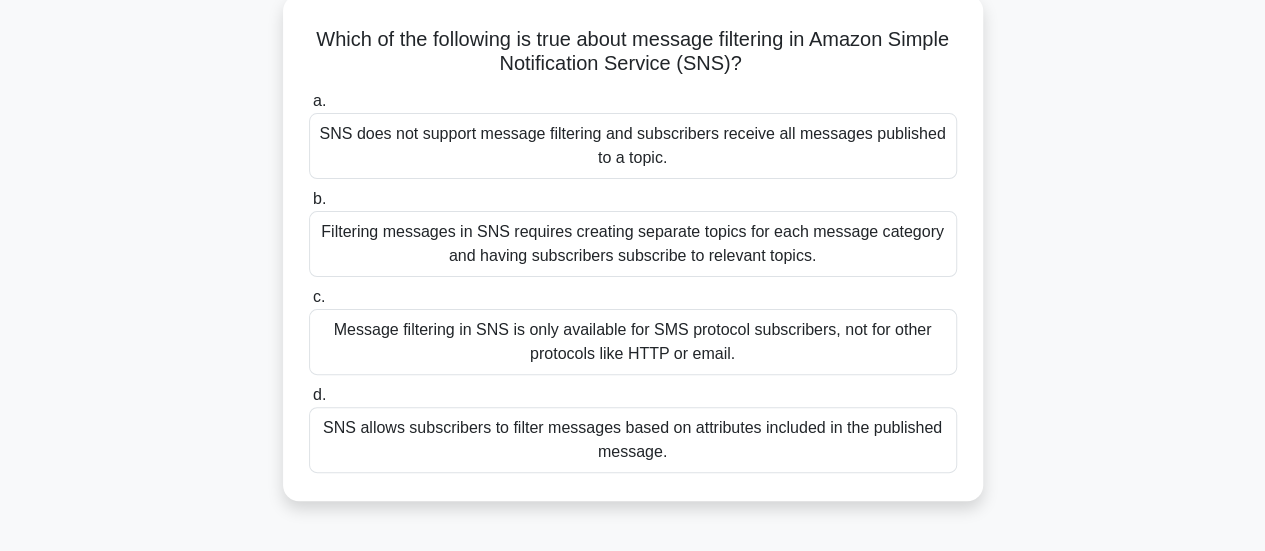 click on "SNS allows subscribers to filter messages based on attributes included in the published message." at bounding box center (633, 440) 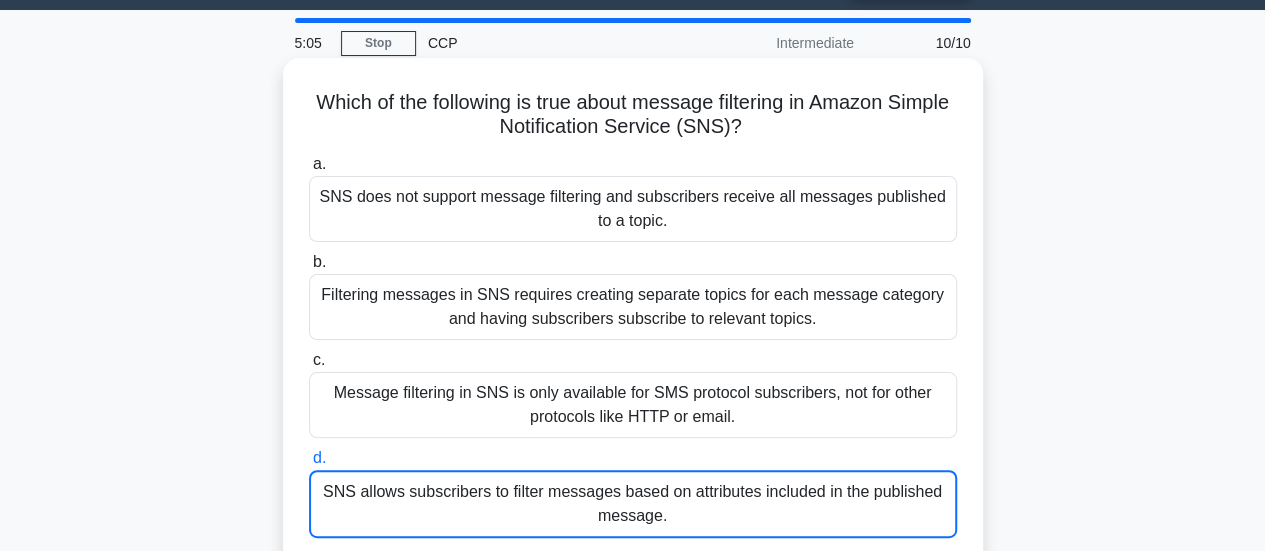 scroll, scrollTop: 0, scrollLeft: 0, axis: both 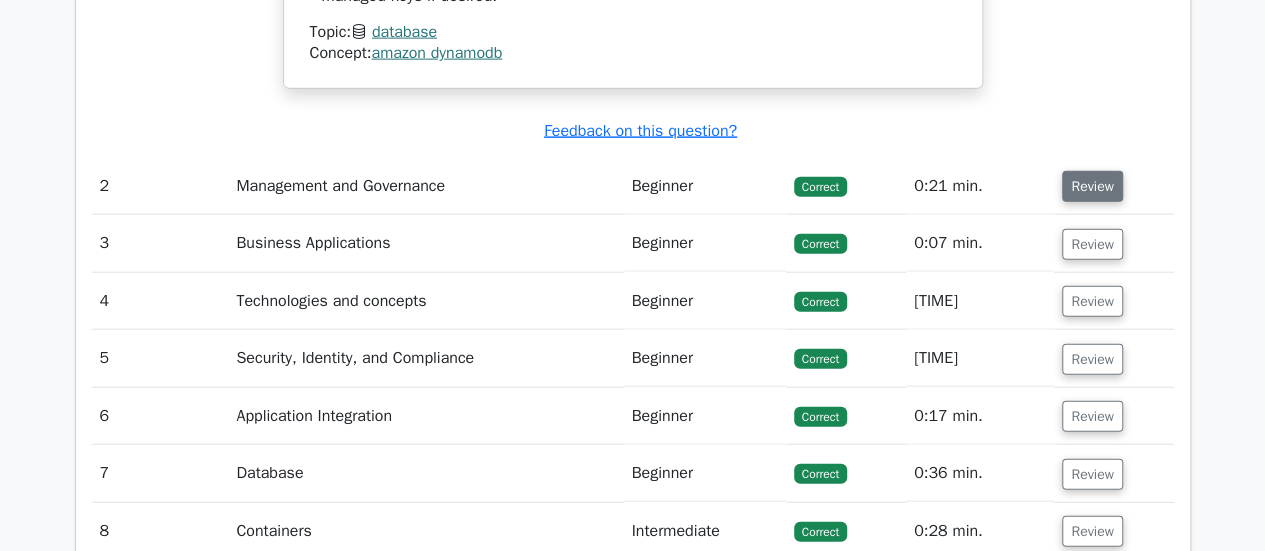 click on "Review" at bounding box center [1092, 186] 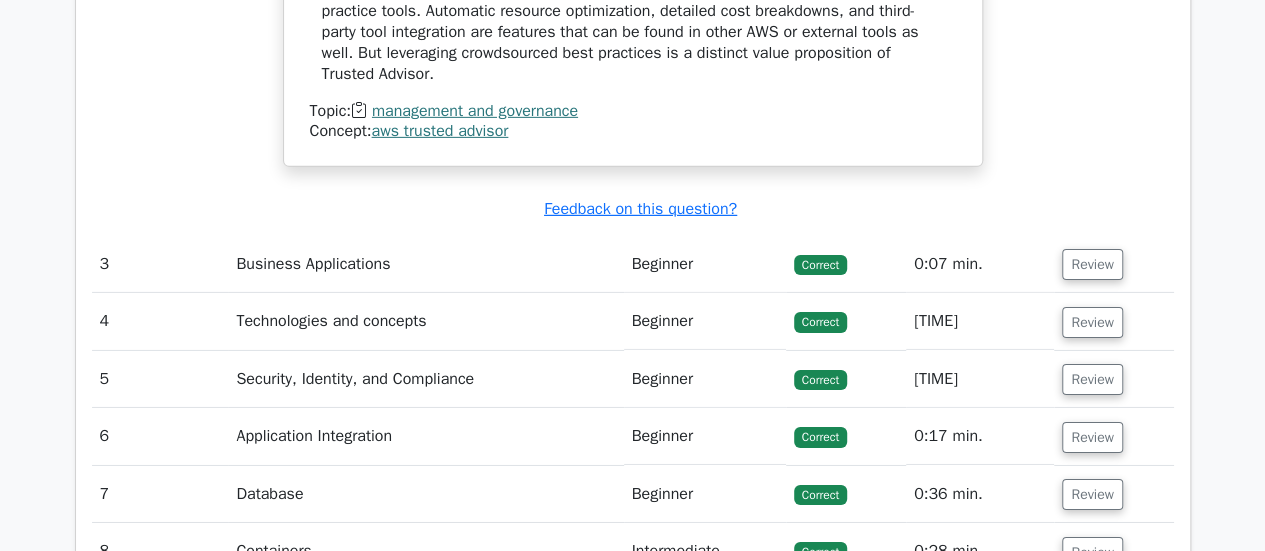 scroll, scrollTop: 3141, scrollLeft: 0, axis: vertical 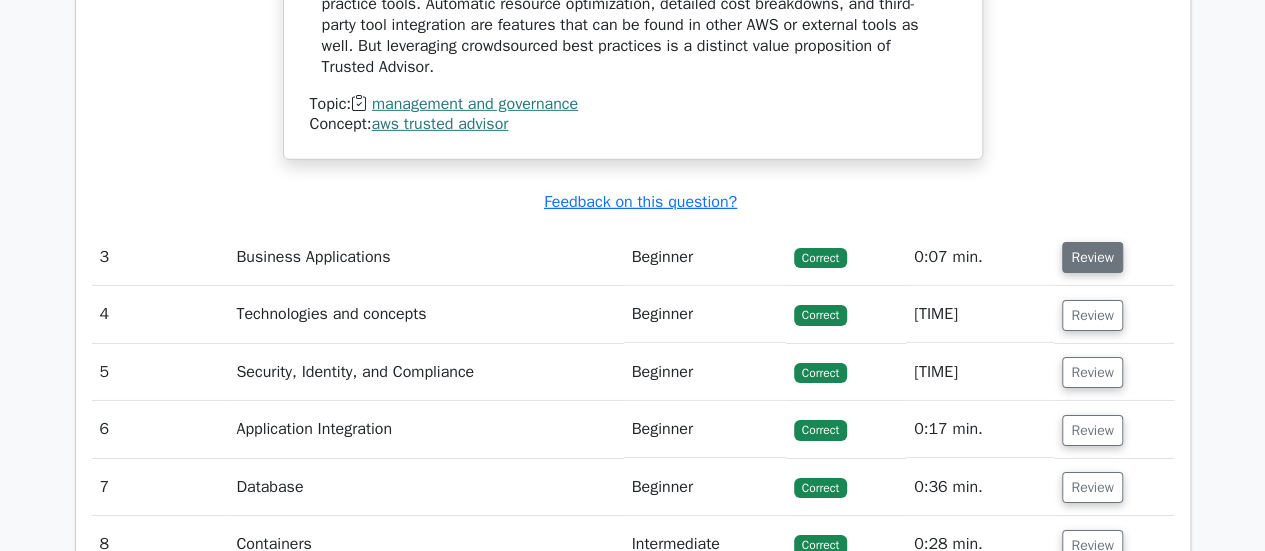 click on "Review" at bounding box center [1092, 257] 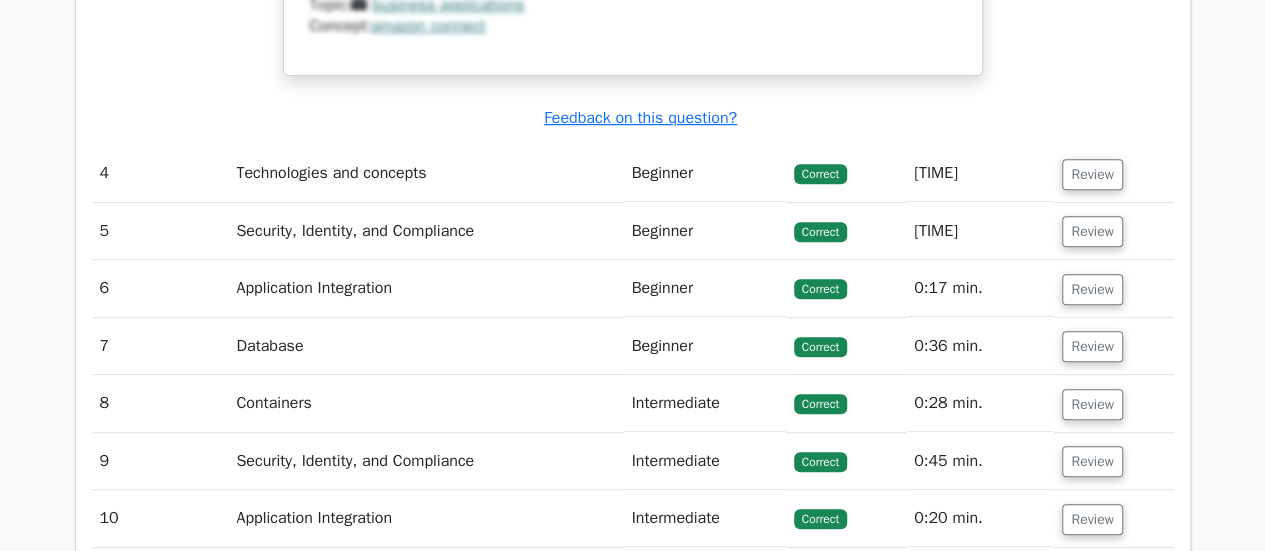 scroll, scrollTop: 4146, scrollLeft: 0, axis: vertical 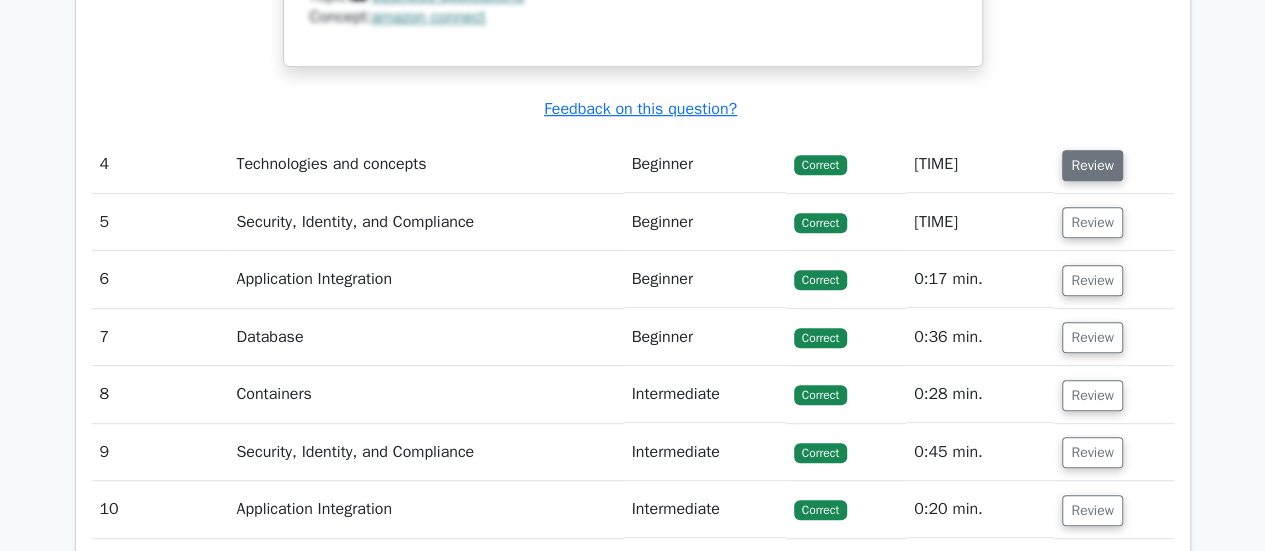 click on "Review" at bounding box center (1092, 165) 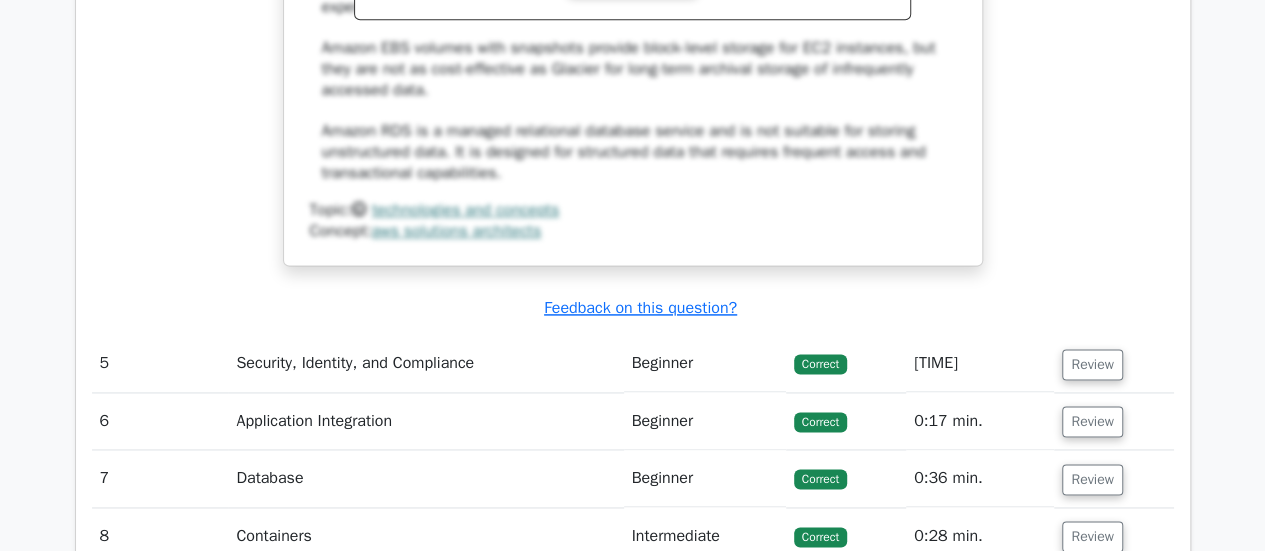 scroll, scrollTop: 5102, scrollLeft: 0, axis: vertical 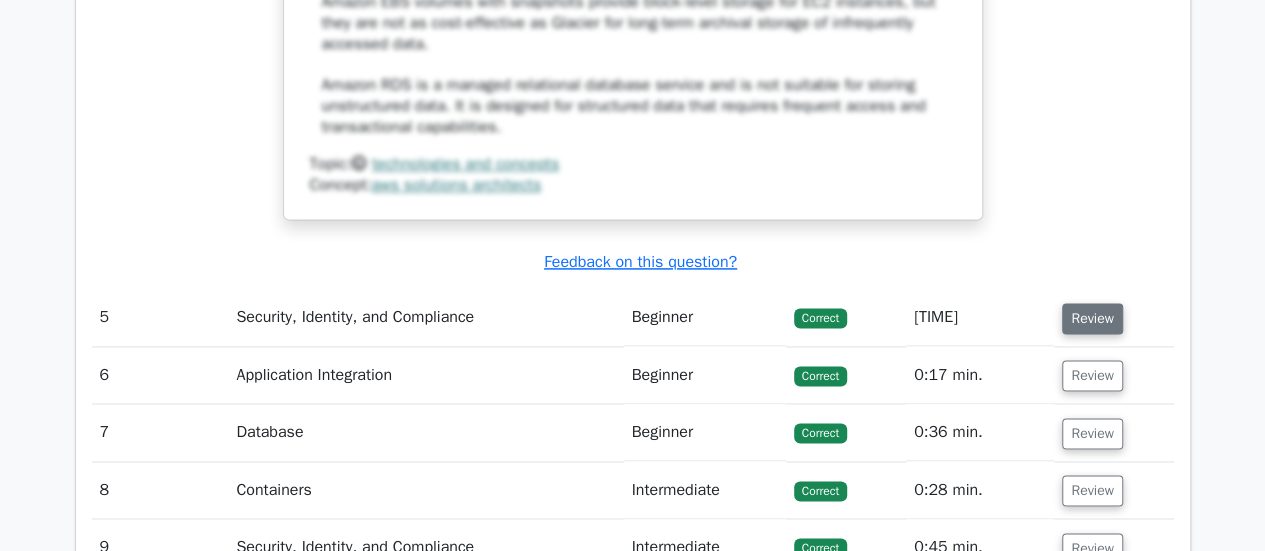 click on "Review" at bounding box center (1092, 318) 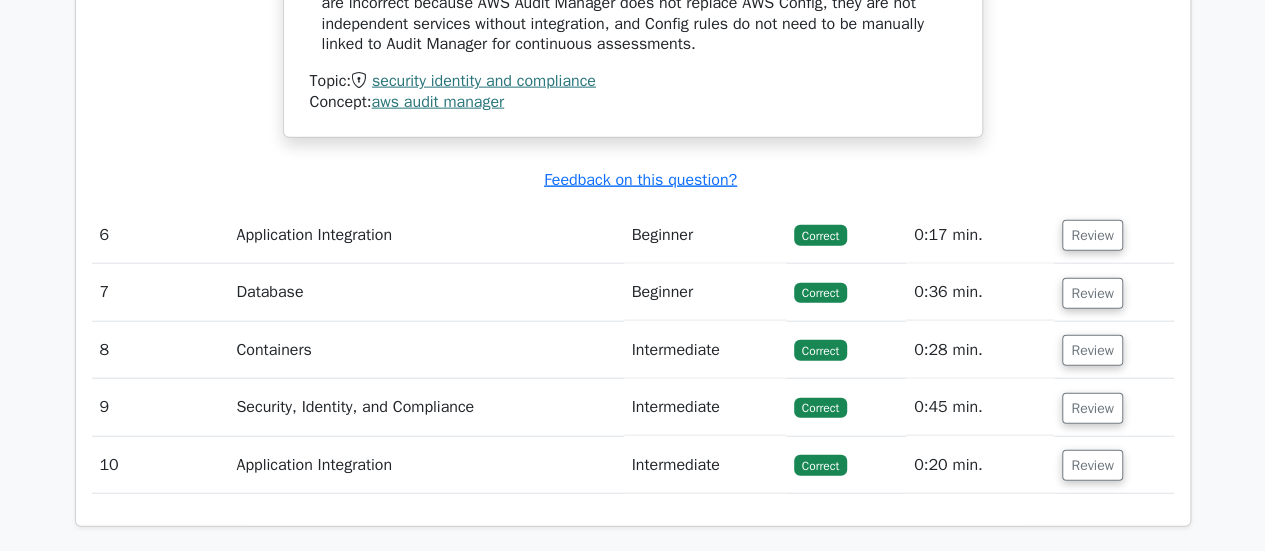 scroll, scrollTop: 6089, scrollLeft: 0, axis: vertical 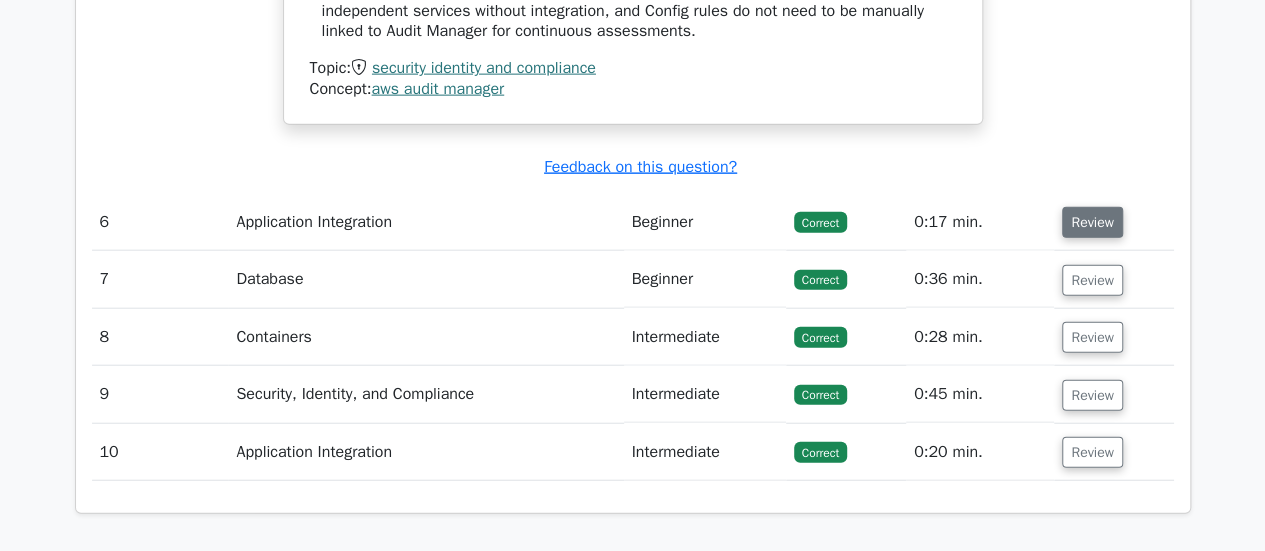 click on "Review" at bounding box center [1092, 222] 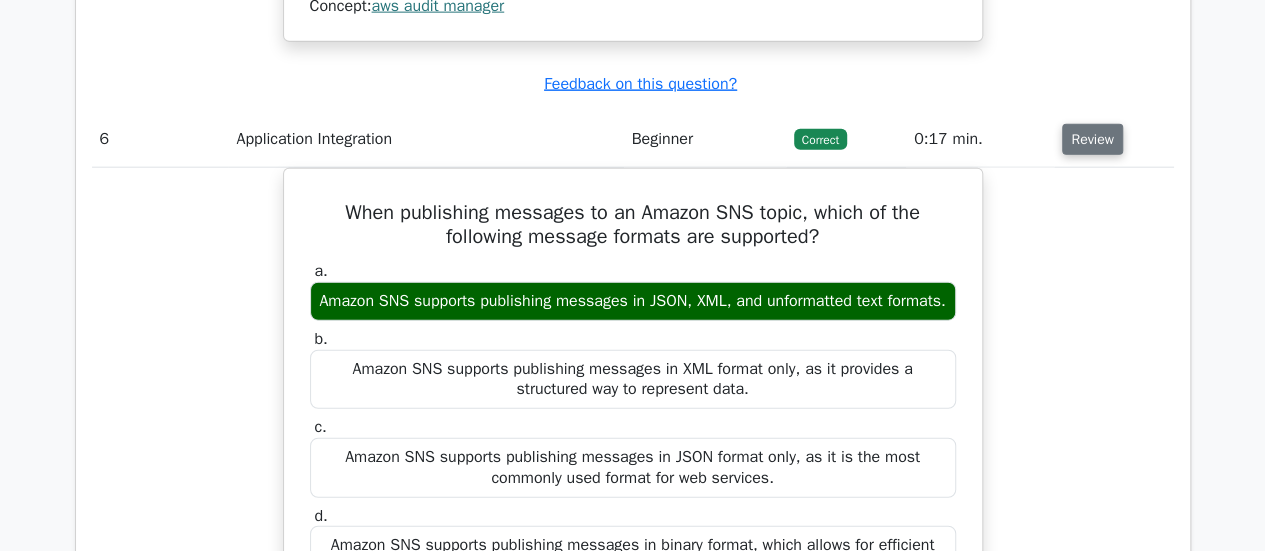 scroll, scrollTop: 6173, scrollLeft: 0, axis: vertical 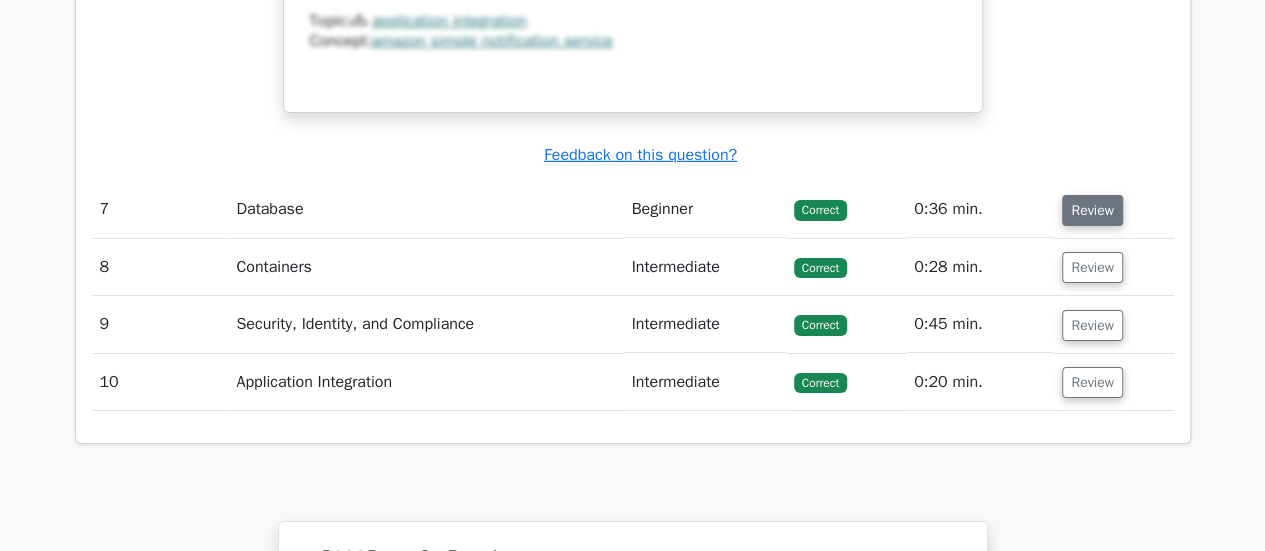 click on "Review" at bounding box center [1092, 210] 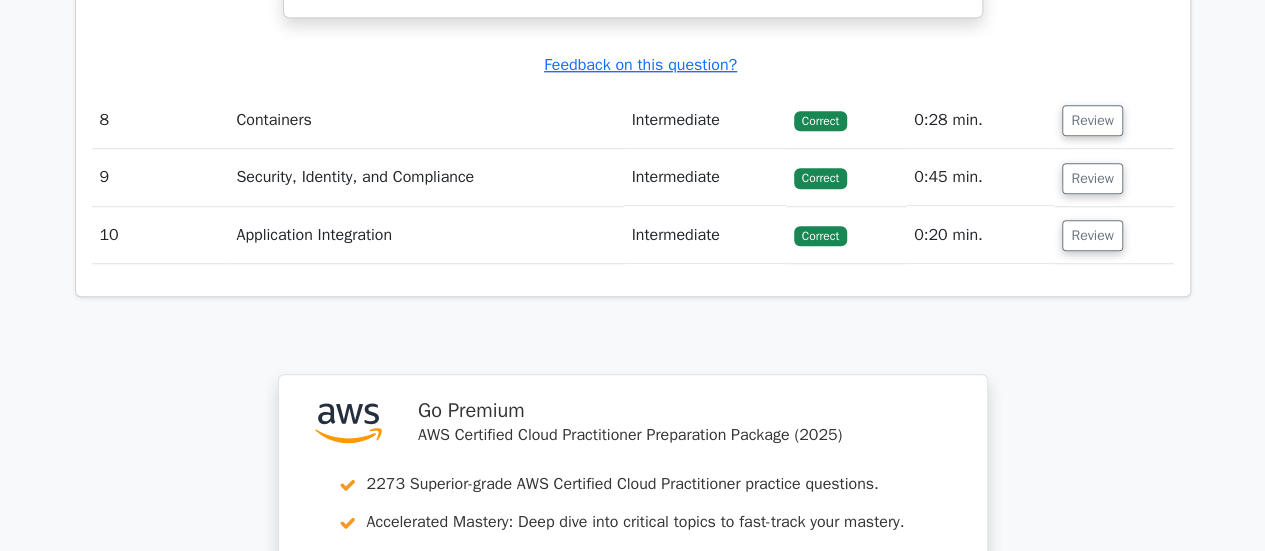 scroll, scrollTop: 8296, scrollLeft: 0, axis: vertical 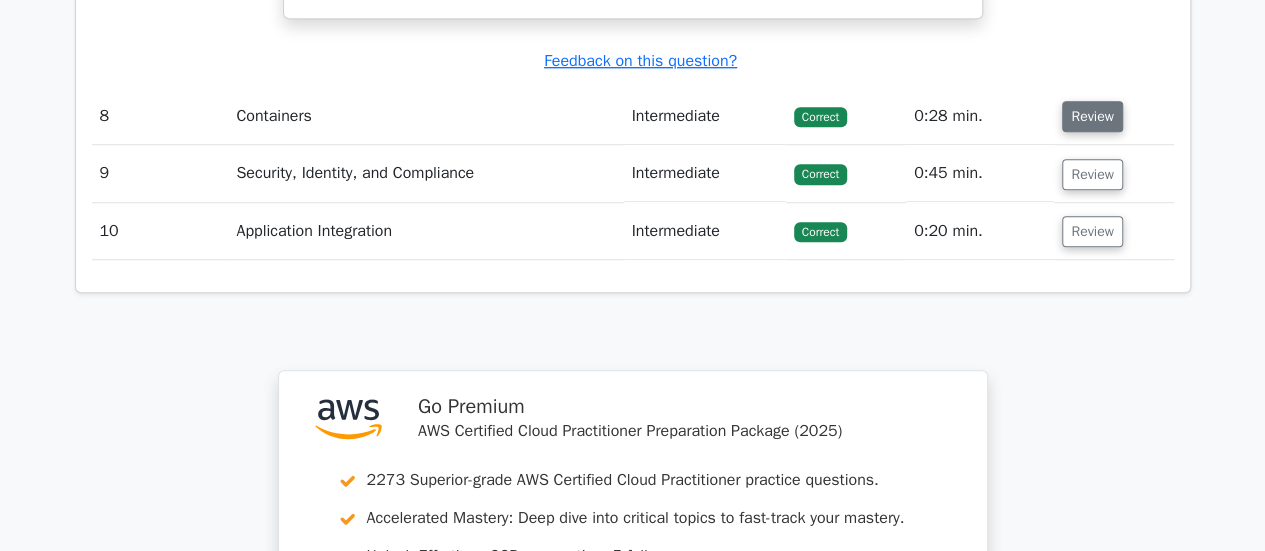 click on "Review" at bounding box center [1092, 116] 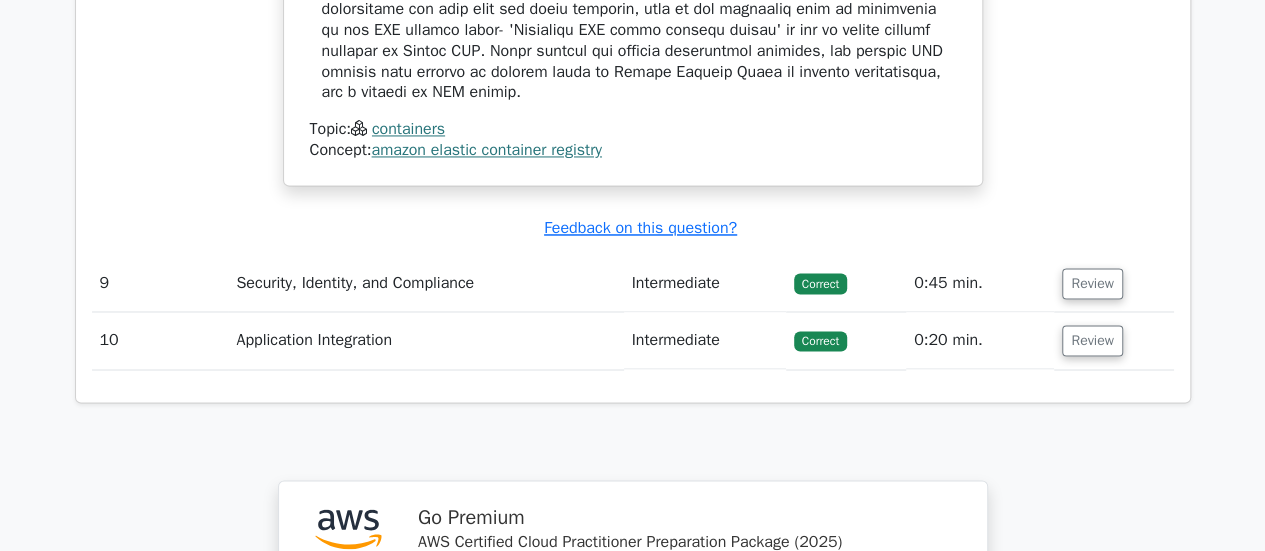 scroll, scrollTop: 9129, scrollLeft: 0, axis: vertical 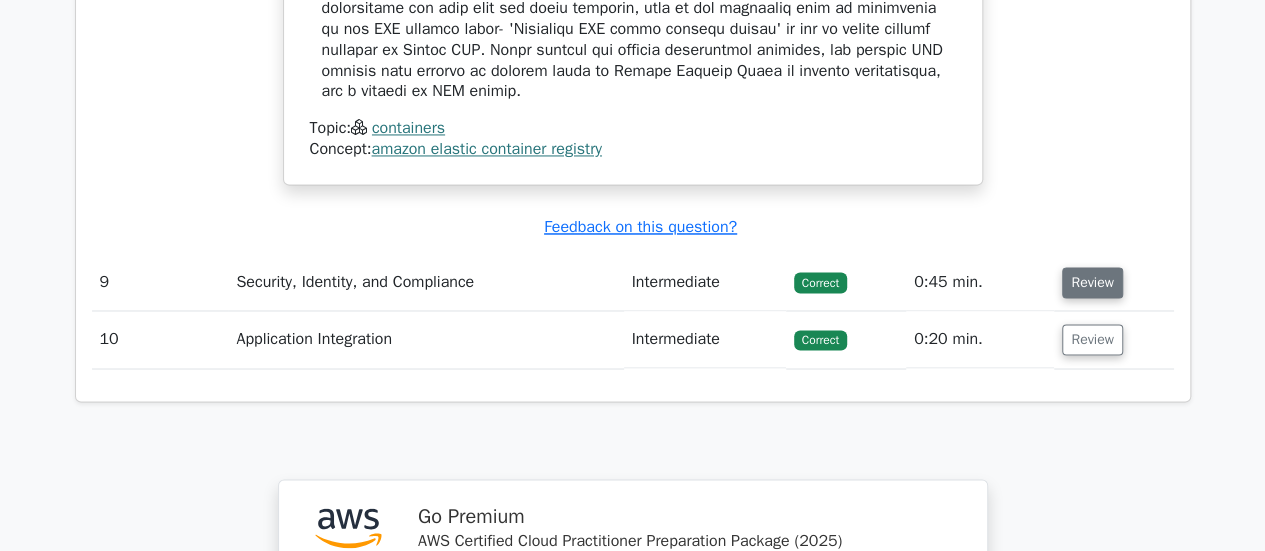 click on "Review" at bounding box center [1092, 282] 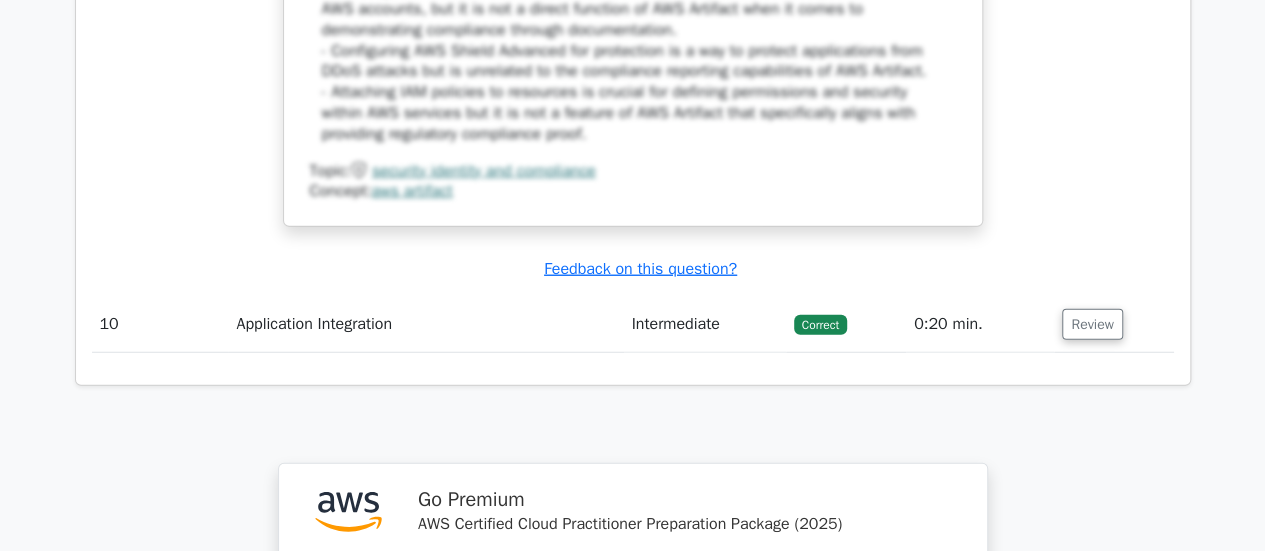 scroll, scrollTop: 10228, scrollLeft: 0, axis: vertical 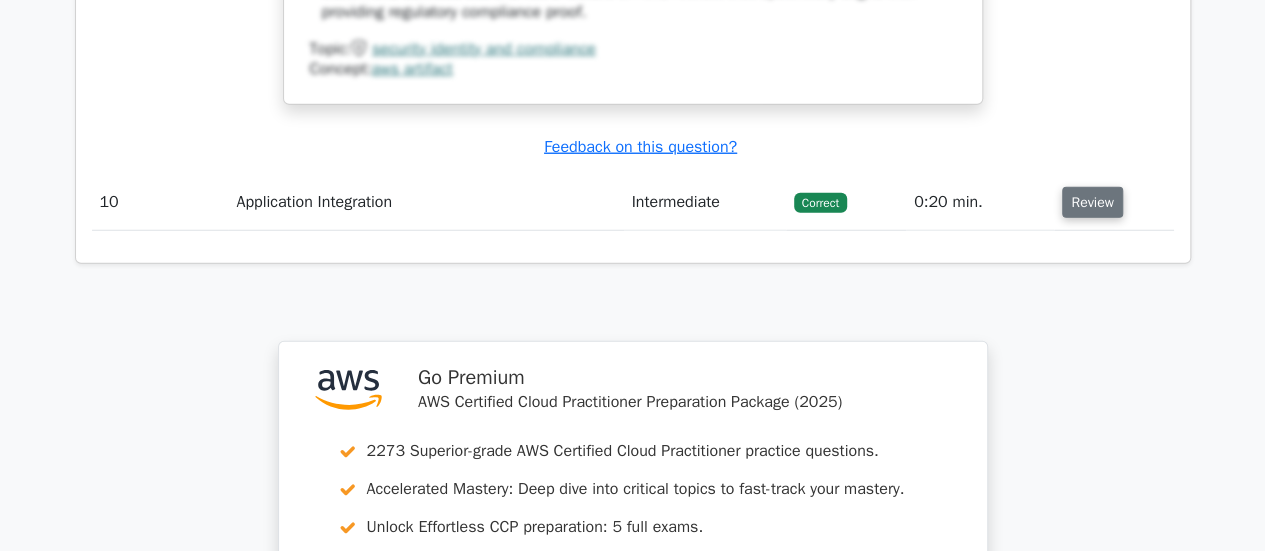 click on "Review" at bounding box center (1092, 202) 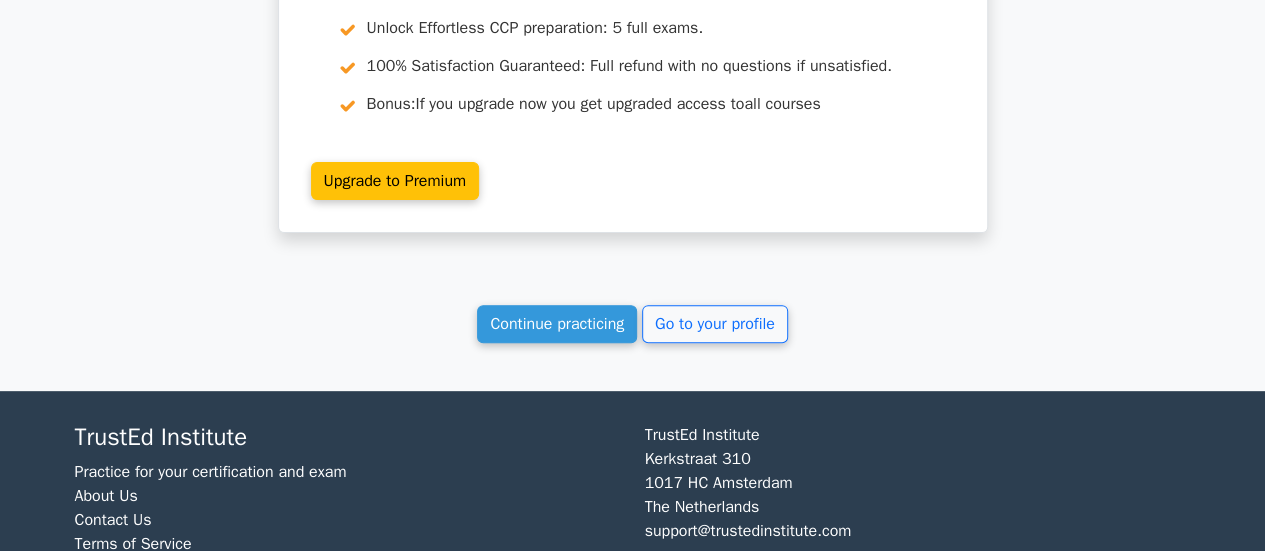 scroll, scrollTop: 11619, scrollLeft: 0, axis: vertical 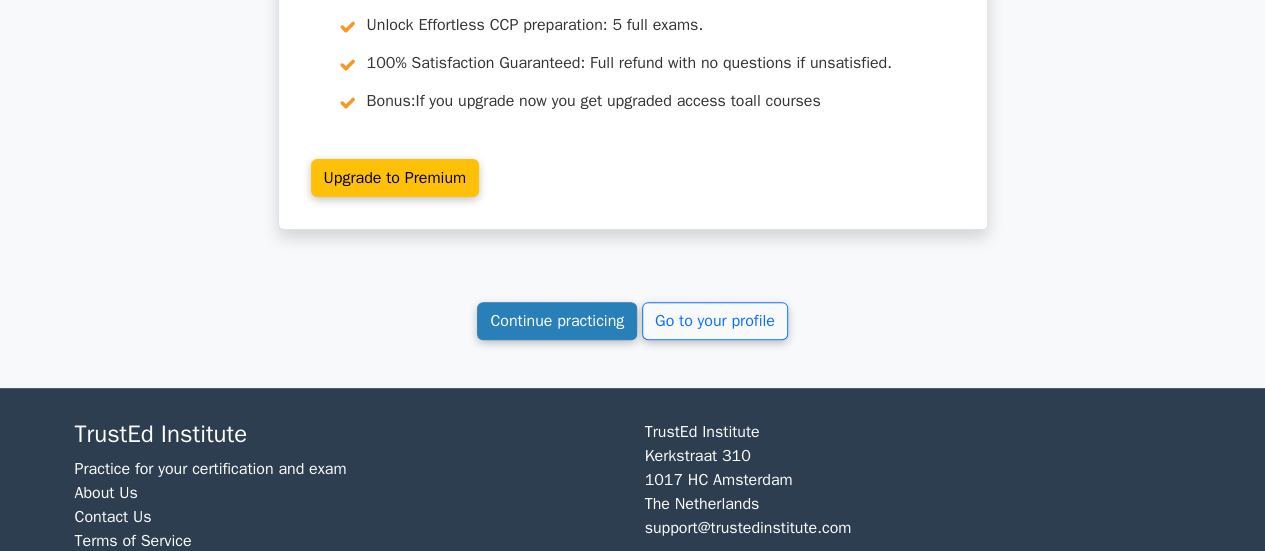 click on "Continue practicing" at bounding box center [557, 321] 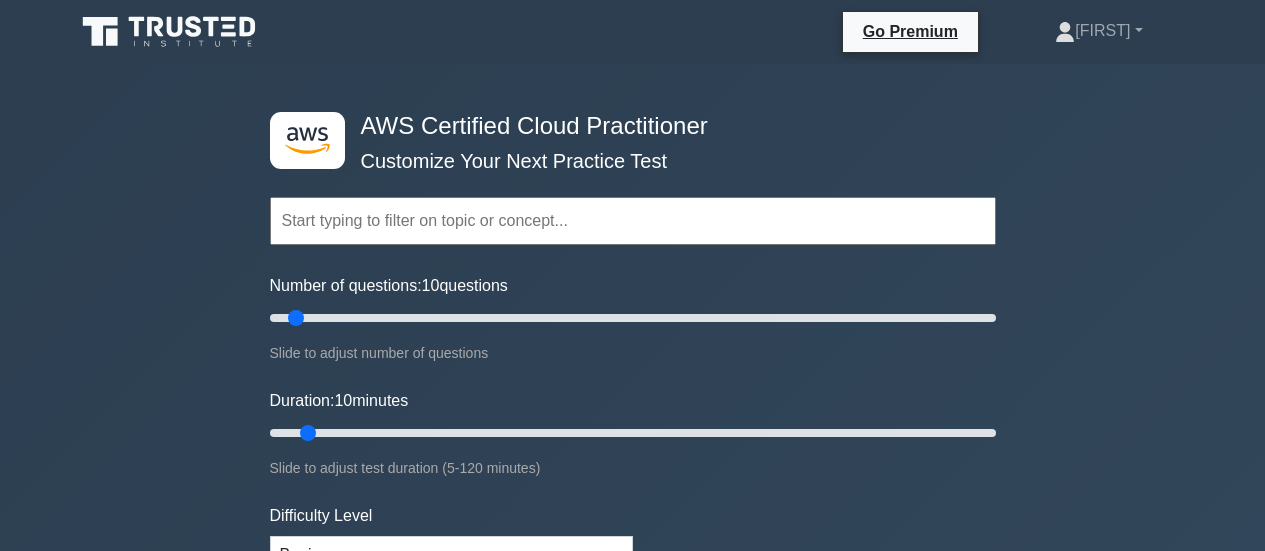 scroll, scrollTop: 0, scrollLeft: 0, axis: both 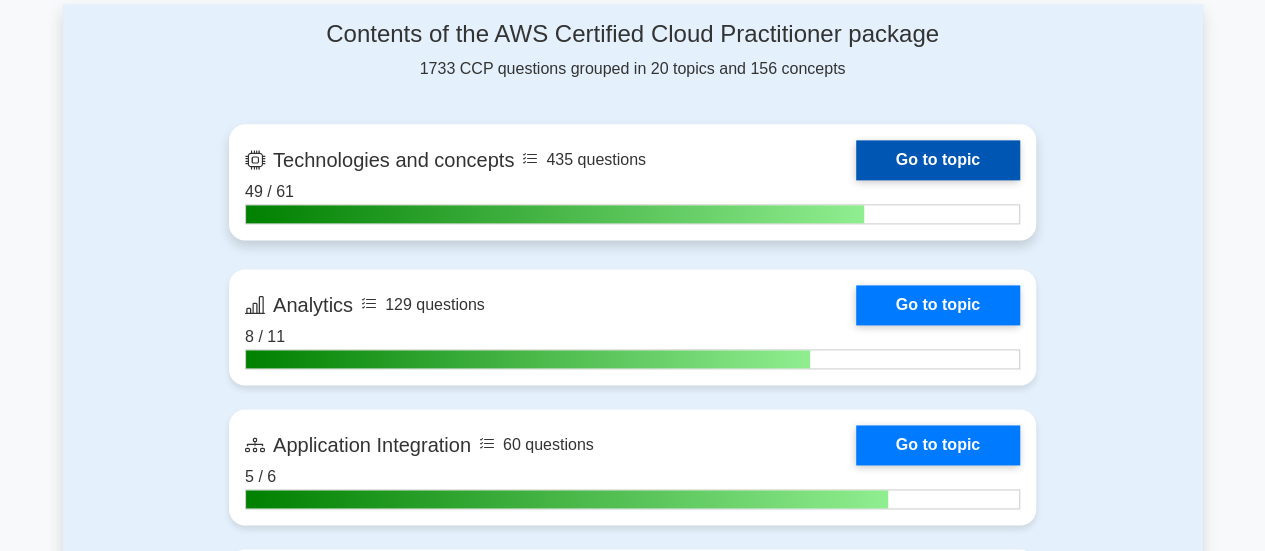click on "Go to topic" at bounding box center (938, 160) 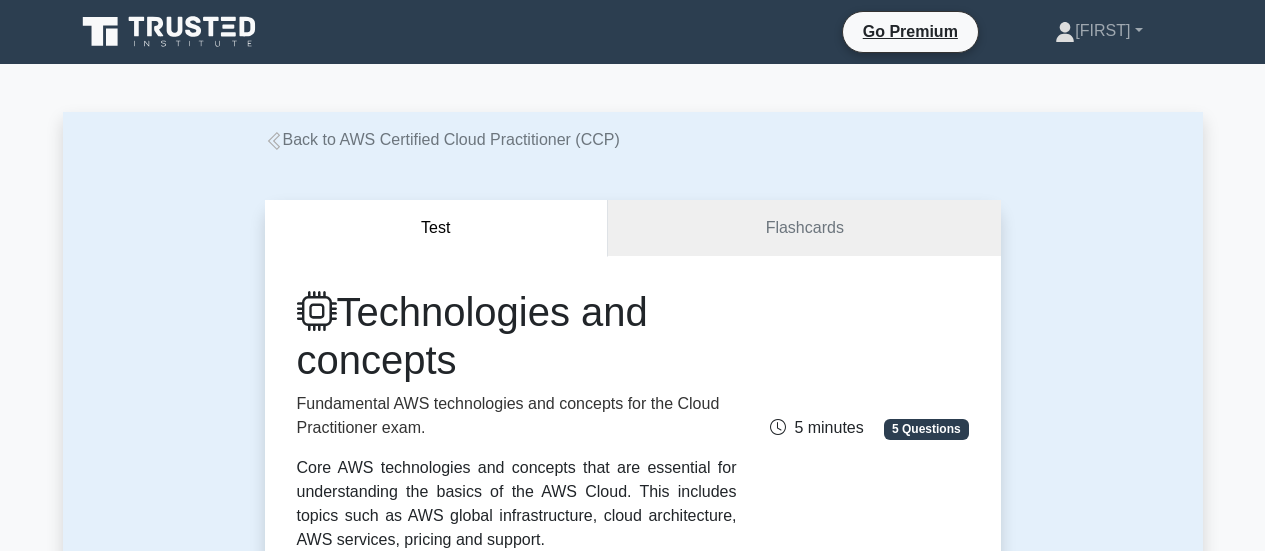 scroll, scrollTop: 0, scrollLeft: 0, axis: both 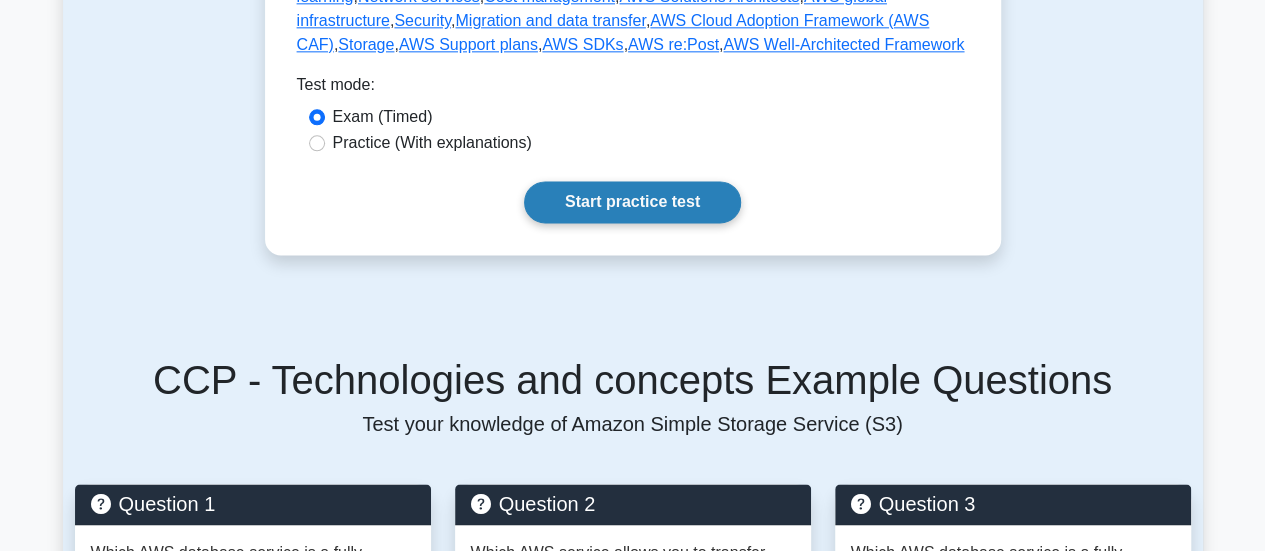 click on "Start practice test" at bounding box center (632, 202) 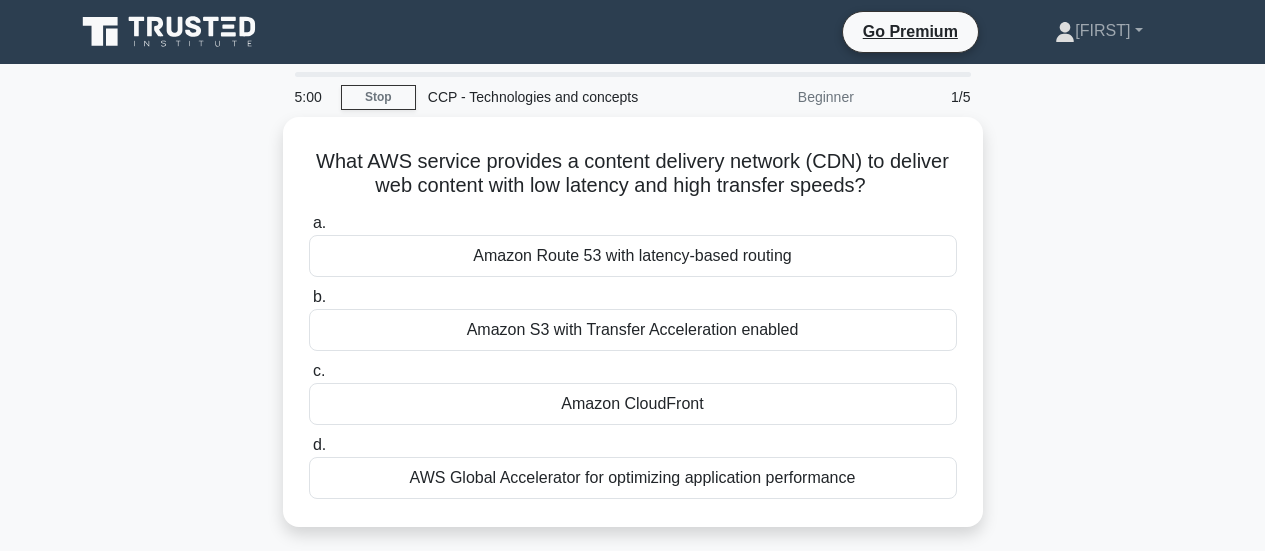 scroll, scrollTop: 0, scrollLeft: 0, axis: both 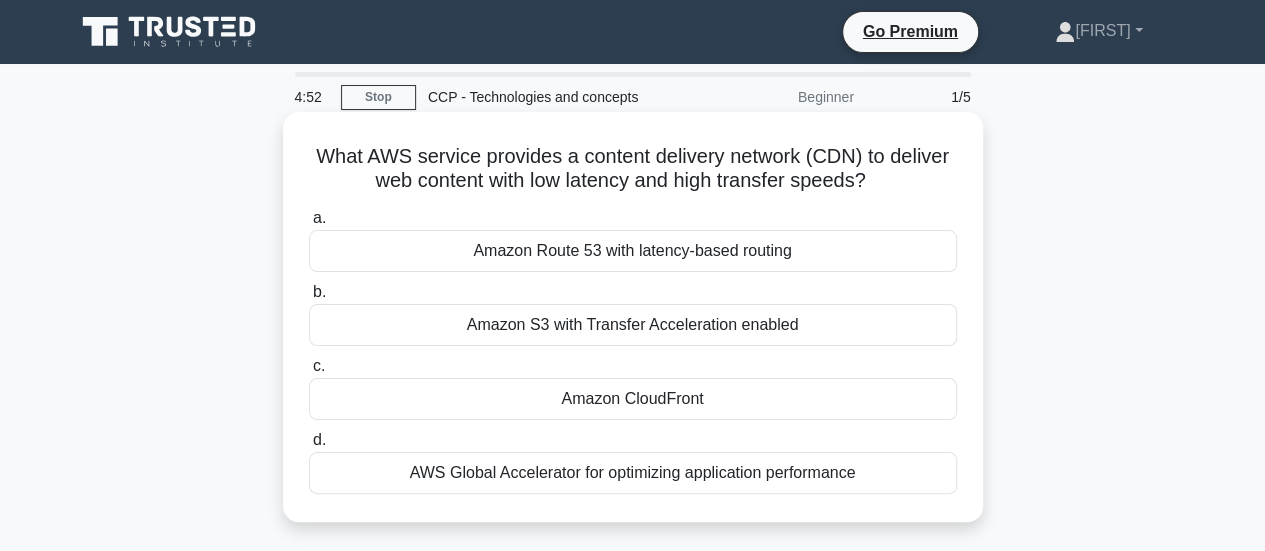 click on "Amazon CloudFront" at bounding box center (633, 399) 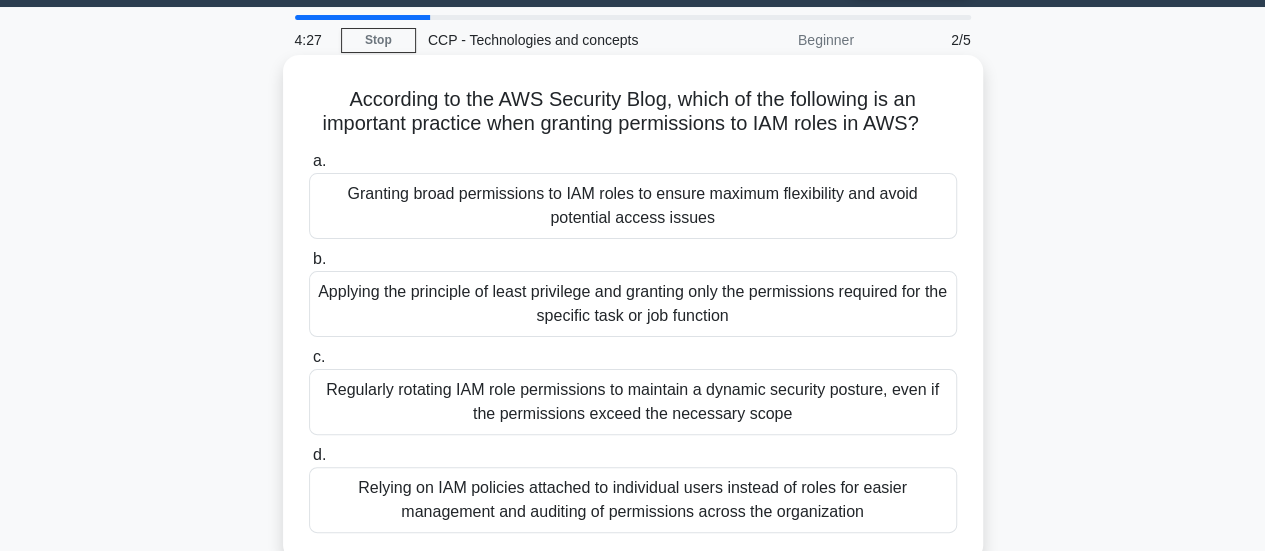 scroll, scrollTop: 56, scrollLeft: 0, axis: vertical 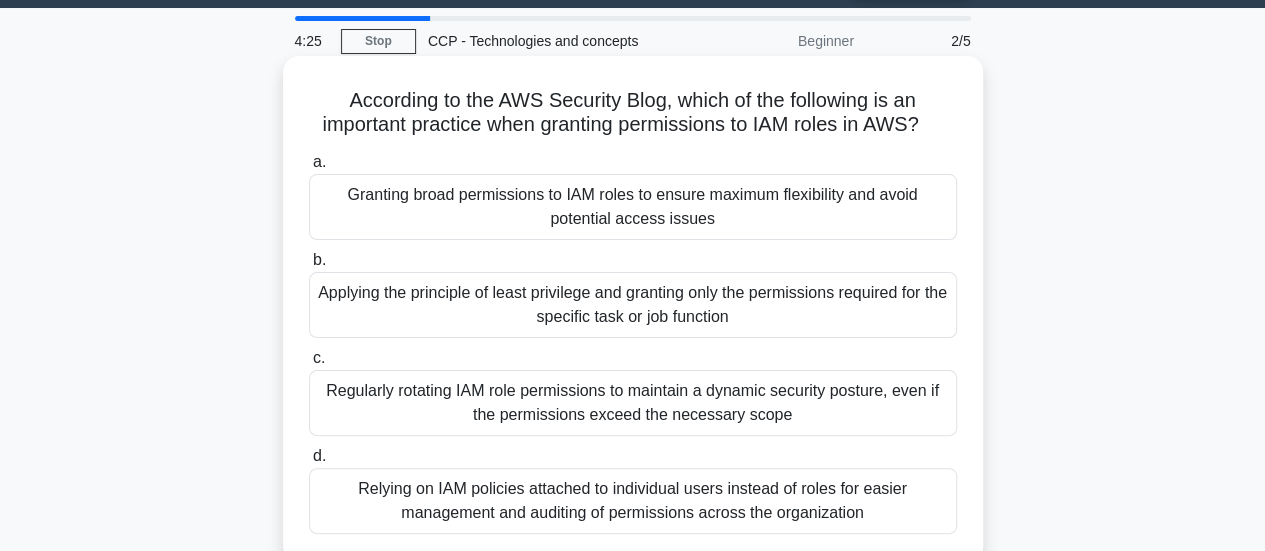 click on "Applying the principle of least privilege and granting only the permissions required for the specific task or job function" at bounding box center [633, 305] 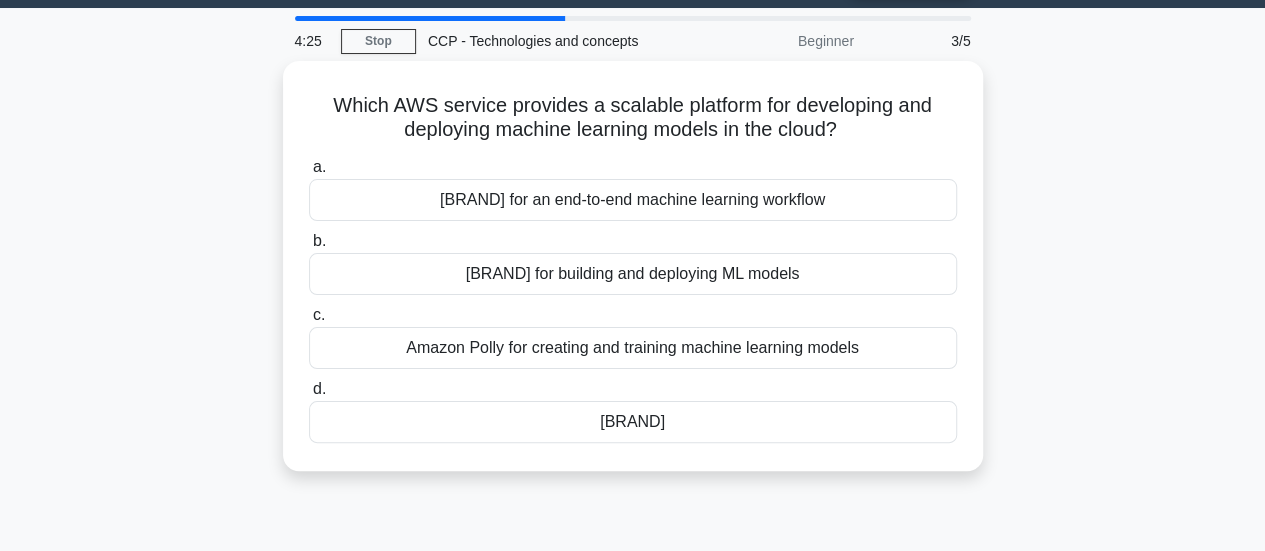 scroll, scrollTop: 0, scrollLeft: 0, axis: both 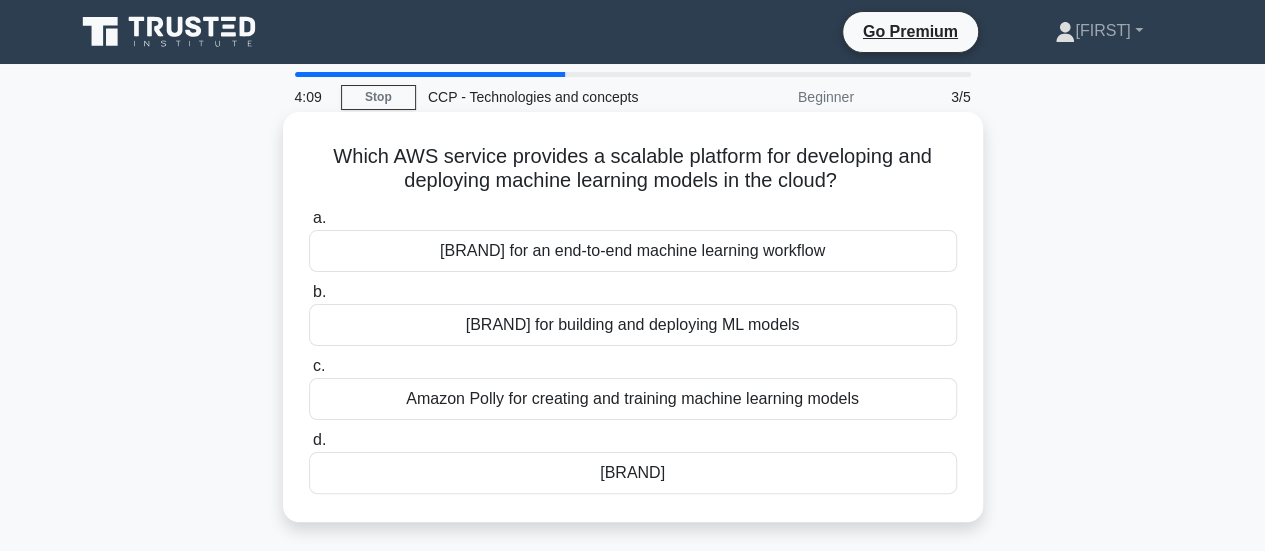 click on "[BRAND]" at bounding box center [633, 473] 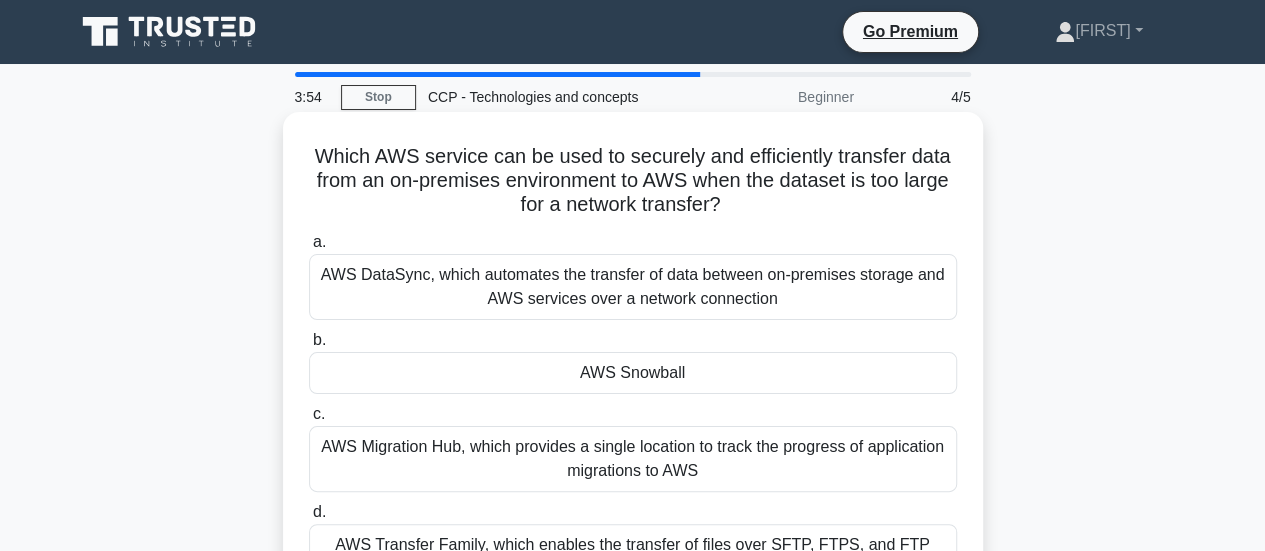 click on "AWS Snowball" at bounding box center (633, 373) 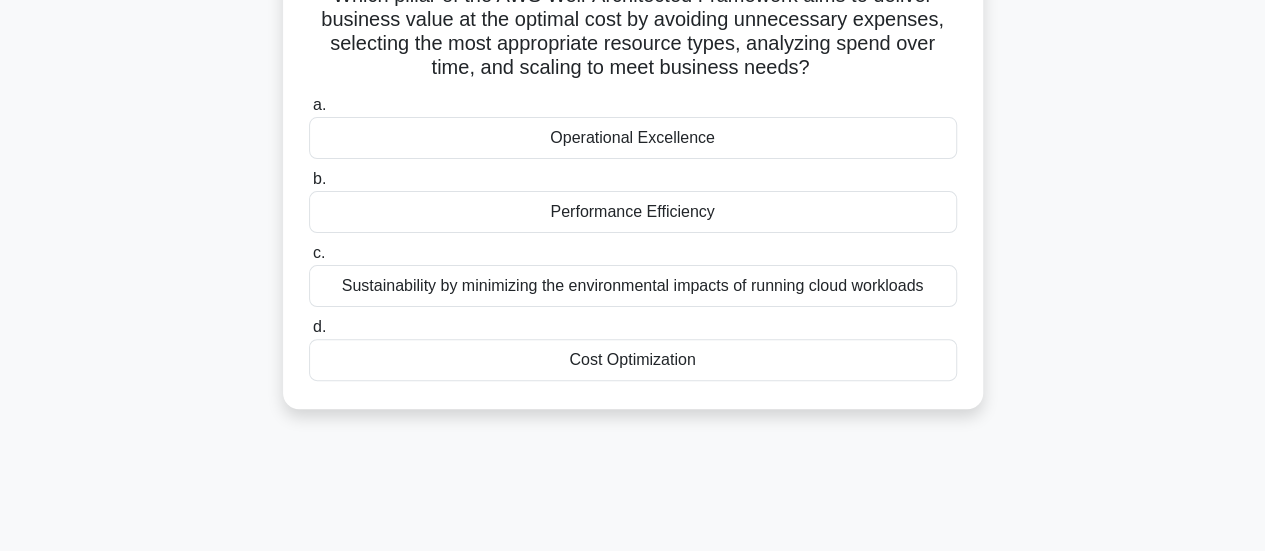 scroll, scrollTop: 162, scrollLeft: 0, axis: vertical 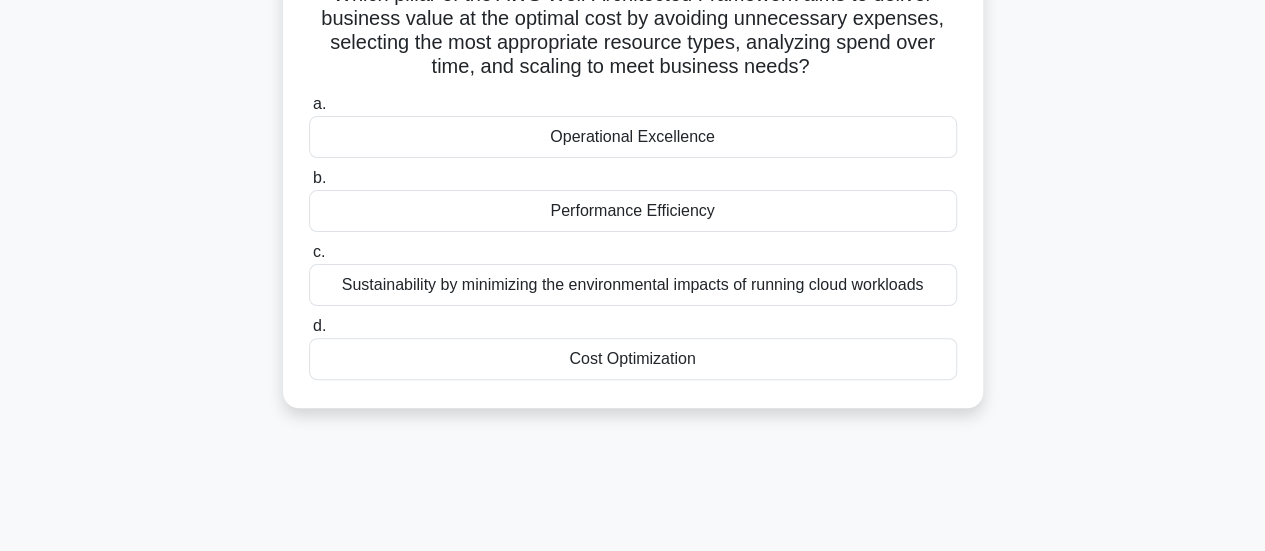 click on "Cost Optimization" at bounding box center (633, 359) 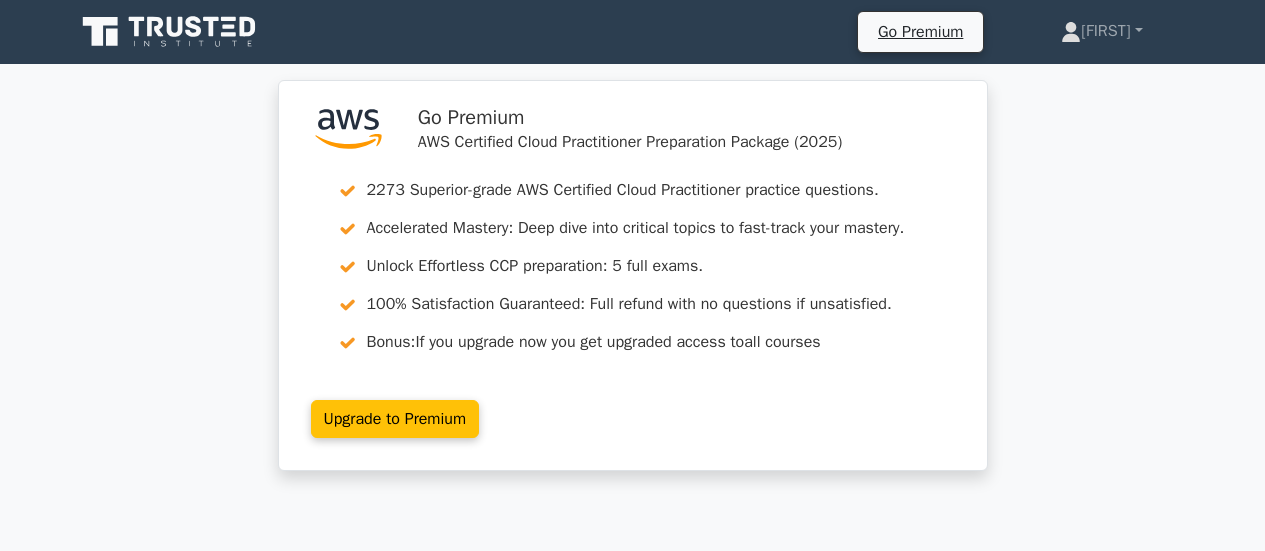 scroll, scrollTop: 518, scrollLeft: 0, axis: vertical 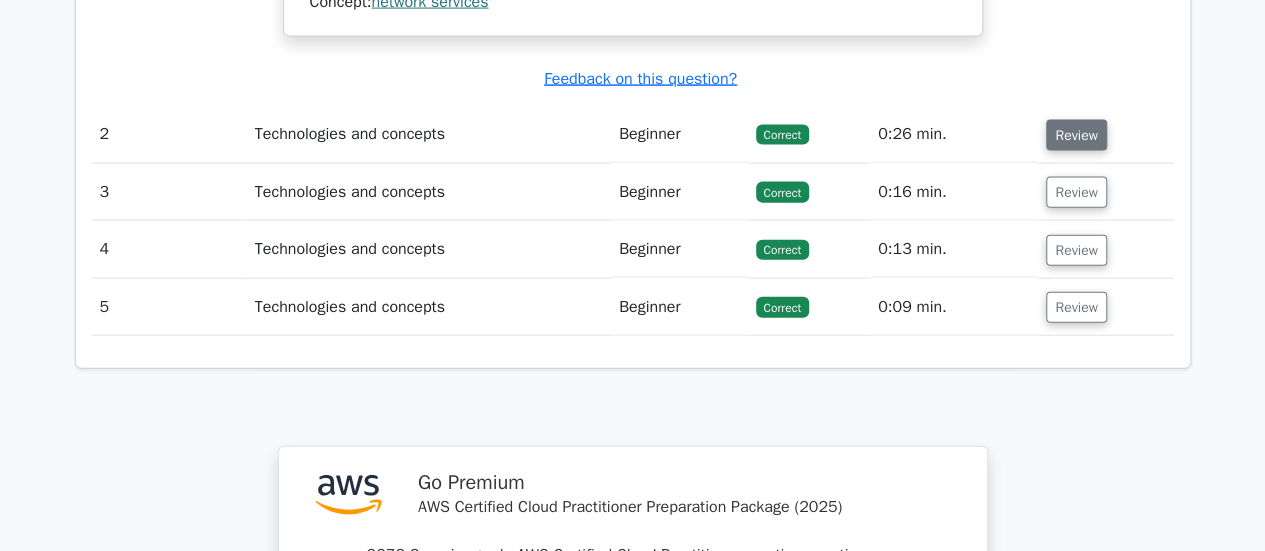 click on "Review" at bounding box center (1076, 135) 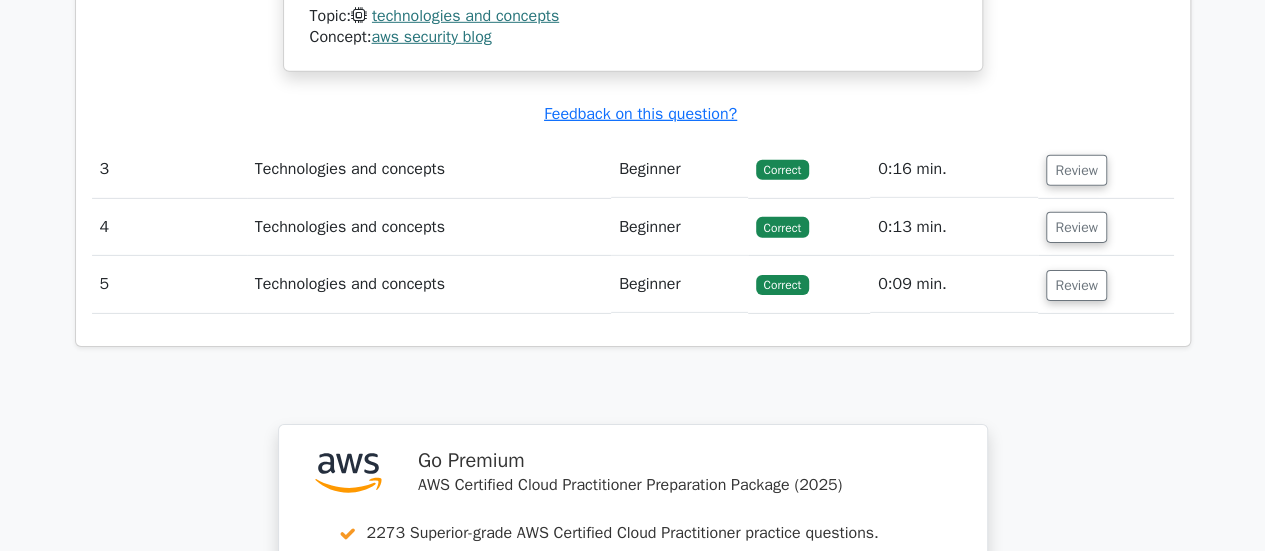 scroll, scrollTop: 3189, scrollLeft: 0, axis: vertical 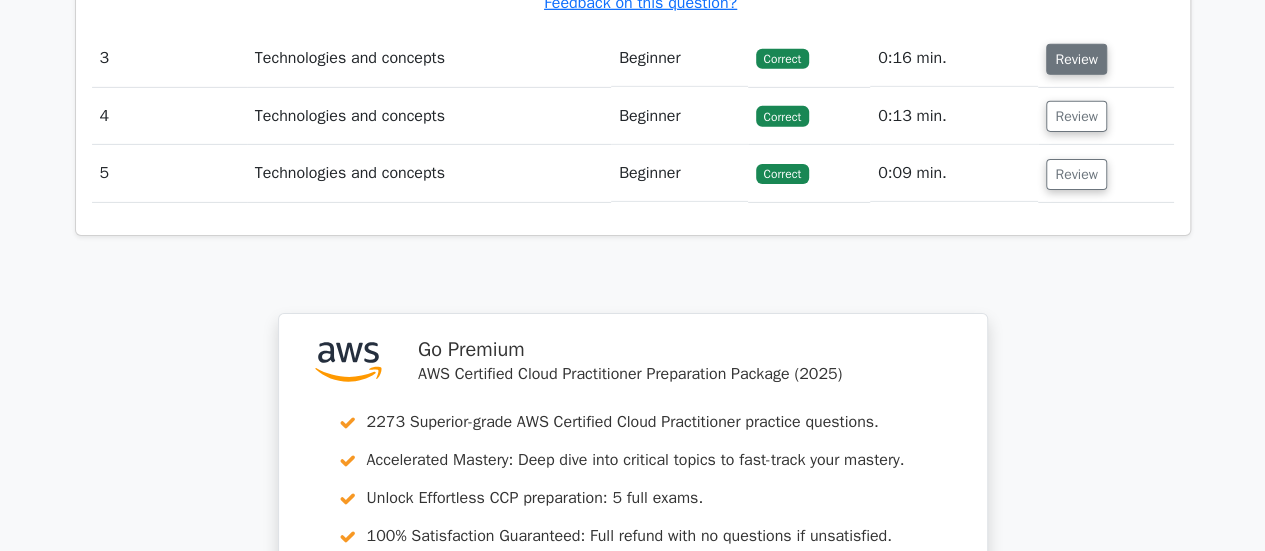 click on "Review" at bounding box center [1076, 59] 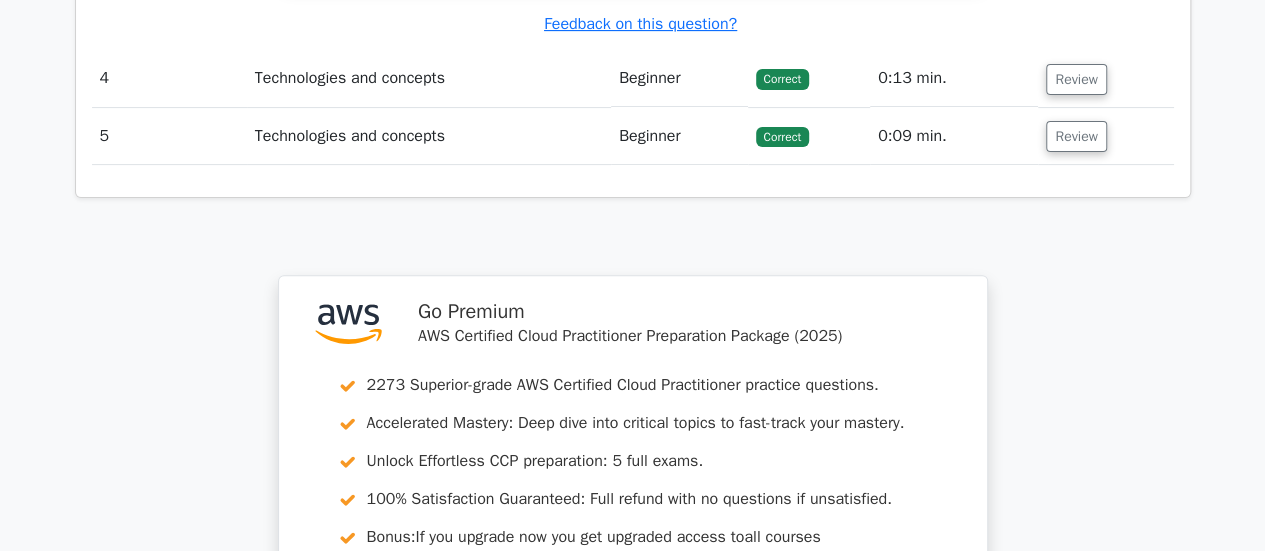 scroll, scrollTop: 4035, scrollLeft: 0, axis: vertical 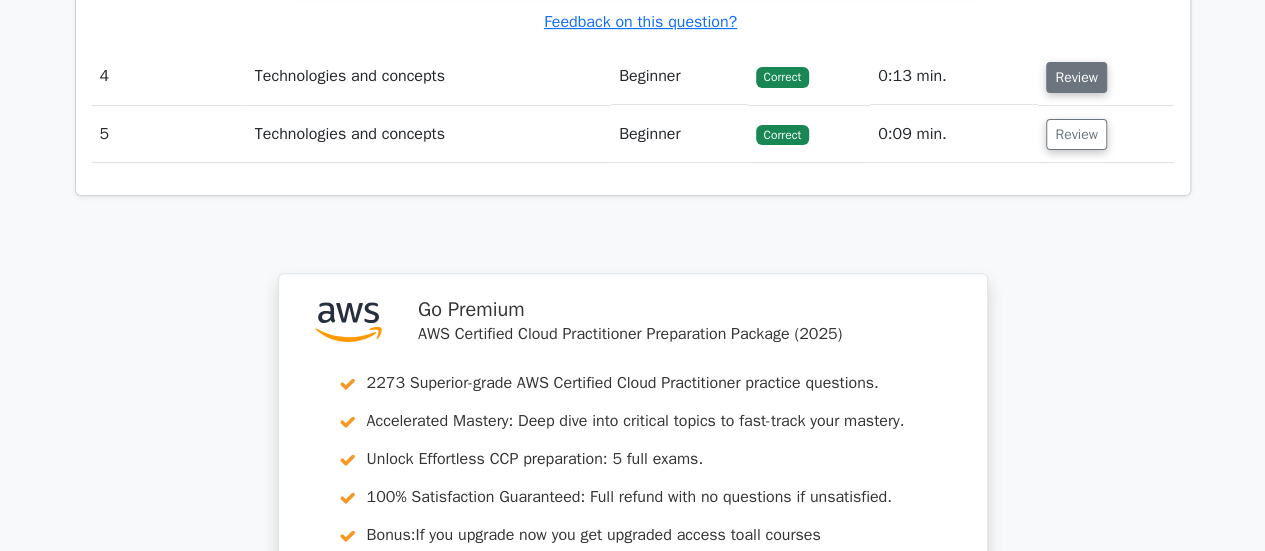 click on "Review" at bounding box center (1076, 77) 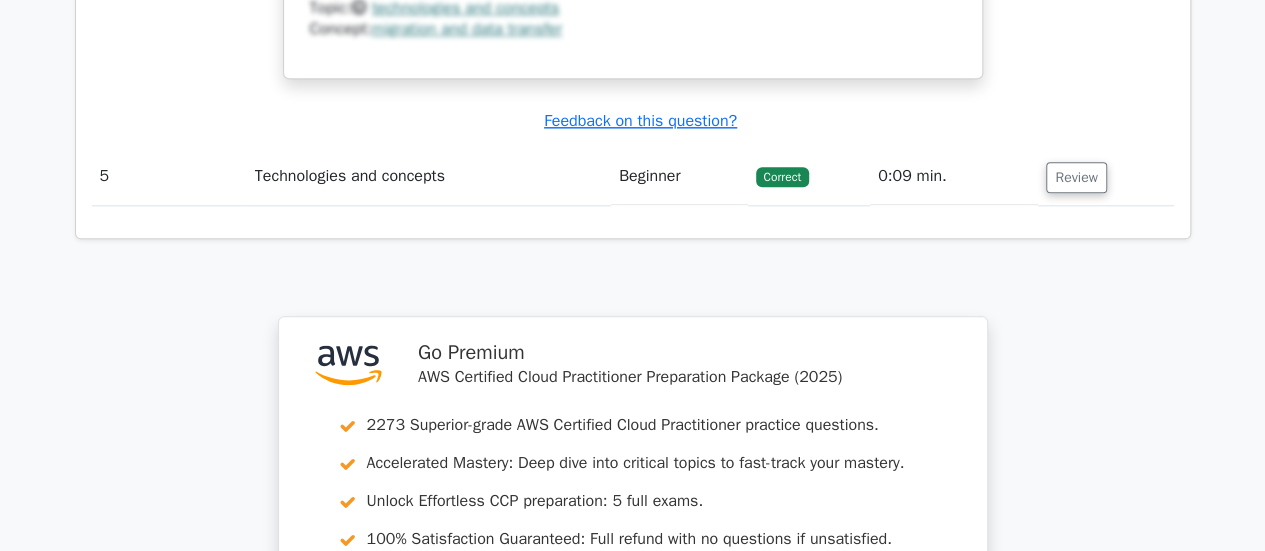 scroll, scrollTop: 4888, scrollLeft: 0, axis: vertical 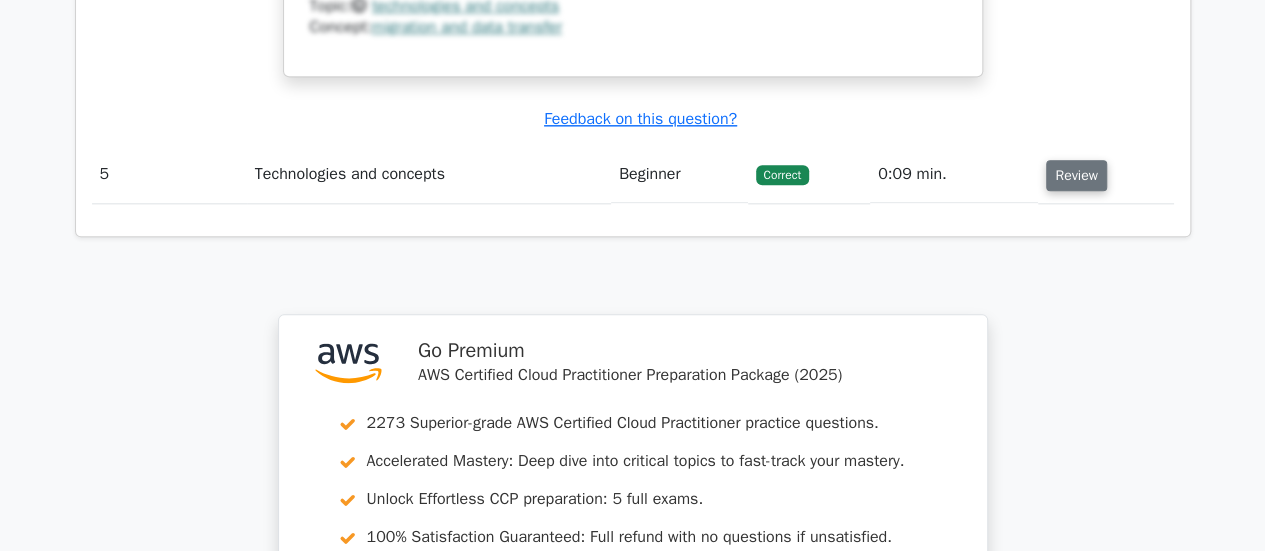 click on "Review" at bounding box center (1076, 175) 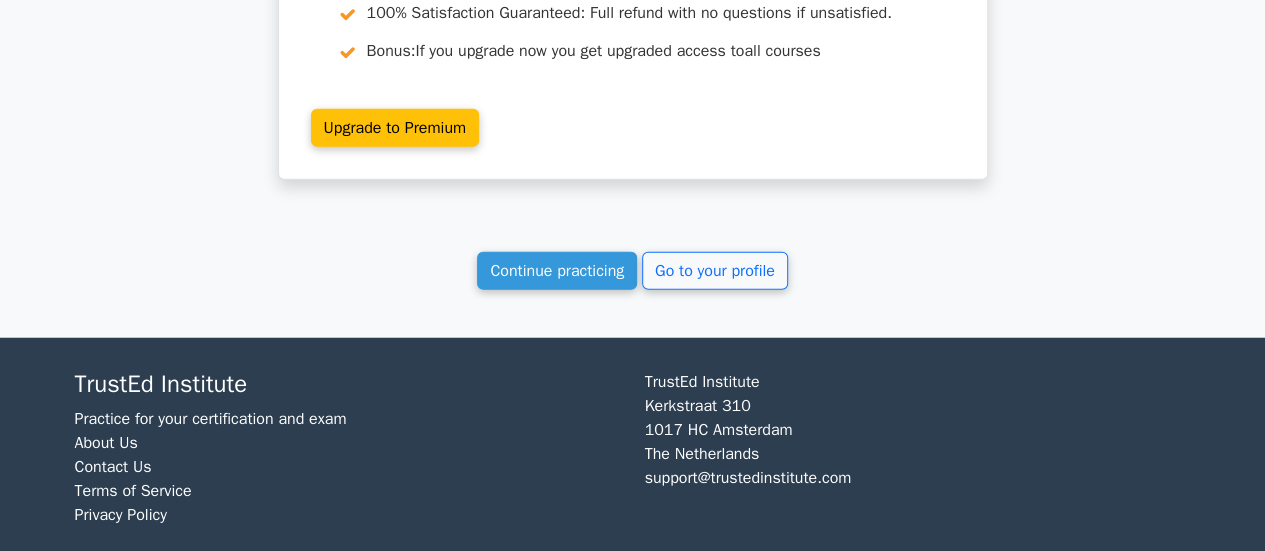 scroll, scrollTop: 6223, scrollLeft: 0, axis: vertical 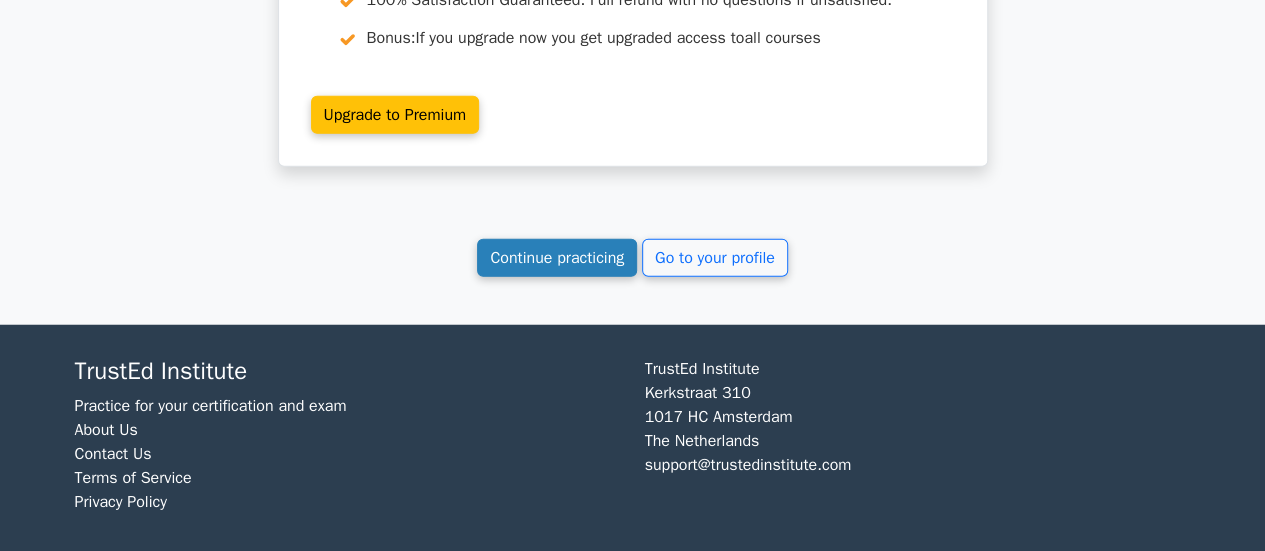 click on "Continue practicing" at bounding box center (557, 258) 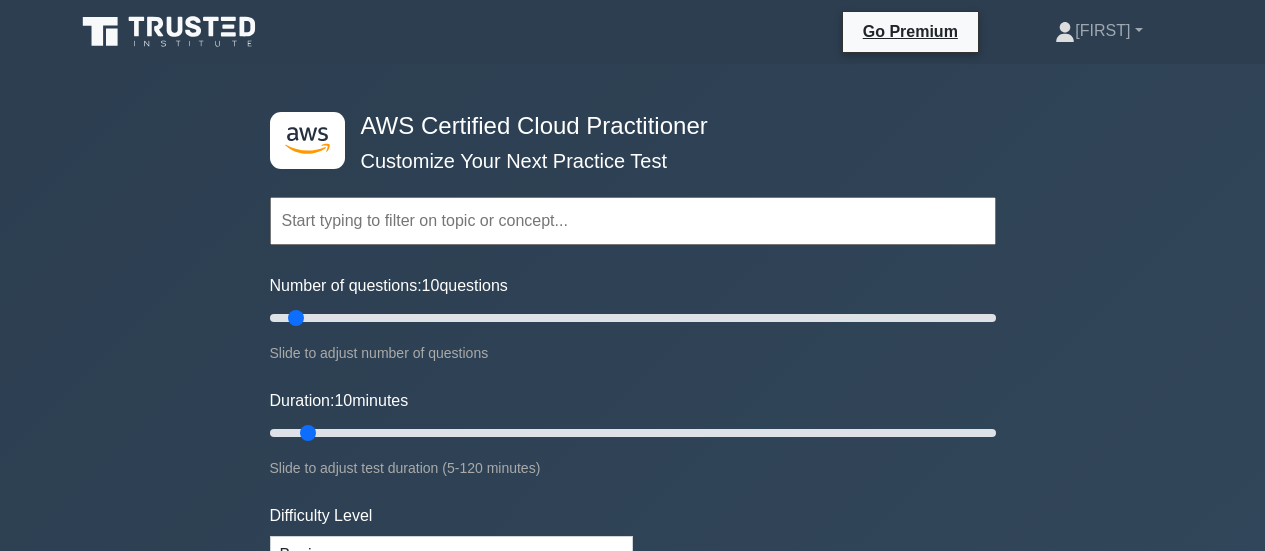 scroll, scrollTop: 0, scrollLeft: 0, axis: both 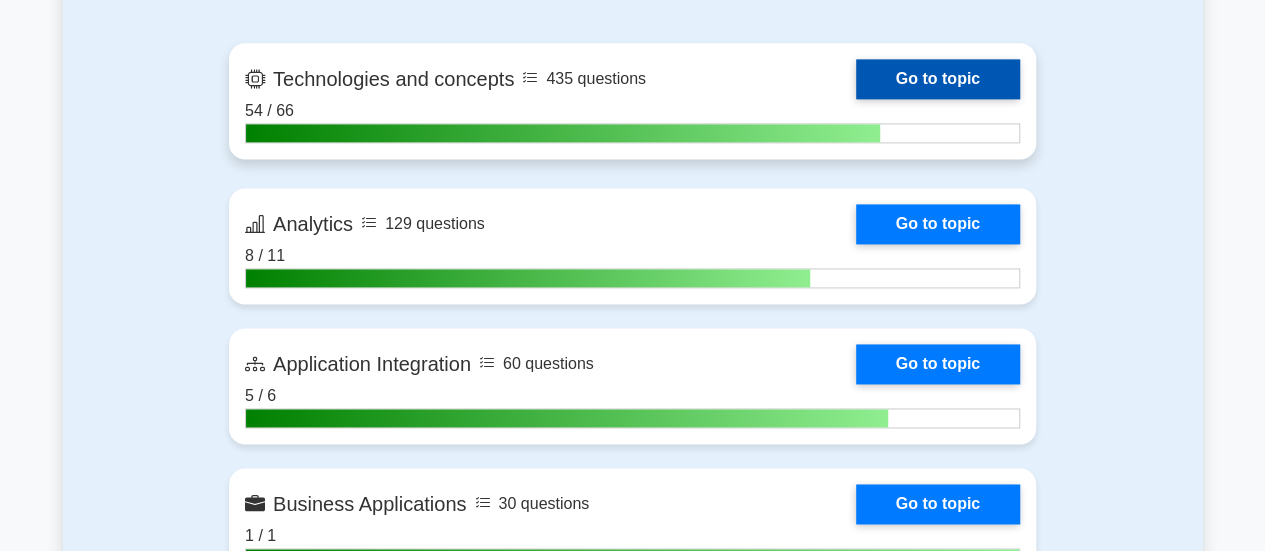 click on "Go to topic" at bounding box center [938, 79] 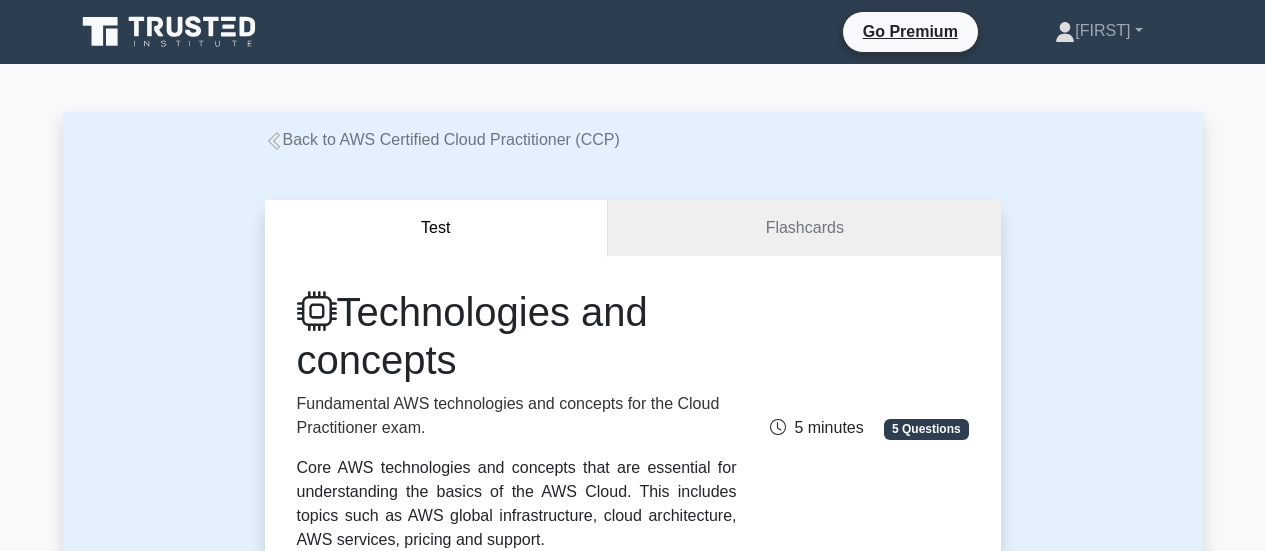 scroll, scrollTop: 0, scrollLeft: 0, axis: both 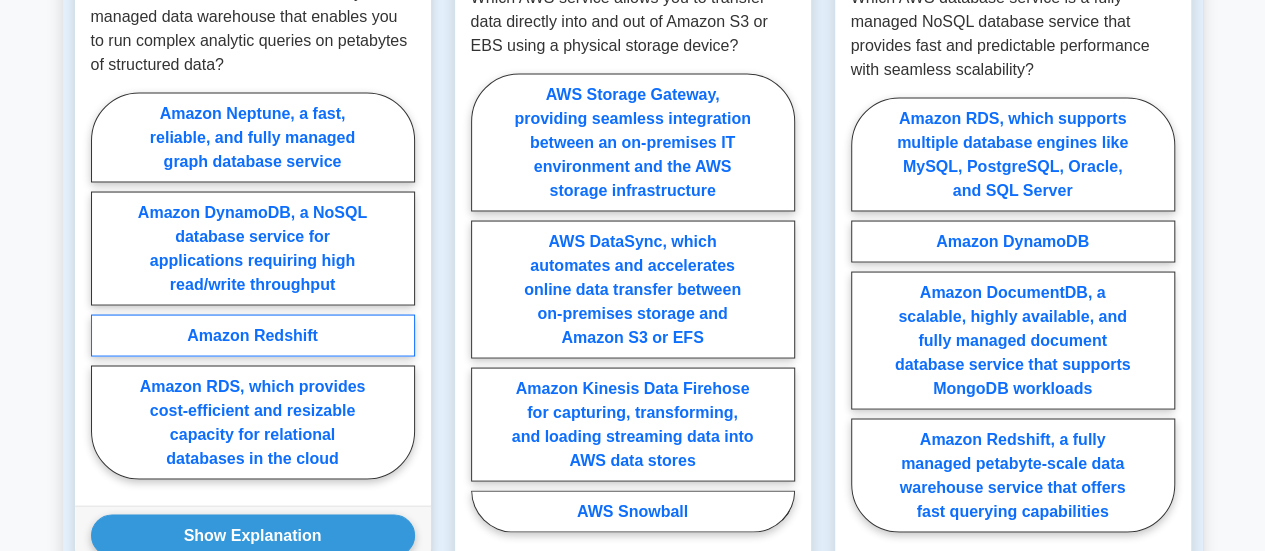 click on "Amazon Redshift" at bounding box center (253, 335) 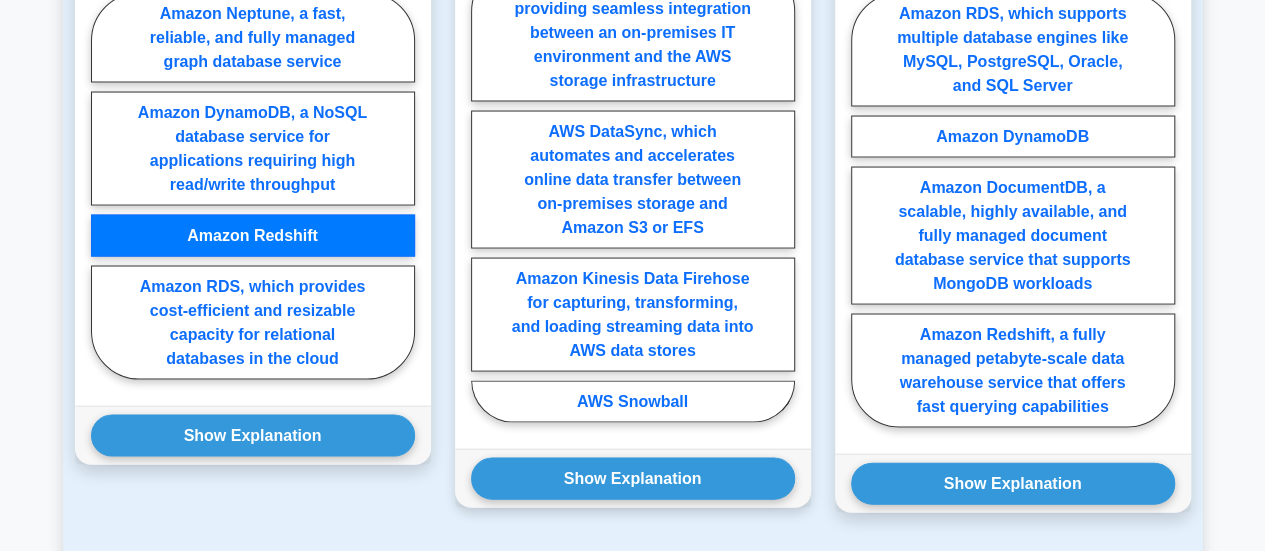 scroll, scrollTop: 1910, scrollLeft: 0, axis: vertical 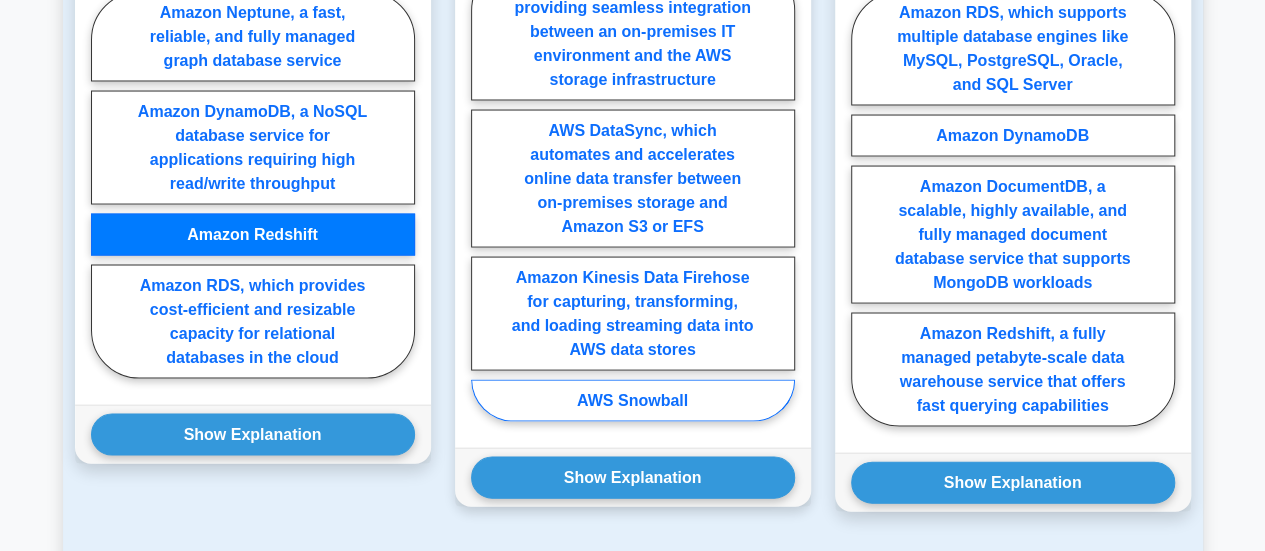 click on "AWS Snowball" at bounding box center (633, 401) 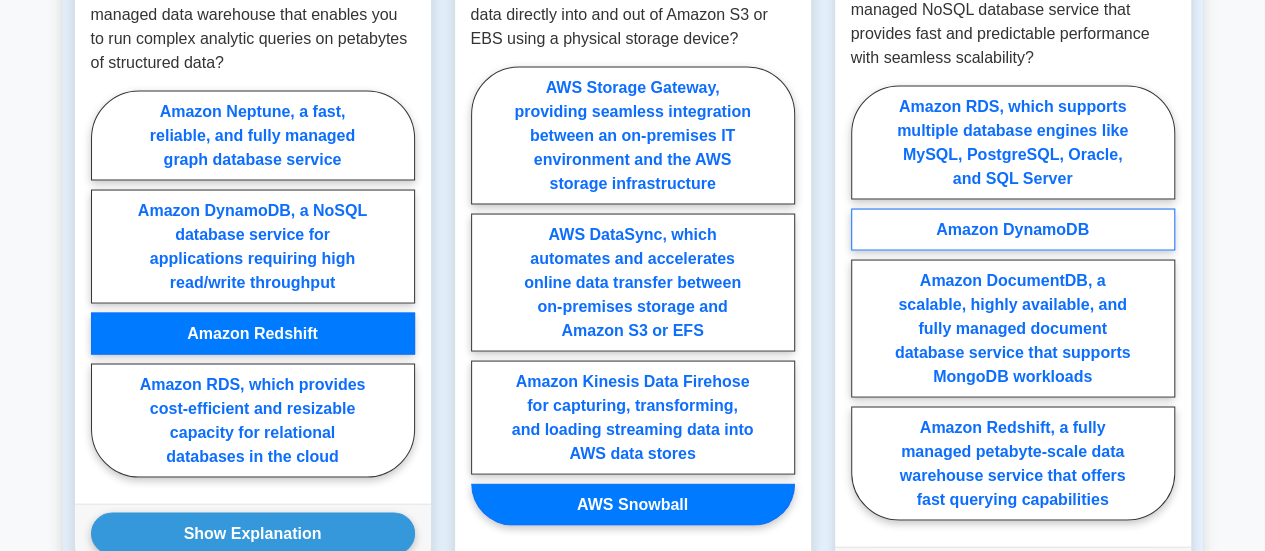 scroll, scrollTop: 1811, scrollLeft: 0, axis: vertical 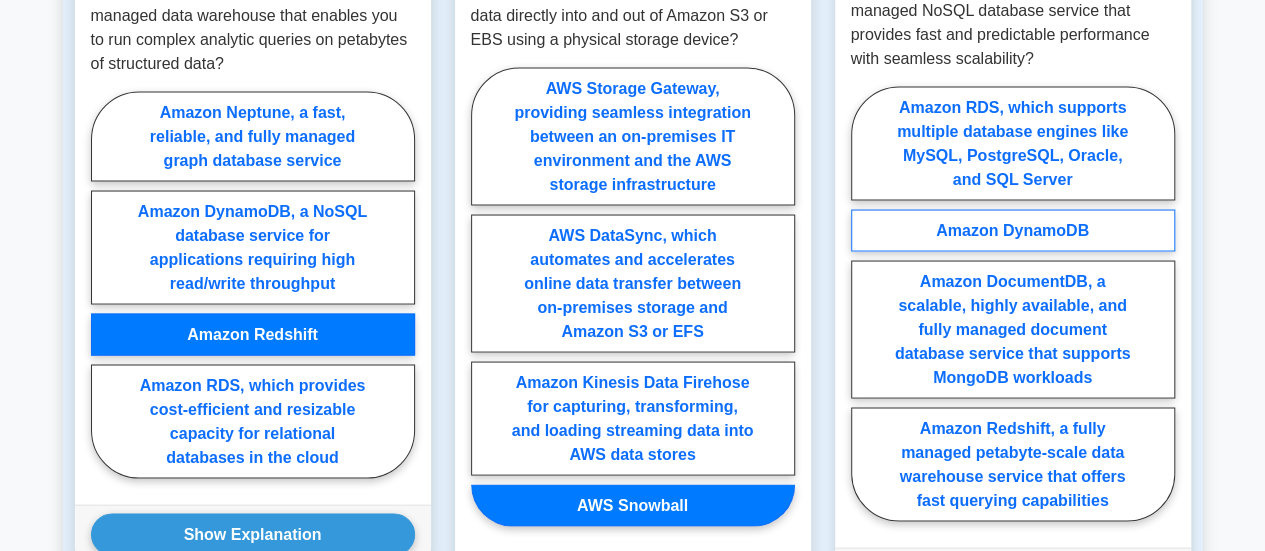 click on "Amazon DynamoDB" at bounding box center [1013, 230] 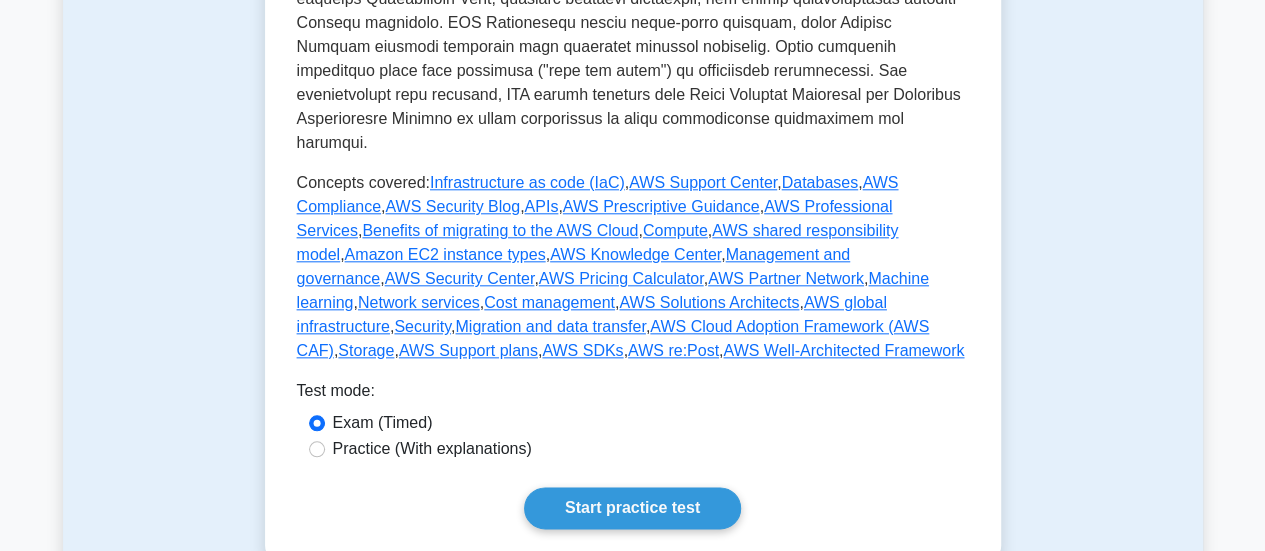 scroll, scrollTop: 954, scrollLeft: 0, axis: vertical 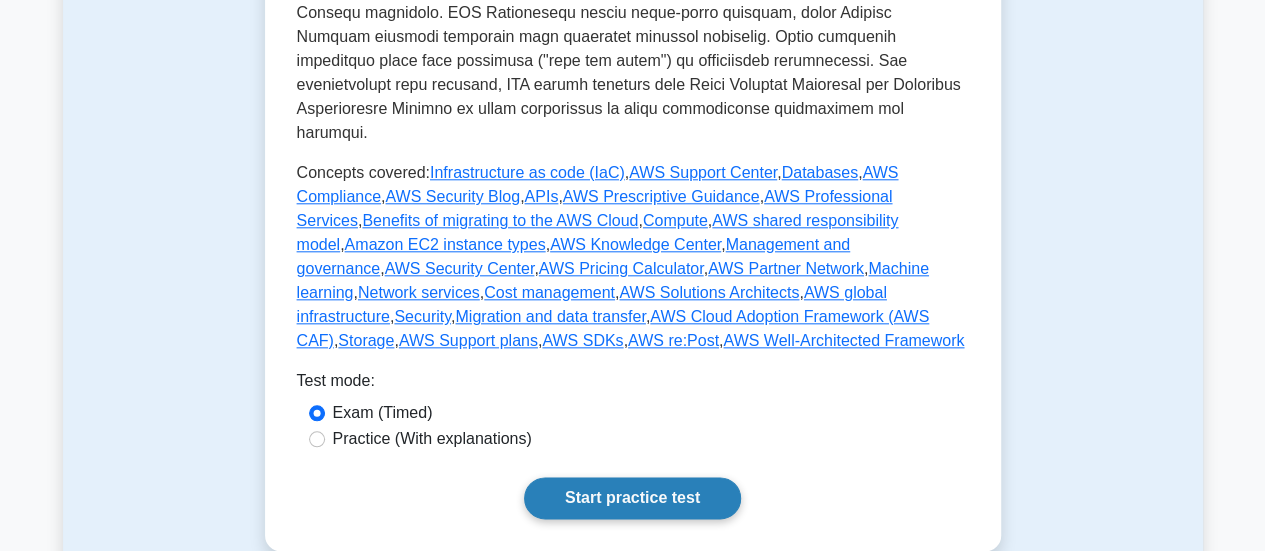 click on "Start practice test" at bounding box center (632, 498) 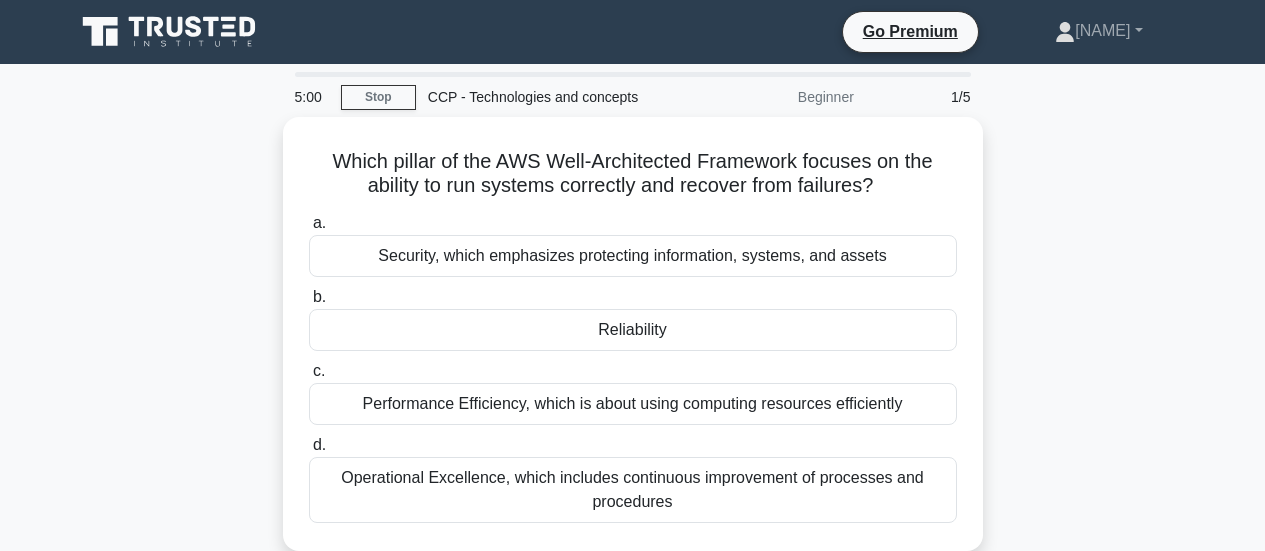 scroll, scrollTop: 0, scrollLeft: 0, axis: both 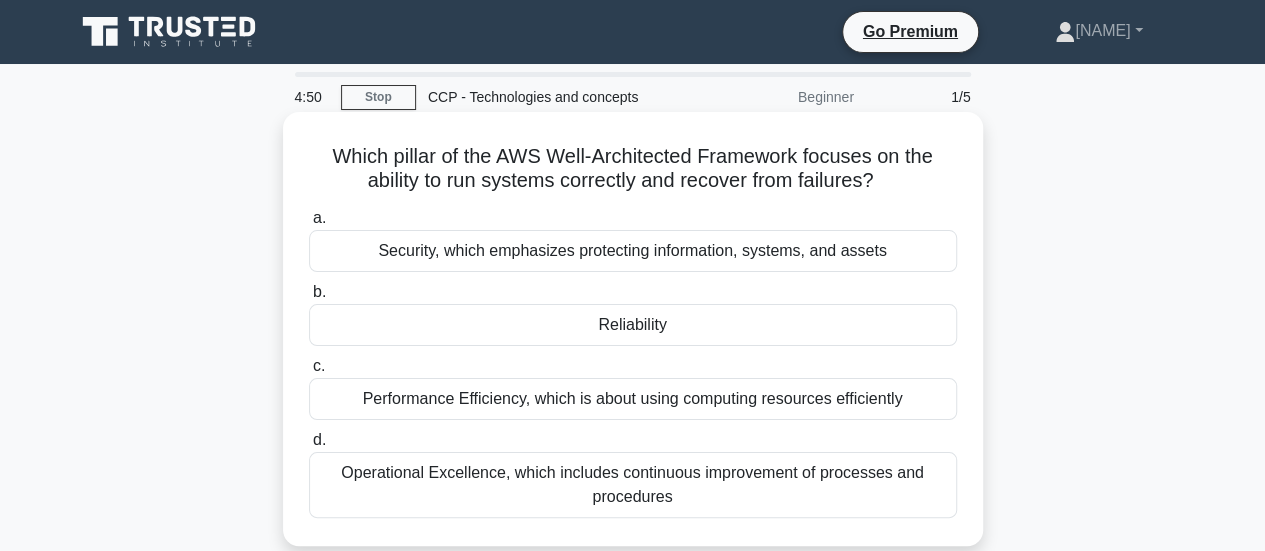 click on "Reliability" at bounding box center [633, 325] 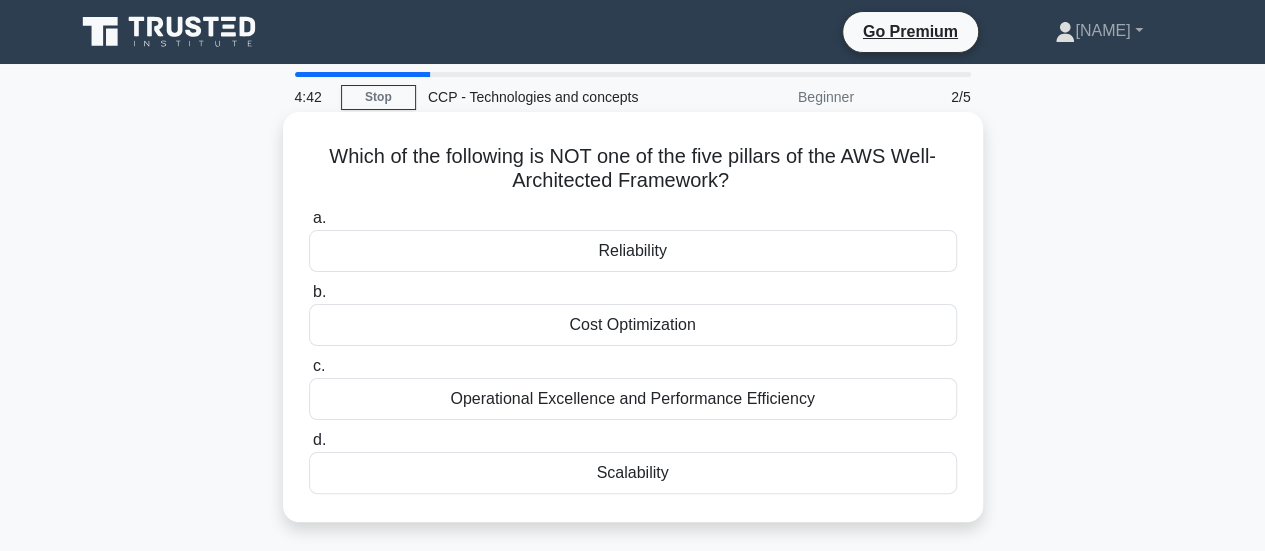 click on "Scalability" at bounding box center [633, 473] 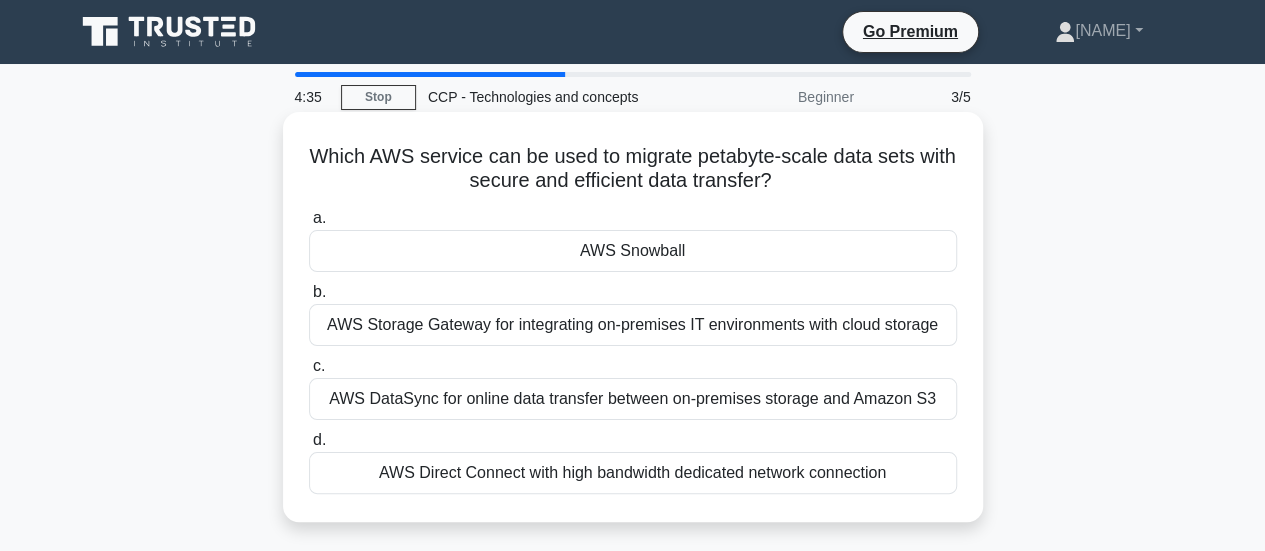 click on "AWS Snowball" at bounding box center (633, 251) 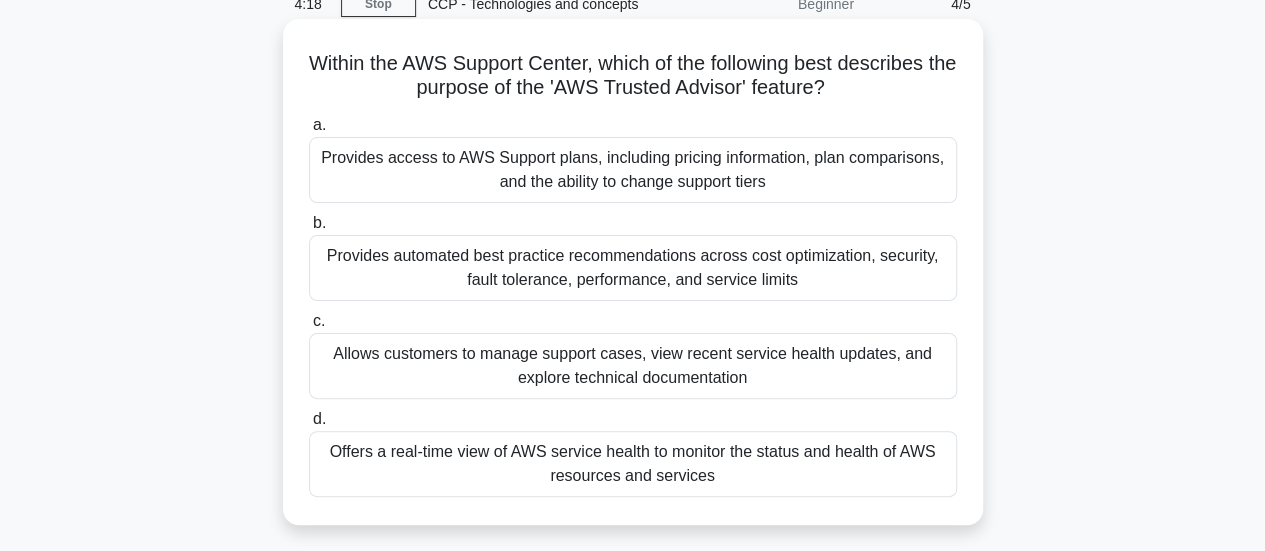 scroll, scrollTop: 94, scrollLeft: 0, axis: vertical 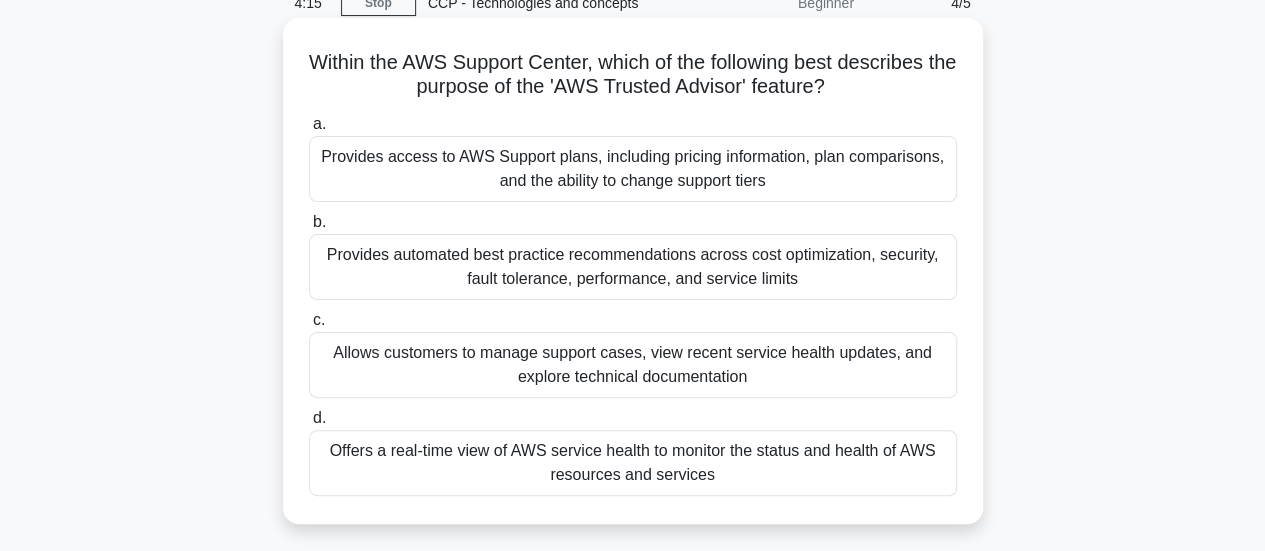 click on "Provides automated best practice recommendations across cost optimization, security, fault tolerance, performance, and service limits" at bounding box center (633, 267) 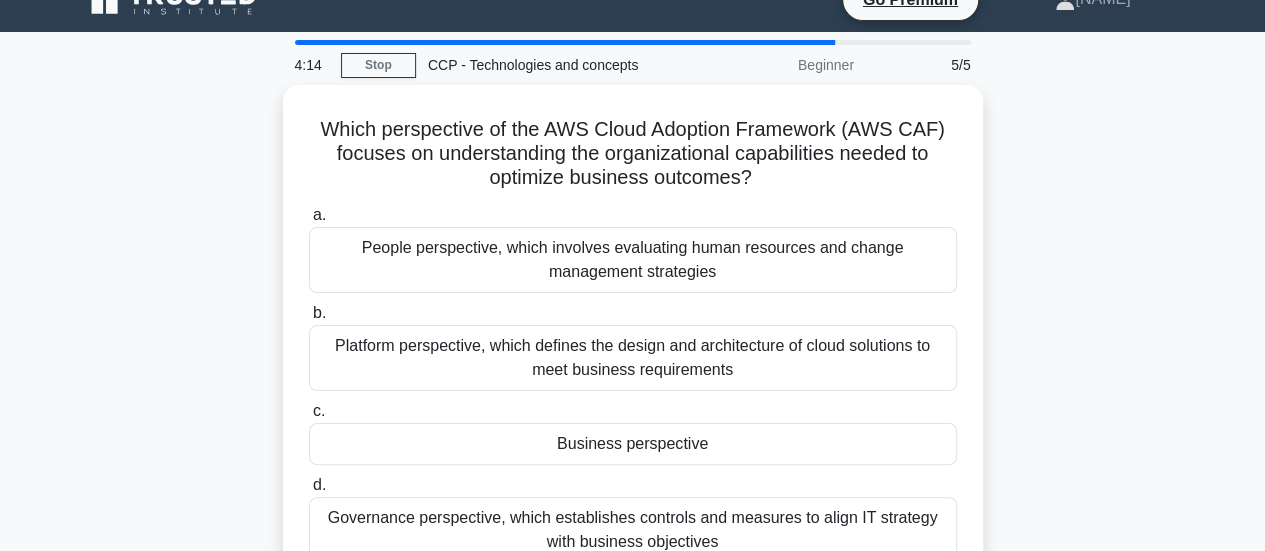 scroll, scrollTop: 0, scrollLeft: 0, axis: both 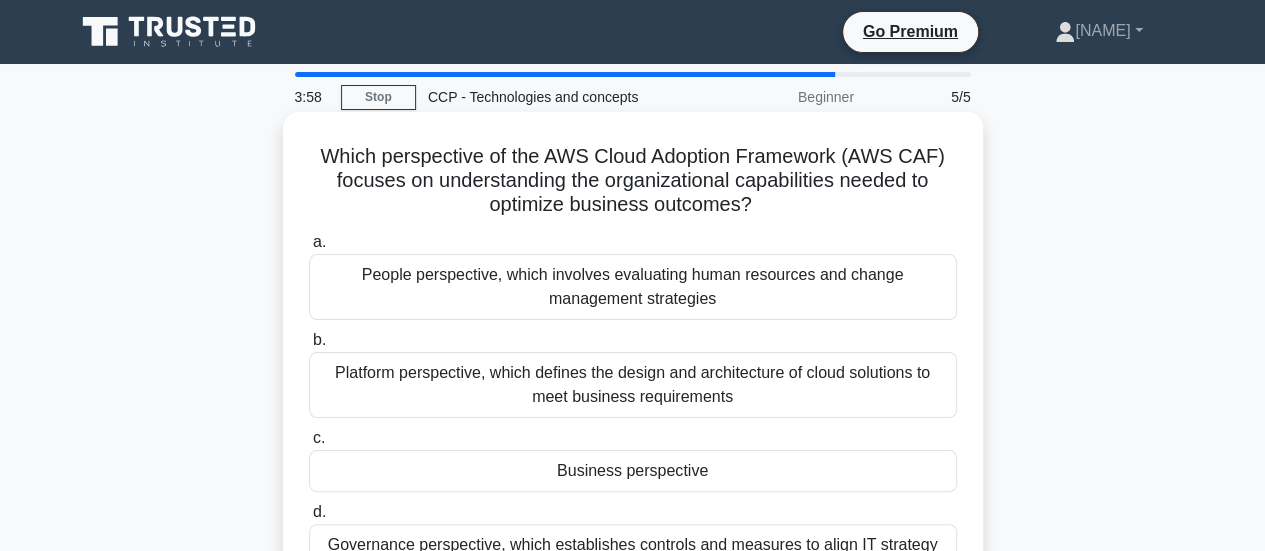 click on "Business perspective" at bounding box center (633, 471) 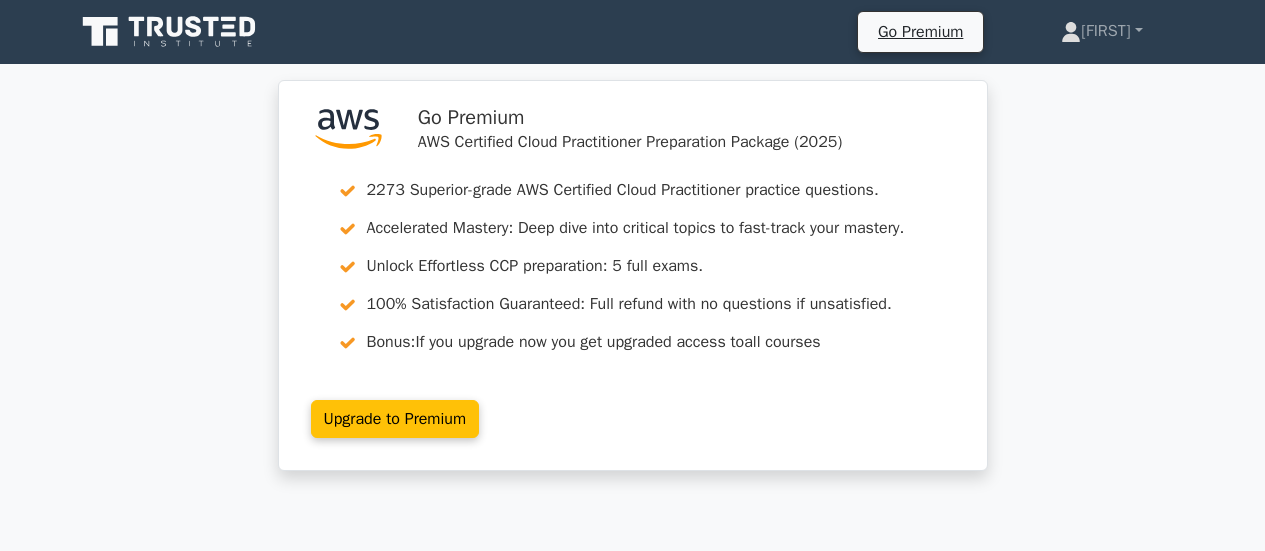 scroll, scrollTop: 0, scrollLeft: 0, axis: both 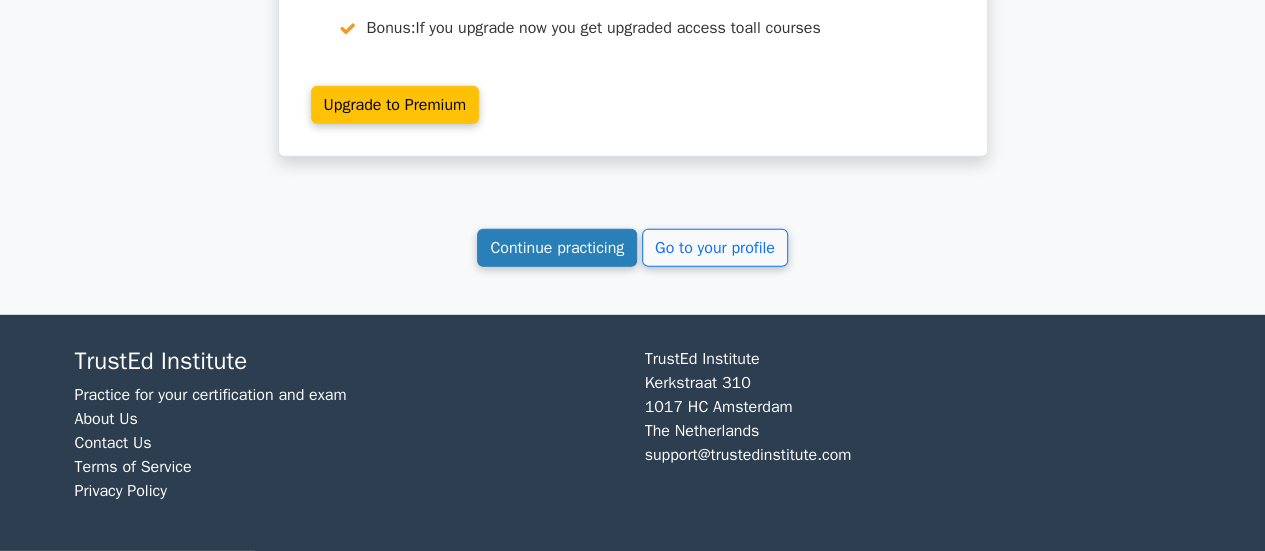 click on "Continue practicing" at bounding box center (557, 248) 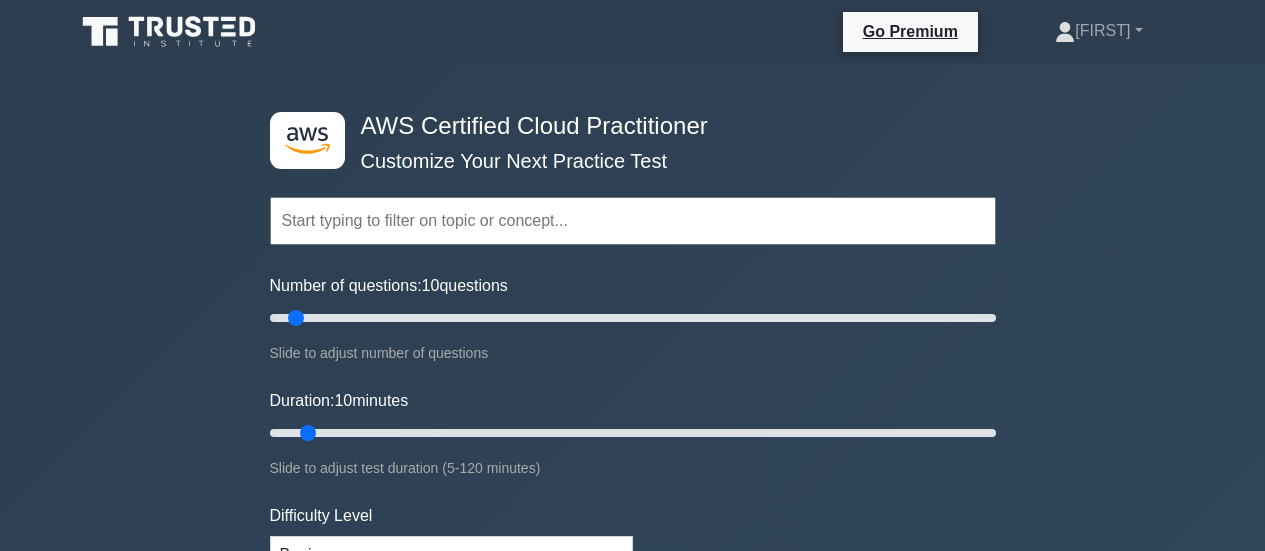 scroll, scrollTop: 0, scrollLeft: 0, axis: both 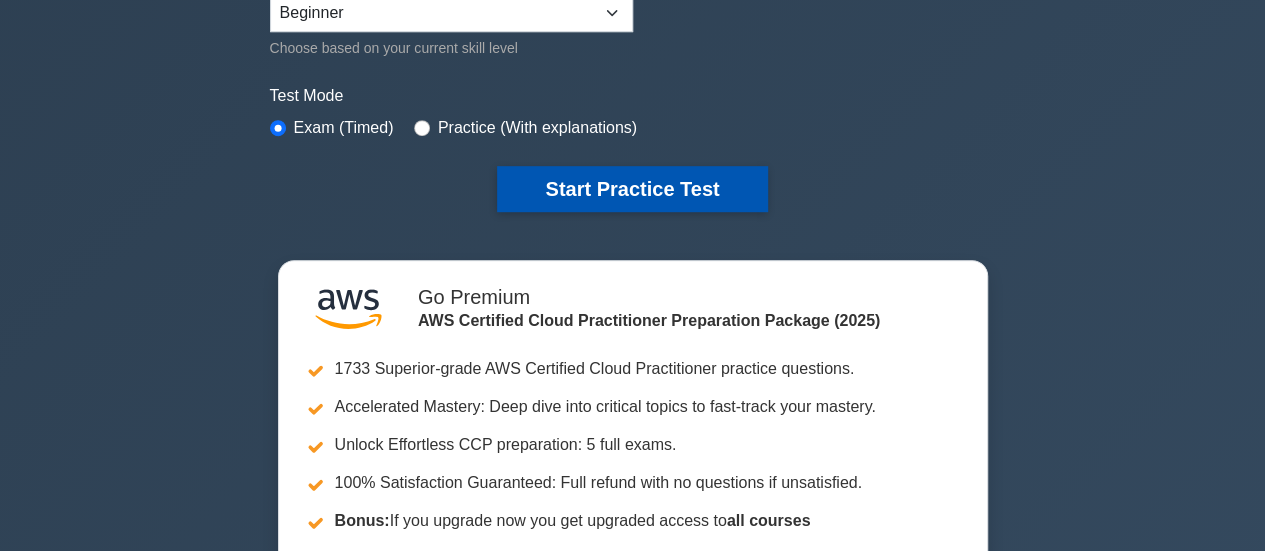 click on "Start Practice Test" at bounding box center (632, 189) 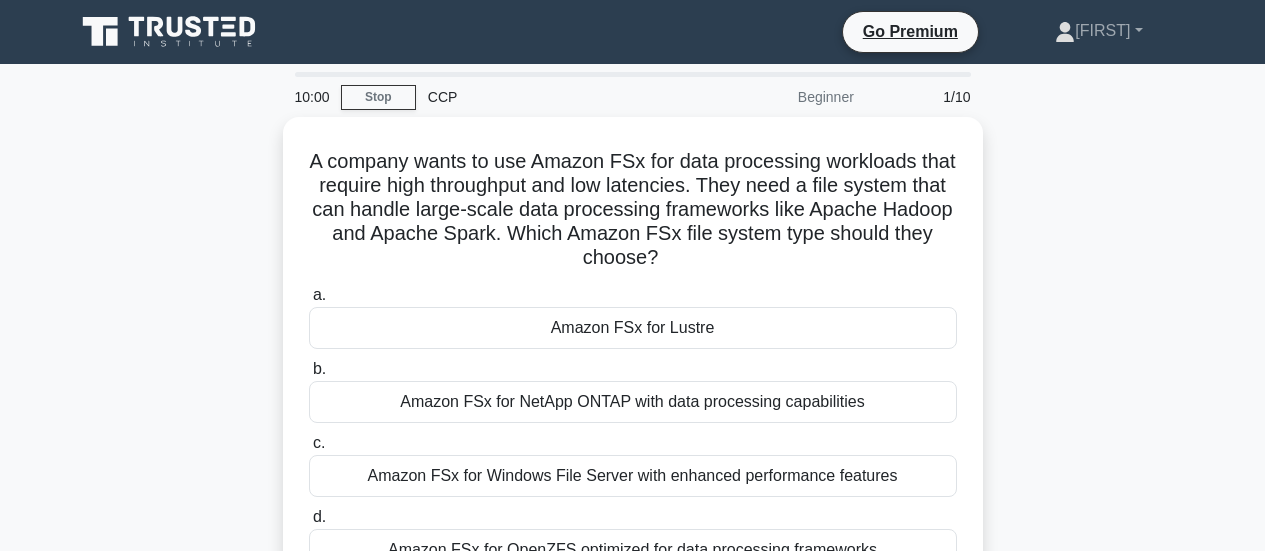 scroll, scrollTop: 0, scrollLeft: 0, axis: both 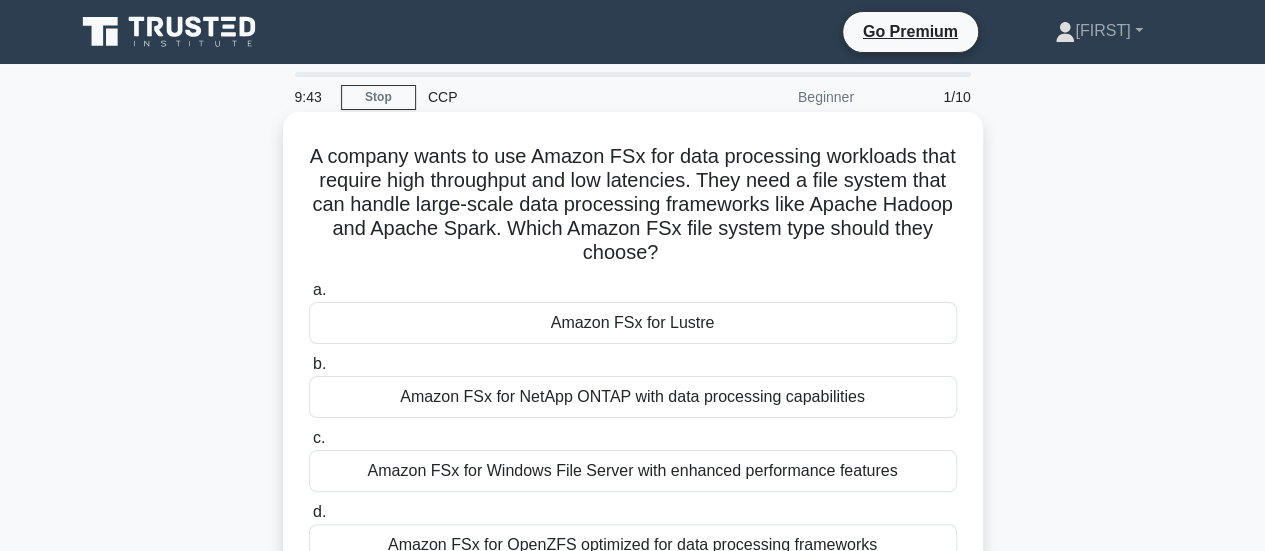click on "Amazon FSx for Lustre" at bounding box center (633, 323) 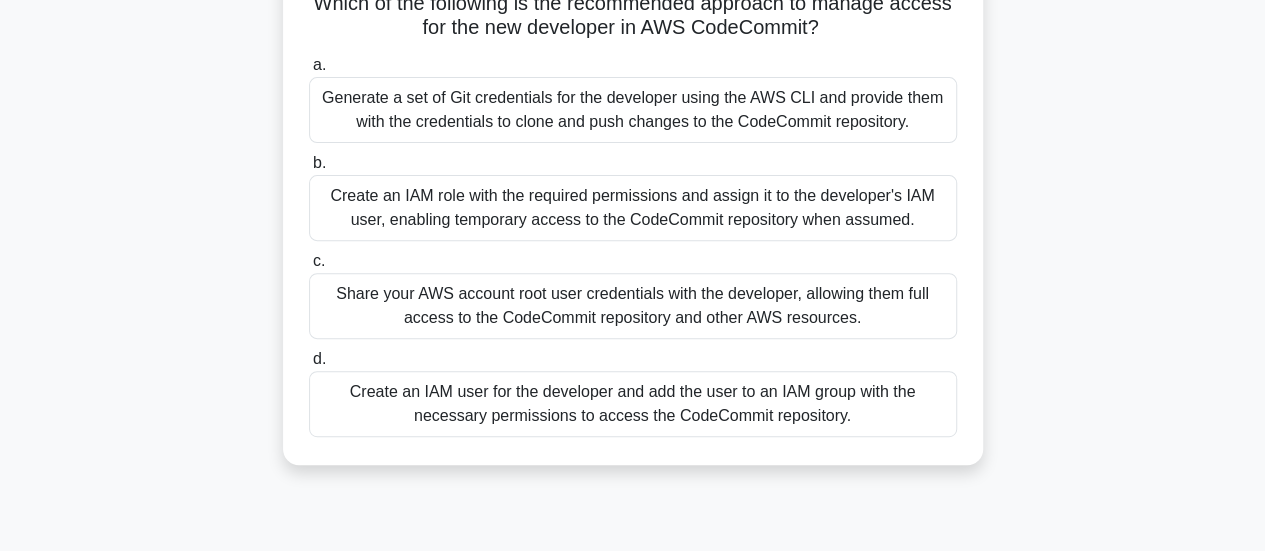 scroll, scrollTop: 250, scrollLeft: 0, axis: vertical 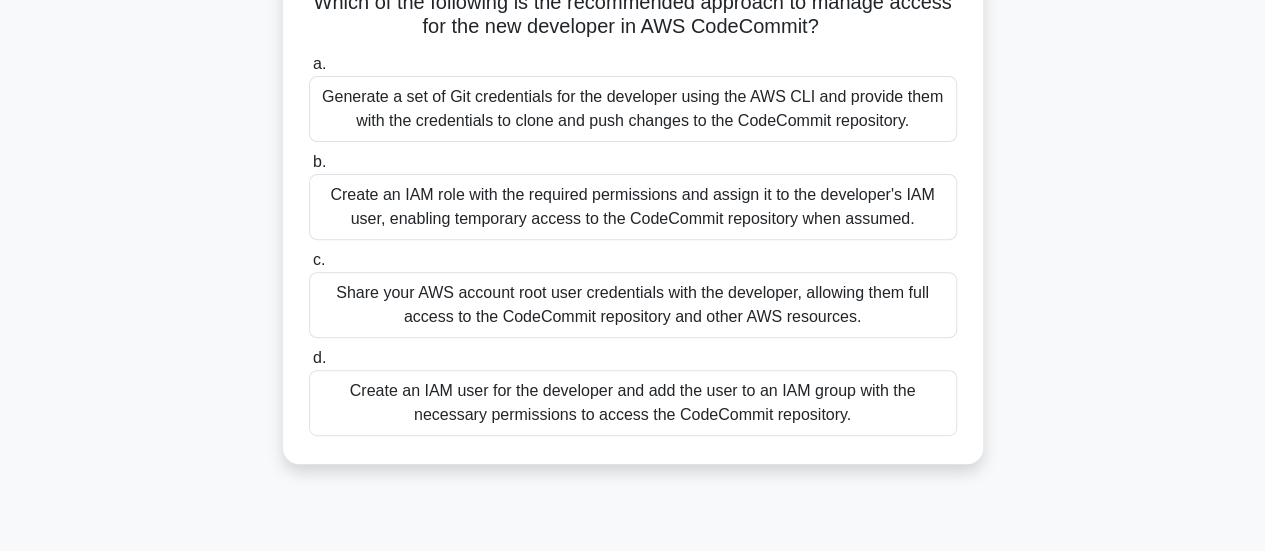 click on "Create an IAM user for the developer and add the user to an IAM group with the necessary permissions to access the CodeCommit repository." at bounding box center (633, 403) 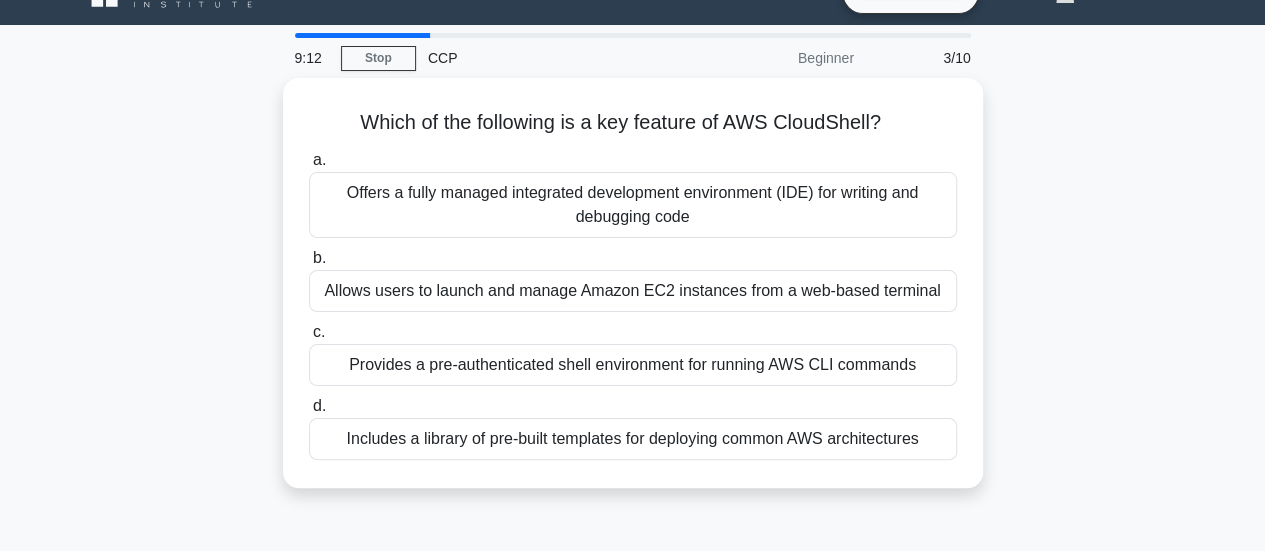 scroll, scrollTop: 0, scrollLeft: 0, axis: both 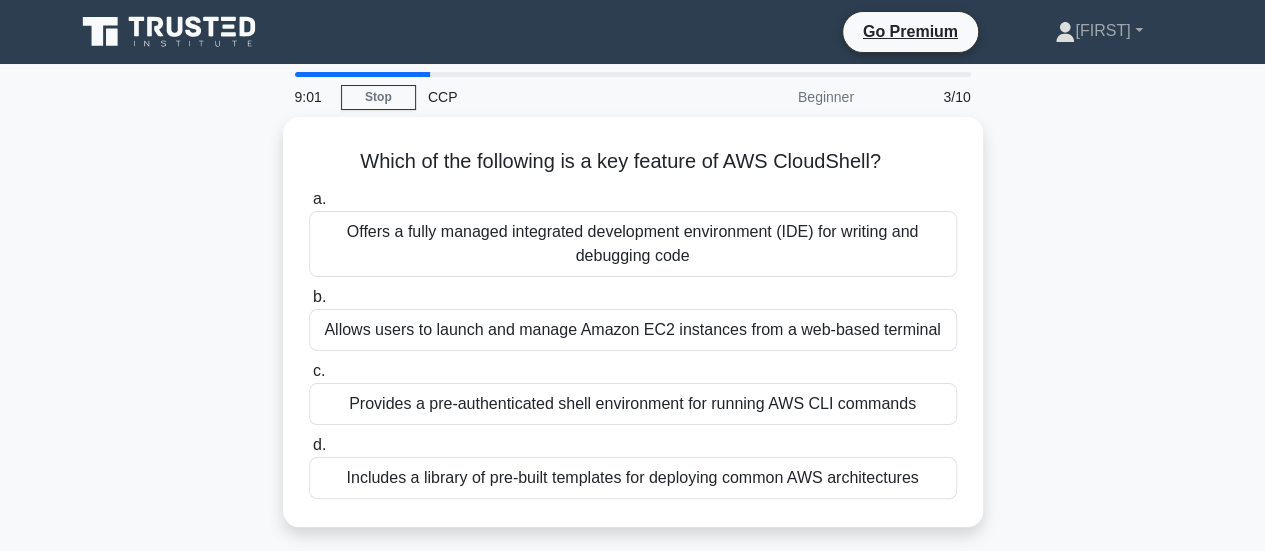 click on "Provides a pre-authenticated shell environment for running AWS CLI commands" at bounding box center [633, 404] 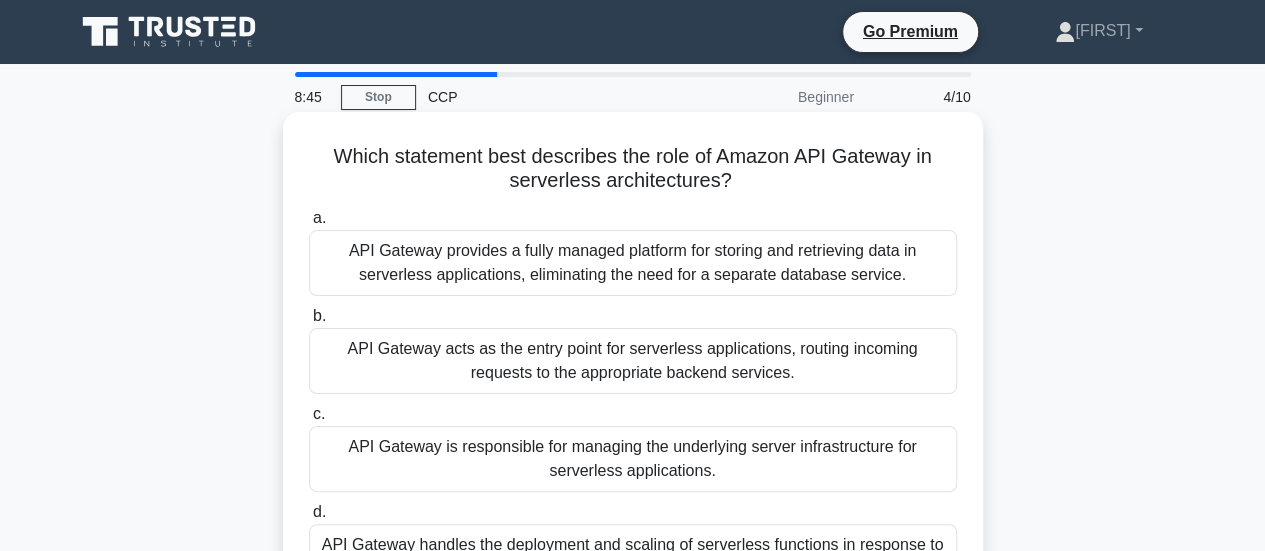 scroll, scrollTop: 1, scrollLeft: 0, axis: vertical 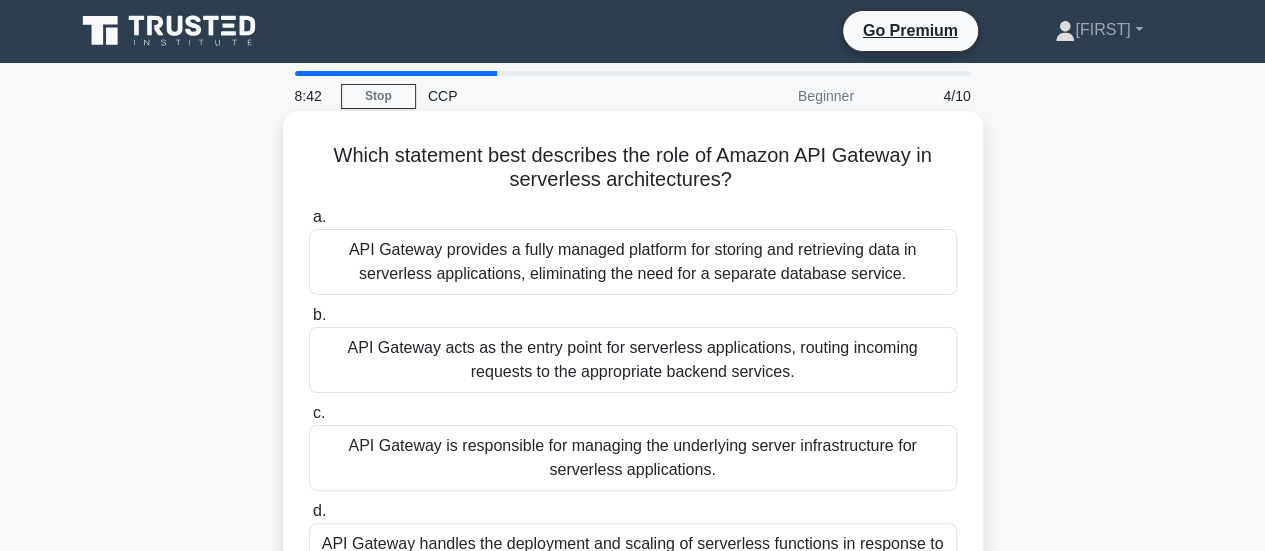 click on "API Gateway provides a fully managed platform for storing and retrieving data in serverless applications, eliminating the need for a separate database service." at bounding box center (633, 262) 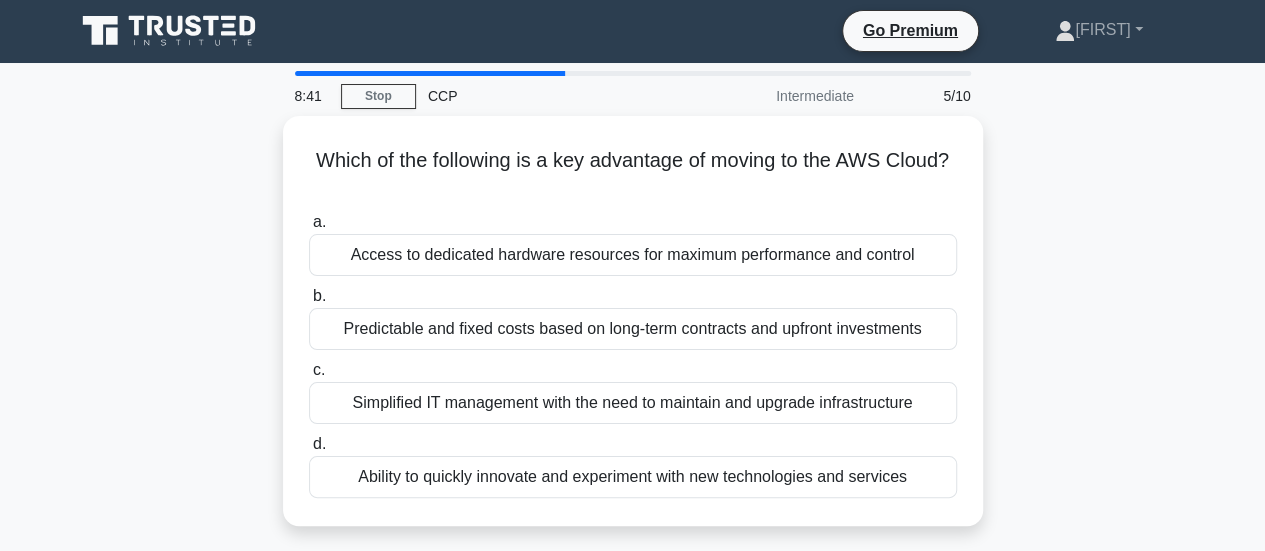 scroll, scrollTop: 0, scrollLeft: 0, axis: both 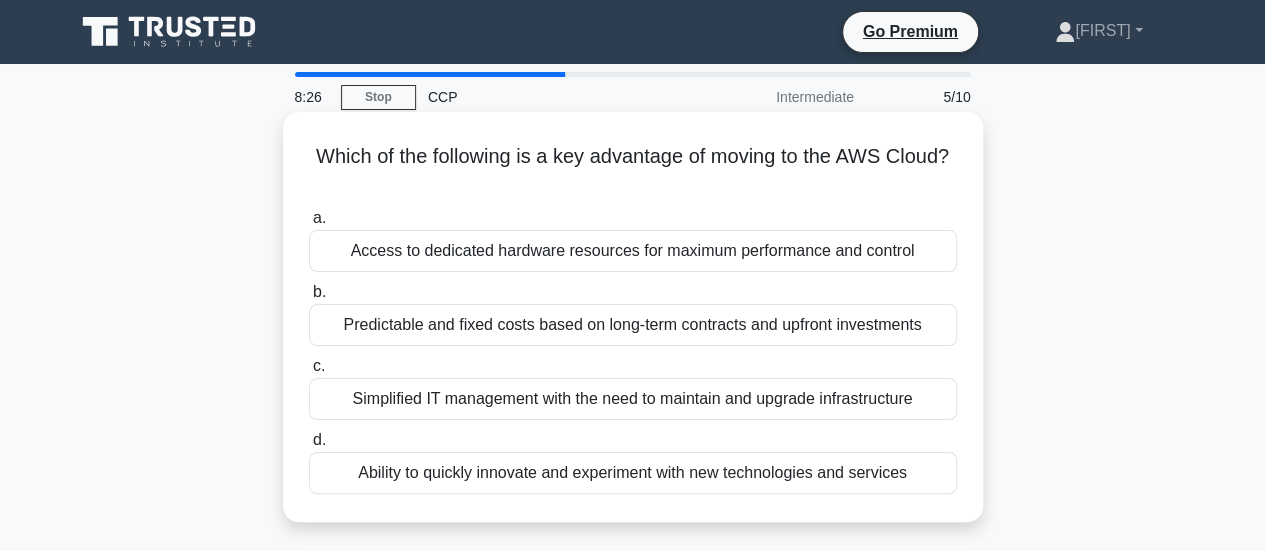 click on "Ability to quickly innovate and experiment with new technologies and services" at bounding box center (633, 473) 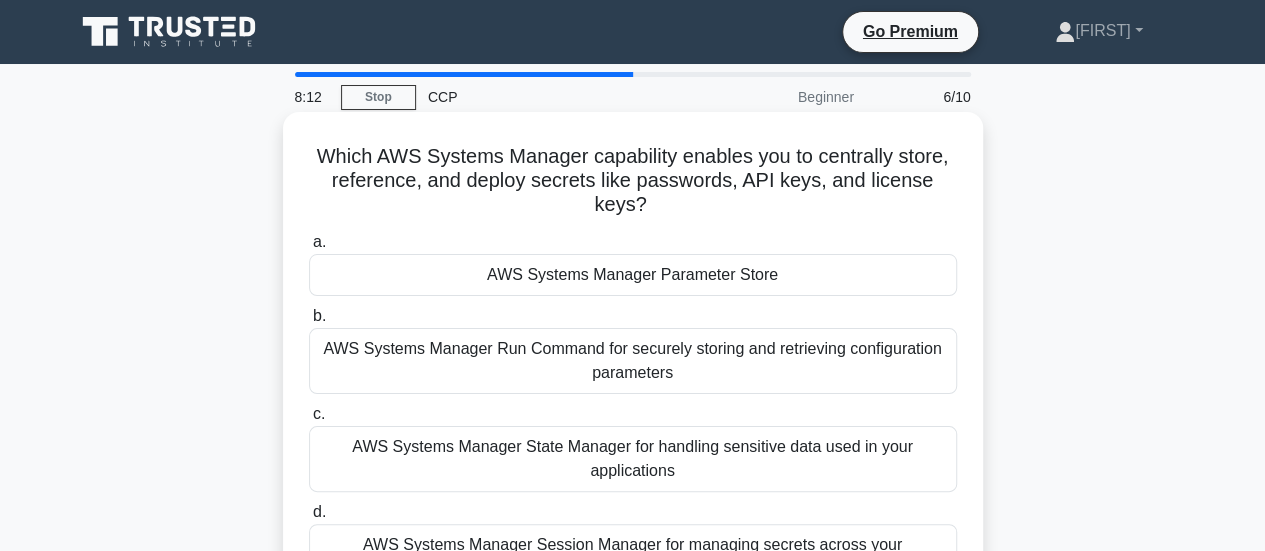 click on "AWS Systems Manager Parameter Store" at bounding box center [633, 275] 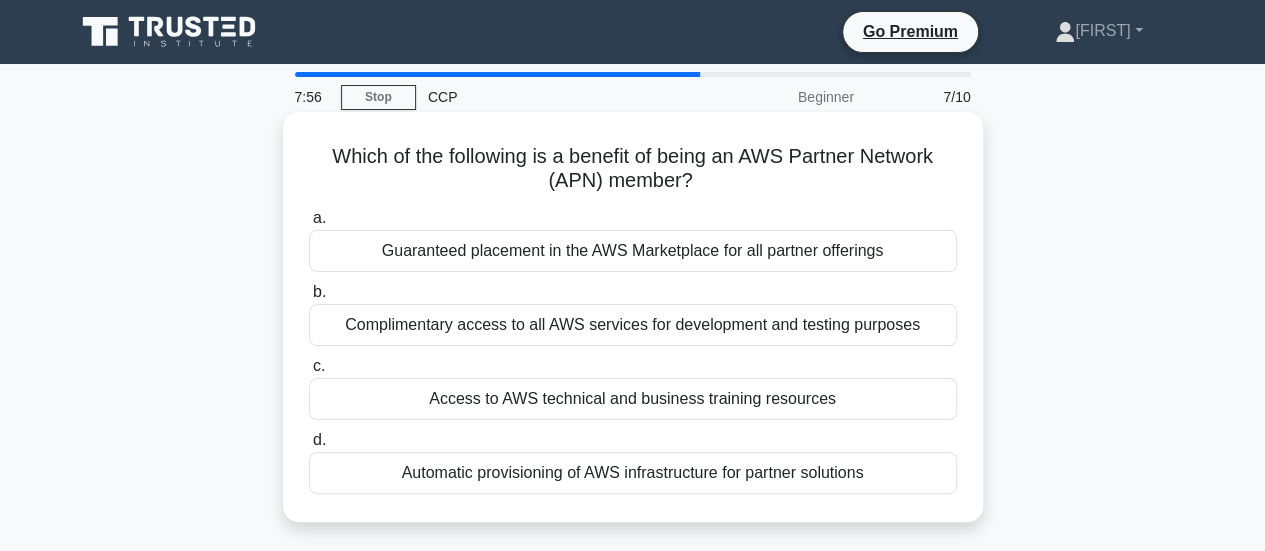 click on "Automatic provisioning of AWS infrastructure for partner solutions" at bounding box center [633, 473] 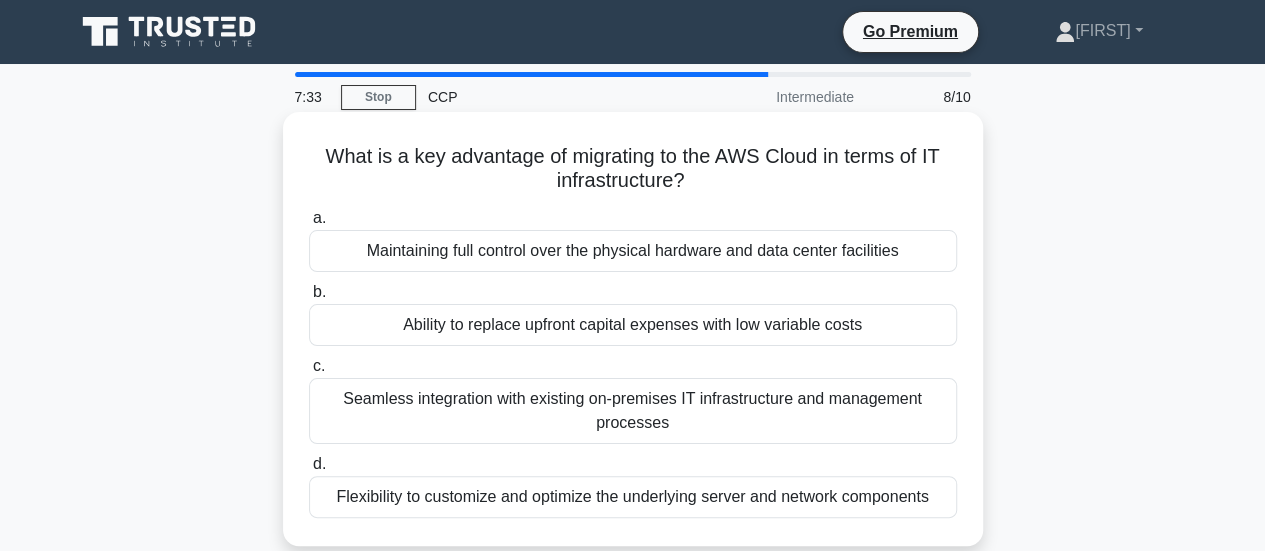 click on "Flexibility to customize and optimize the underlying server and network components" at bounding box center [633, 497] 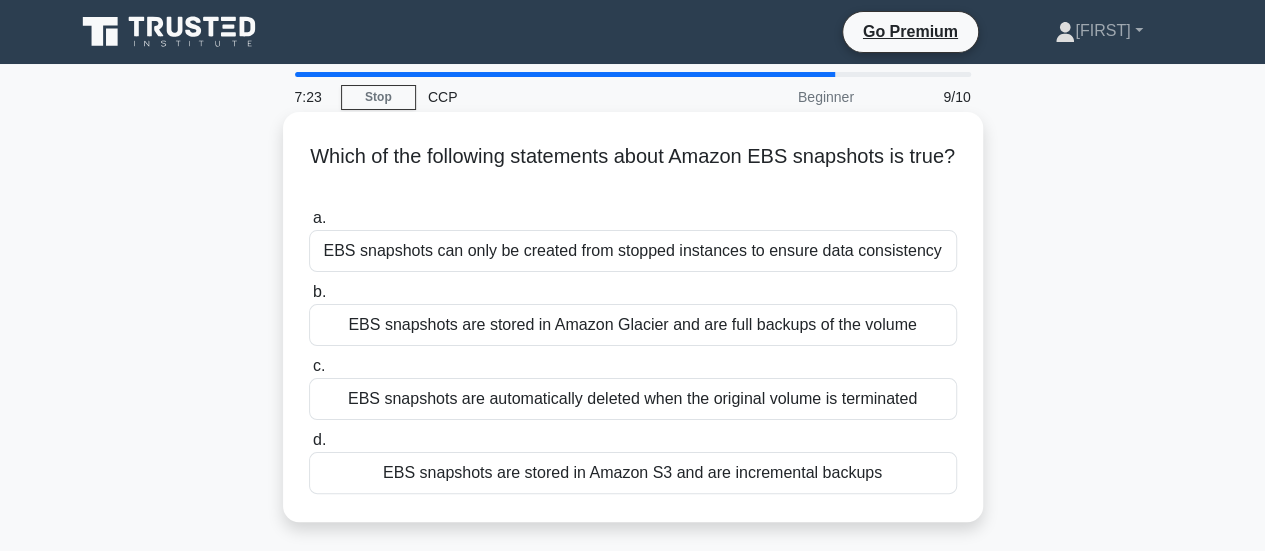 click on "EBS snapshots are stored in Amazon S3 and are incremental backups" at bounding box center (633, 473) 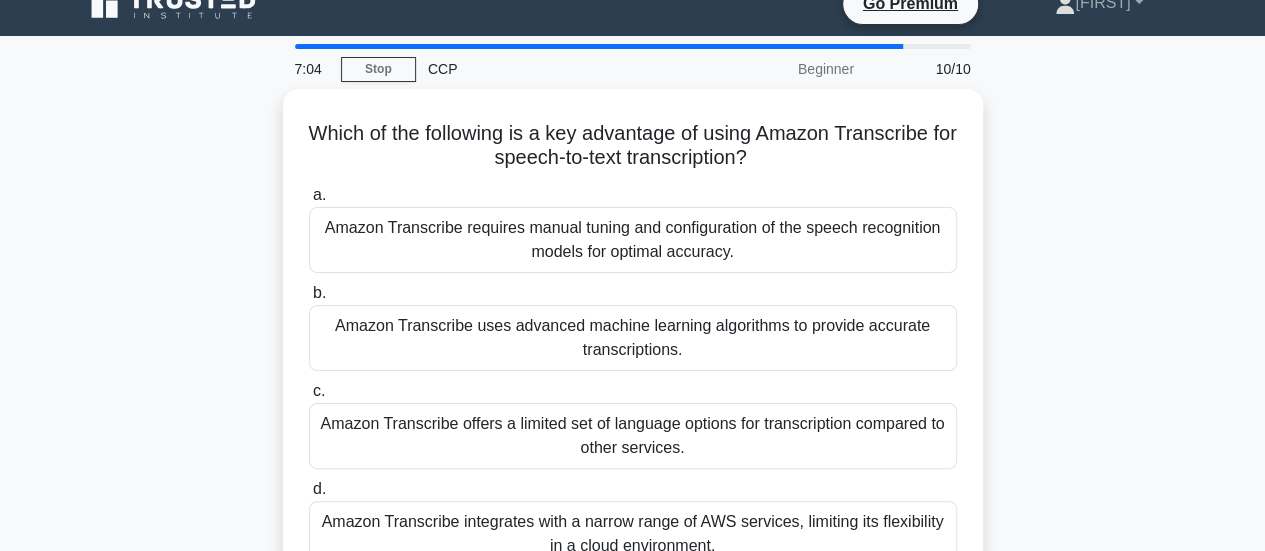 scroll, scrollTop: 25, scrollLeft: 0, axis: vertical 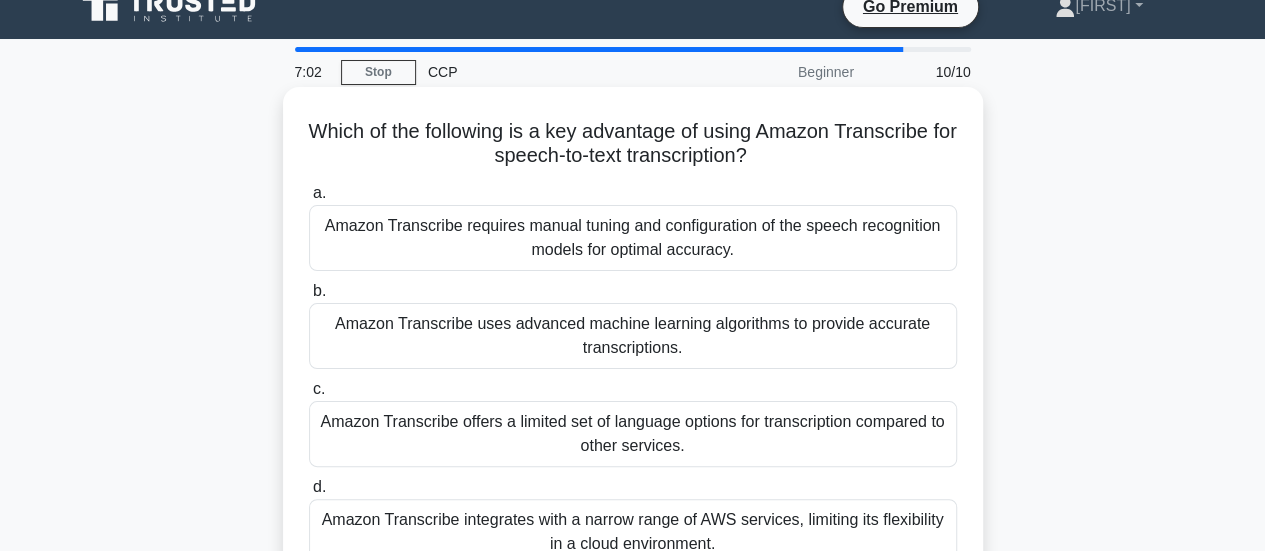 click on "Amazon Transcribe uses advanced machine learning algorithms to provide accurate transcriptions." at bounding box center (633, 336) 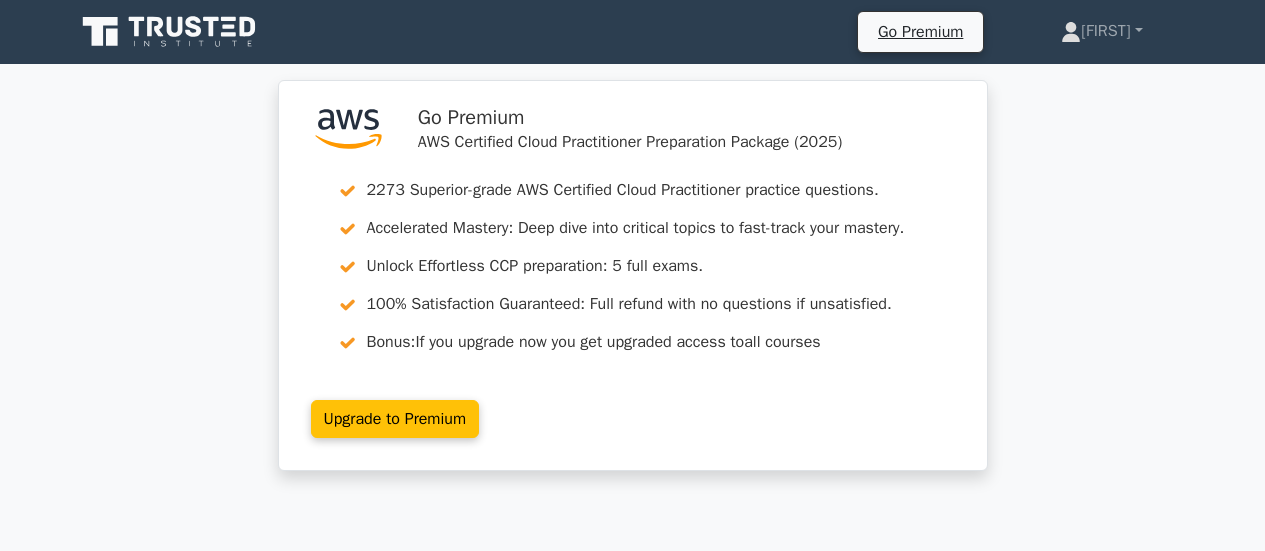 scroll, scrollTop: 0, scrollLeft: 0, axis: both 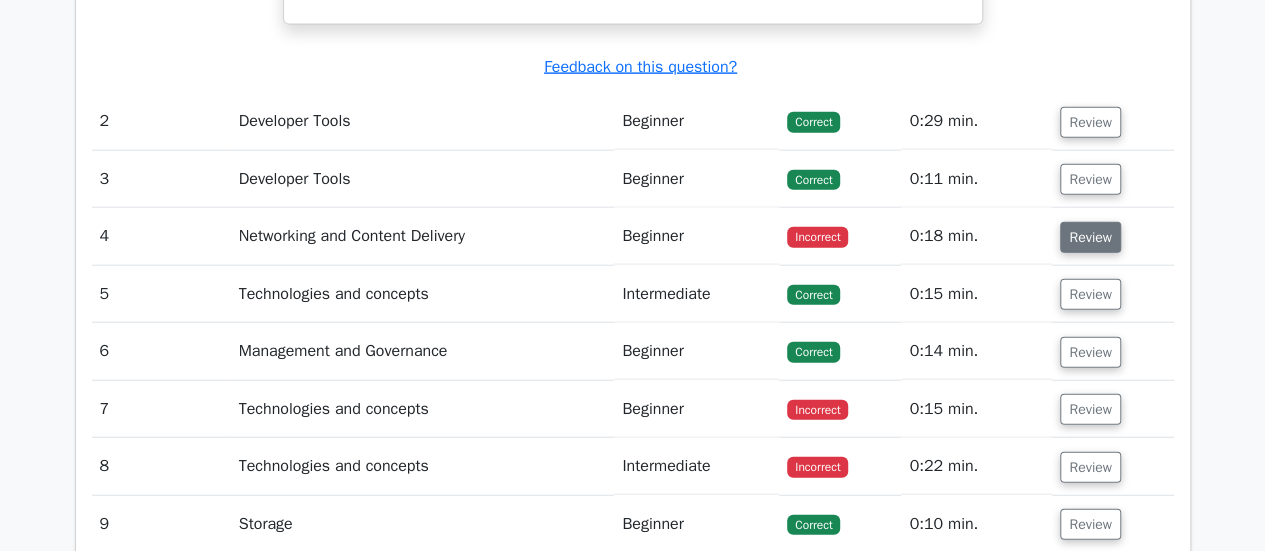 click on "Review" at bounding box center [1090, 237] 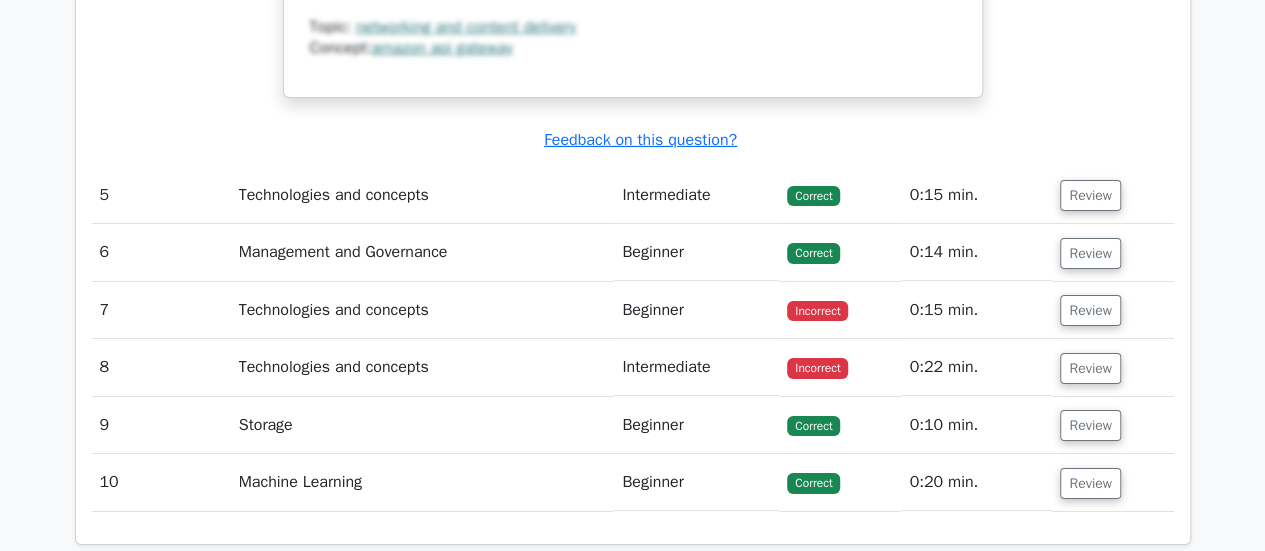 scroll, scrollTop: 3334, scrollLeft: 0, axis: vertical 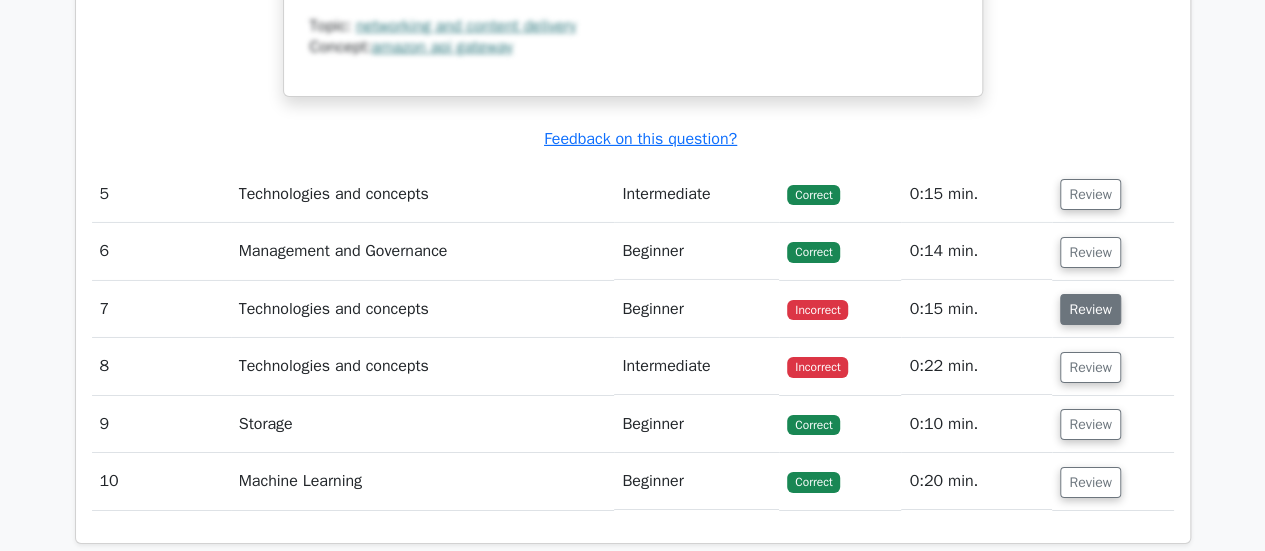click on "Review" at bounding box center (1090, 309) 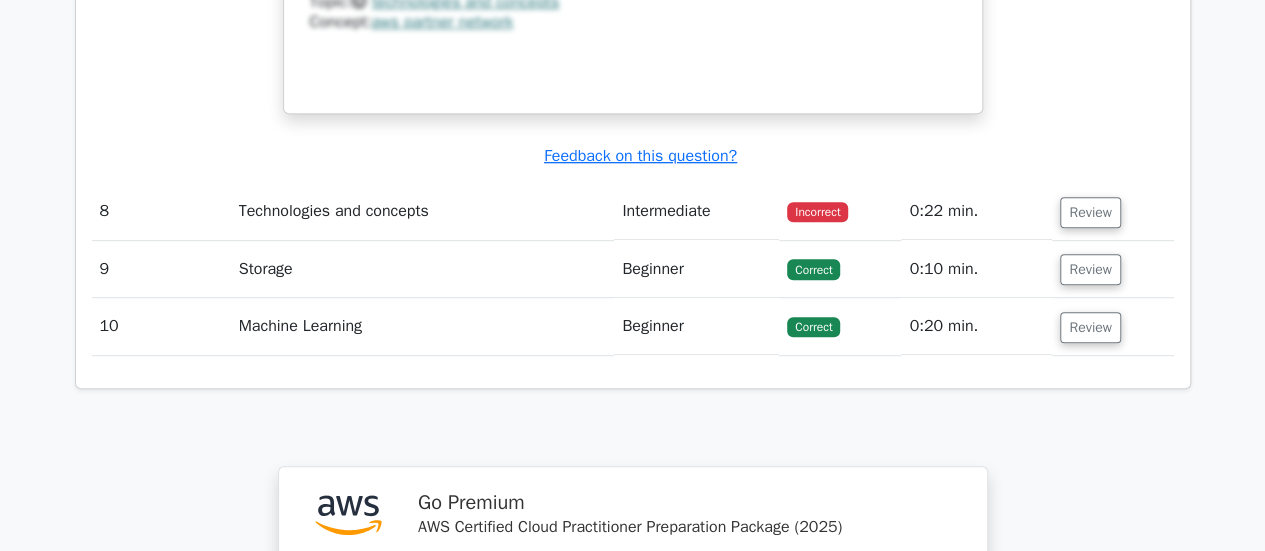 scroll, scrollTop: 4297, scrollLeft: 0, axis: vertical 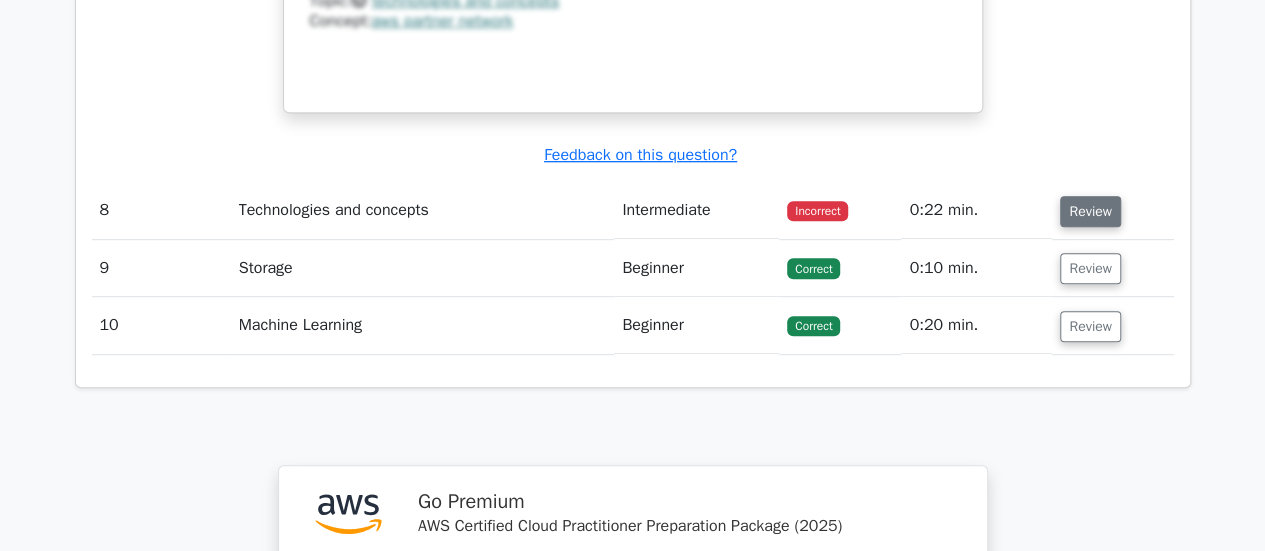 click on "Review" at bounding box center [1090, 211] 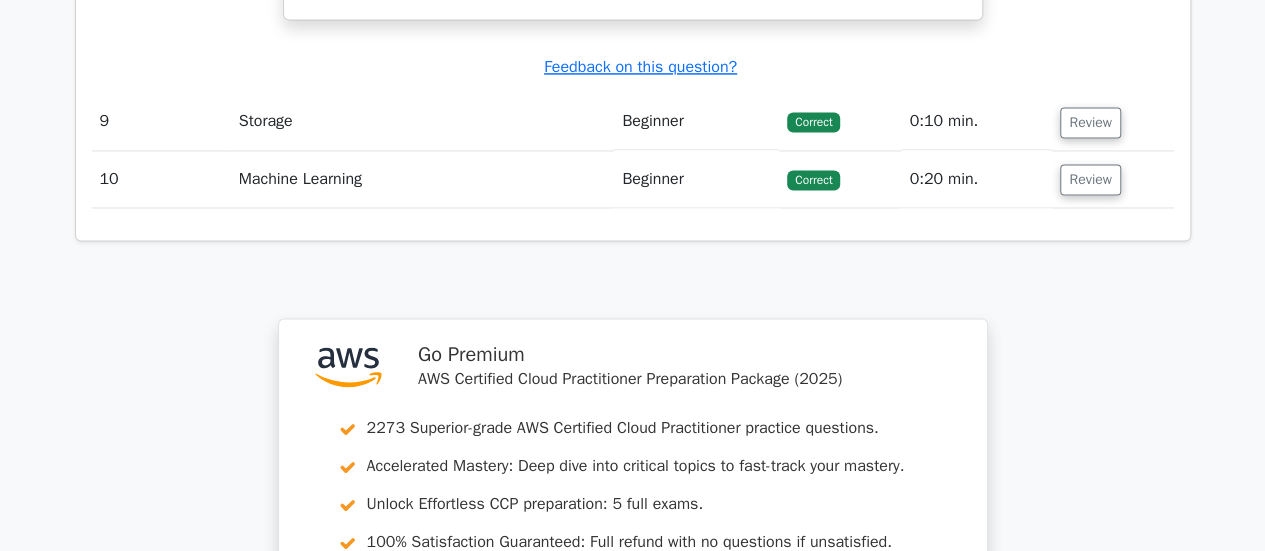 scroll, scrollTop: 5299, scrollLeft: 0, axis: vertical 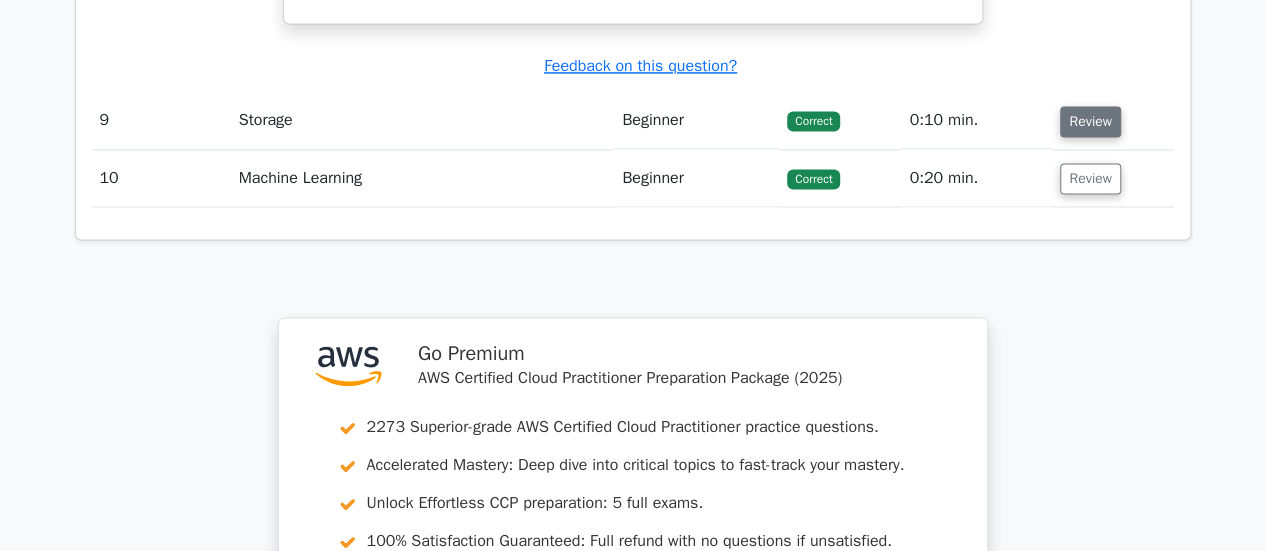 click on "Review" at bounding box center (1090, 121) 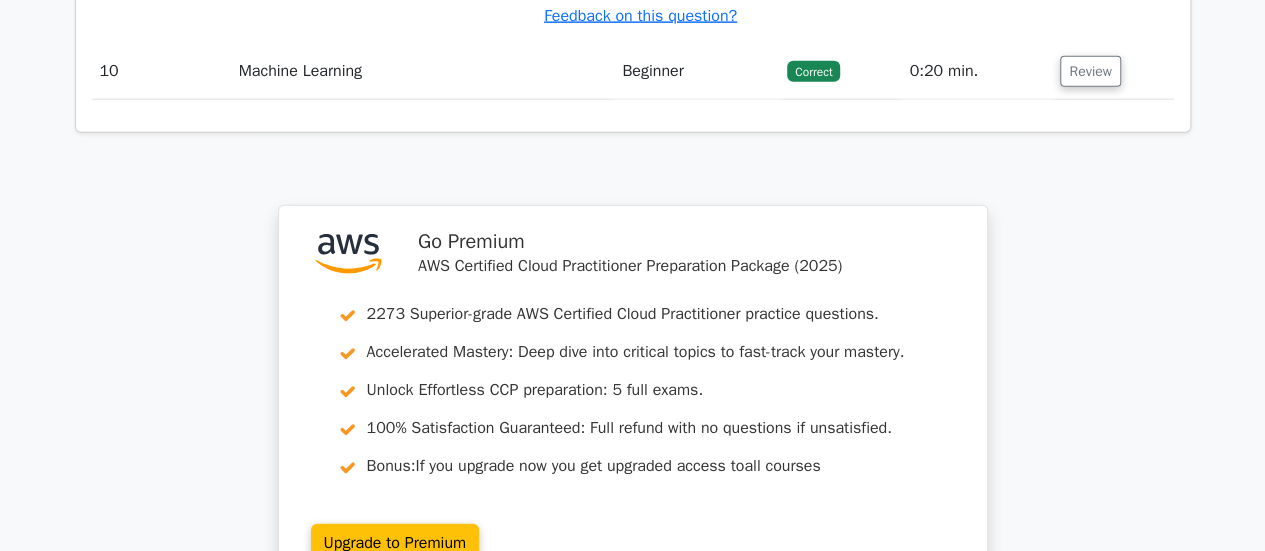 scroll, scrollTop: 6193, scrollLeft: 0, axis: vertical 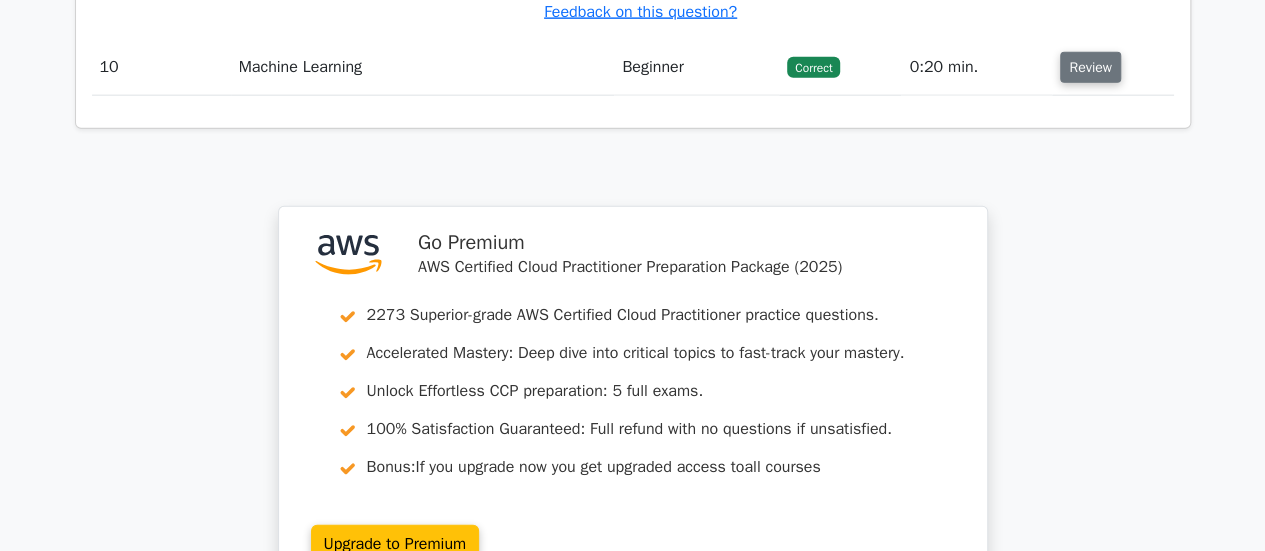 click on "Review" at bounding box center (1090, 67) 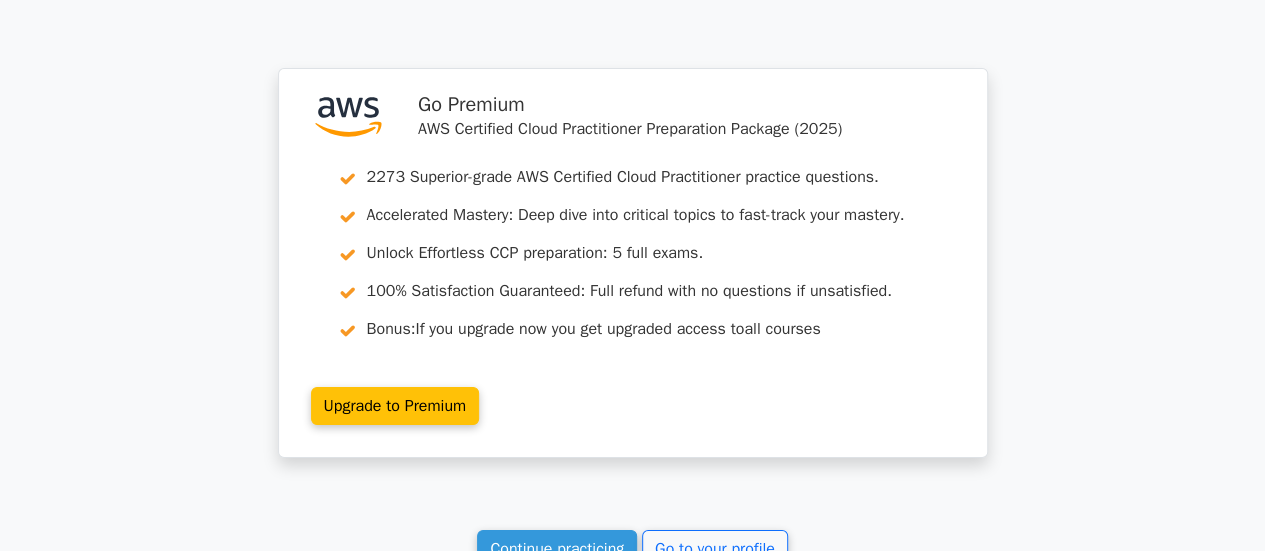 scroll, scrollTop: 7531, scrollLeft: 0, axis: vertical 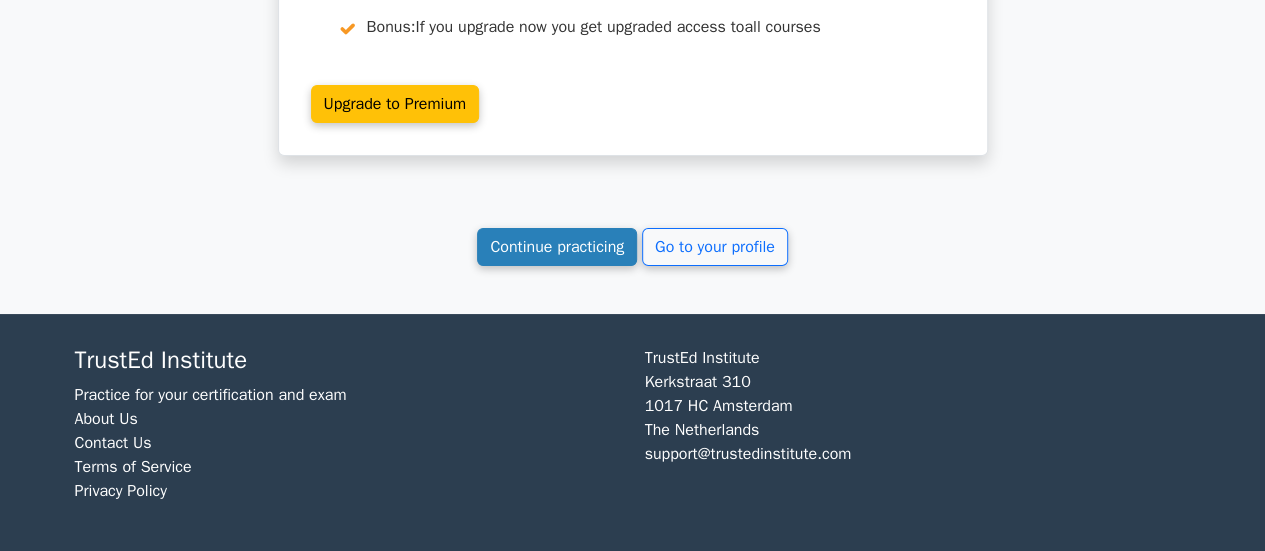 click on "Continue practicing" at bounding box center (557, 247) 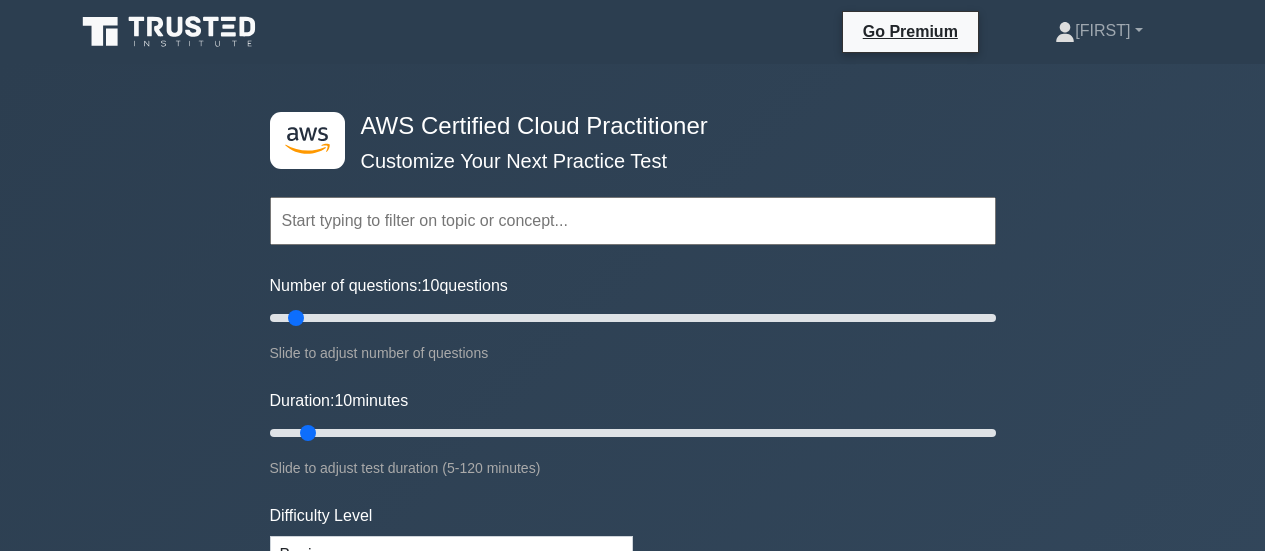 scroll, scrollTop: 0, scrollLeft: 0, axis: both 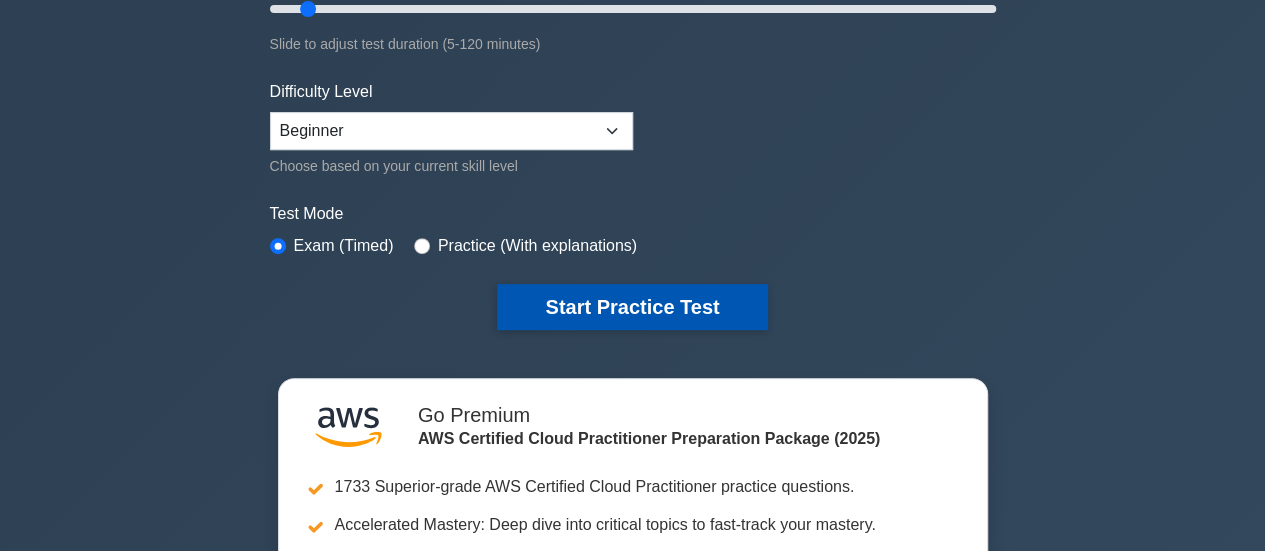 click on "Start Practice Test" at bounding box center [632, 307] 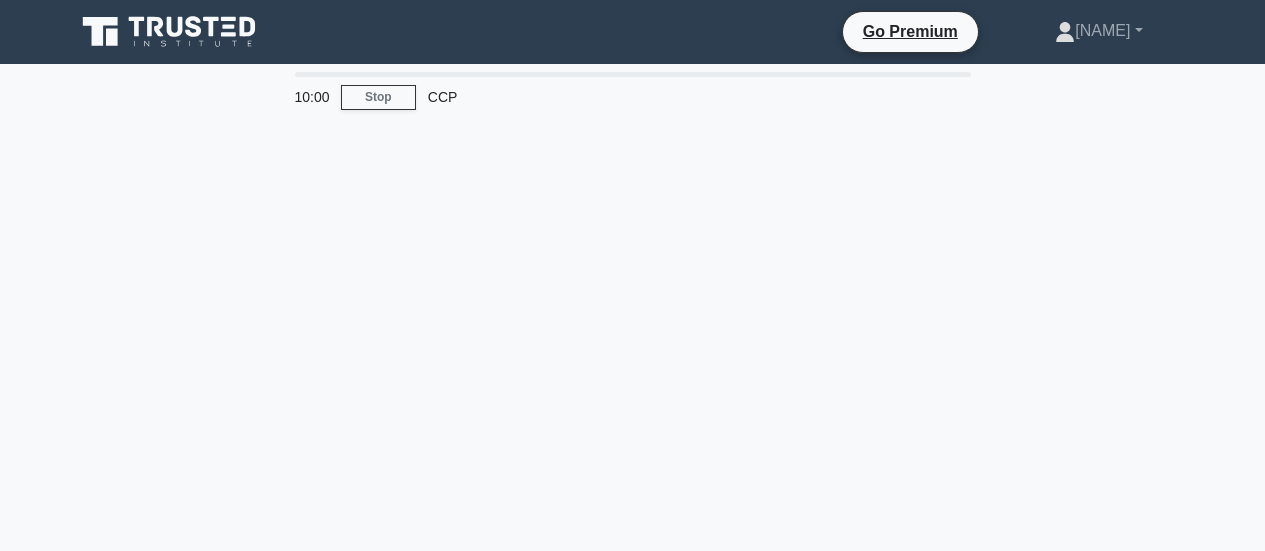 scroll, scrollTop: 0, scrollLeft: 0, axis: both 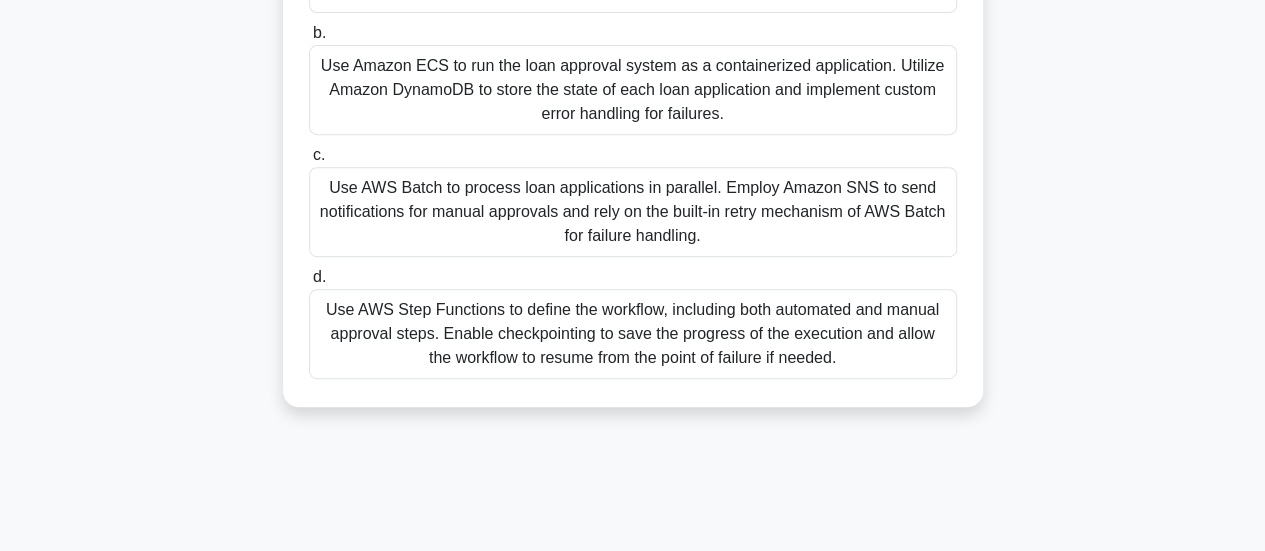 click on "Use AWS Step Functions to define the workflow, including both automated and manual approval steps. Enable checkpointing to save the progress of the execution and allow the workflow to resume from the point of failure if needed." at bounding box center (633, 334) 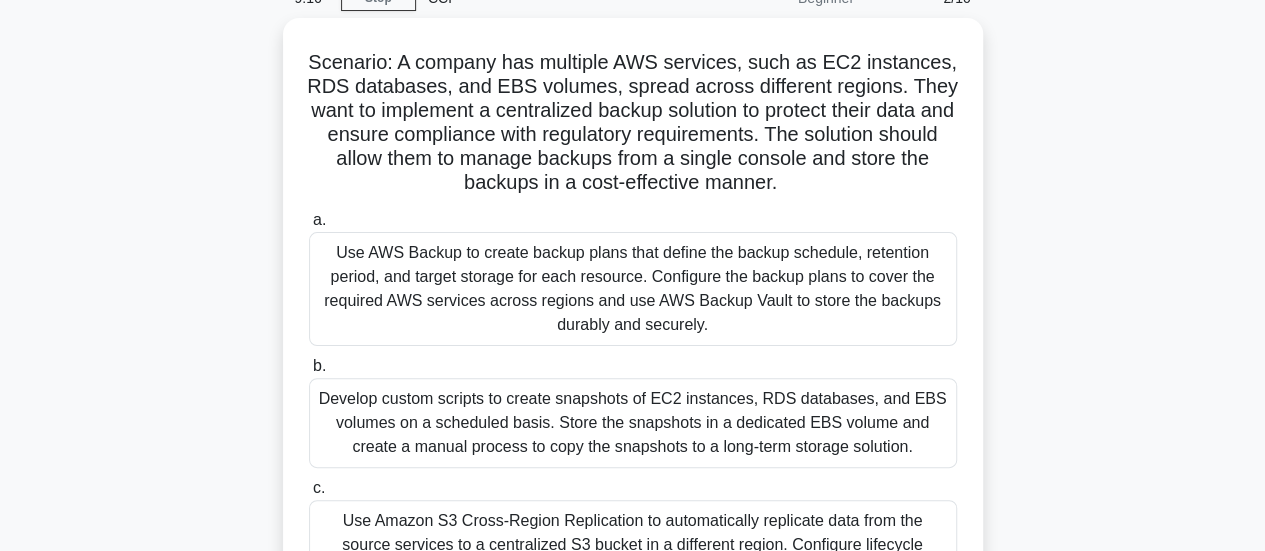 scroll, scrollTop: 98, scrollLeft: 0, axis: vertical 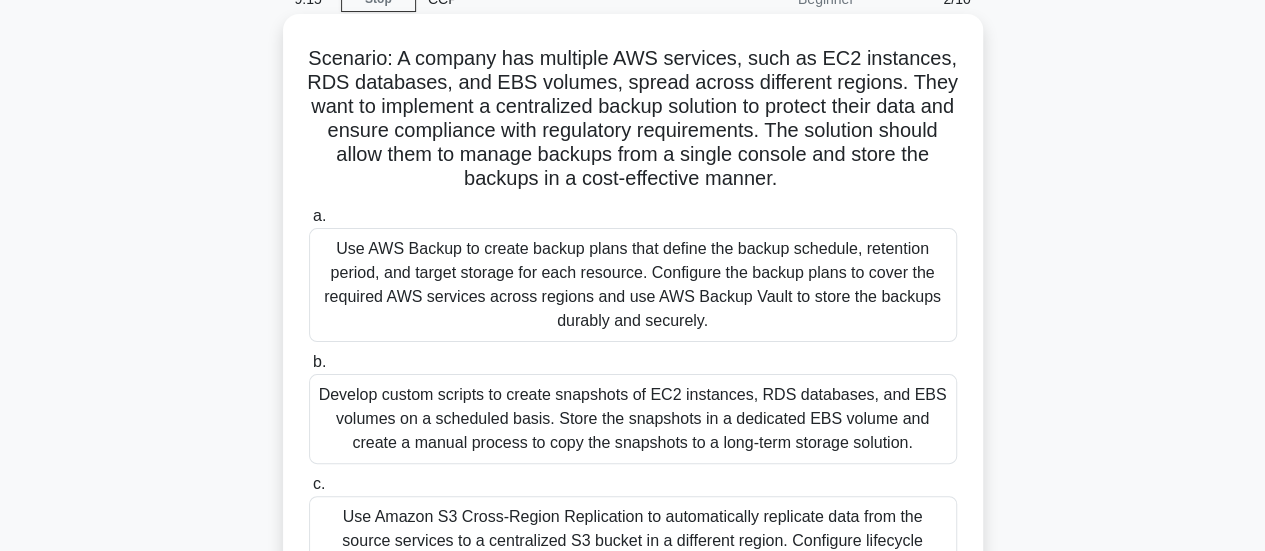 click on "Use AWS Backup to create backup plans that define the backup schedule, retention period, and target storage for each resource. Configure the backup plans to cover the required AWS services across regions and use AWS Backup Vault to store the backups durably and securely." at bounding box center [633, 285] 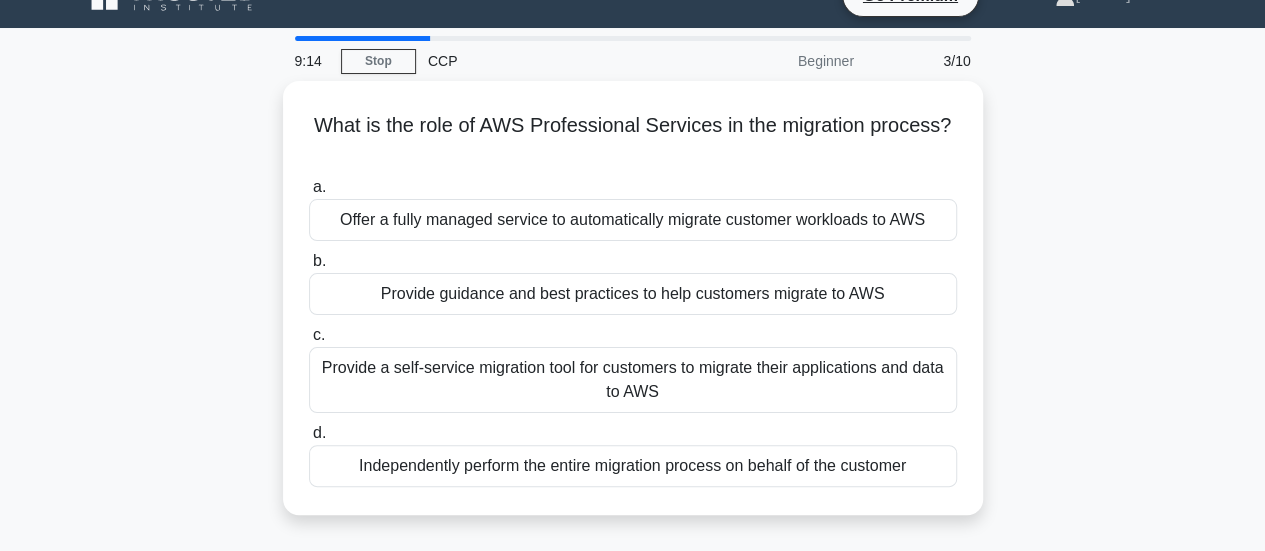 scroll, scrollTop: 0, scrollLeft: 0, axis: both 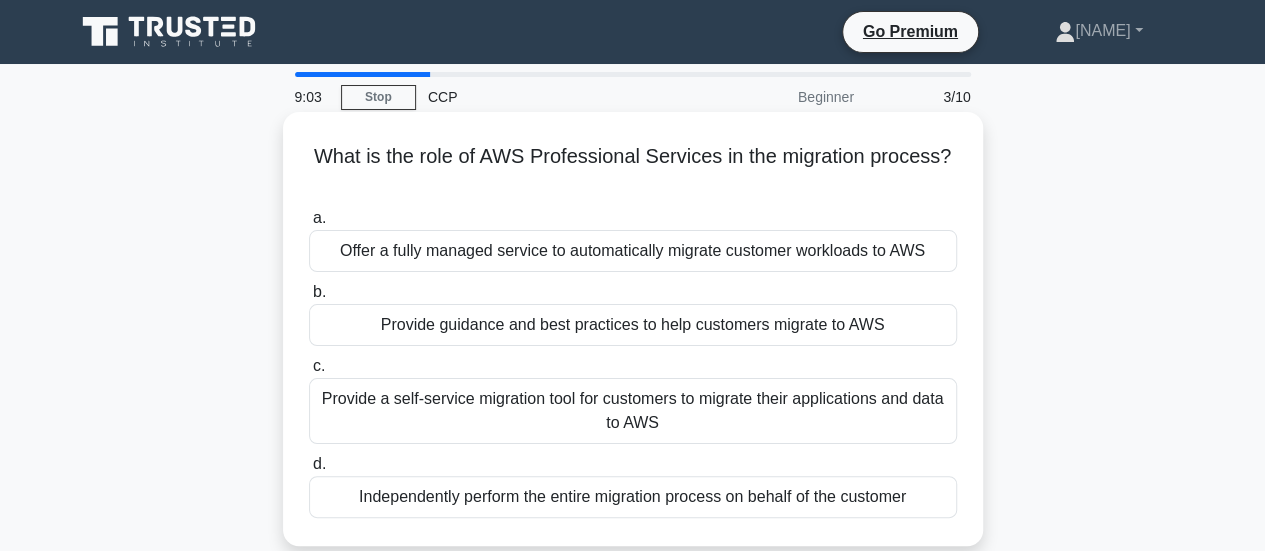 click on "Provide guidance and best practices to help customers migrate to AWS" at bounding box center (633, 325) 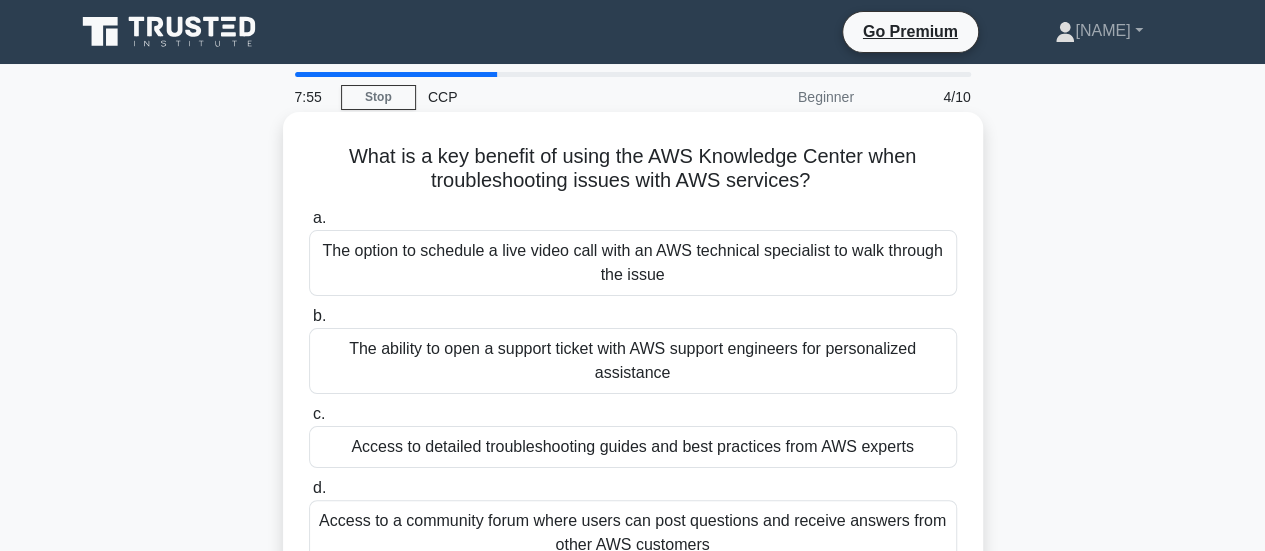 click on "The ability to open a support ticket with AWS support engineers for personalized assistance" at bounding box center [633, 361] 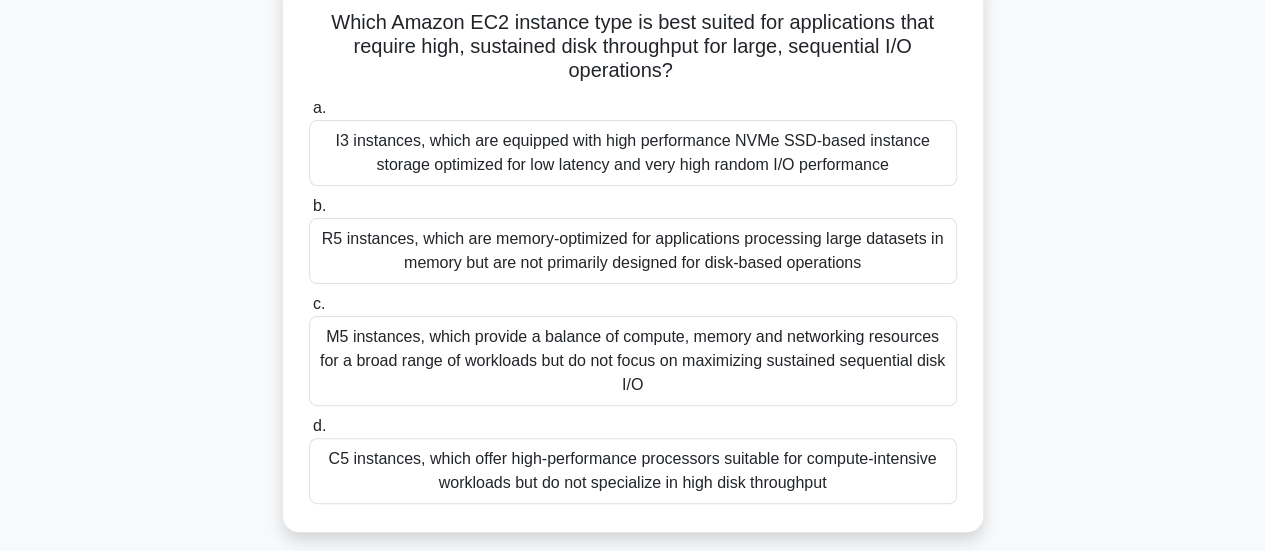 scroll, scrollTop: 140, scrollLeft: 0, axis: vertical 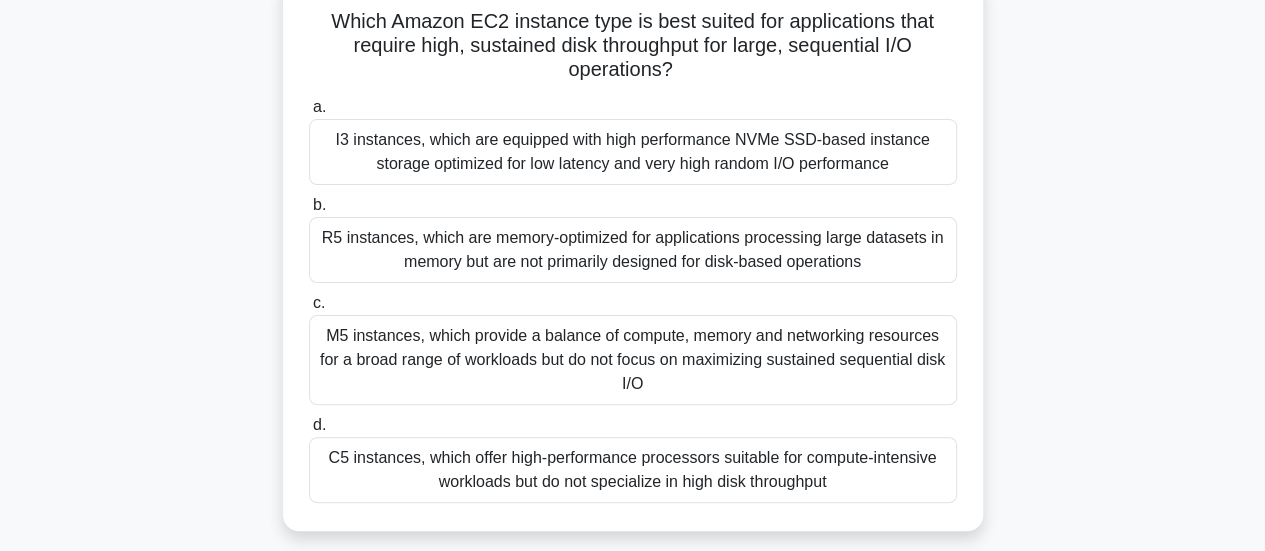 click on "M5 instances, which provide a balance of compute, memory and networking resources for a broad range of workloads but do not focus on maximizing sustained sequential disk I/O" at bounding box center [633, 360] 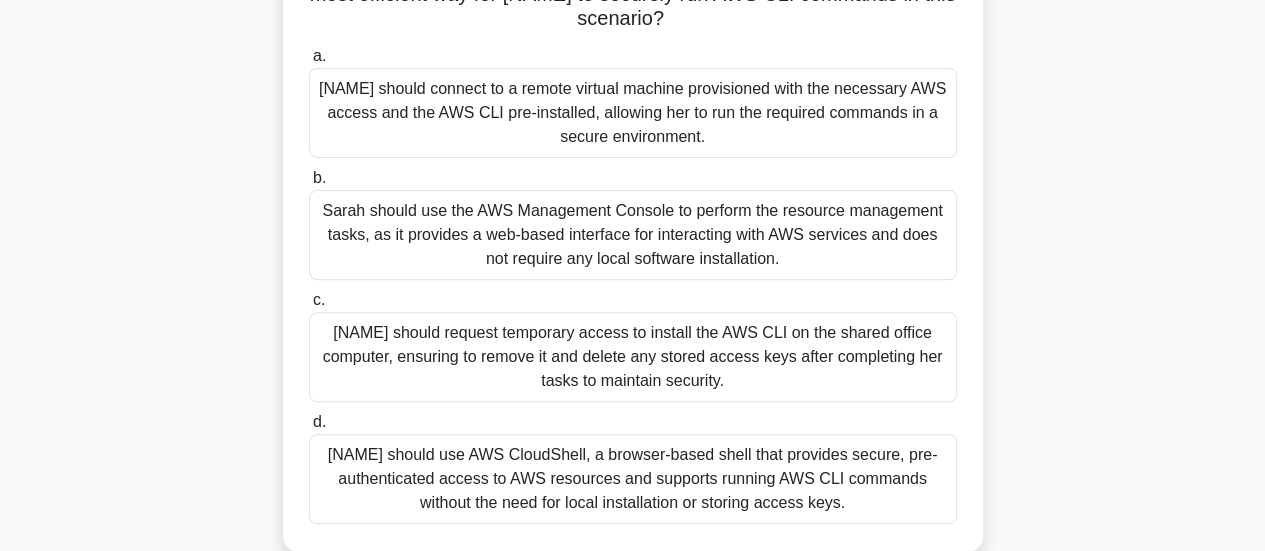 scroll, scrollTop: 264, scrollLeft: 0, axis: vertical 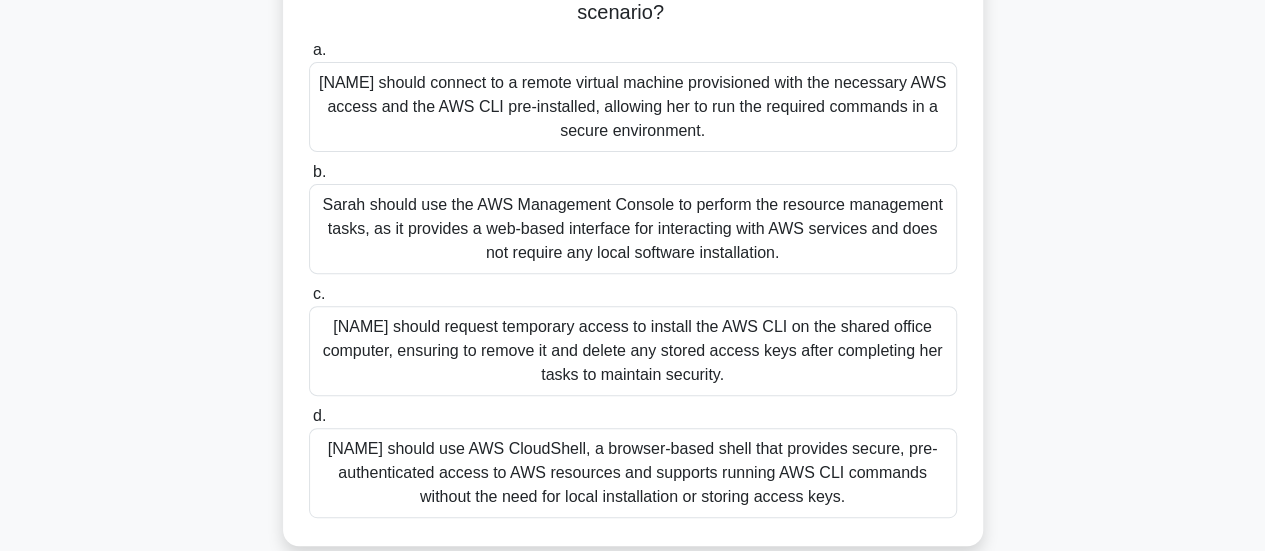 click on "Sarah should use the AWS Management Console to perform the resource management tasks, as it provides a web-based interface for interacting with AWS services and does not require any local software installation." at bounding box center [633, 229] 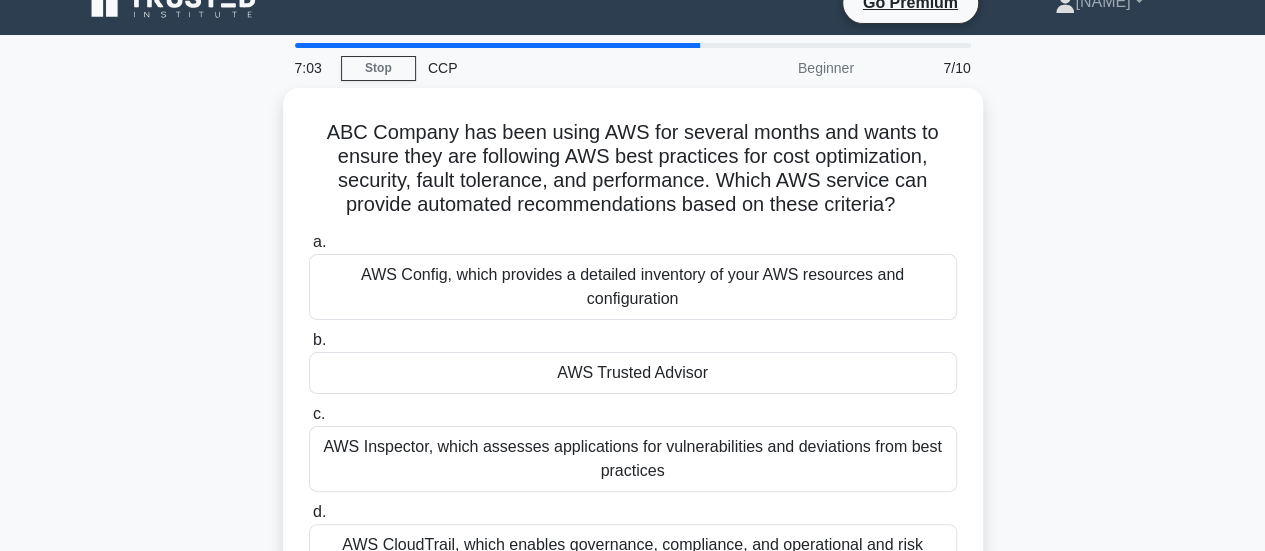 scroll, scrollTop: 50, scrollLeft: 0, axis: vertical 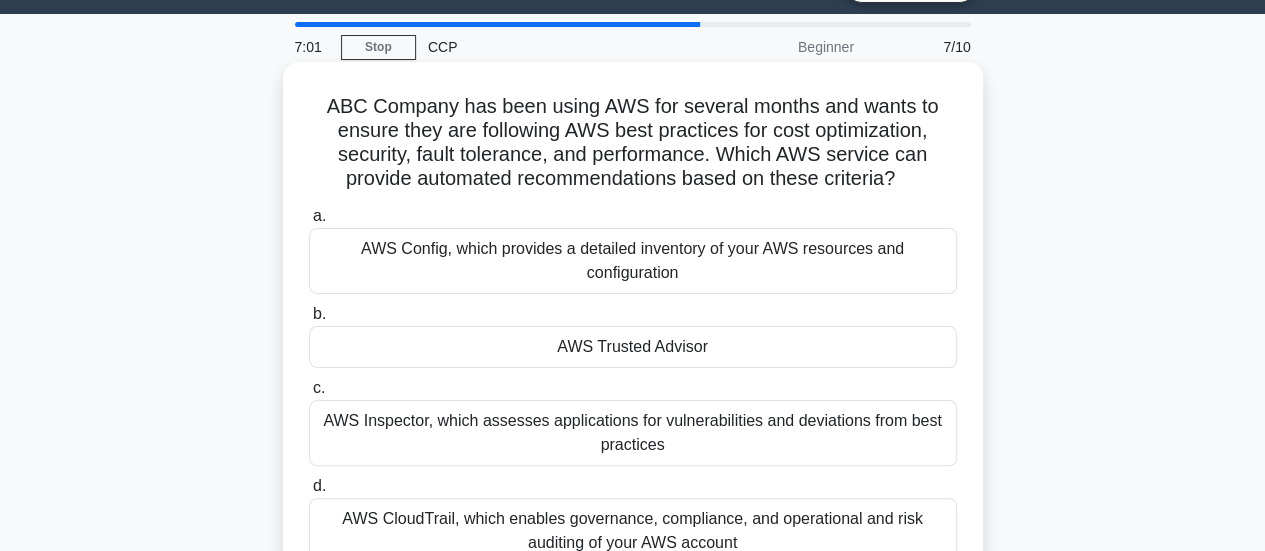 click on "AWS Trusted Advisor" at bounding box center [633, 347] 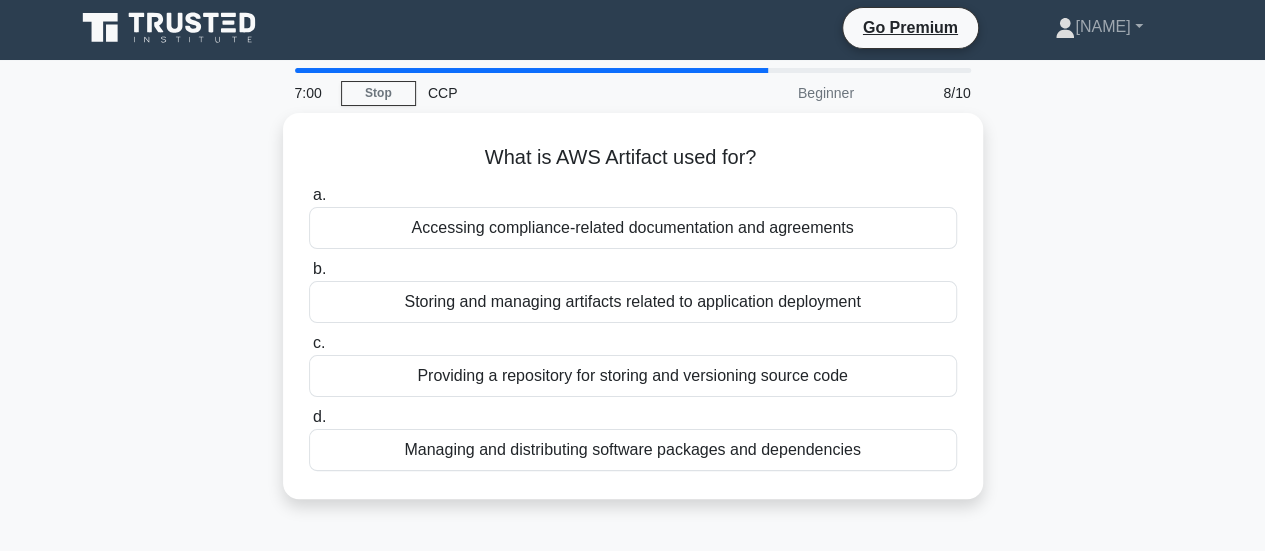 scroll, scrollTop: 0, scrollLeft: 0, axis: both 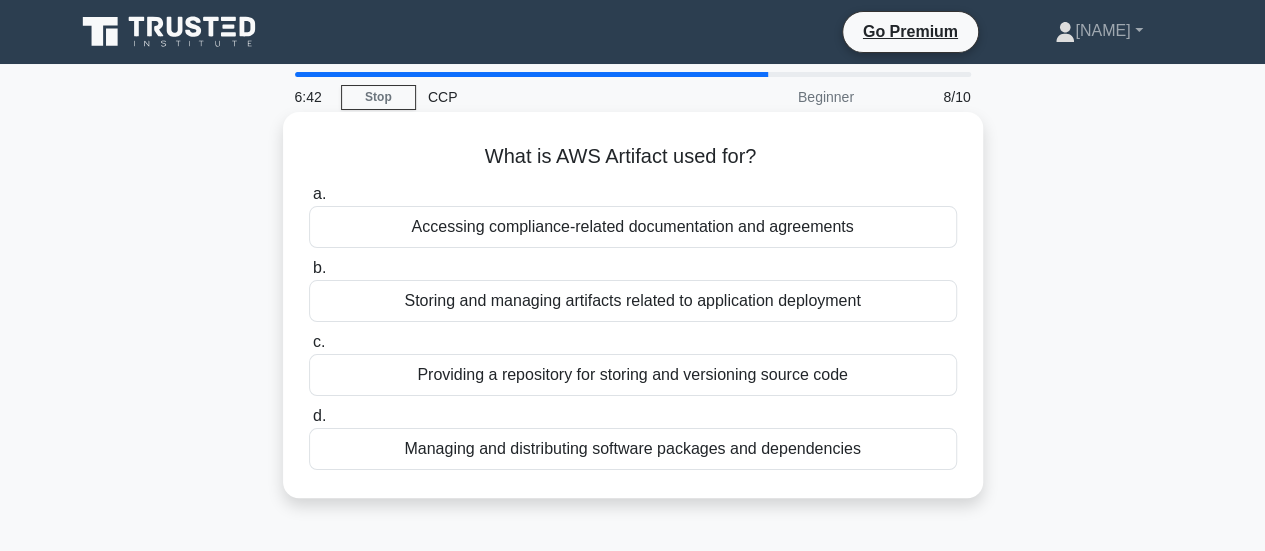 click on "Accessing compliance-related documentation and agreements" at bounding box center [633, 227] 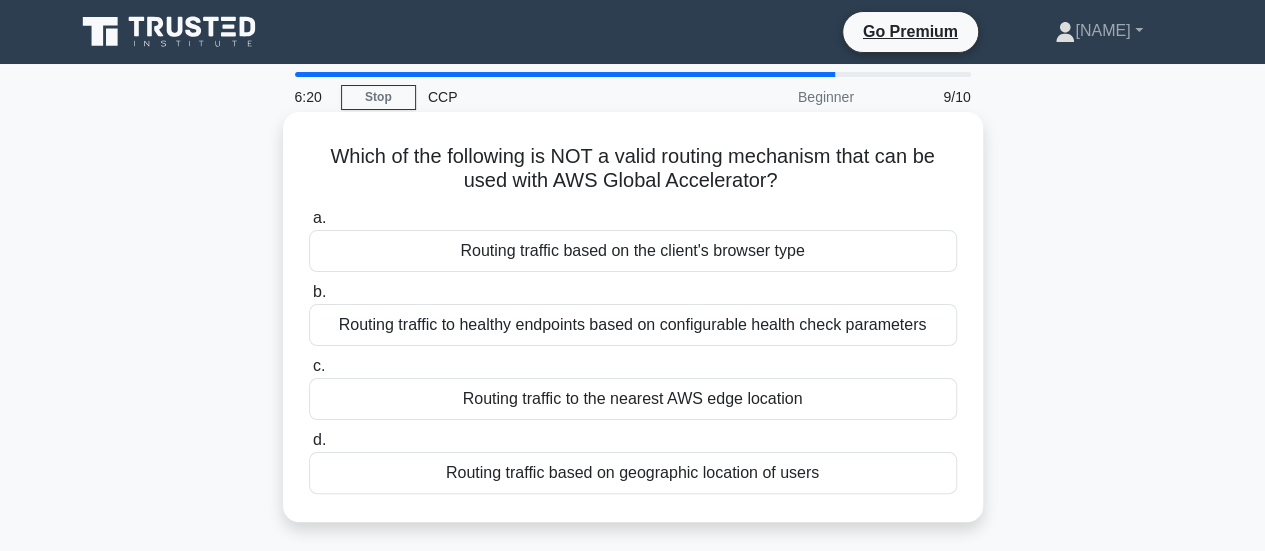click on "Routing traffic to the nearest AWS edge location" at bounding box center [633, 399] 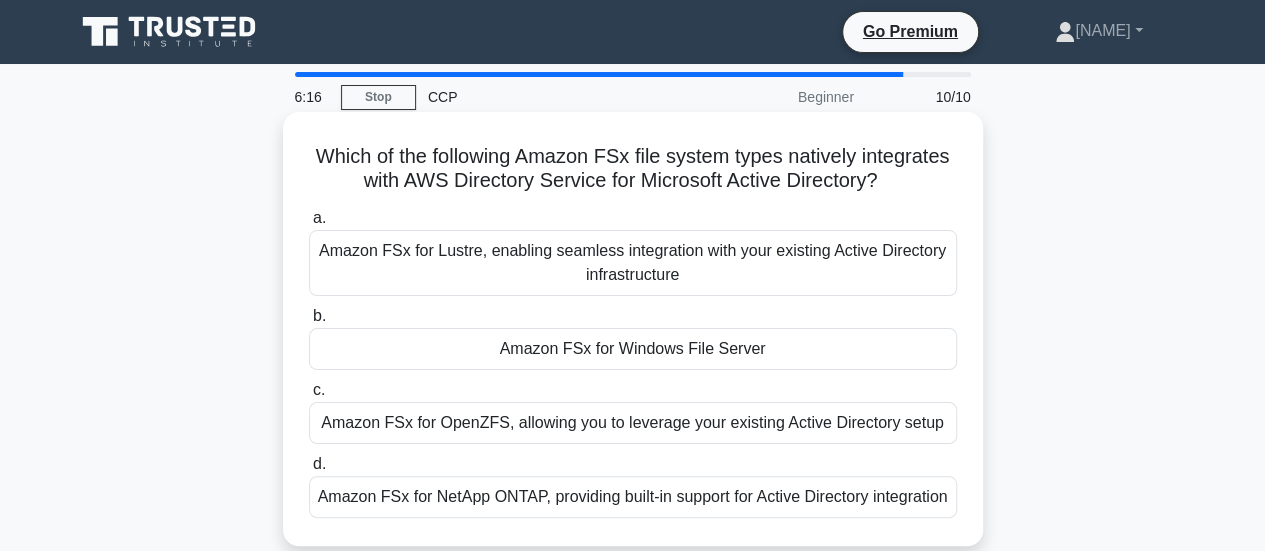 click on "Amazon FSx for Windows File Server" at bounding box center (633, 349) 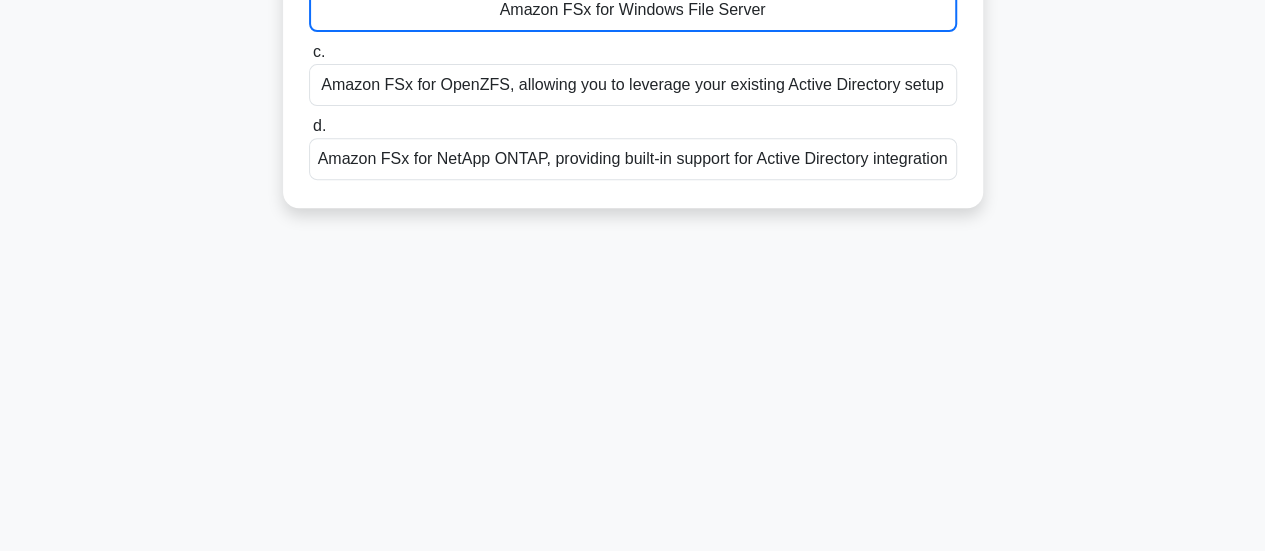 scroll, scrollTop: 339, scrollLeft: 0, axis: vertical 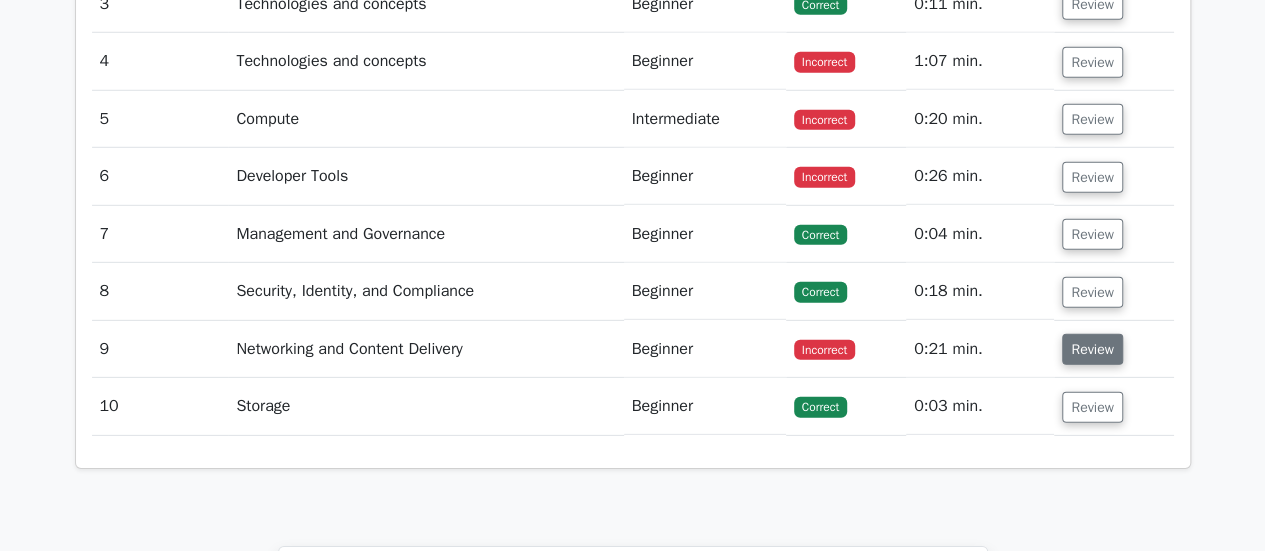 click on "Review" at bounding box center [1092, 349] 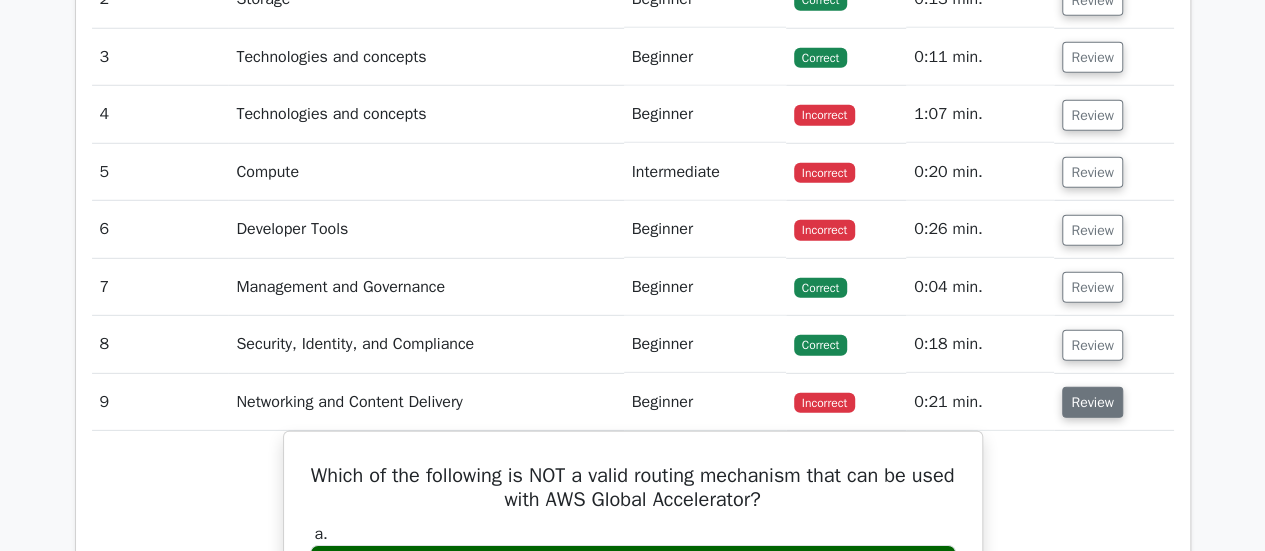 scroll, scrollTop: 2829, scrollLeft: 0, axis: vertical 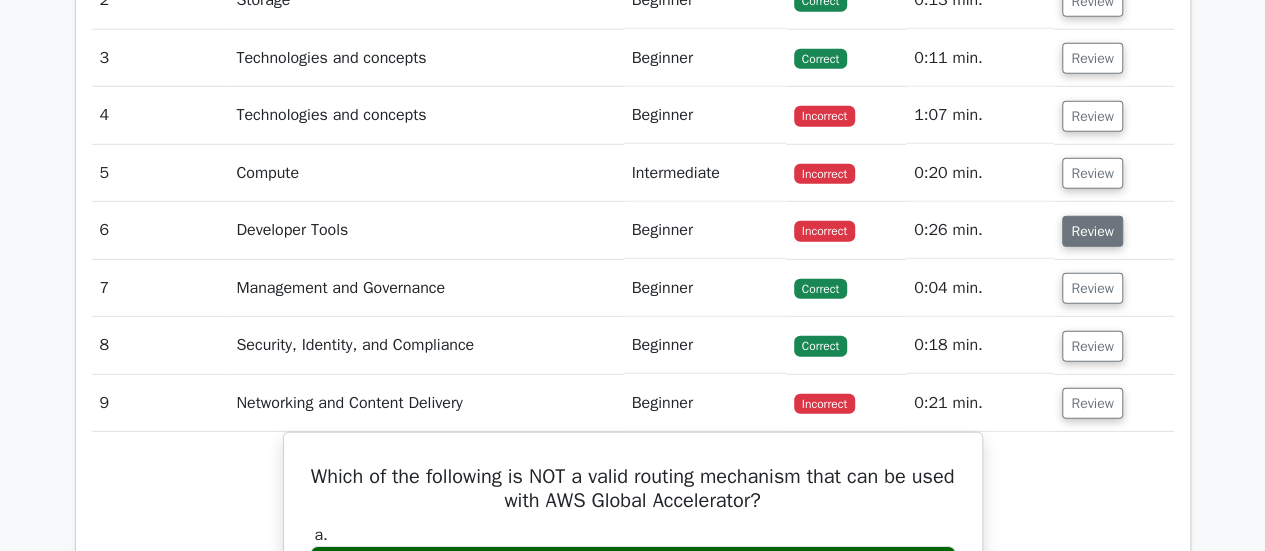 click on "Review" at bounding box center (1092, 231) 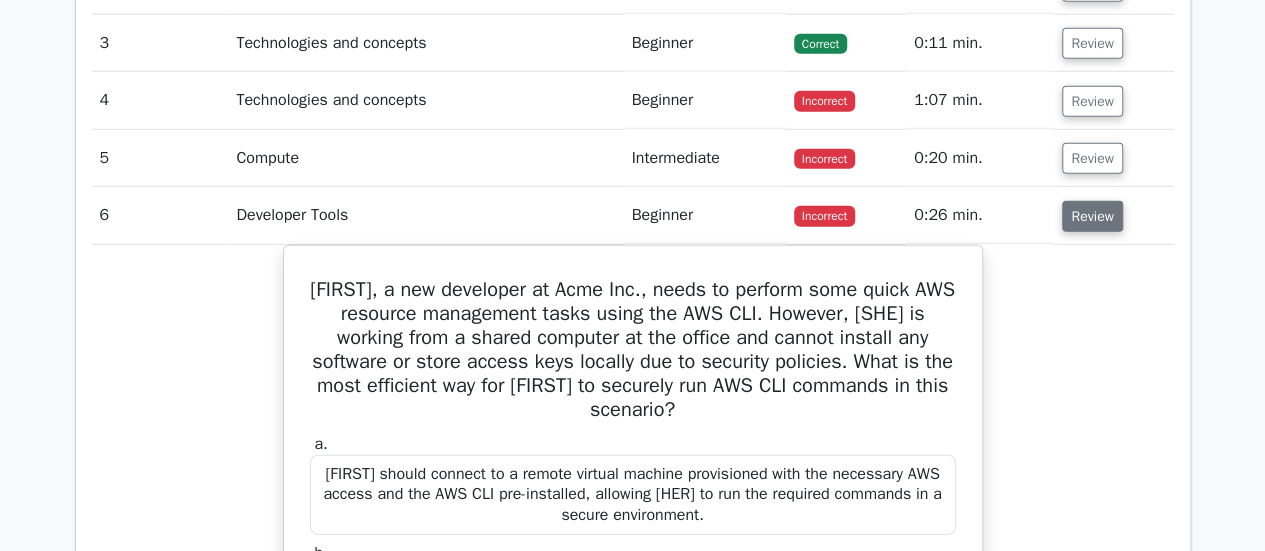 scroll, scrollTop: 2605, scrollLeft: 0, axis: vertical 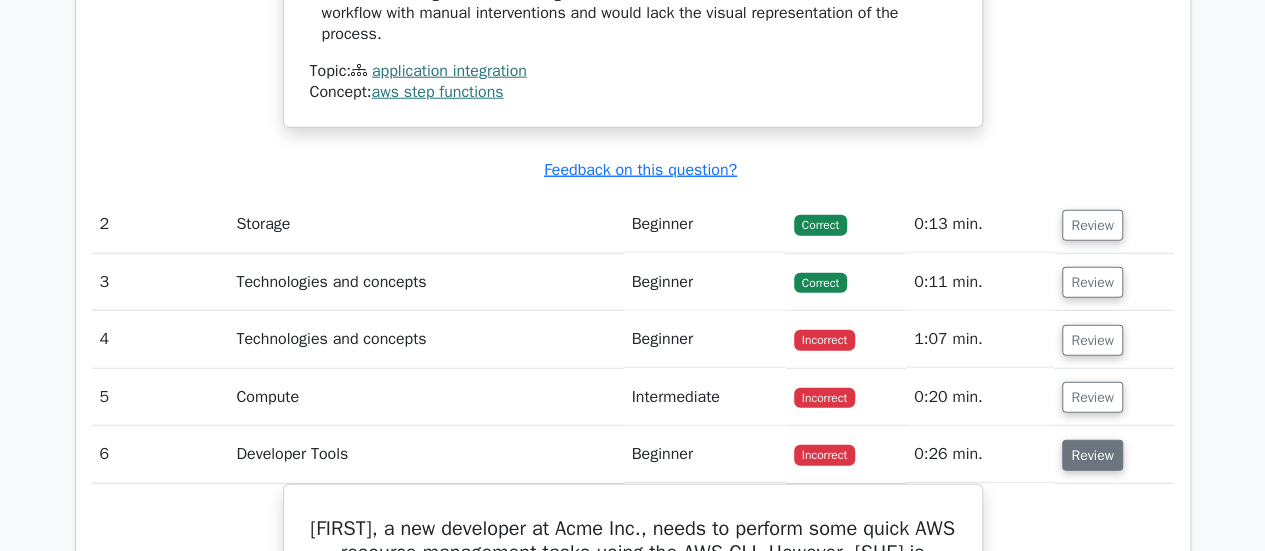 click on "Review" at bounding box center [1092, 455] 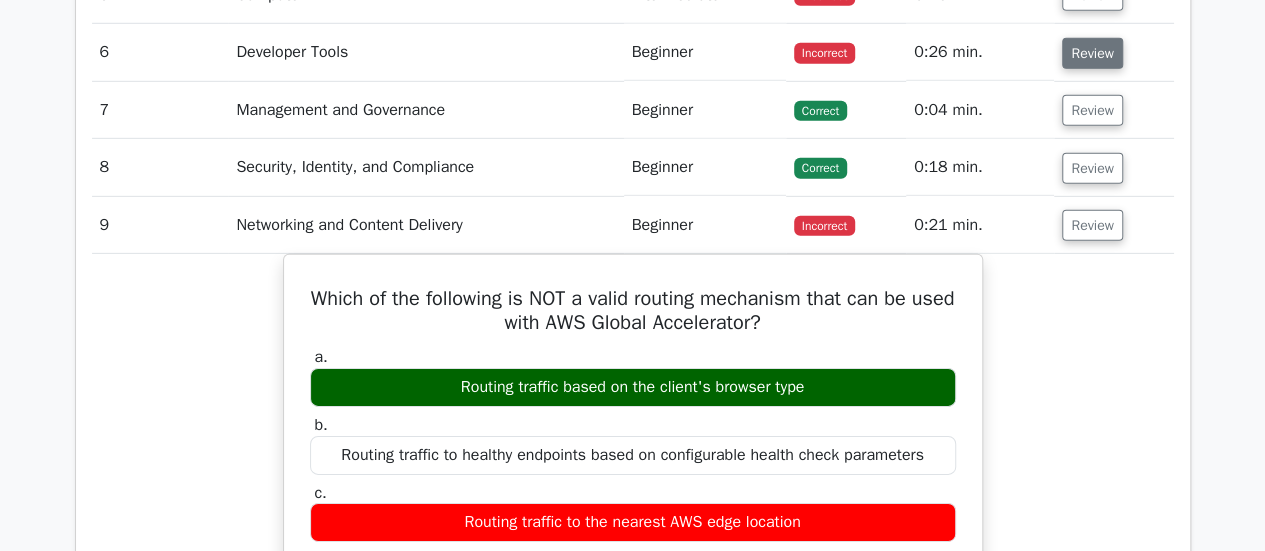 scroll, scrollTop: 3008, scrollLeft: 0, axis: vertical 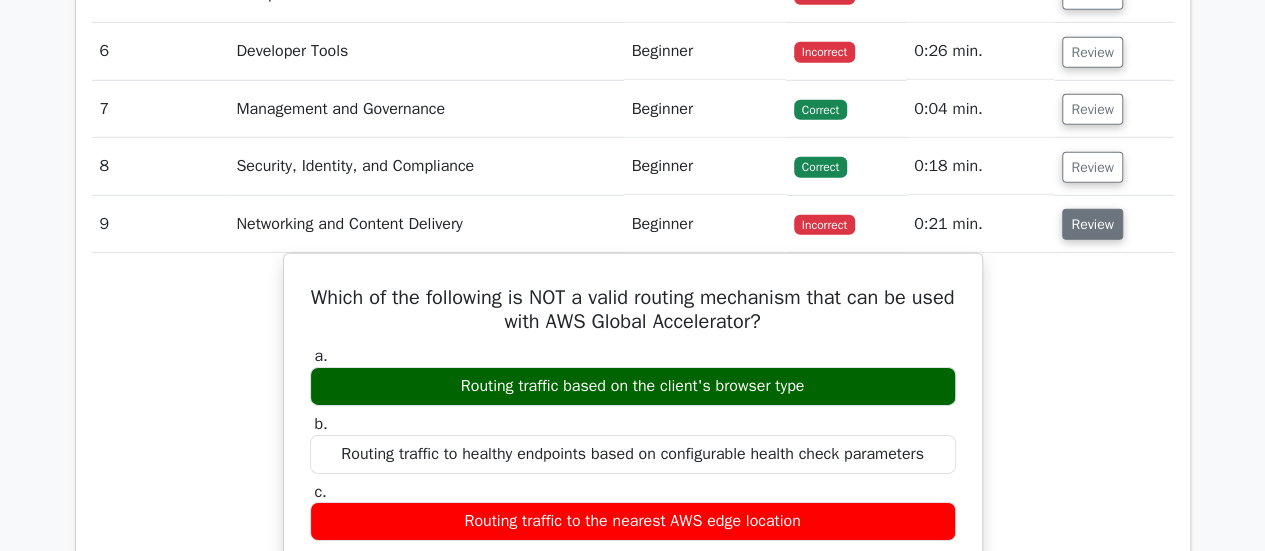 click on "Review" at bounding box center [1092, 224] 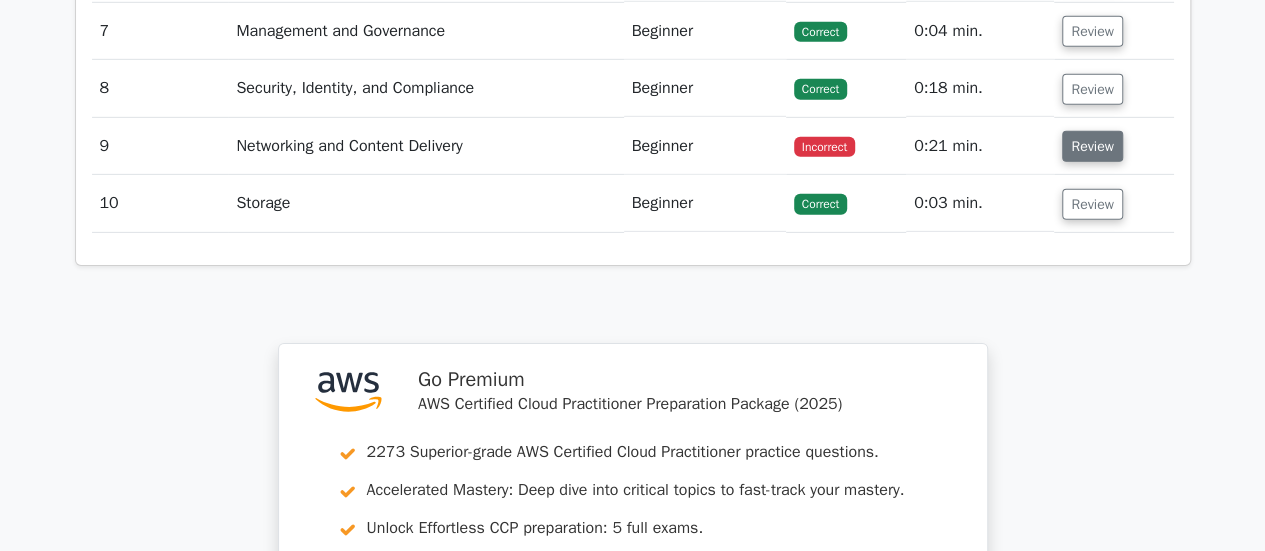 scroll, scrollTop: 3082, scrollLeft: 0, axis: vertical 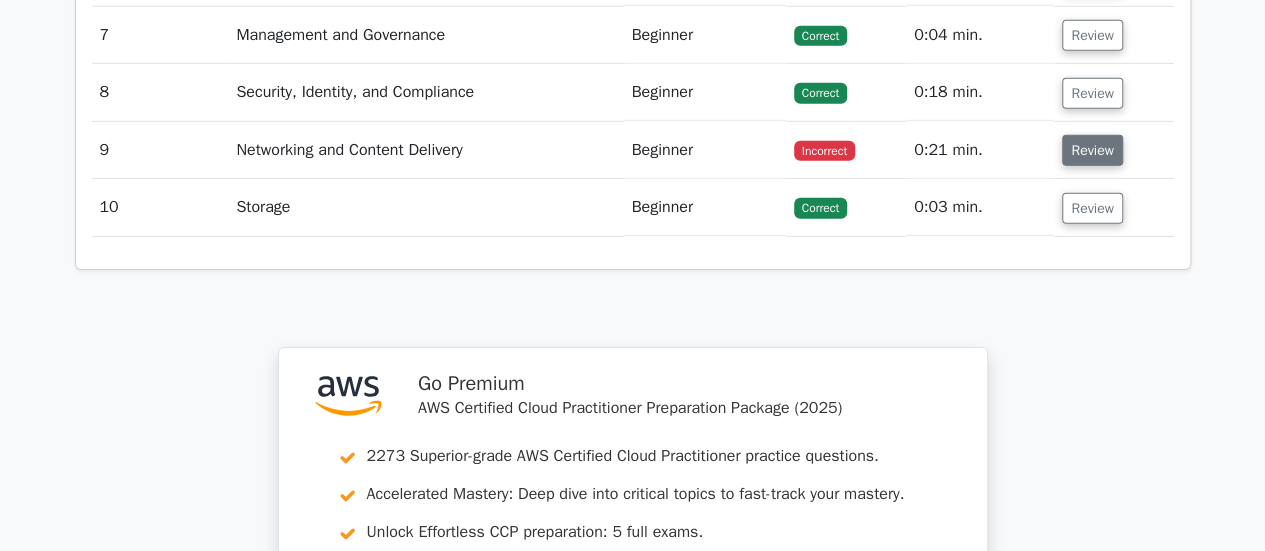 click on "Review" at bounding box center [1092, 150] 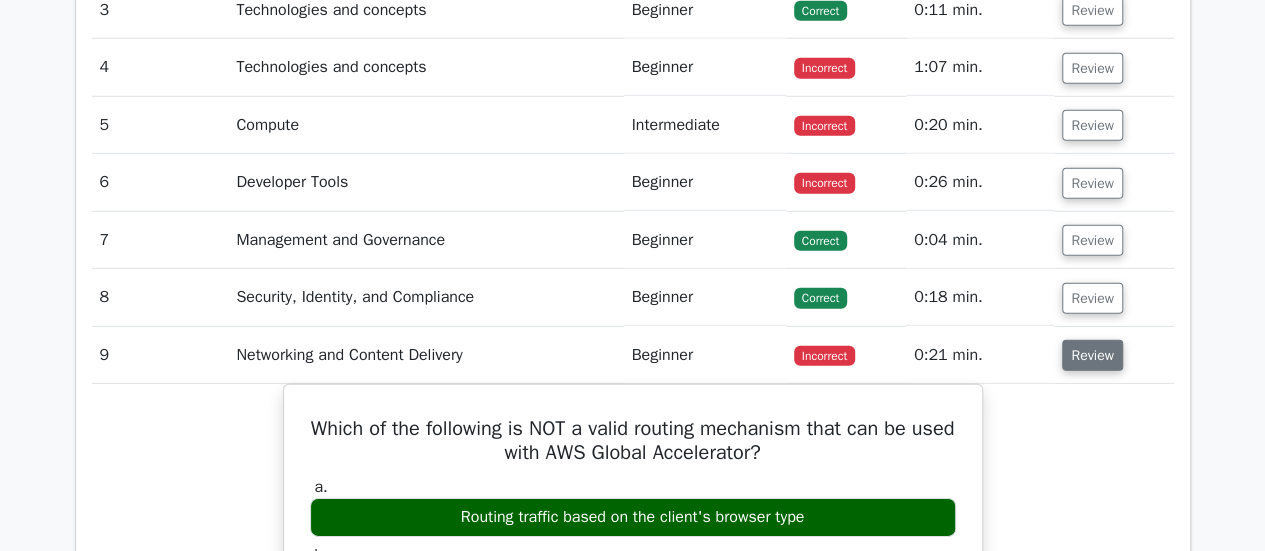 scroll, scrollTop: 2873, scrollLeft: 0, axis: vertical 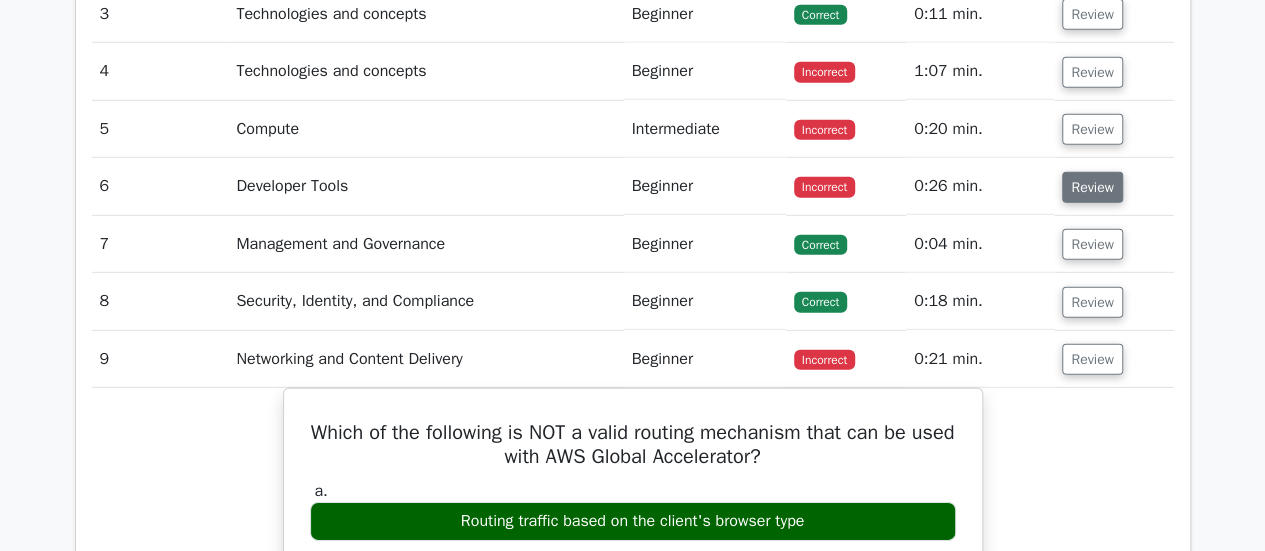 click on "Review" at bounding box center [1092, 187] 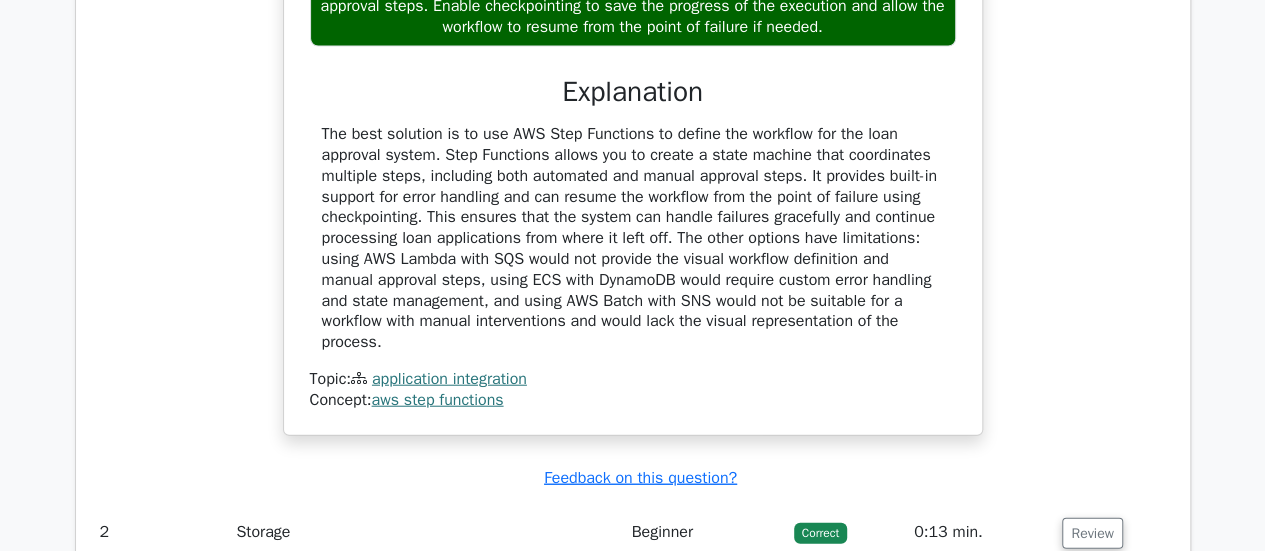 scroll, scrollTop: 2296, scrollLeft: 0, axis: vertical 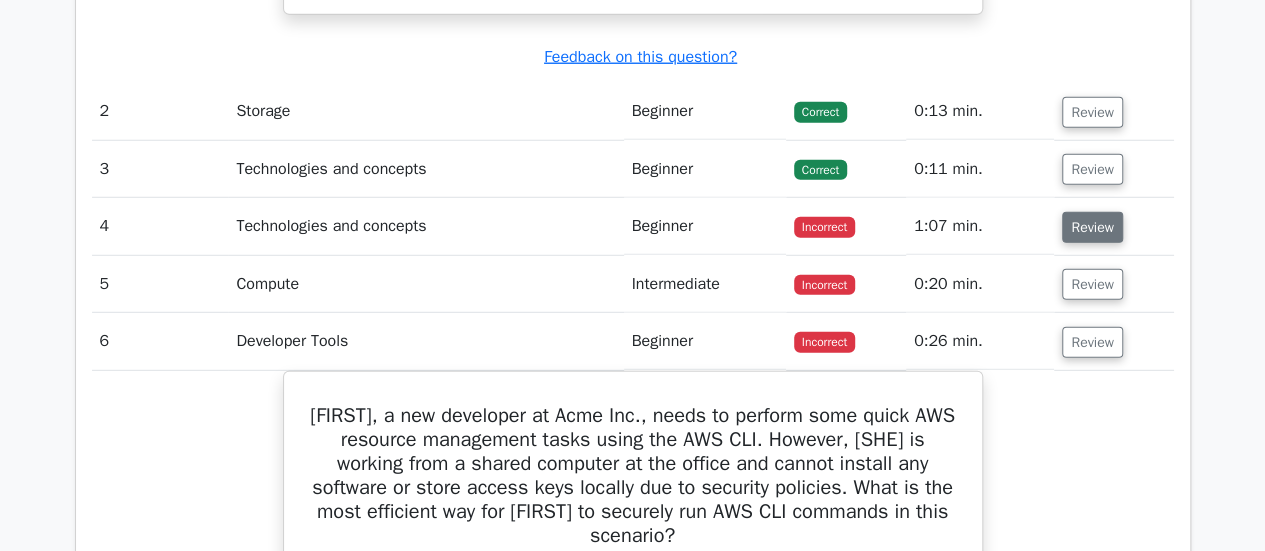 click on "Review" at bounding box center (1092, 227) 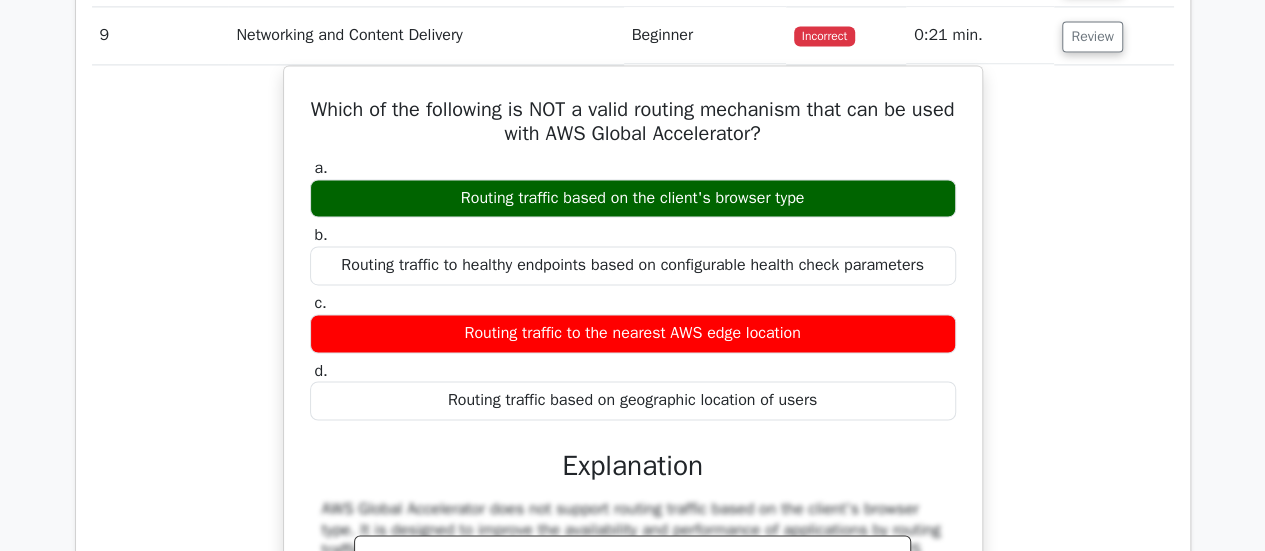 scroll, scrollTop: 5264, scrollLeft: 0, axis: vertical 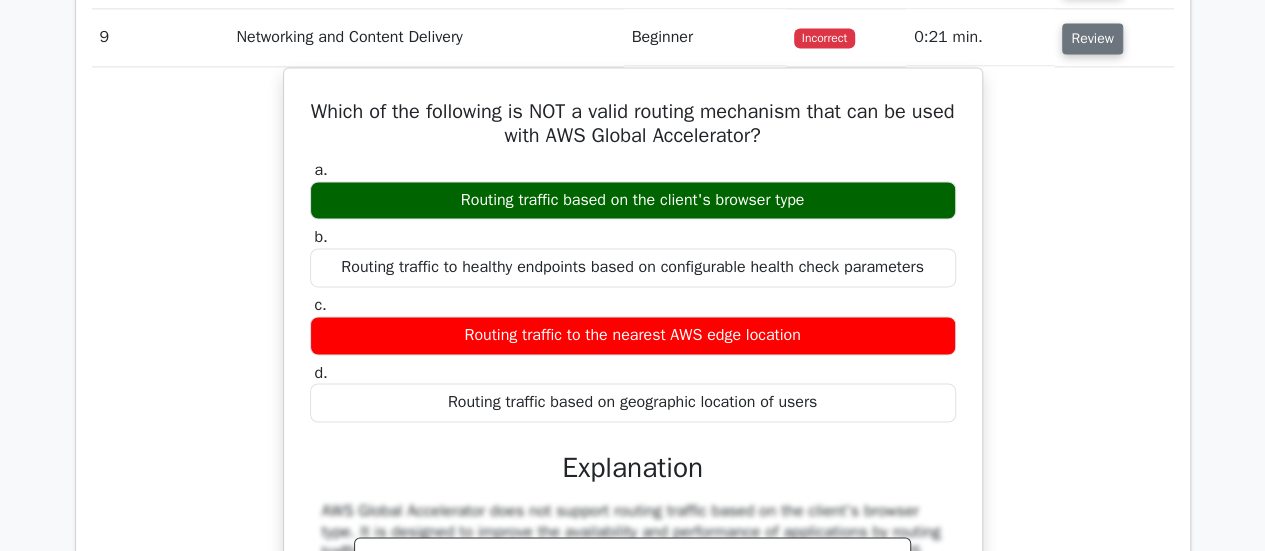 click on "Review" at bounding box center (1092, 38) 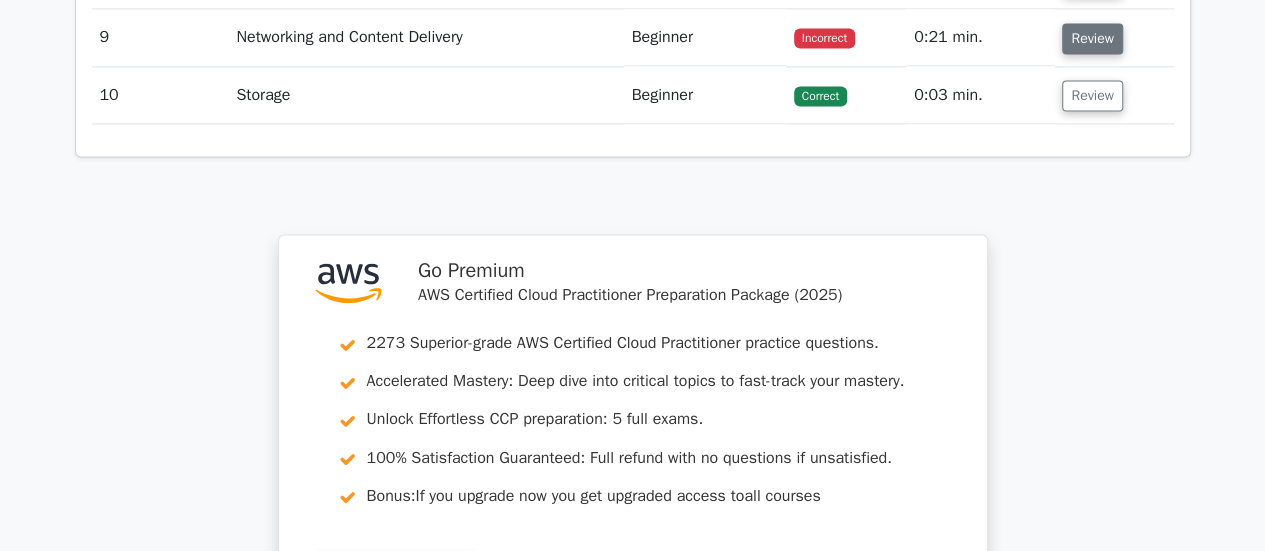 click on "Review" at bounding box center (1092, 38) 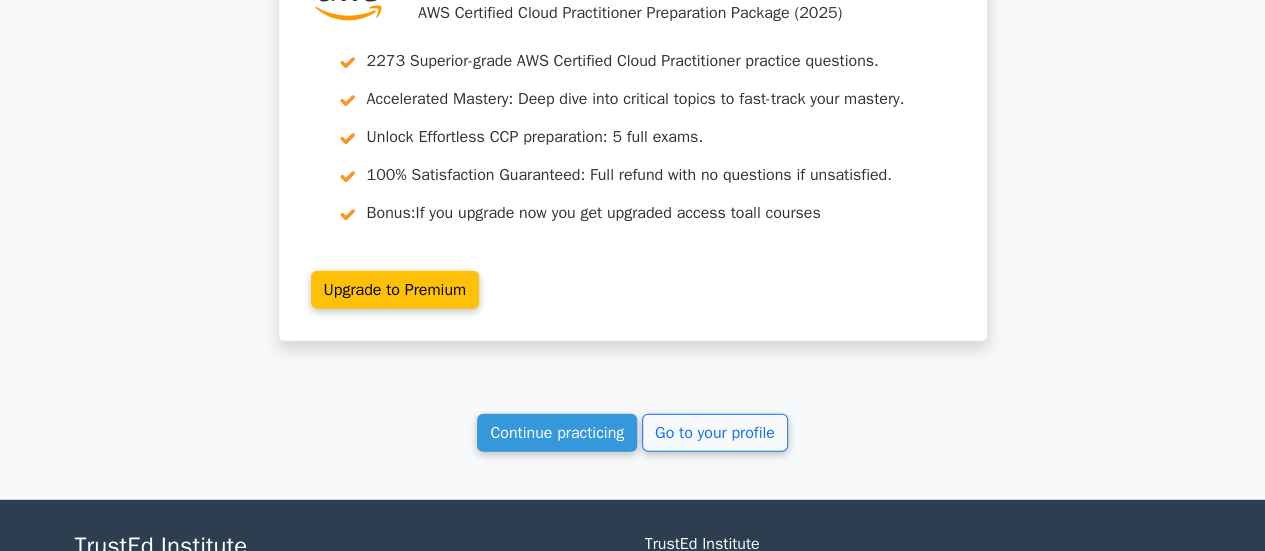 scroll, scrollTop: 6530, scrollLeft: 0, axis: vertical 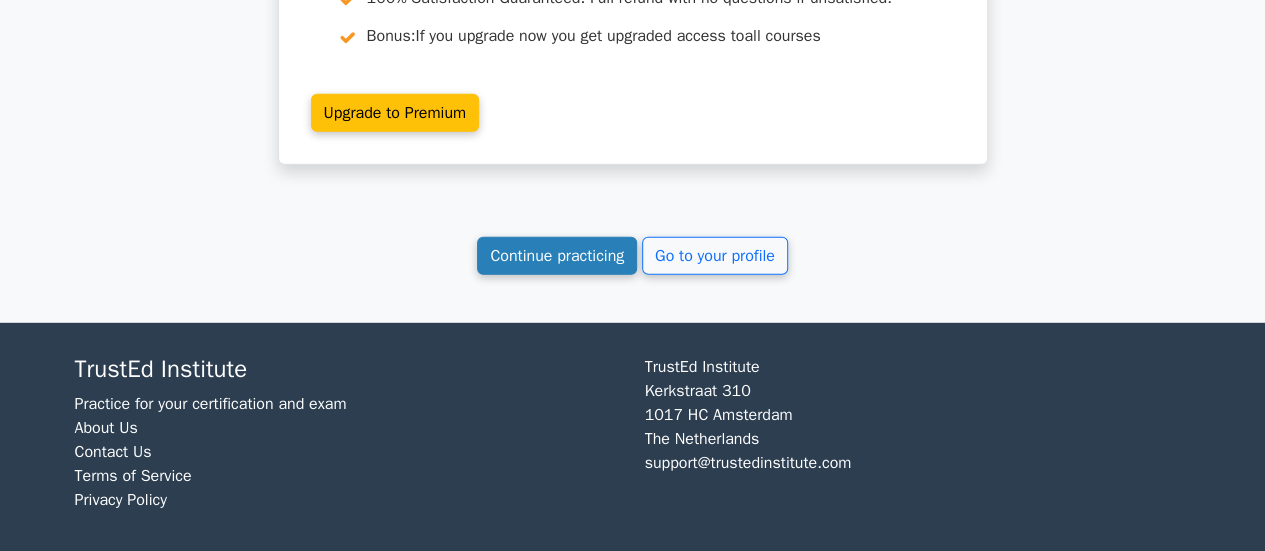 click on "Continue practicing" at bounding box center [557, 256] 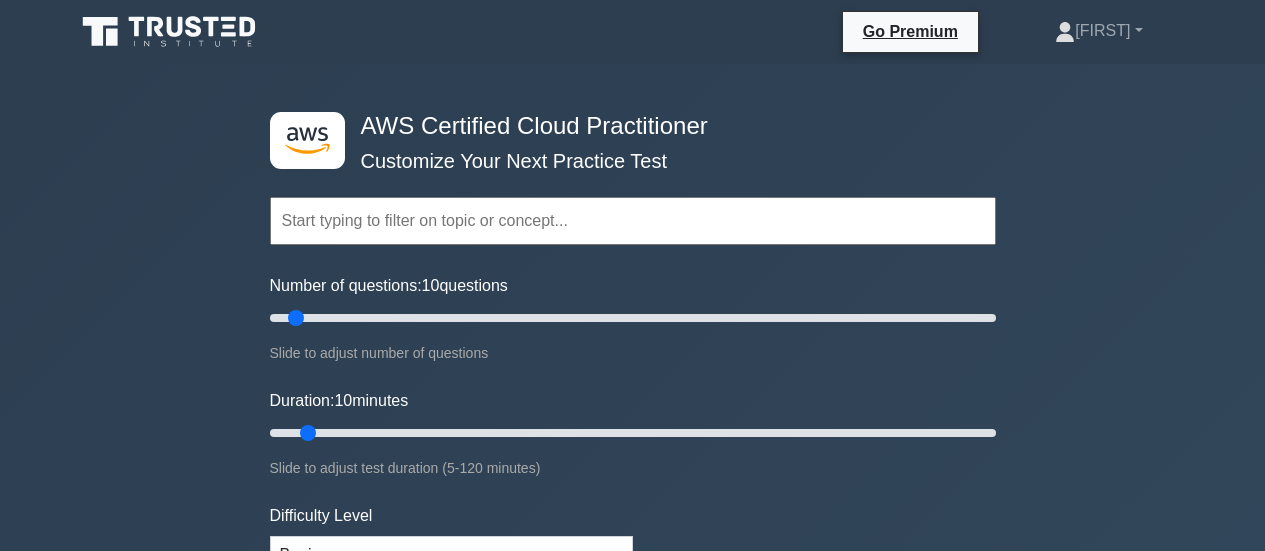 scroll, scrollTop: 143, scrollLeft: 0, axis: vertical 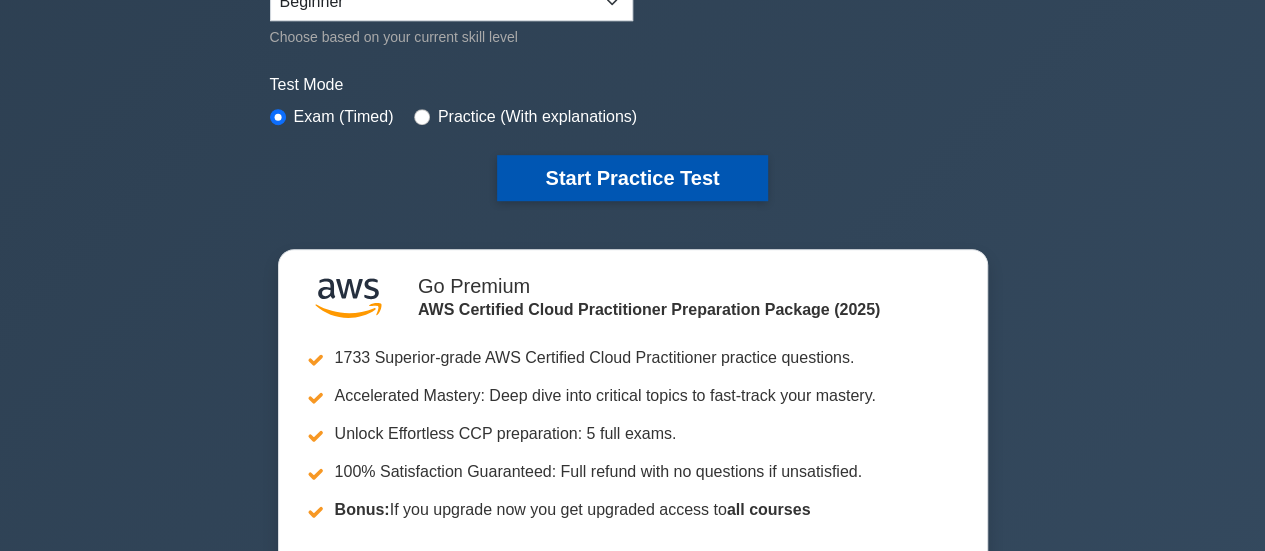 click on "Start Practice Test" at bounding box center (632, 178) 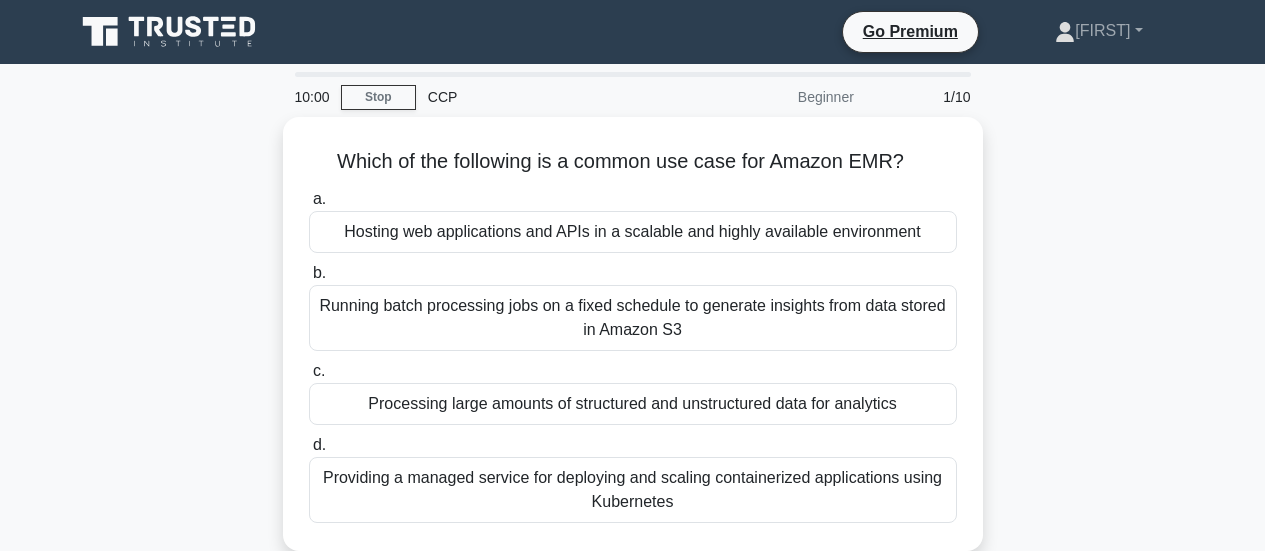 scroll, scrollTop: 0, scrollLeft: 0, axis: both 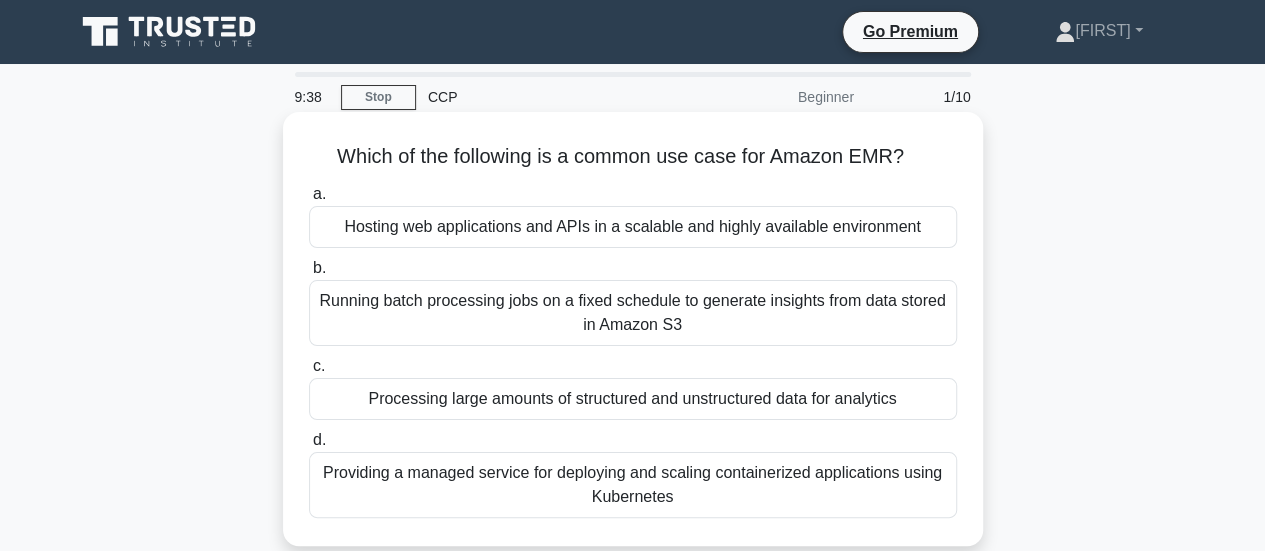 click on "Providing a managed service for deploying and scaling containerized applications using Kubernetes" at bounding box center (633, 485) 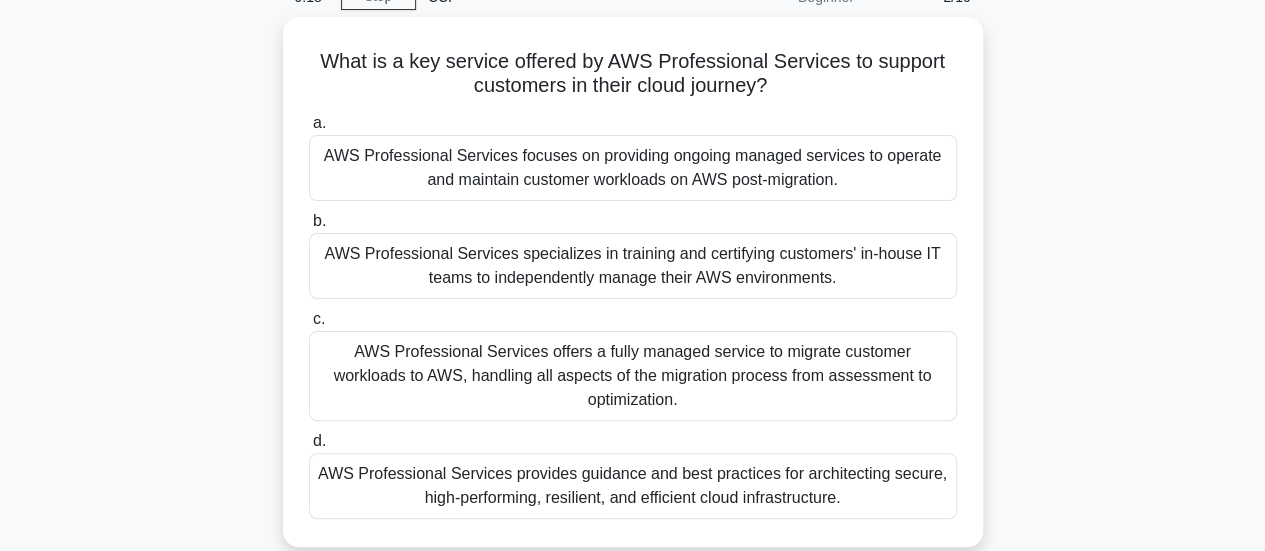 scroll, scrollTop: 104, scrollLeft: 0, axis: vertical 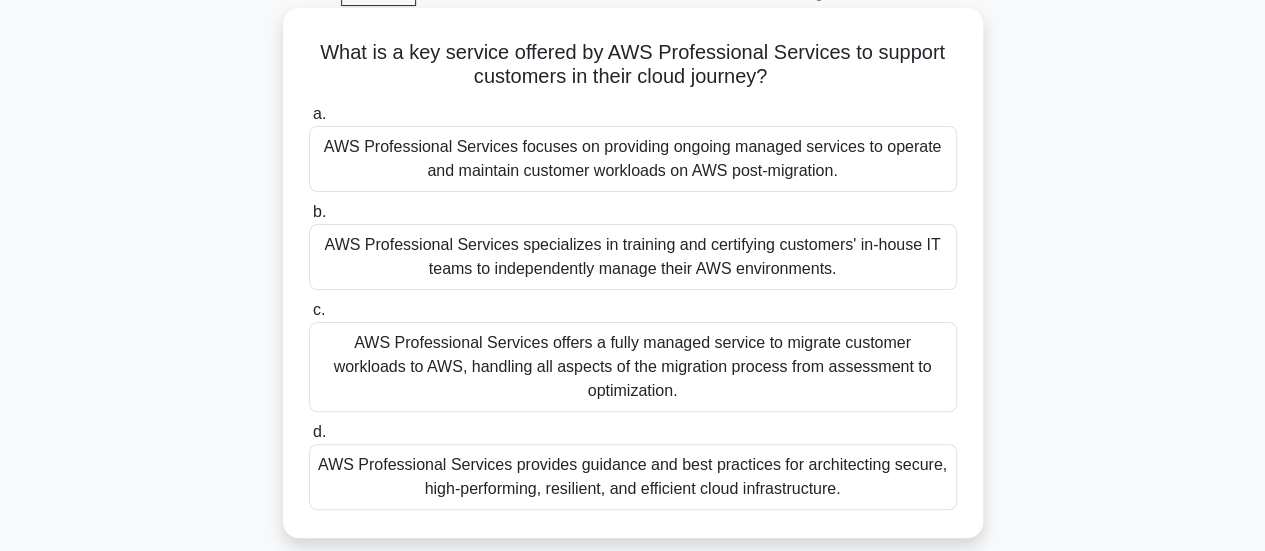 click on "AWS Professional Services provides guidance and best practices for architecting secure, high-performing, resilient, and efficient cloud infrastructure." at bounding box center (633, 477) 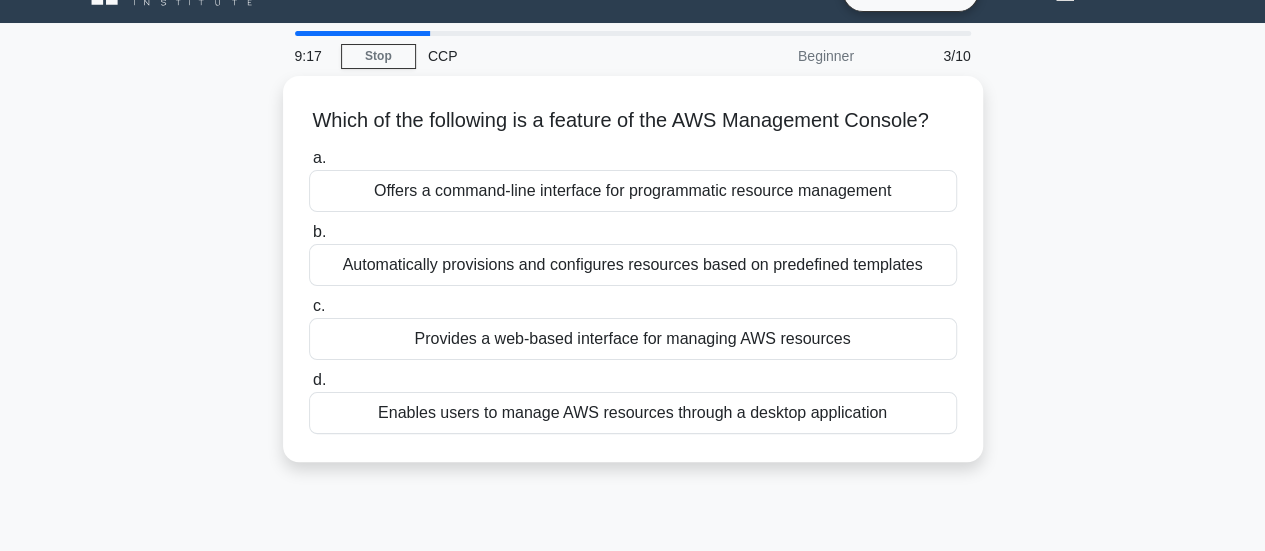 scroll, scrollTop: 0, scrollLeft: 0, axis: both 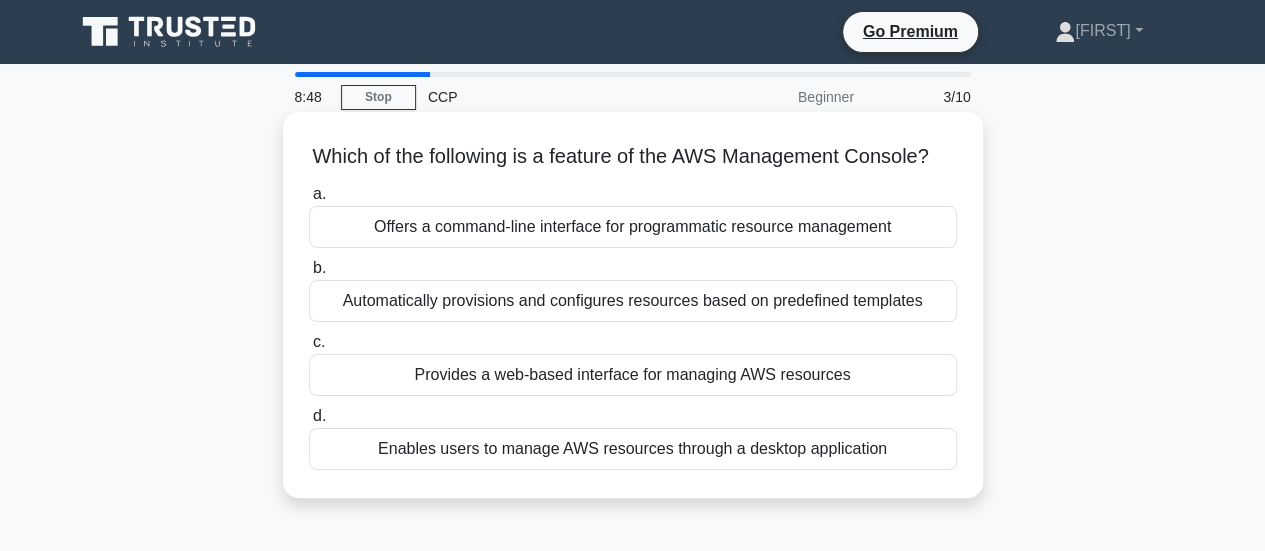 click on "Offers a command-line interface for programmatic resource management" at bounding box center [633, 227] 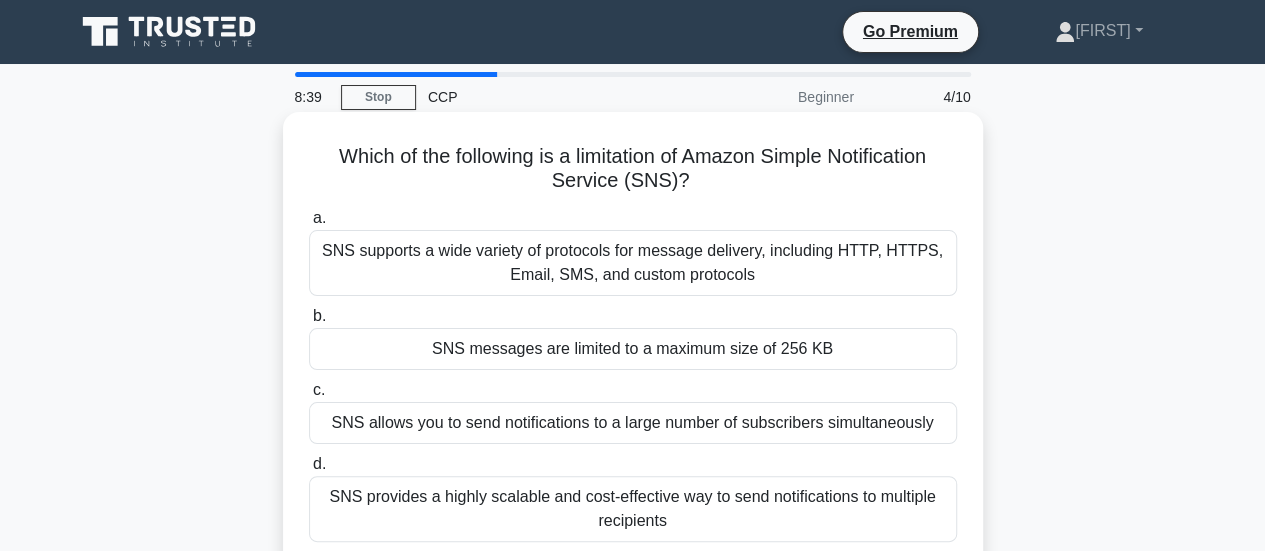 click on "SNS messages are limited to a maximum size of 256 KB" at bounding box center (633, 349) 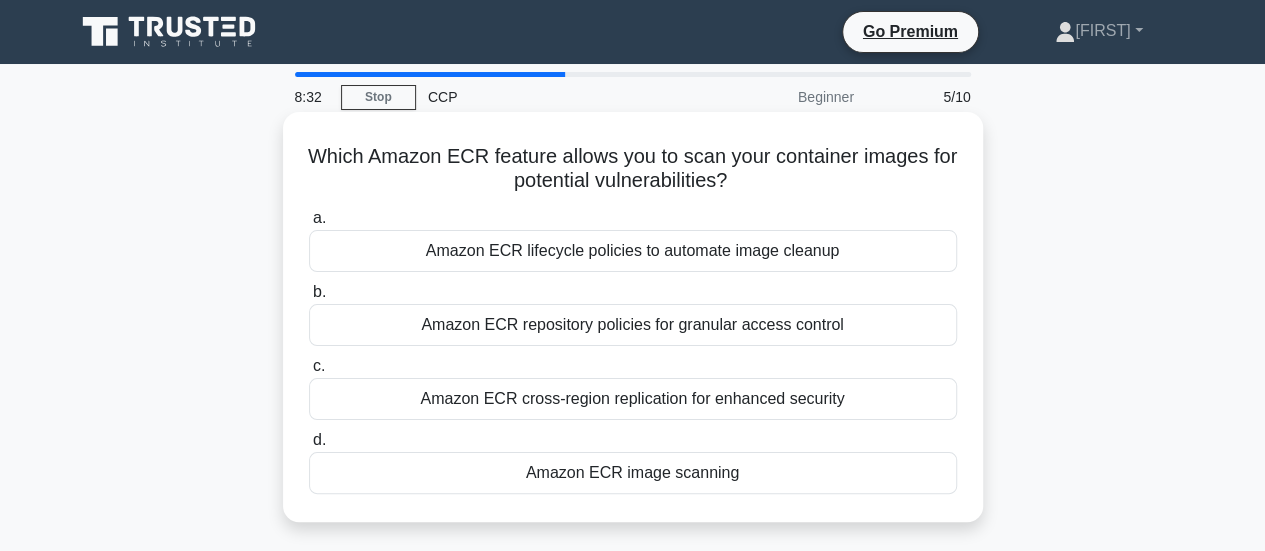 click on "Amazon ECR image scanning" at bounding box center (633, 473) 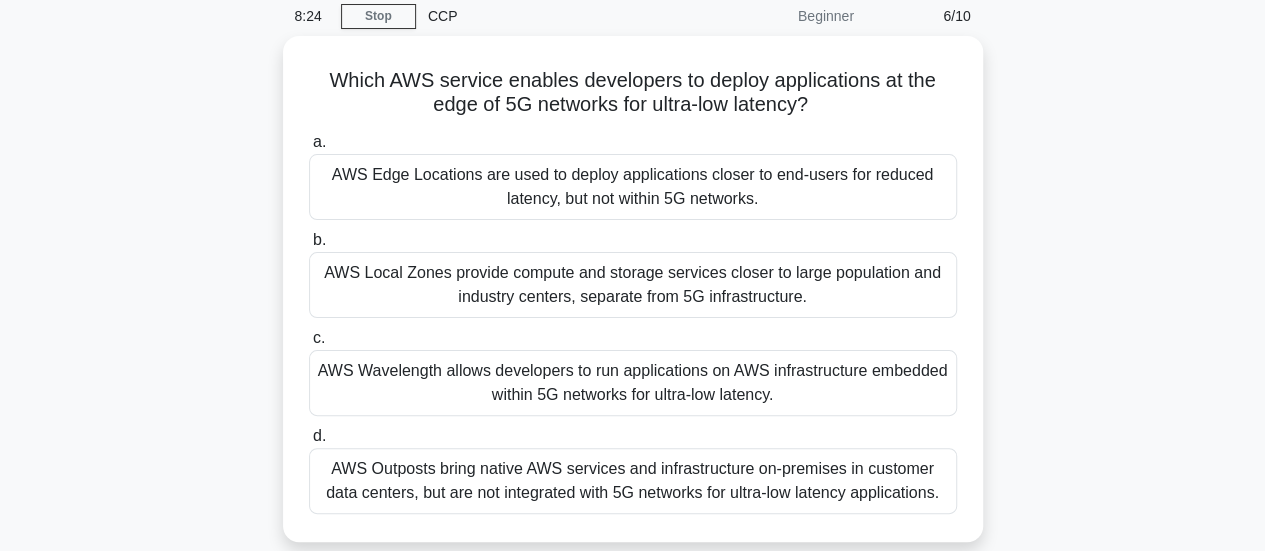 scroll, scrollTop: 82, scrollLeft: 0, axis: vertical 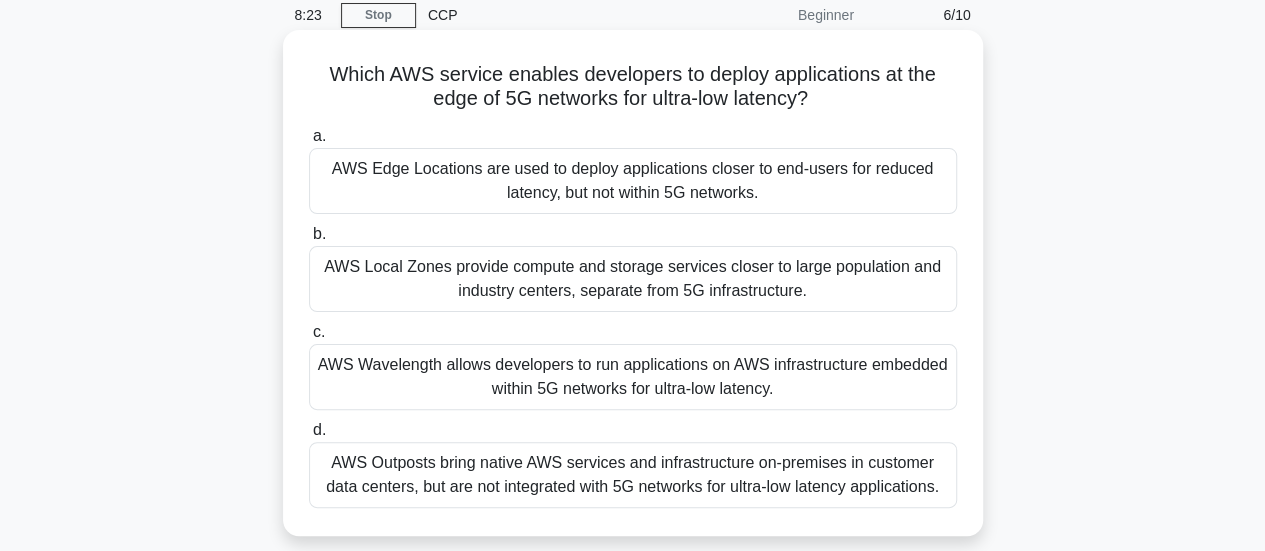 click on "AWS Wavelength allows developers to run applications on AWS infrastructure embedded within 5G networks for ultra-low latency." at bounding box center [633, 377] 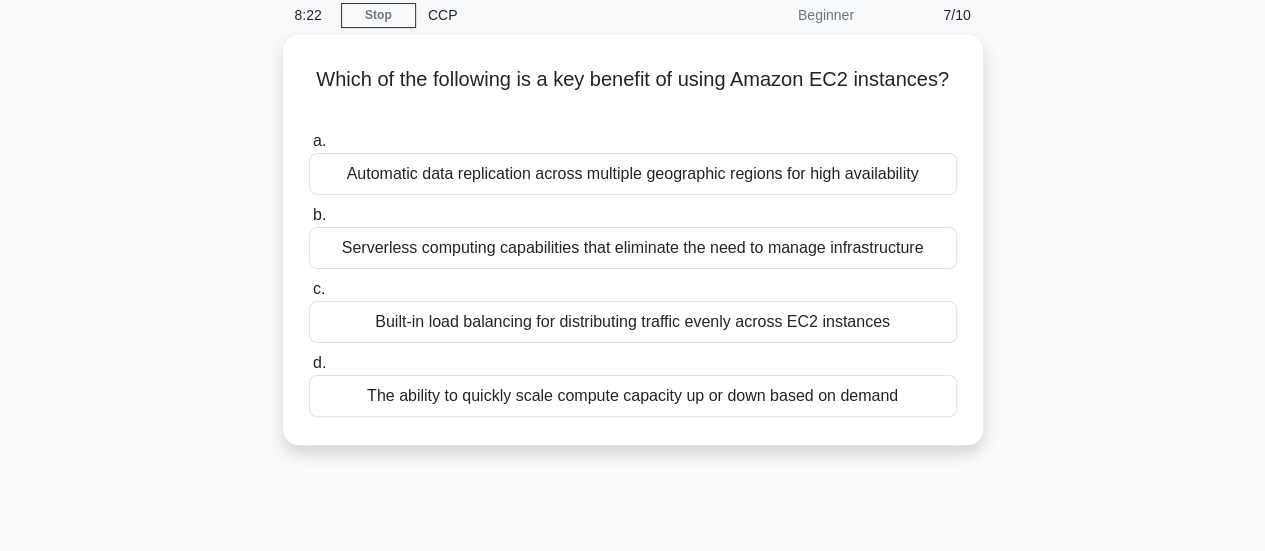 scroll, scrollTop: 0, scrollLeft: 0, axis: both 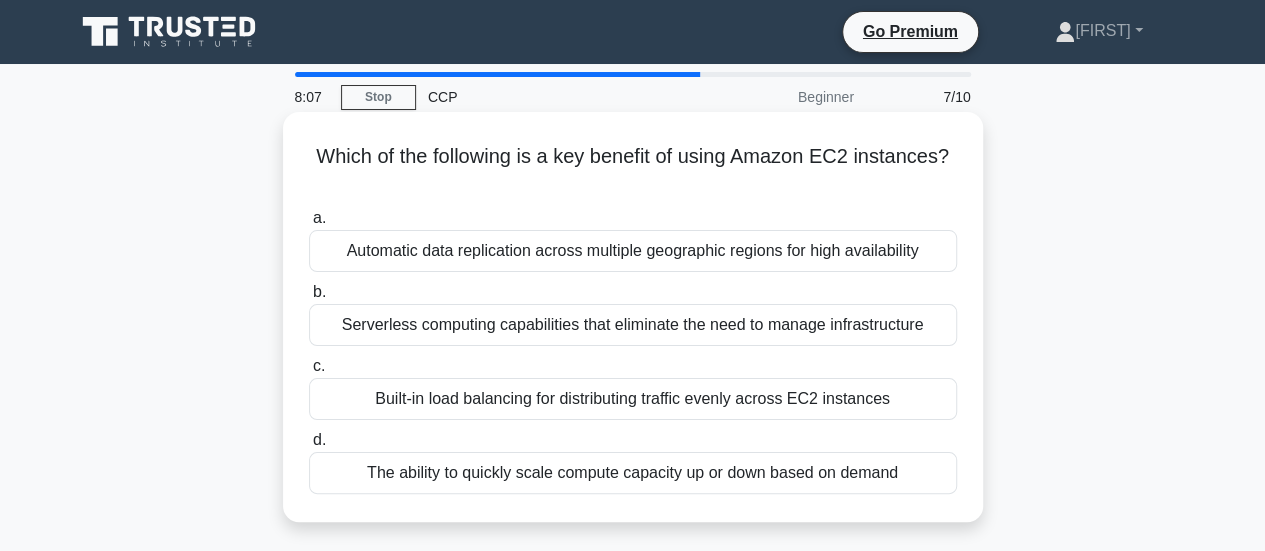click on "The ability to quickly scale compute capacity up or down based on demand" at bounding box center [633, 473] 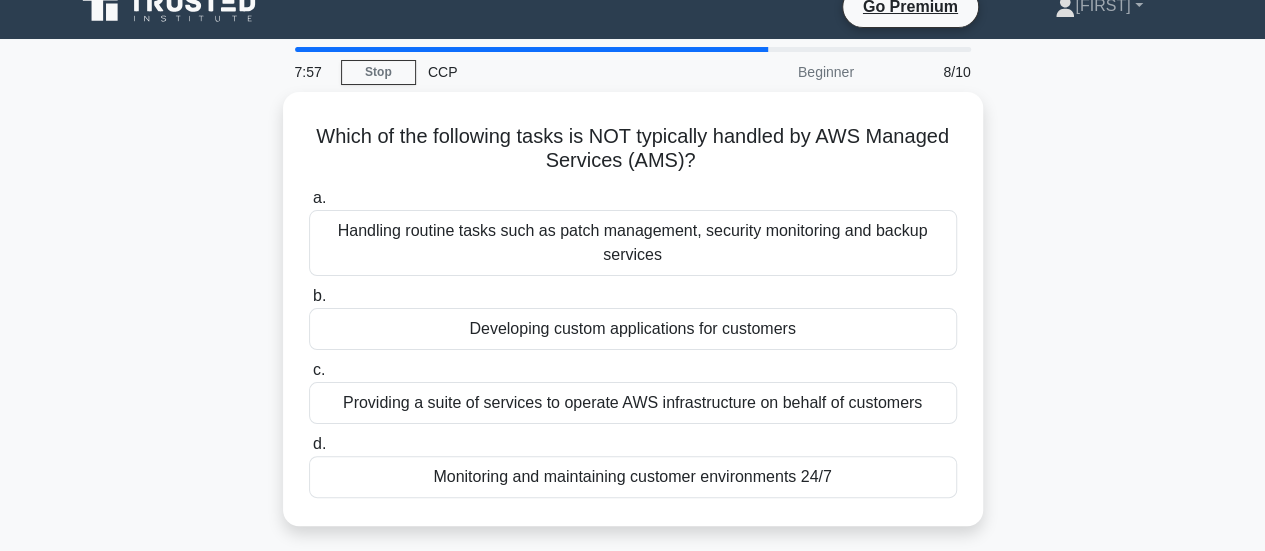 scroll, scrollTop: 26, scrollLeft: 0, axis: vertical 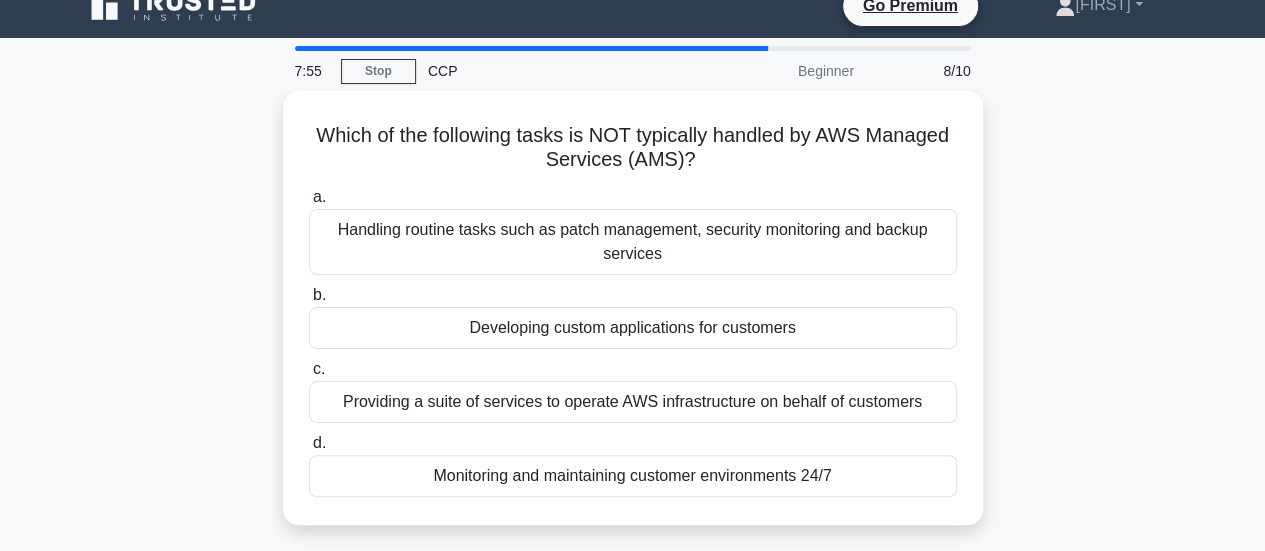click on "Monitoring and maintaining customer environments 24/7" at bounding box center (633, 476) 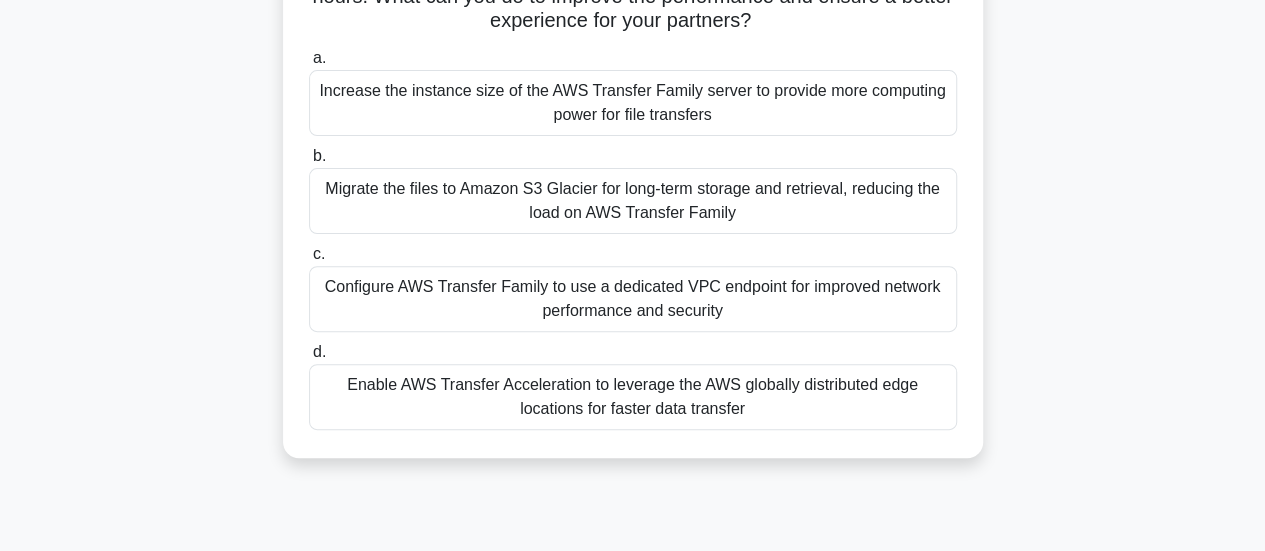 scroll, scrollTop: 233, scrollLeft: 0, axis: vertical 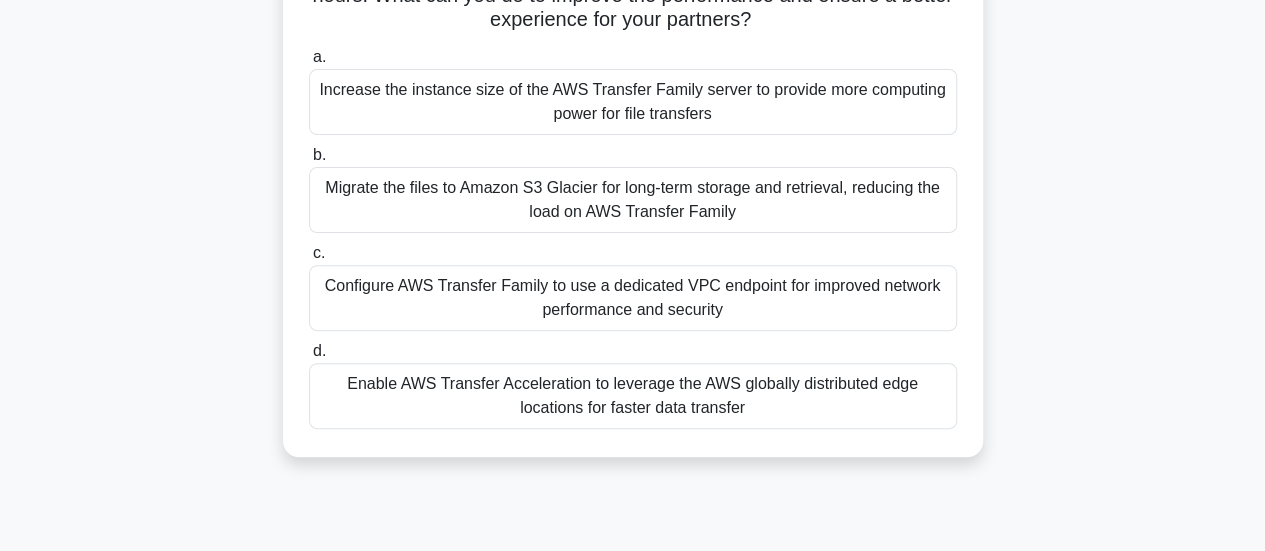 click on "Enable AWS Transfer Acceleration to leverage the AWS globally distributed edge locations for faster data transfer" at bounding box center [633, 396] 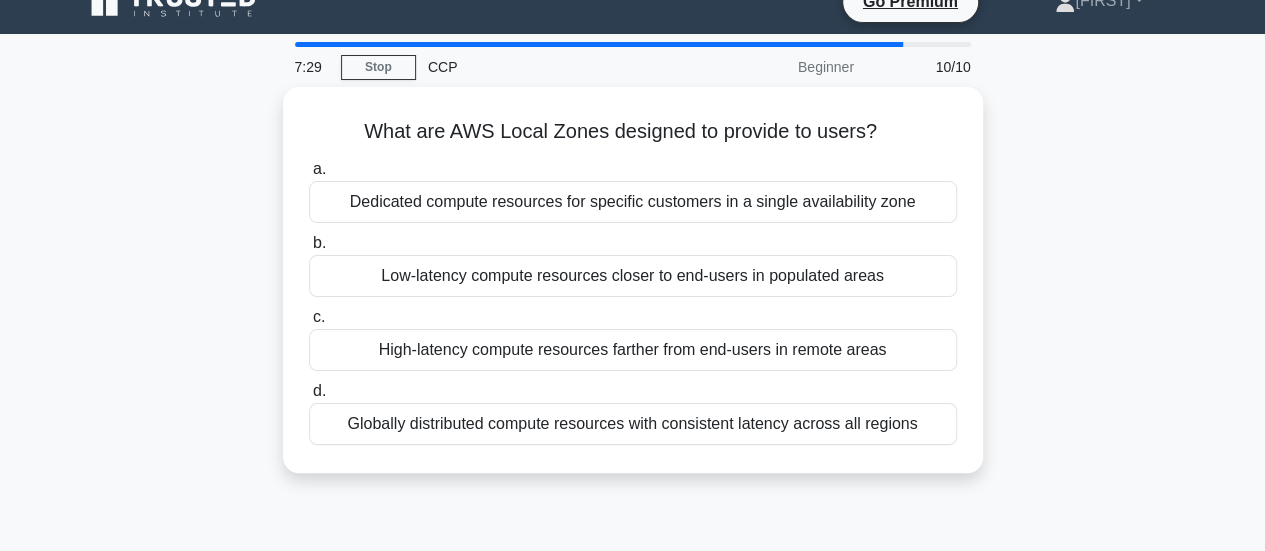 scroll, scrollTop: 0, scrollLeft: 0, axis: both 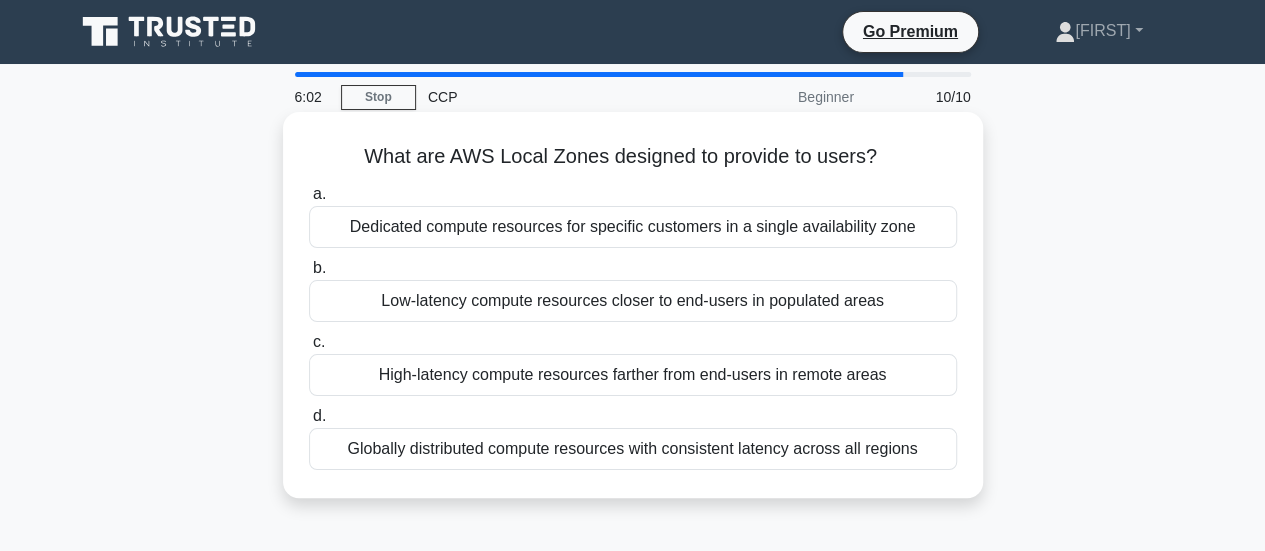 click on "Low-latency compute resources closer to end-users in populated areas" at bounding box center (633, 301) 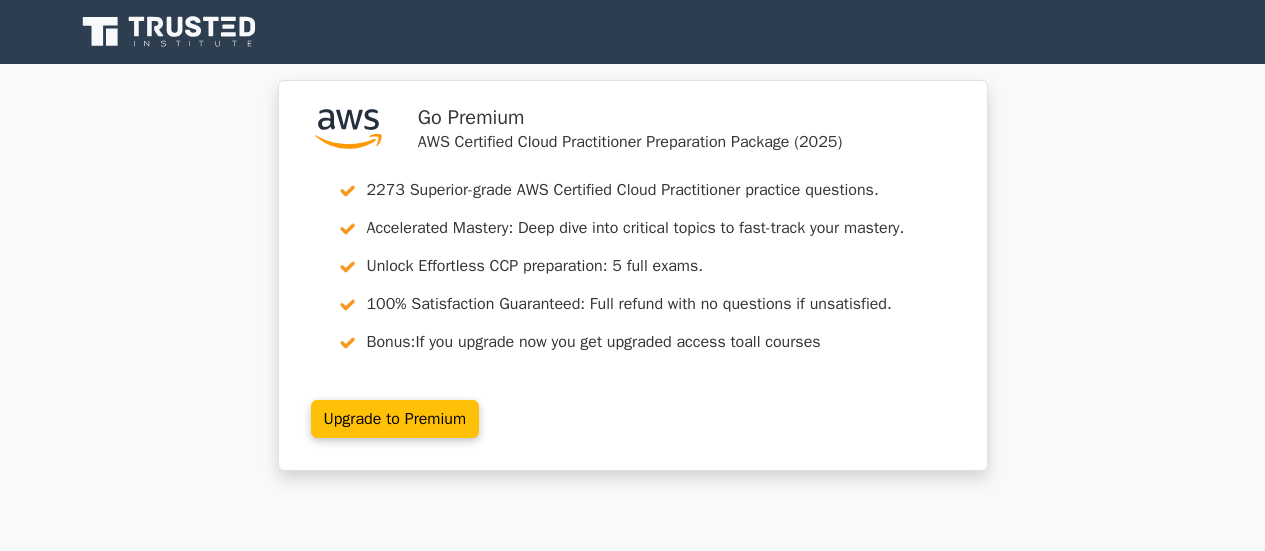 scroll, scrollTop: 478, scrollLeft: 0, axis: vertical 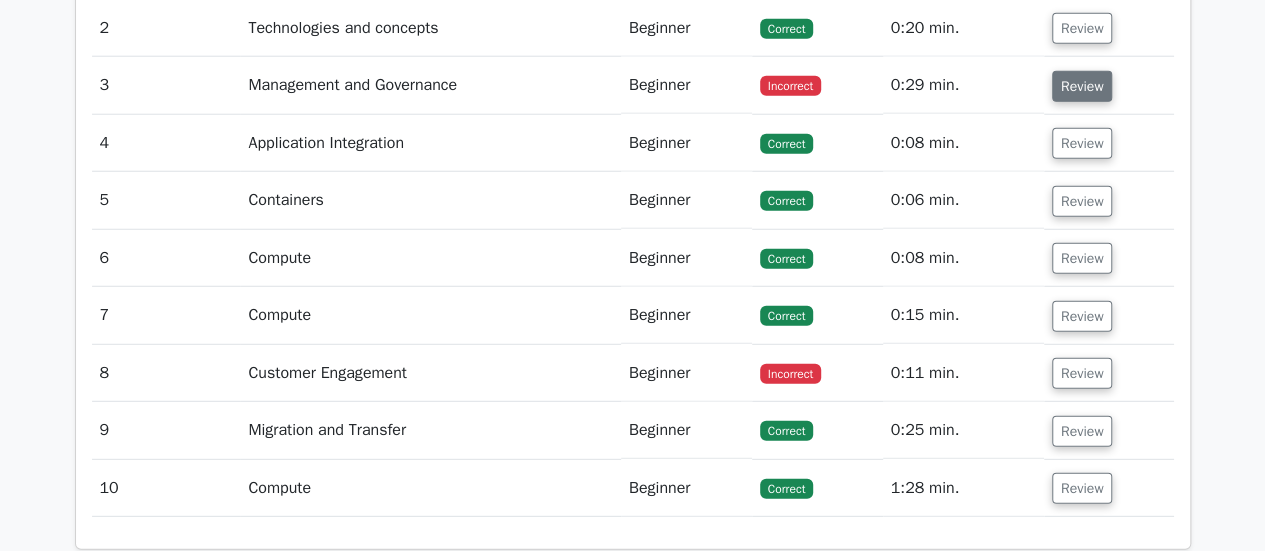 click on "Review" at bounding box center [1082, 86] 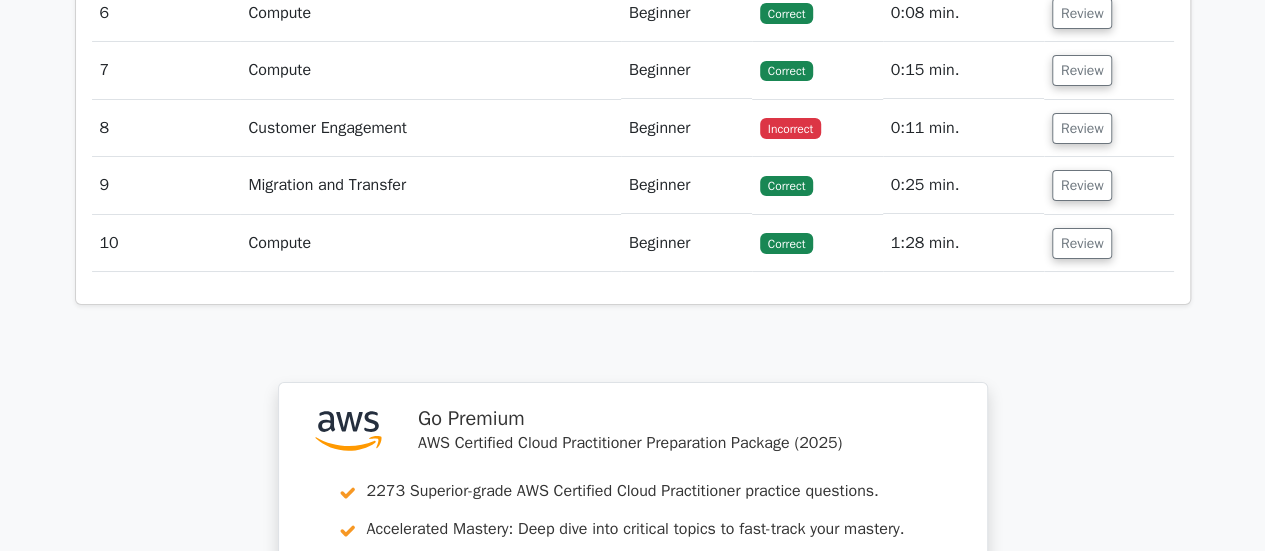 scroll, scrollTop: 3646, scrollLeft: 0, axis: vertical 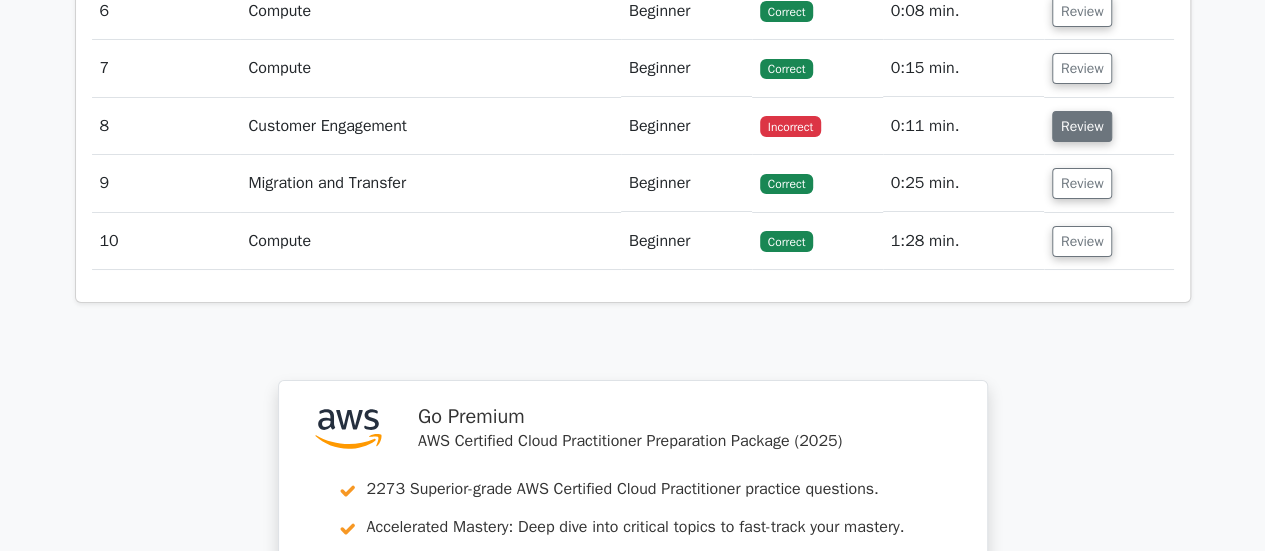 click on "Review" at bounding box center [1082, 126] 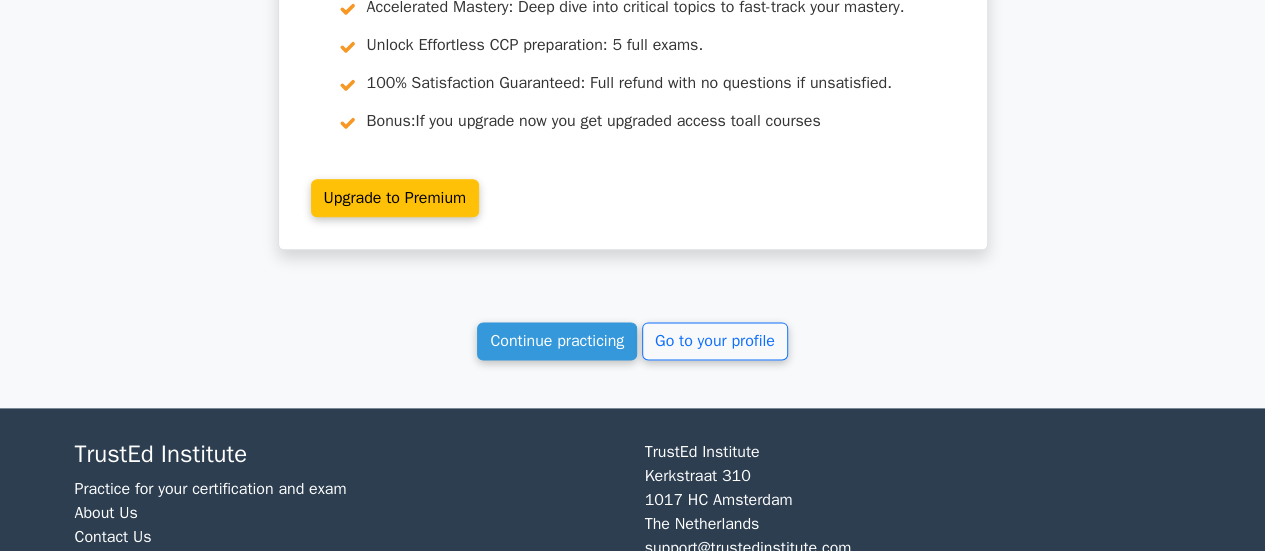 scroll, scrollTop: 4962, scrollLeft: 0, axis: vertical 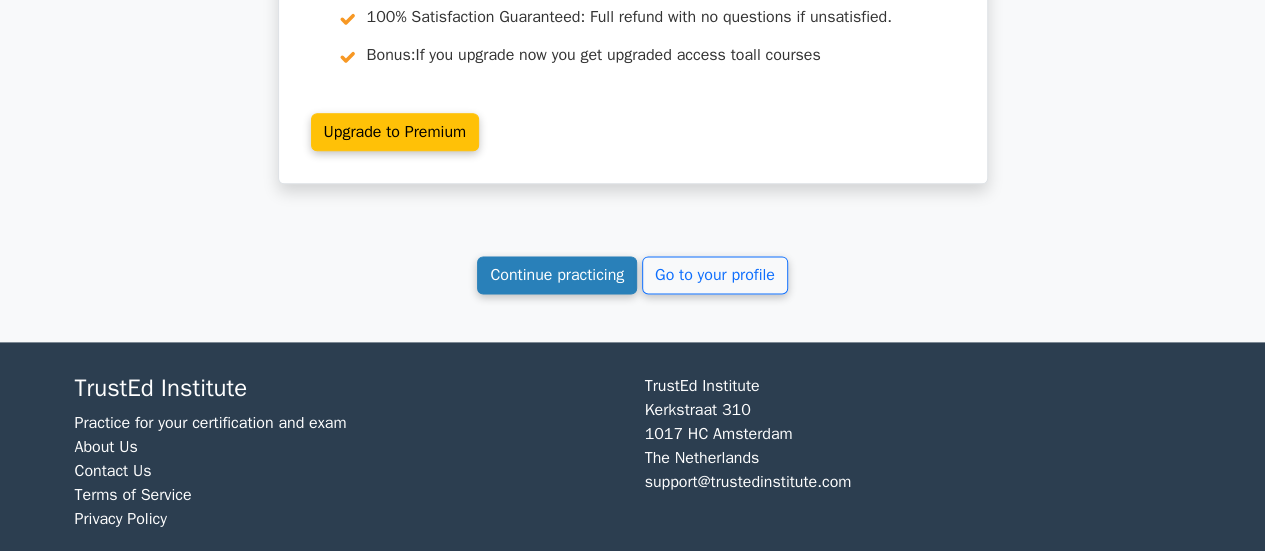 click on "Continue practicing" at bounding box center [557, 275] 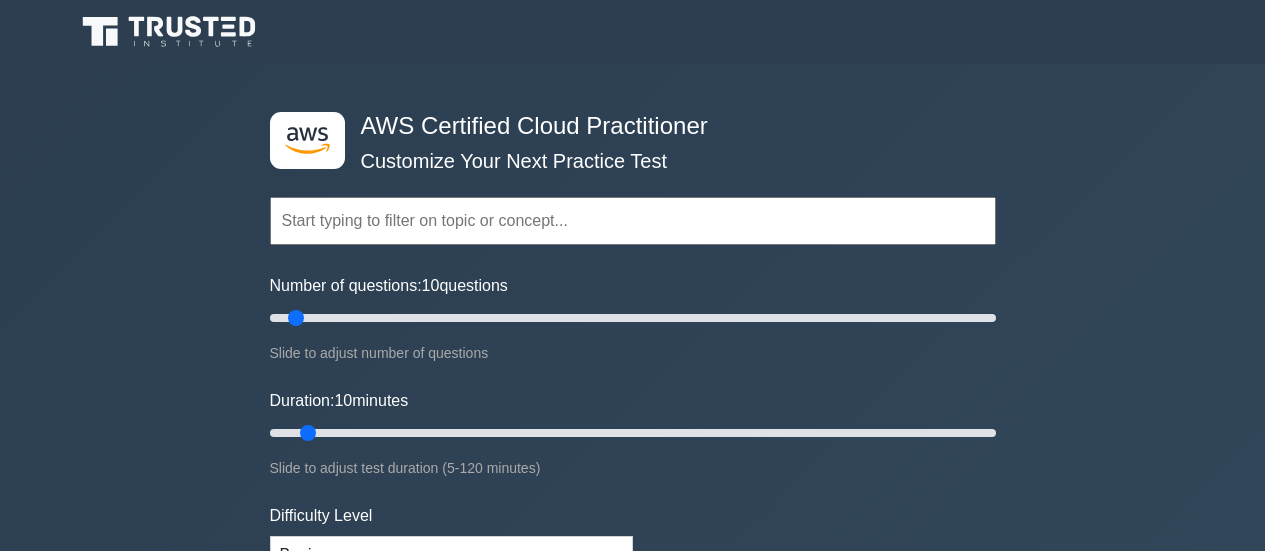 scroll, scrollTop: 0, scrollLeft: 0, axis: both 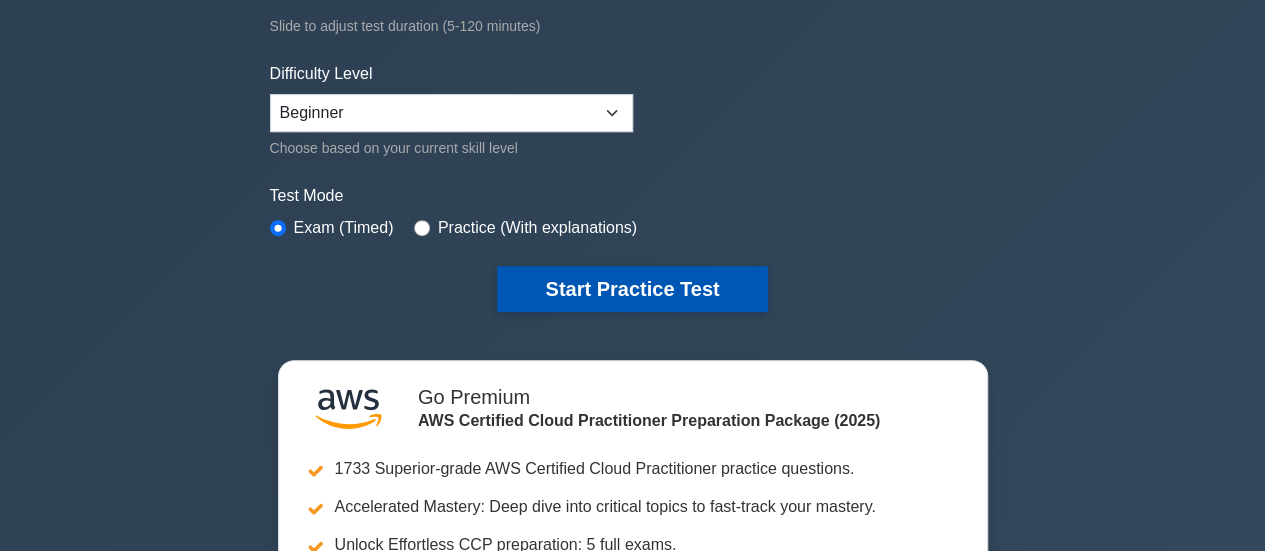 click on "Start Practice Test" at bounding box center (632, 289) 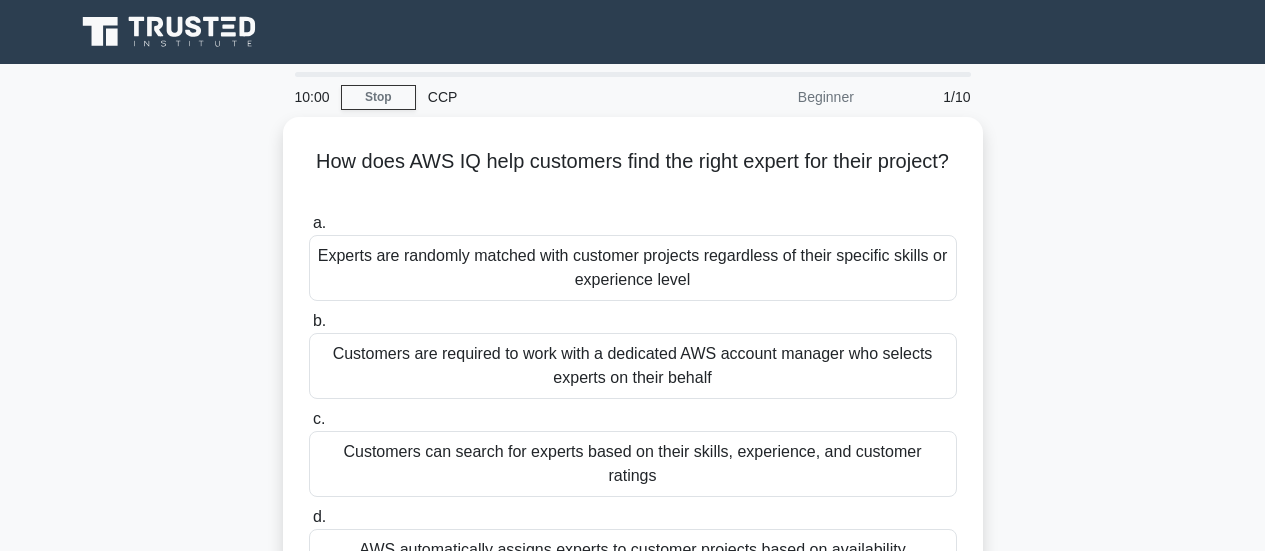 scroll, scrollTop: 0, scrollLeft: 0, axis: both 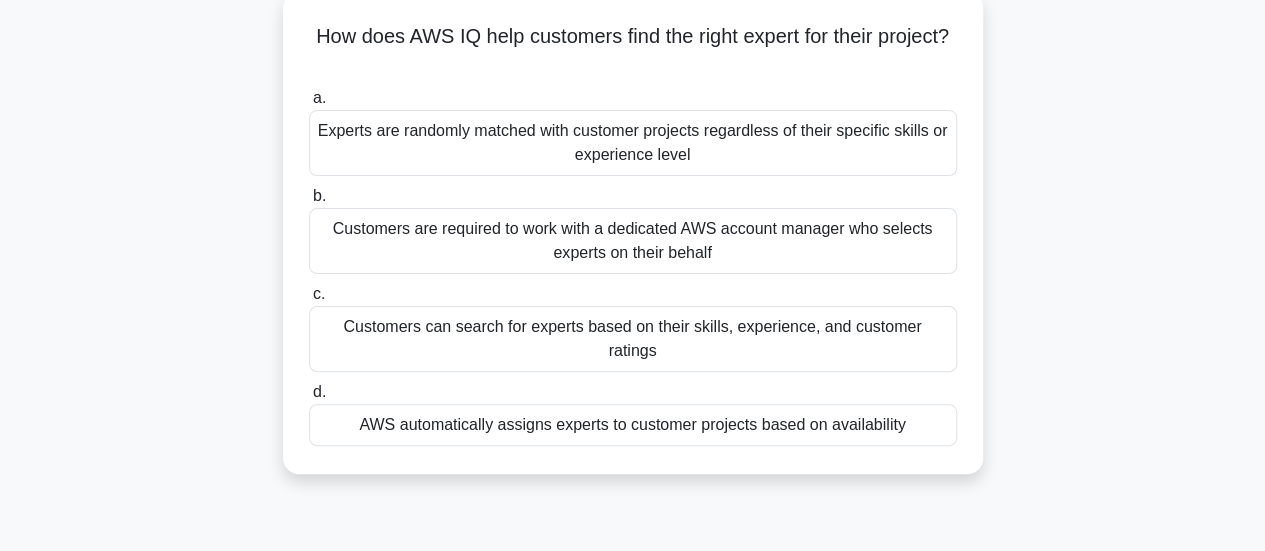 click on "Customers can search for experts based on their skills, experience, and customer ratings" at bounding box center (633, 339) 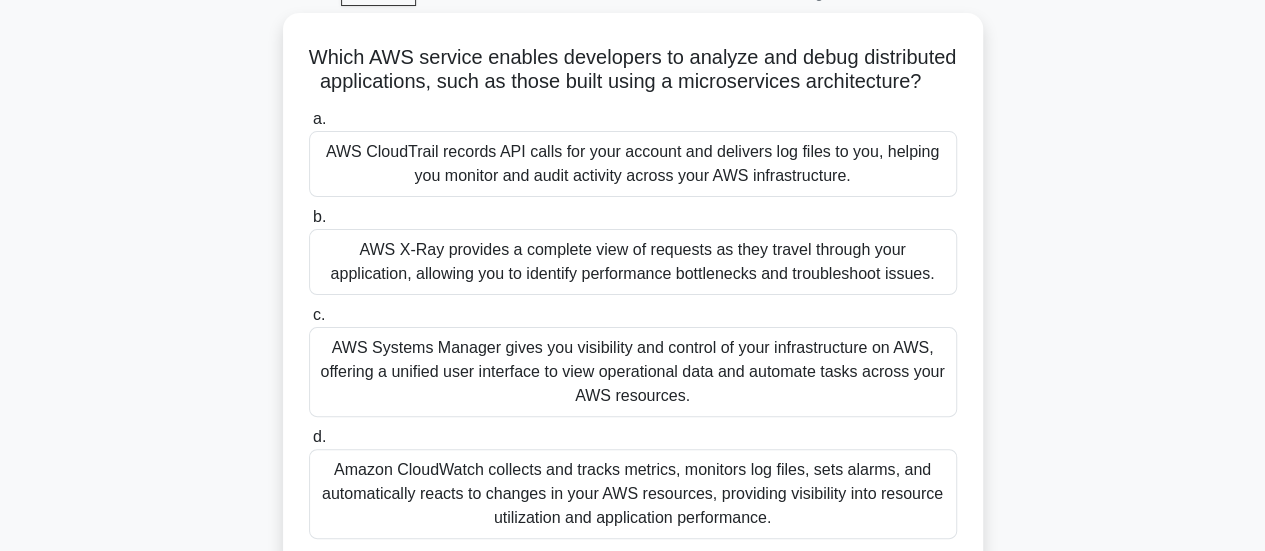 scroll, scrollTop: 128, scrollLeft: 0, axis: vertical 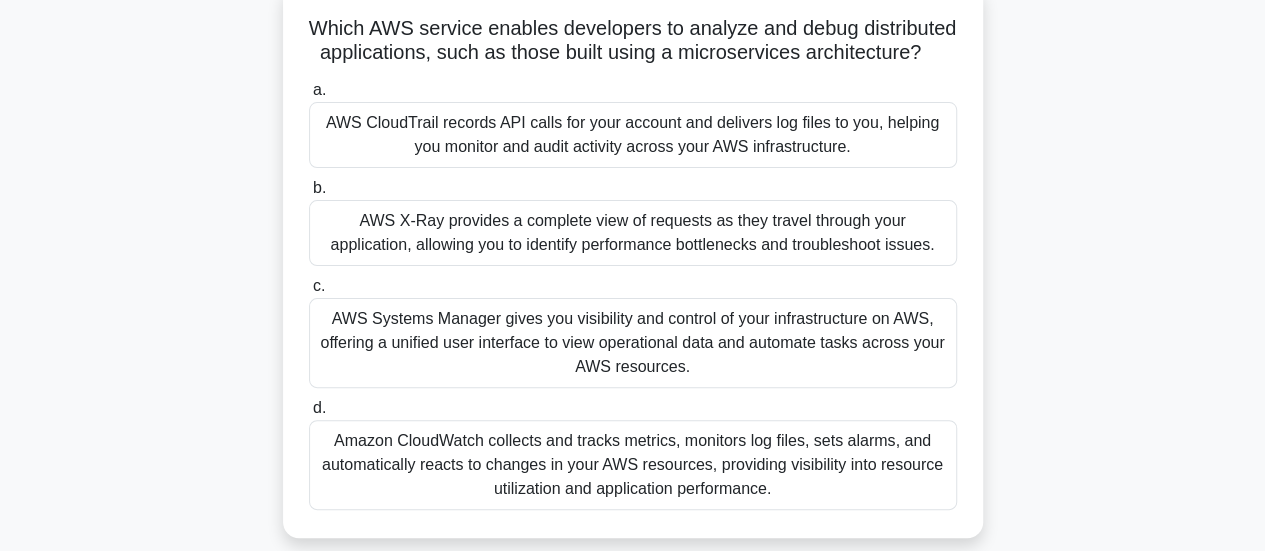 click on "AWS X-Ray provides a complete view of requests as they travel through your application, allowing you to identify performance bottlenecks and troubleshoot issues." at bounding box center [633, 233] 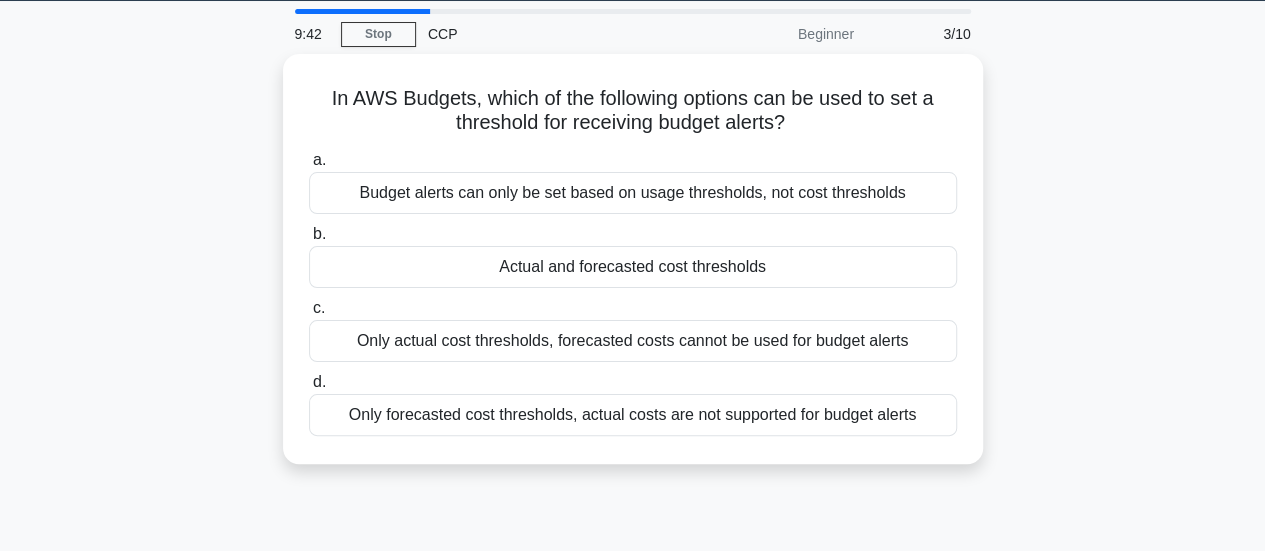 scroll, scrollTop: 0, scrollLeft: 0, axis: both 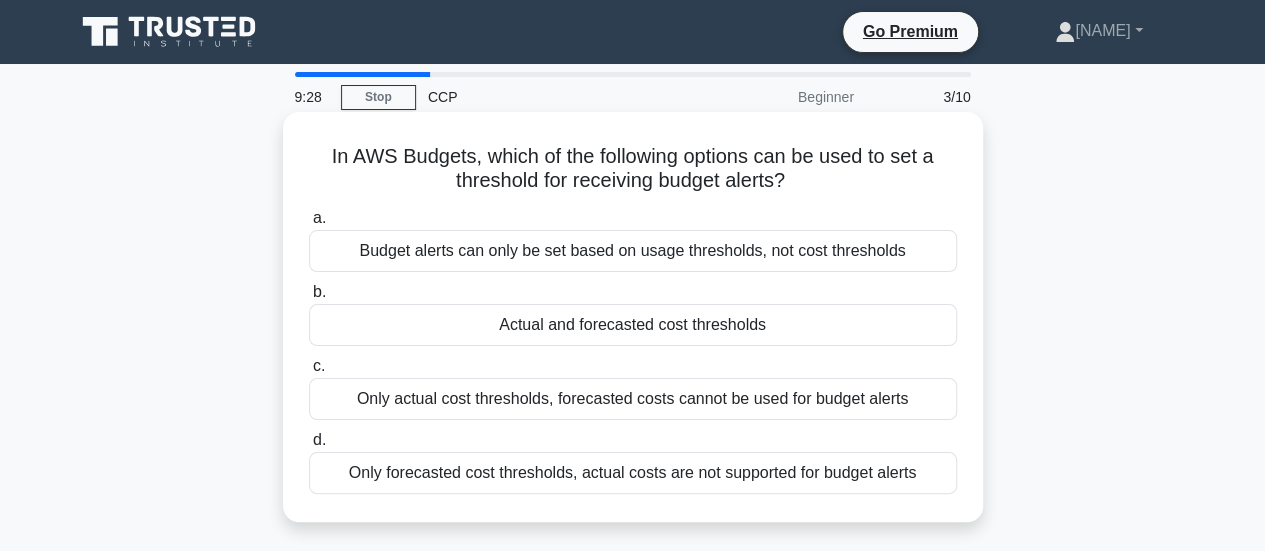 click on "Actual and forecasted cost thresholds" at bounding box center (633, 325) 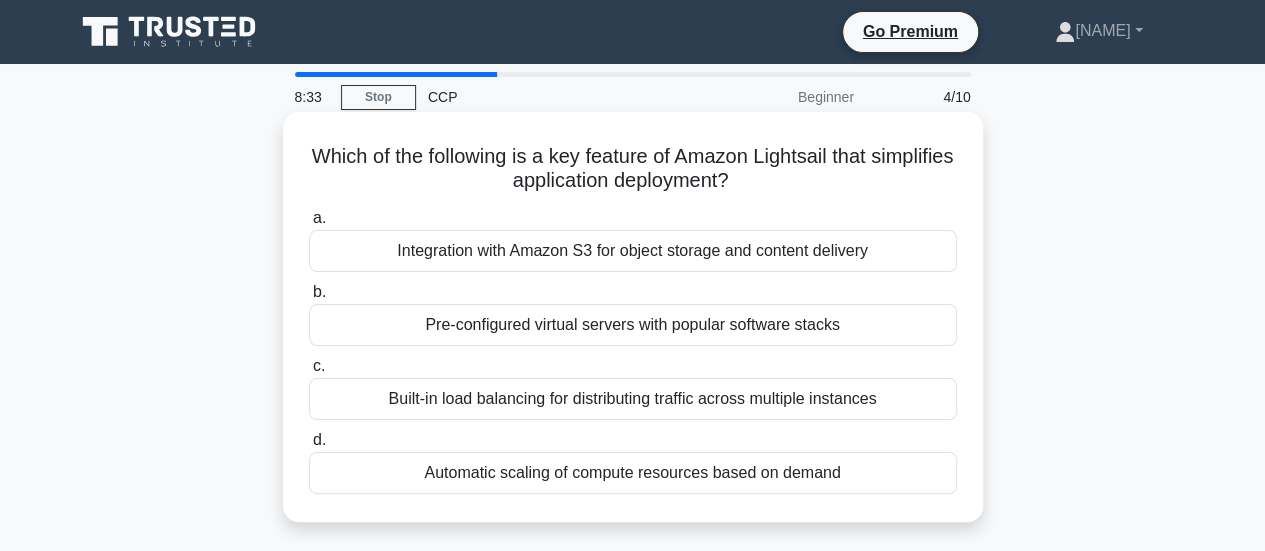 click on "Automatic scaling of compute resources based on demand" at bounding box center (633, 473) 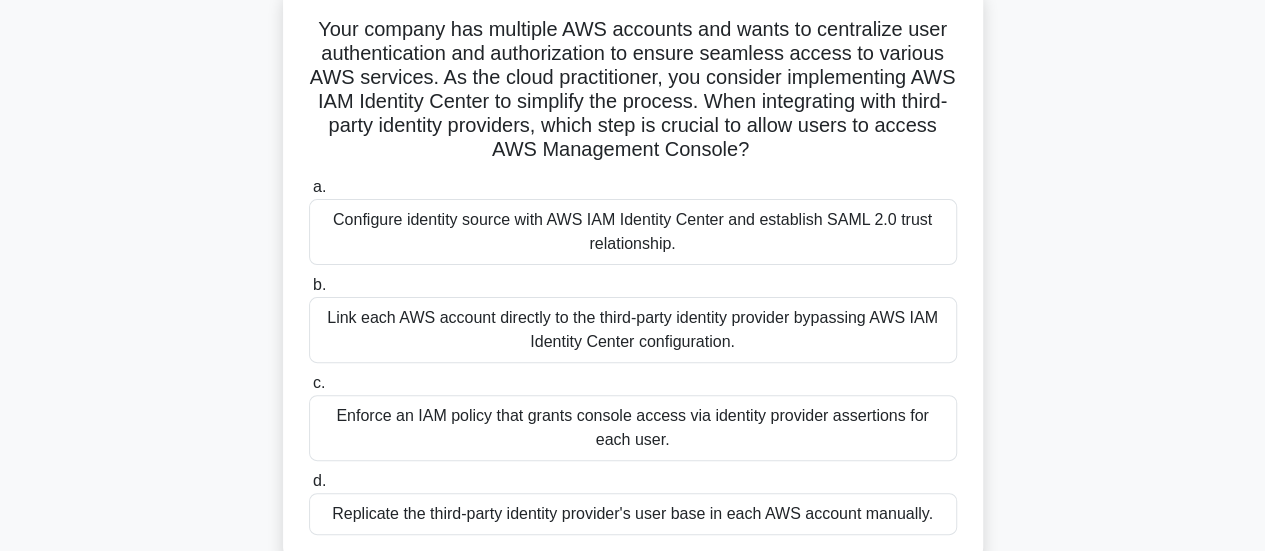 scroll, scrollTop: 129, scrollLeft: 0, axis: vertical 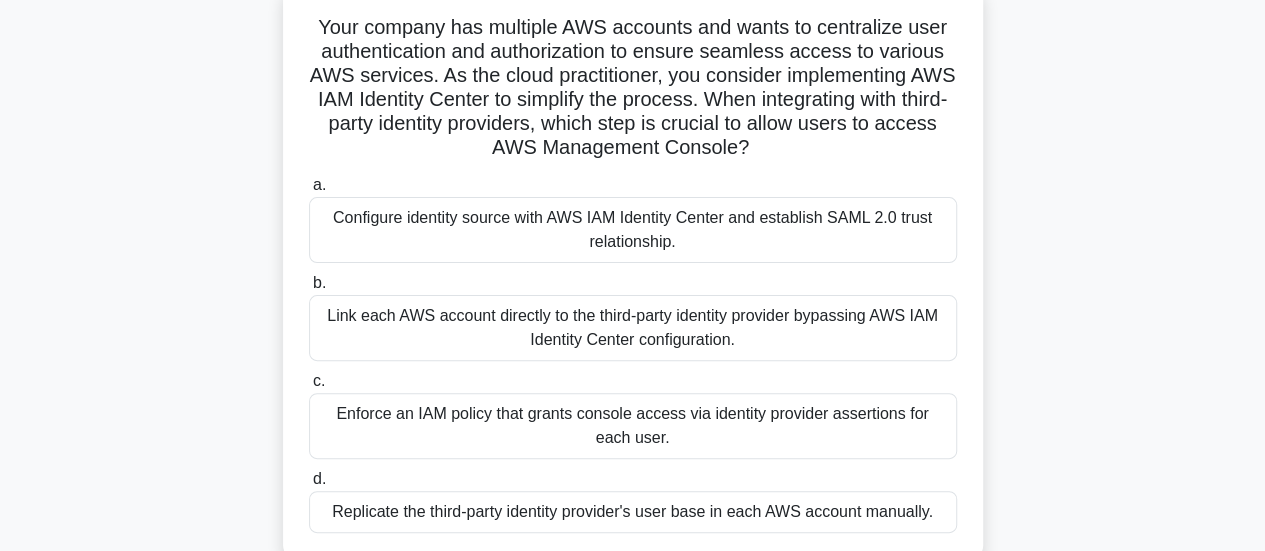 click on "Configure identity source with AWS IAM Identity Center and establish SAML 2.0 trust relationship." at bounding box center [633, 230] 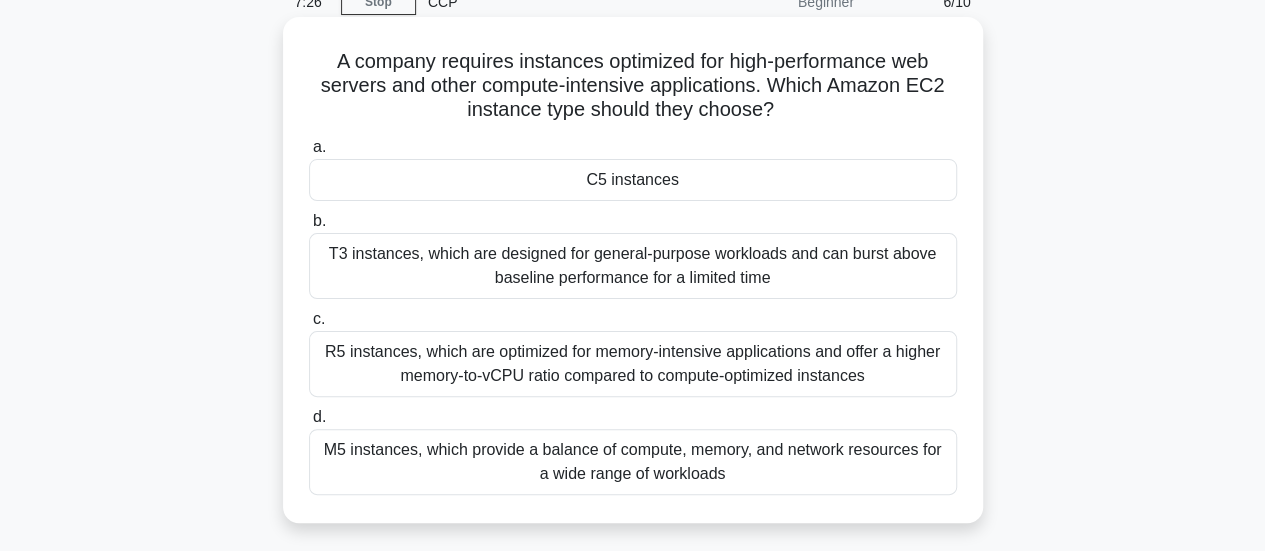 scroll, scrollTop: 97, scrollLeft: 0, axis: vertical 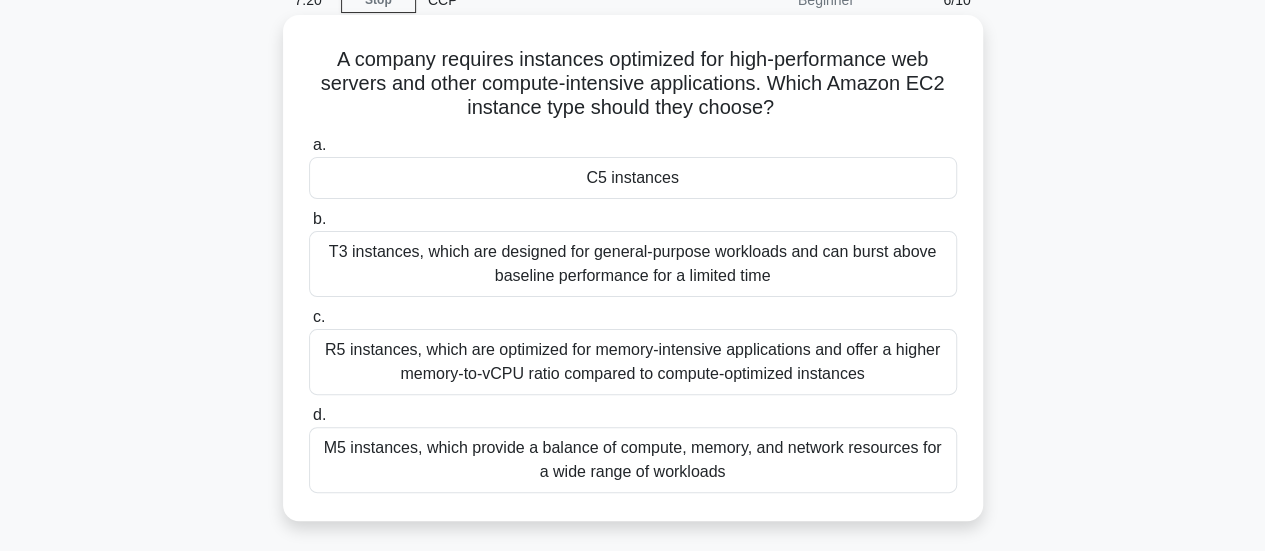 click on "C5 instances" at bounding box center (633, 178) 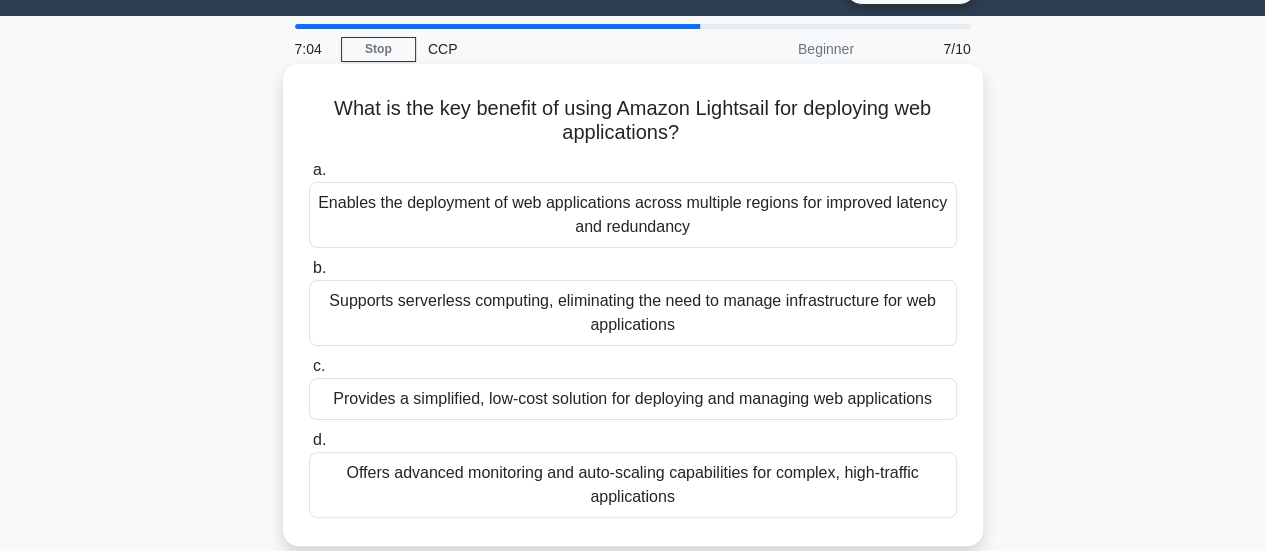 scroll, scrollTop: 49, scrollLeft: 0, axis: vertical 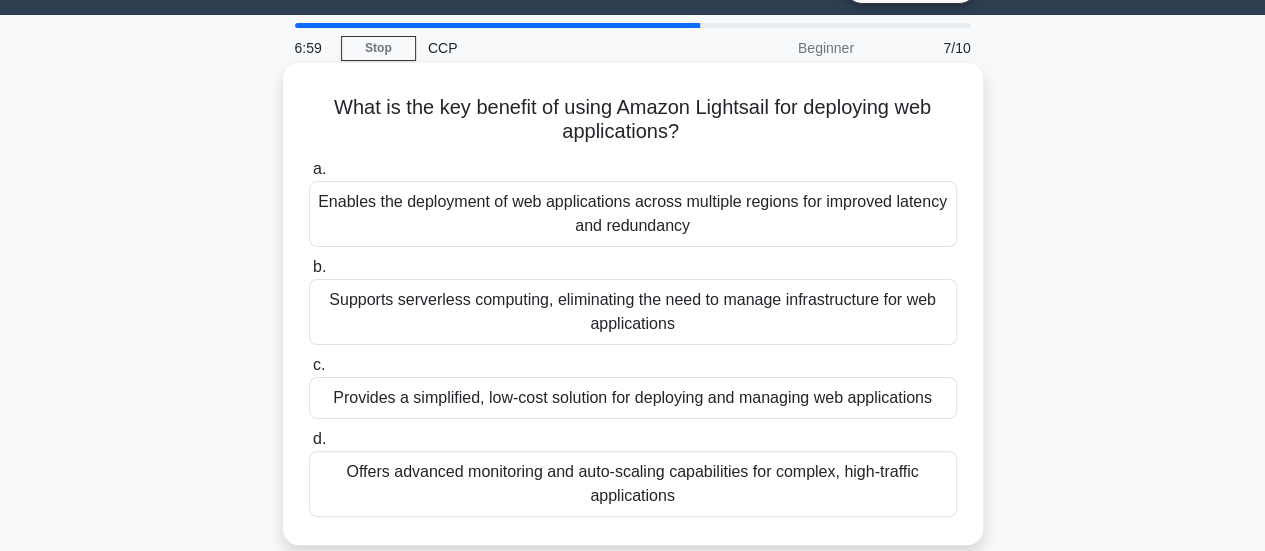 click on "Provides a simplified, low-cost solution for deploying and managing web applications" at bounding box center [633, 398] 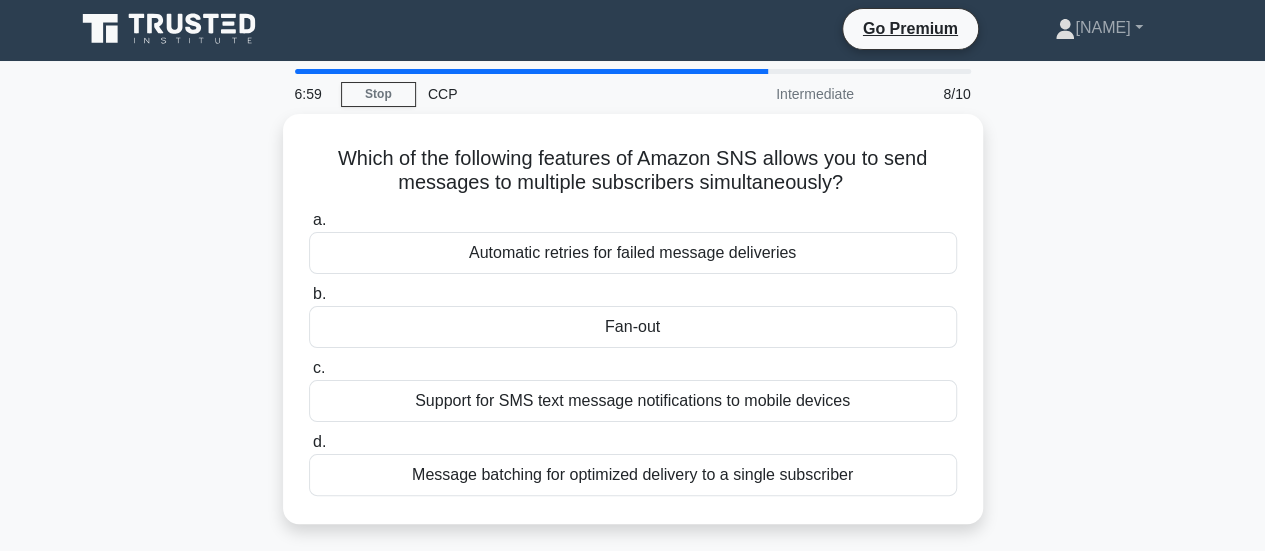 scroll, scrollTop: 0, scrollLeft: 0, axis: both 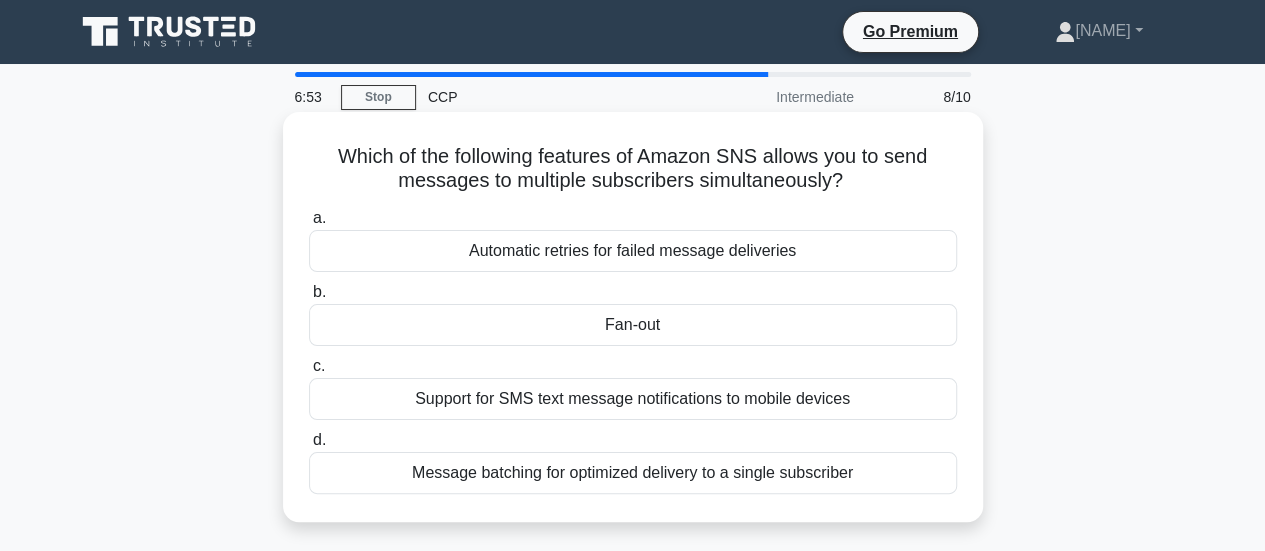 click on "Fan-out" at bounding box center [633, 325] 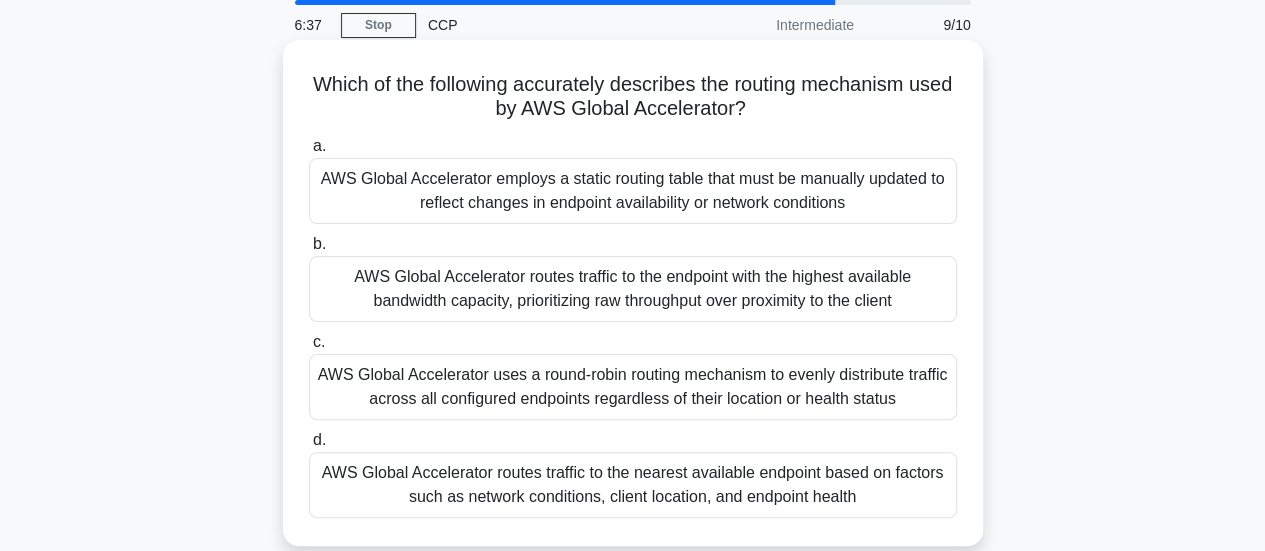 scroll, scrollTop: 74, scrollLeft: 0, axis: vertical 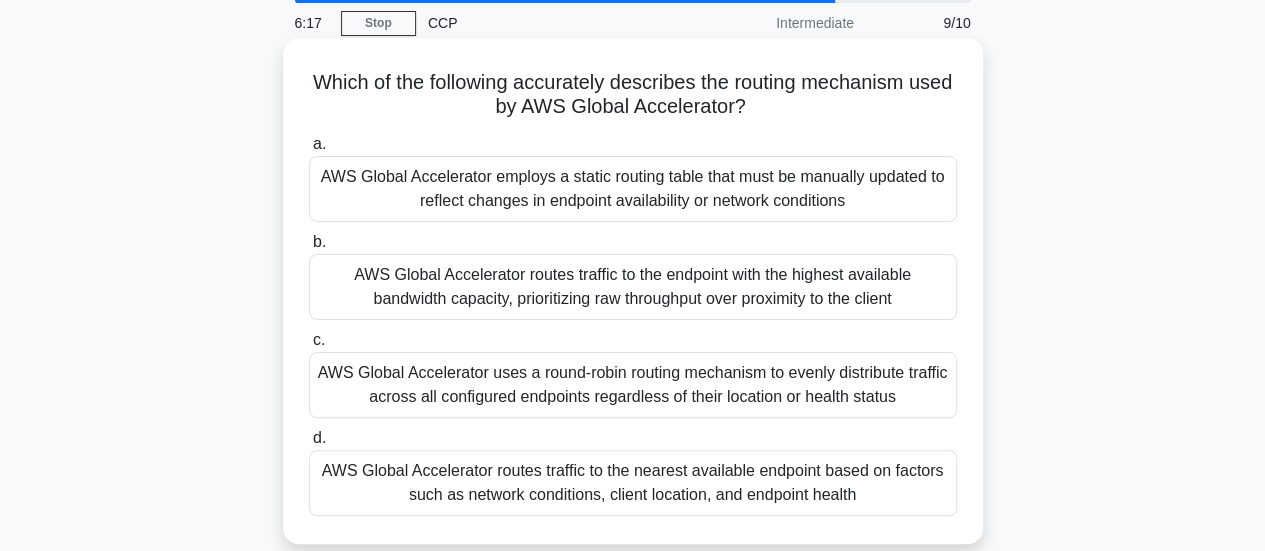 click on "AWS Global Accelerator uses a round-robin routing mechanism to evenly distribute traffic across all configured endpoints regardless of their location or health status" at bounding box center [633, 385] 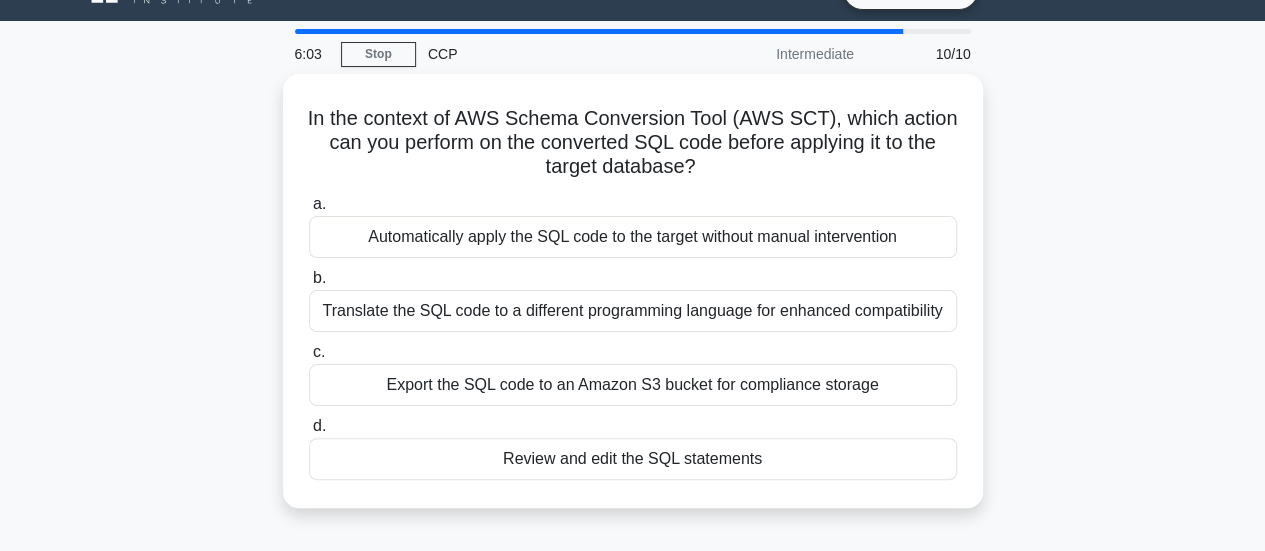 scroll, scrollTop: 52, scrollLeft: 0, axis: vertical 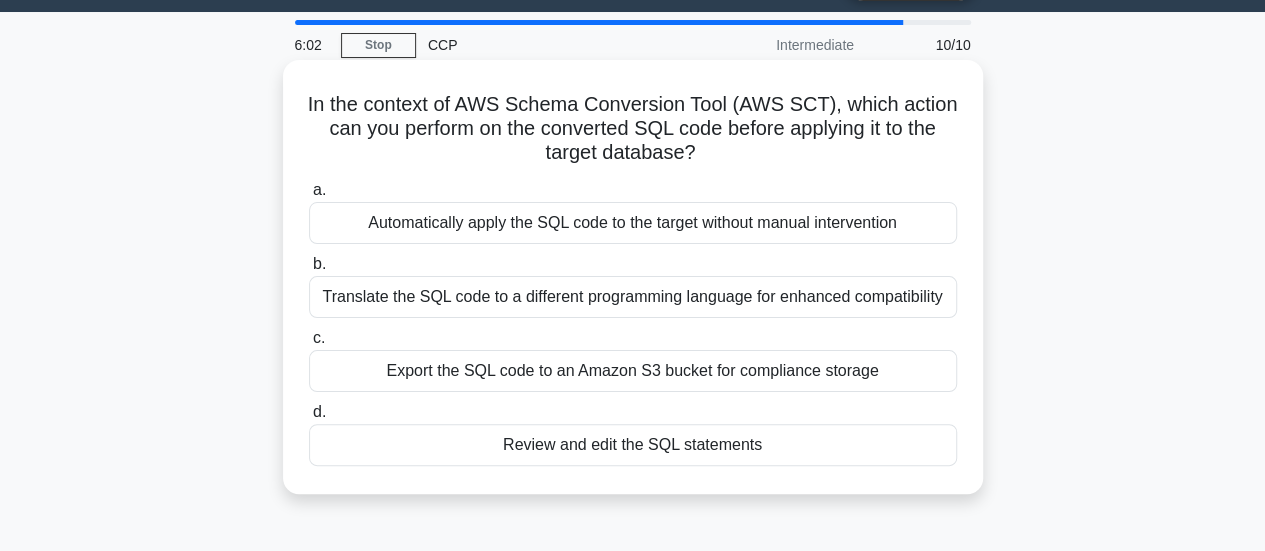 click on "Review and edit the SQL statements" at bounding box center [633, 445] 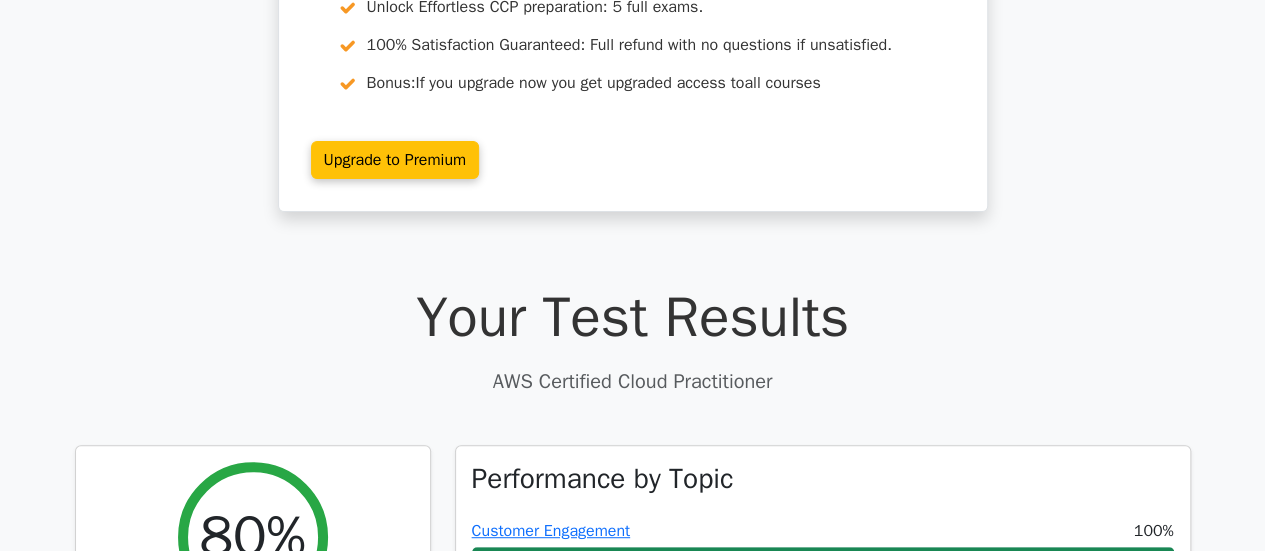 scroll, scrollTop: 0, scrollLeft: 0, axis: both 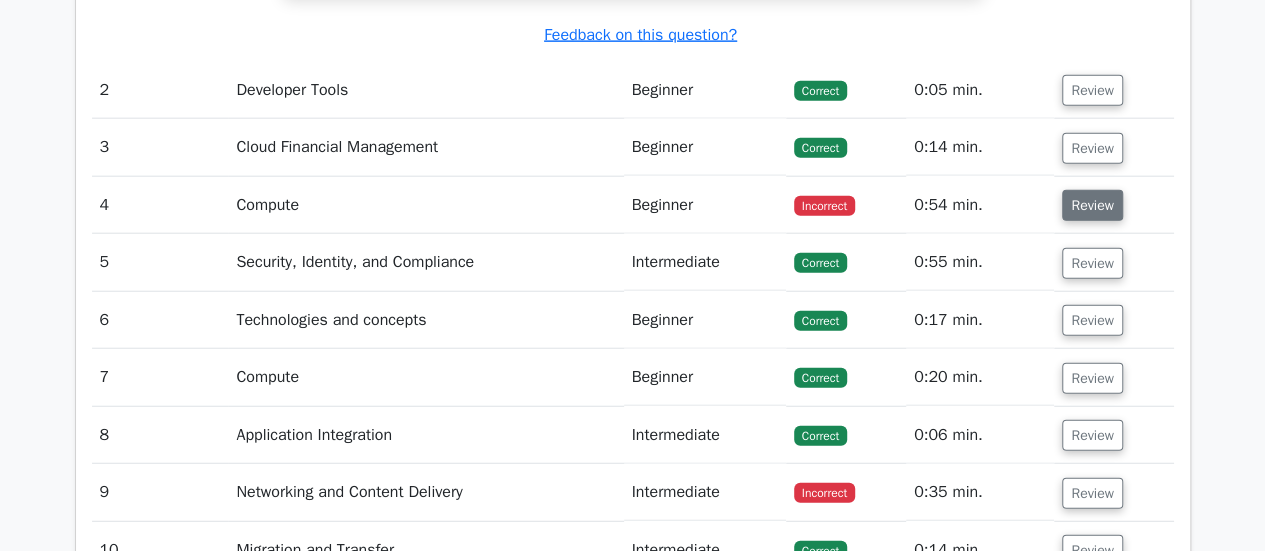 click on "Review" at bounding box center (1092, 205) 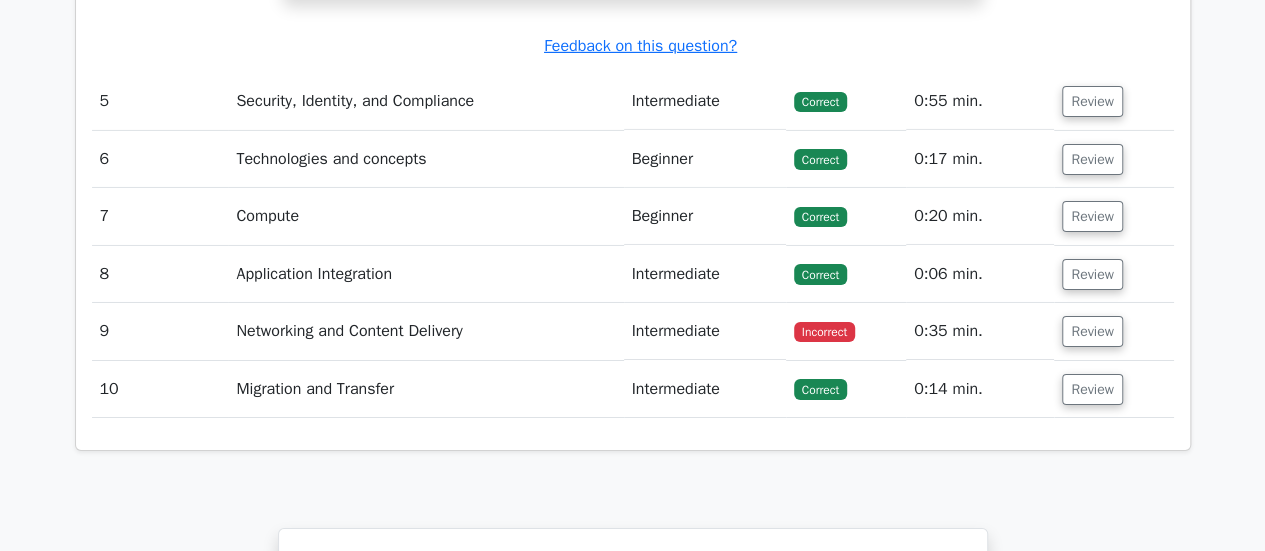 scroll, scrollTop: 3373, scrollLeft: 0, axis: vertical 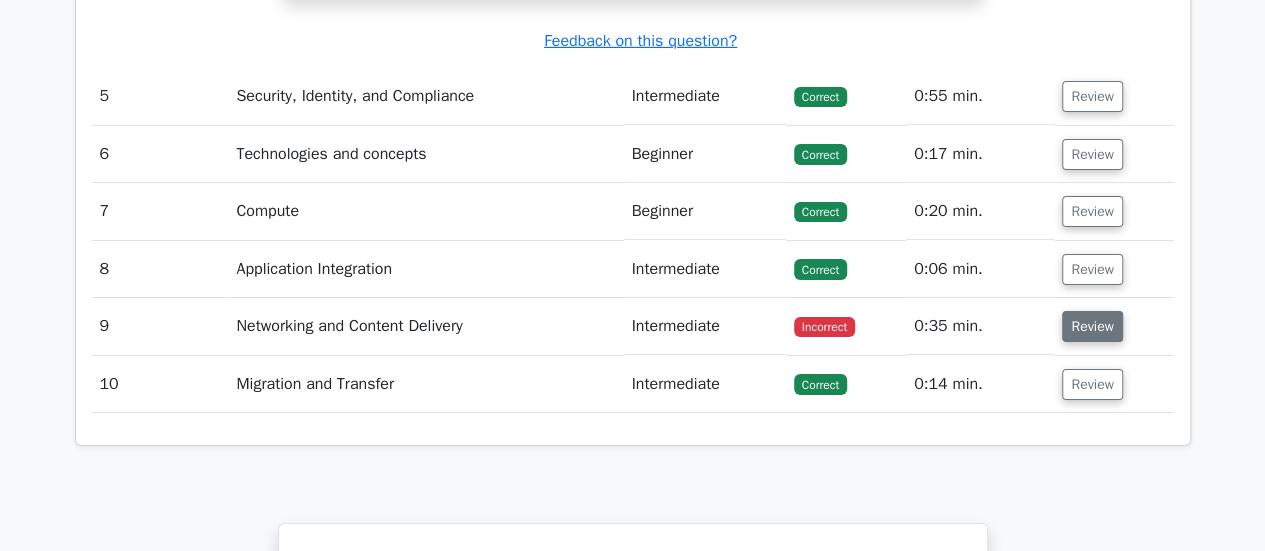 click on "Review" at bounding box center [1092, 326] 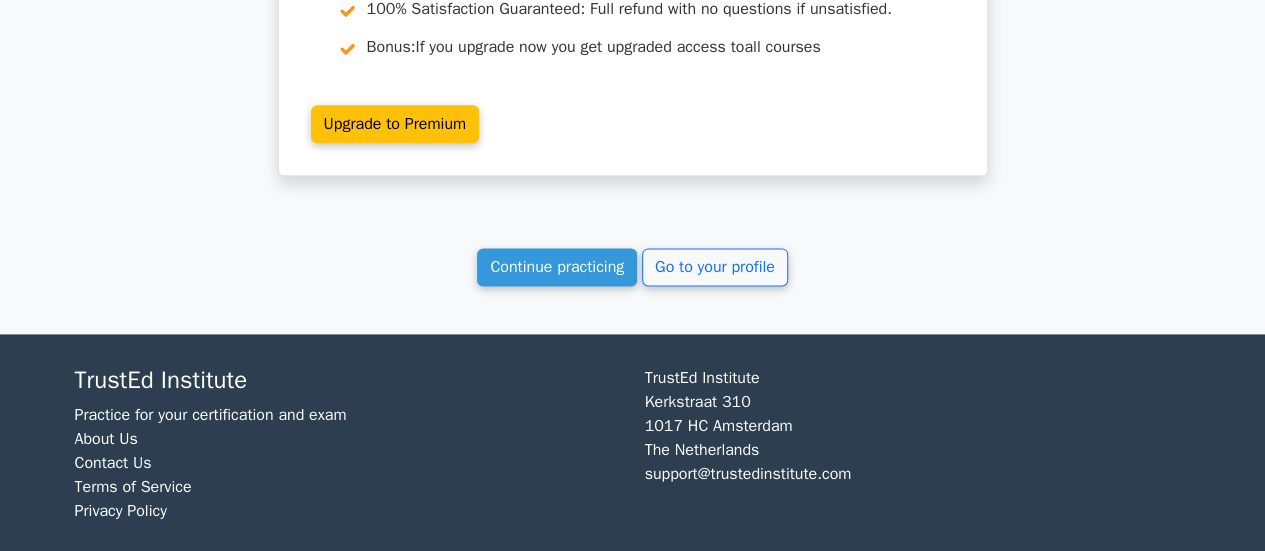 scroll, scrollTop: 5058, scrollLeft: 0, axis: vertical 